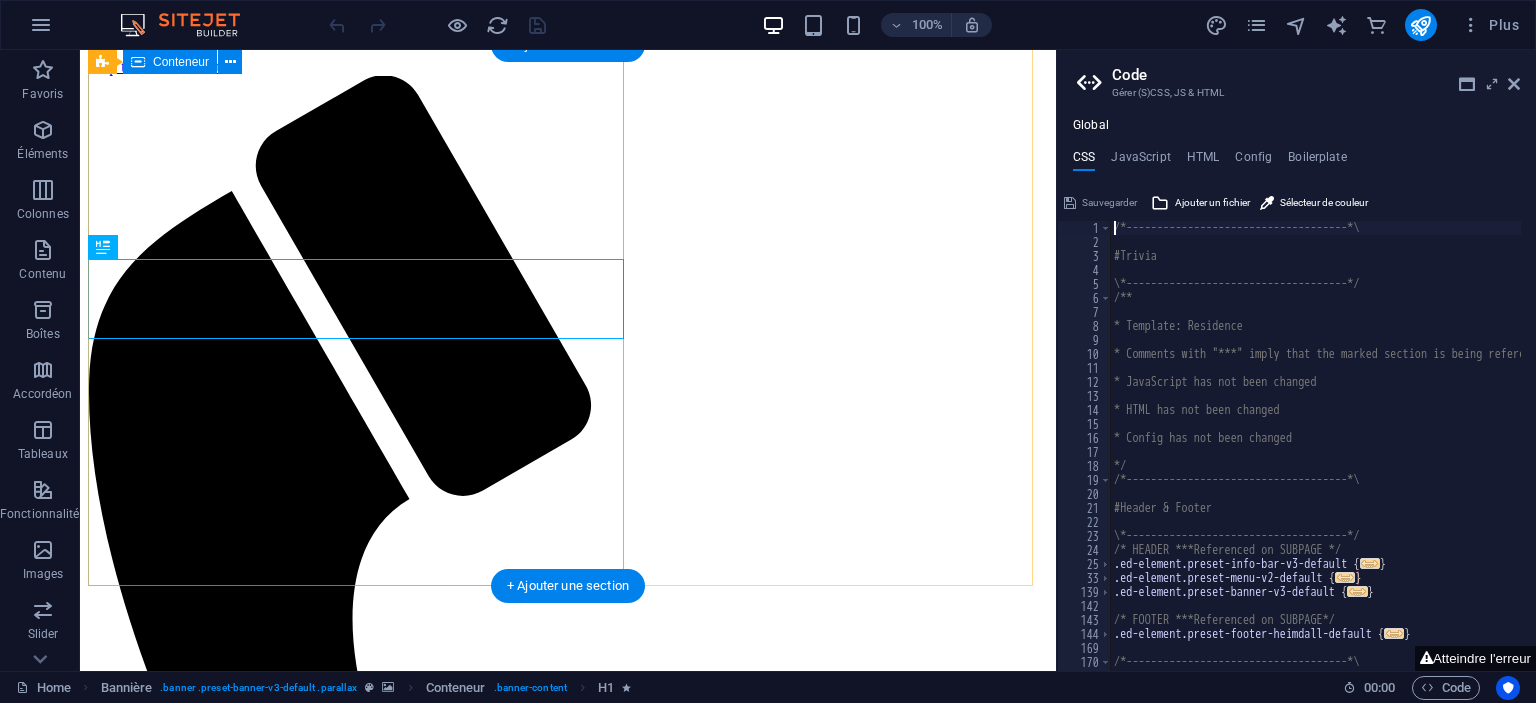 scroll, scrollTop: 3678, scrollLeft: 0, axis: vertical 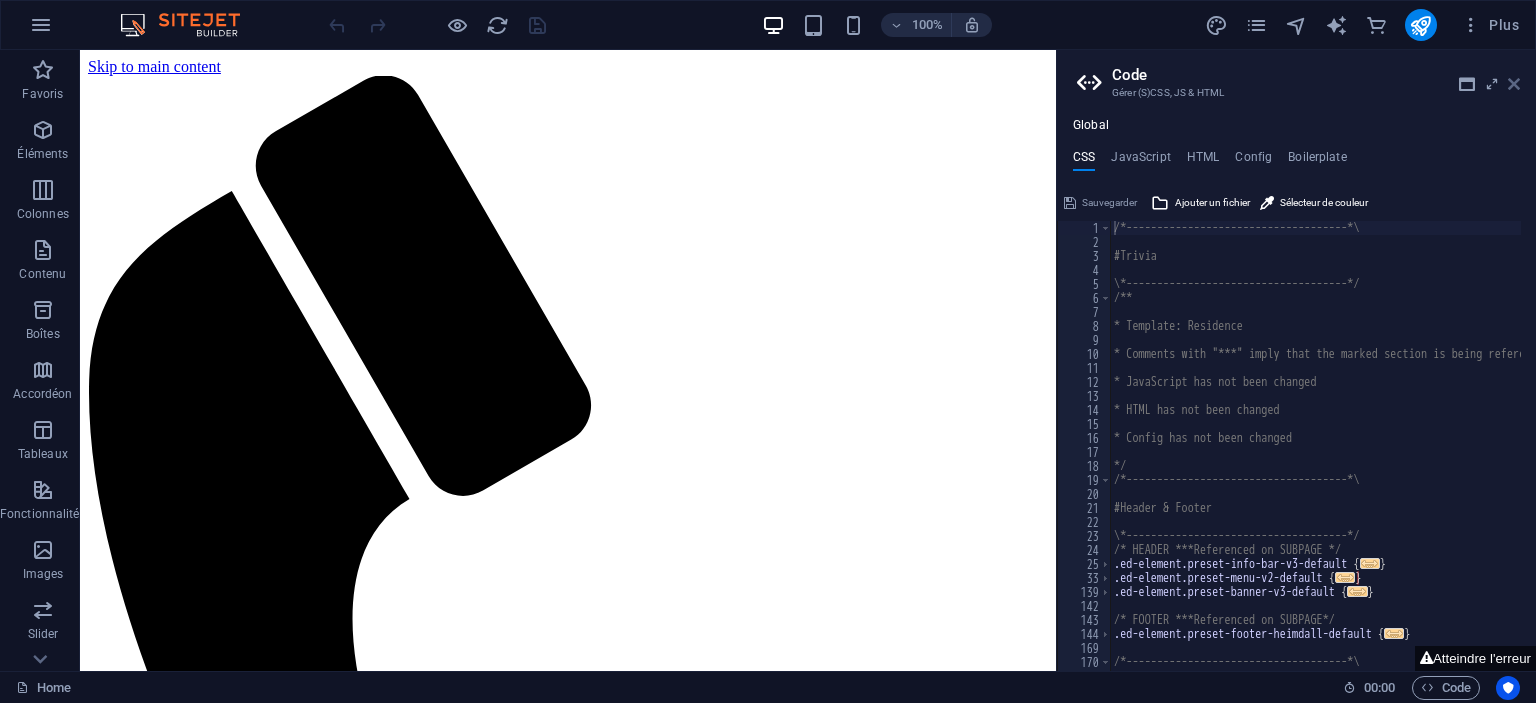 drag, startPoint x: 1517, startPoint y: 81, endPoint x: 1438, endPoint y: 31, distance: 93.49332 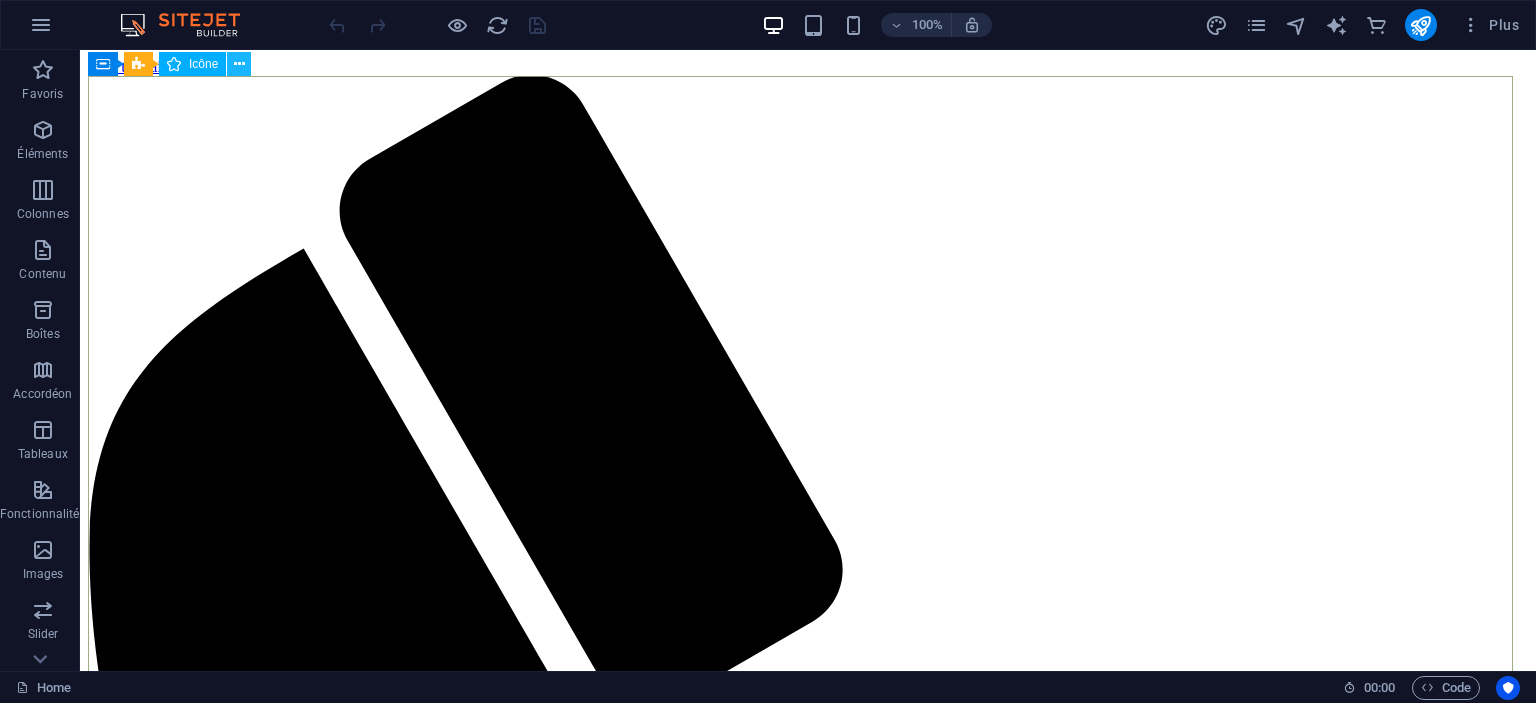 click at bounding box center [239, 64] 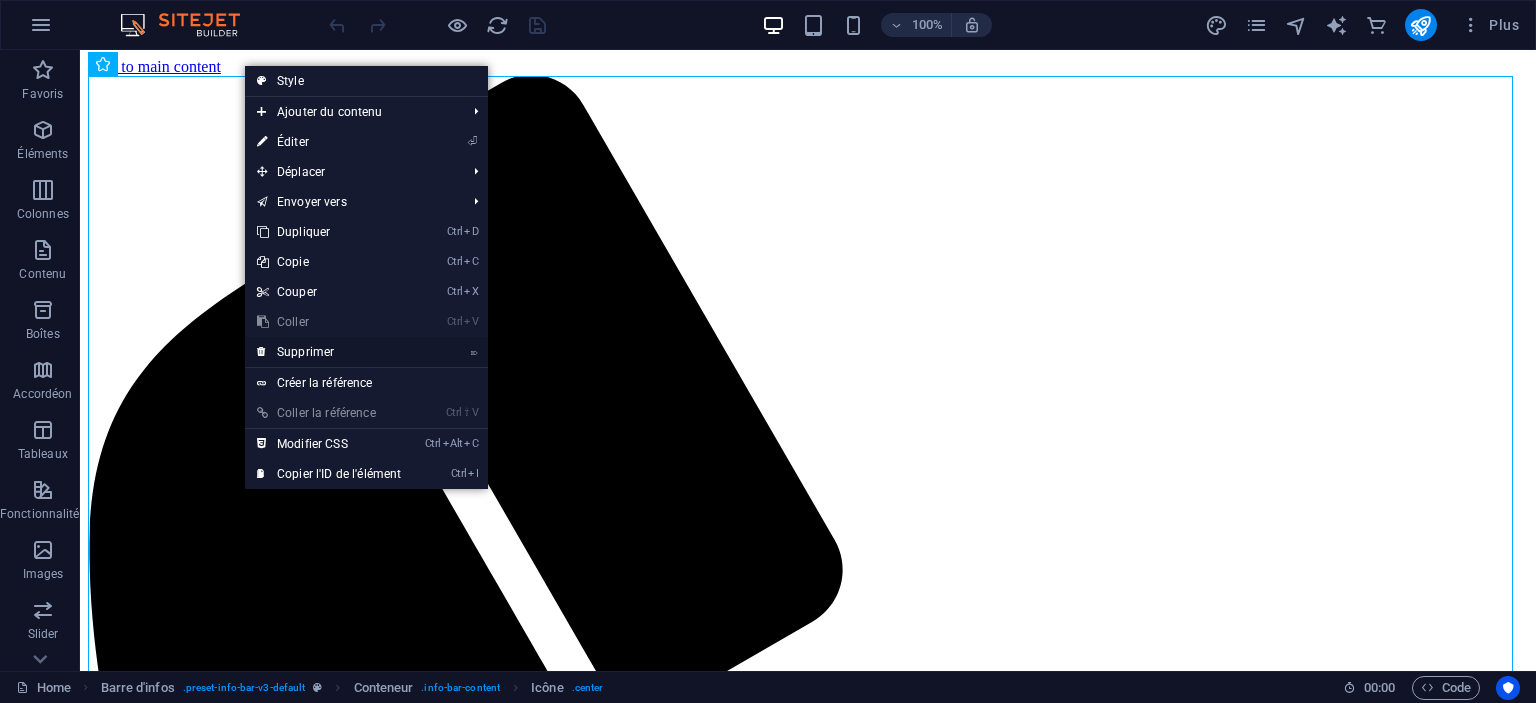 click on "⌦  Supprimer" at bounding box center (329, 352) 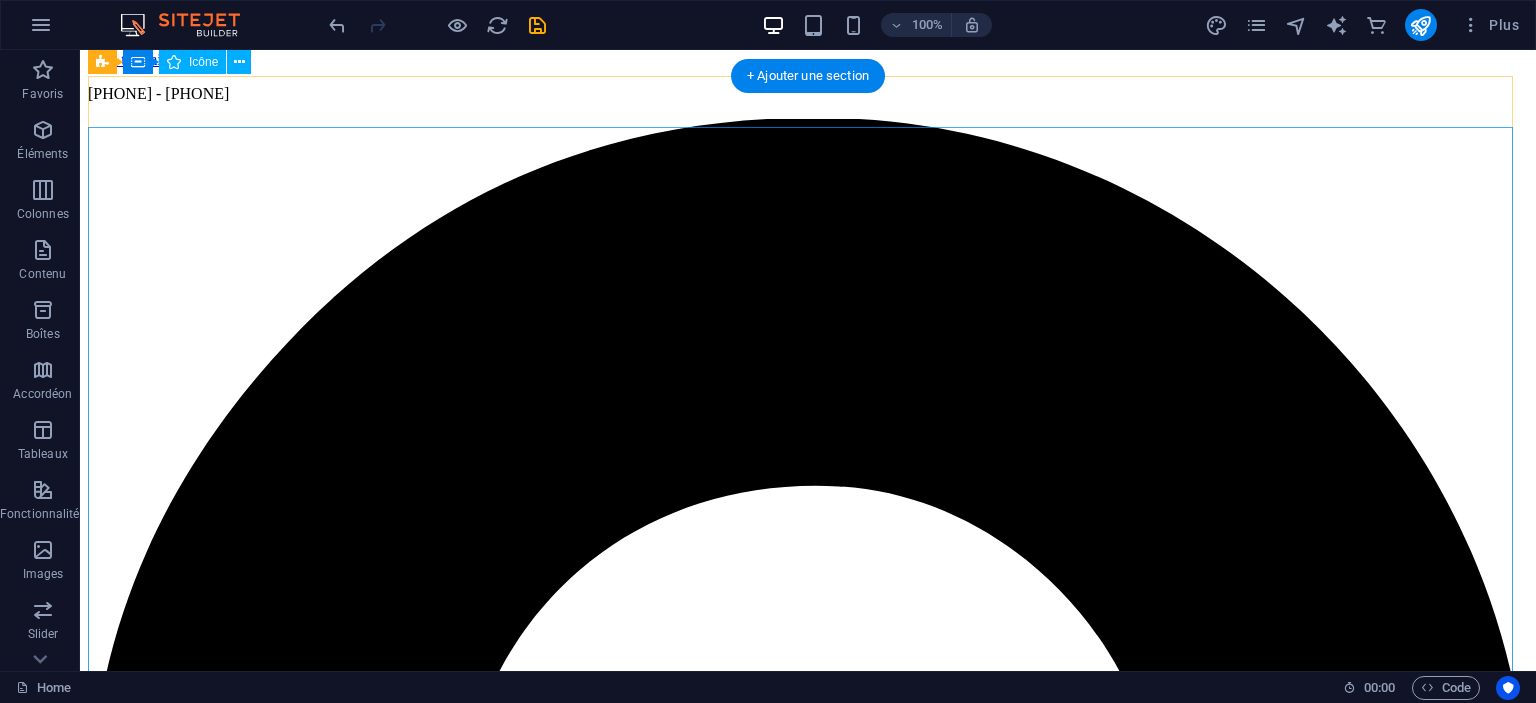 scroll, scrollTop: 0, scrollLeft: 0, axis: both 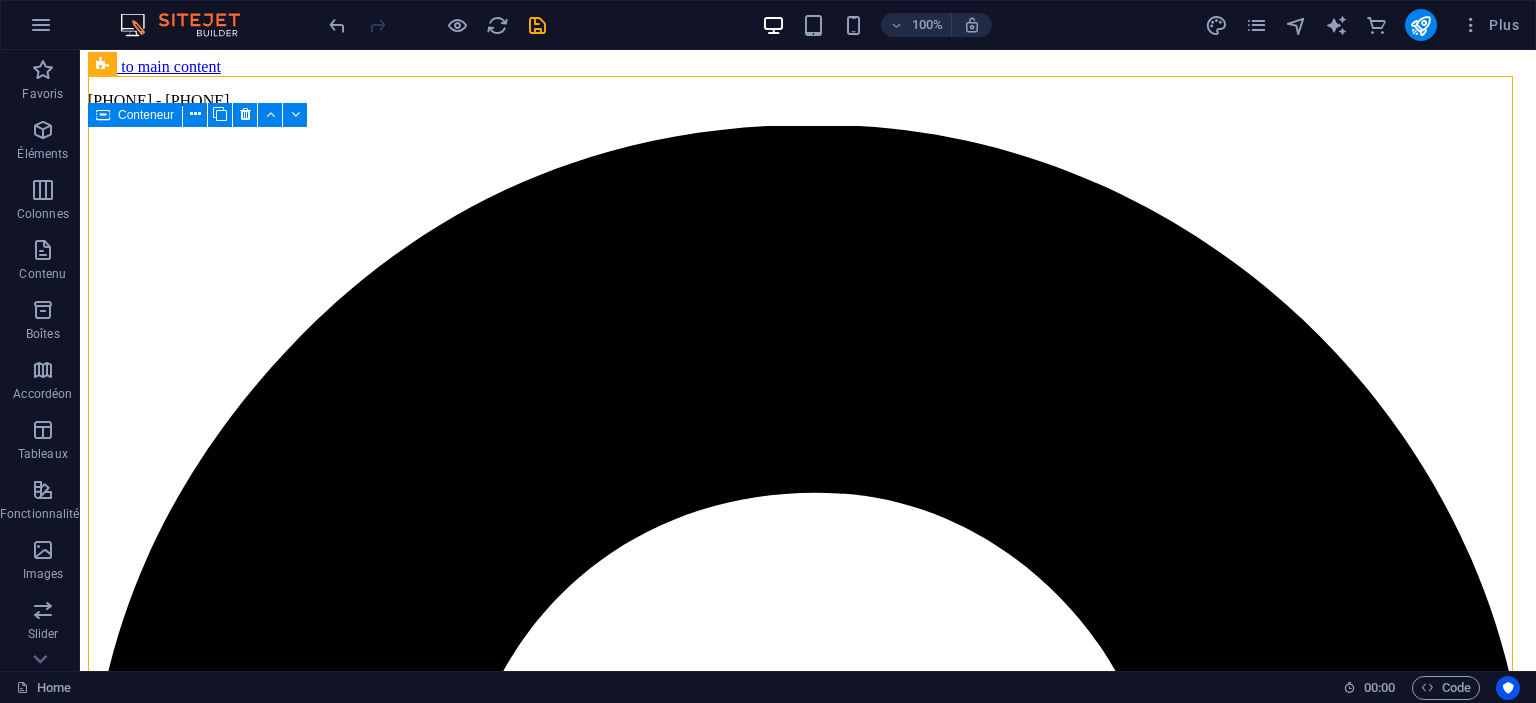 click on "Conteneur" at bounding box center (146, 115) 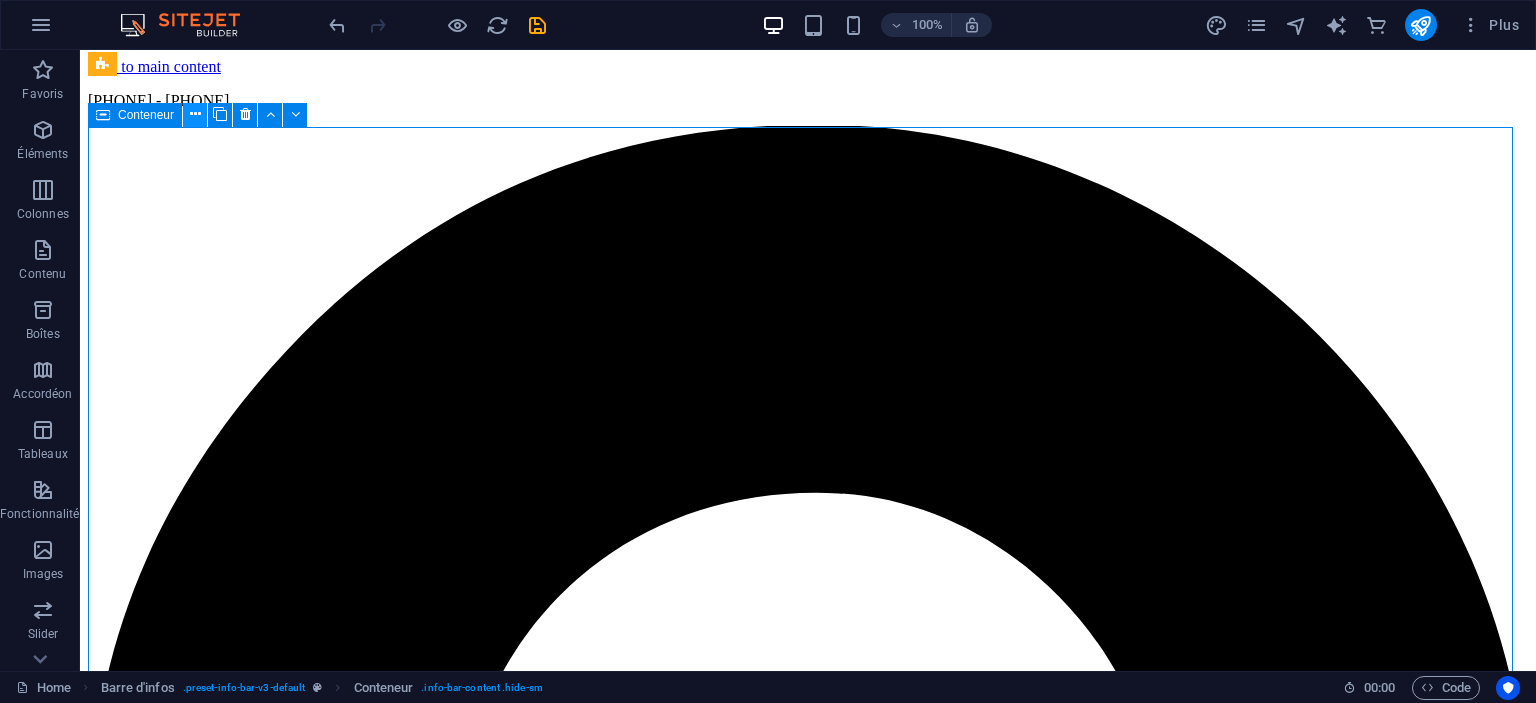 click at bounding box center [195, 114] 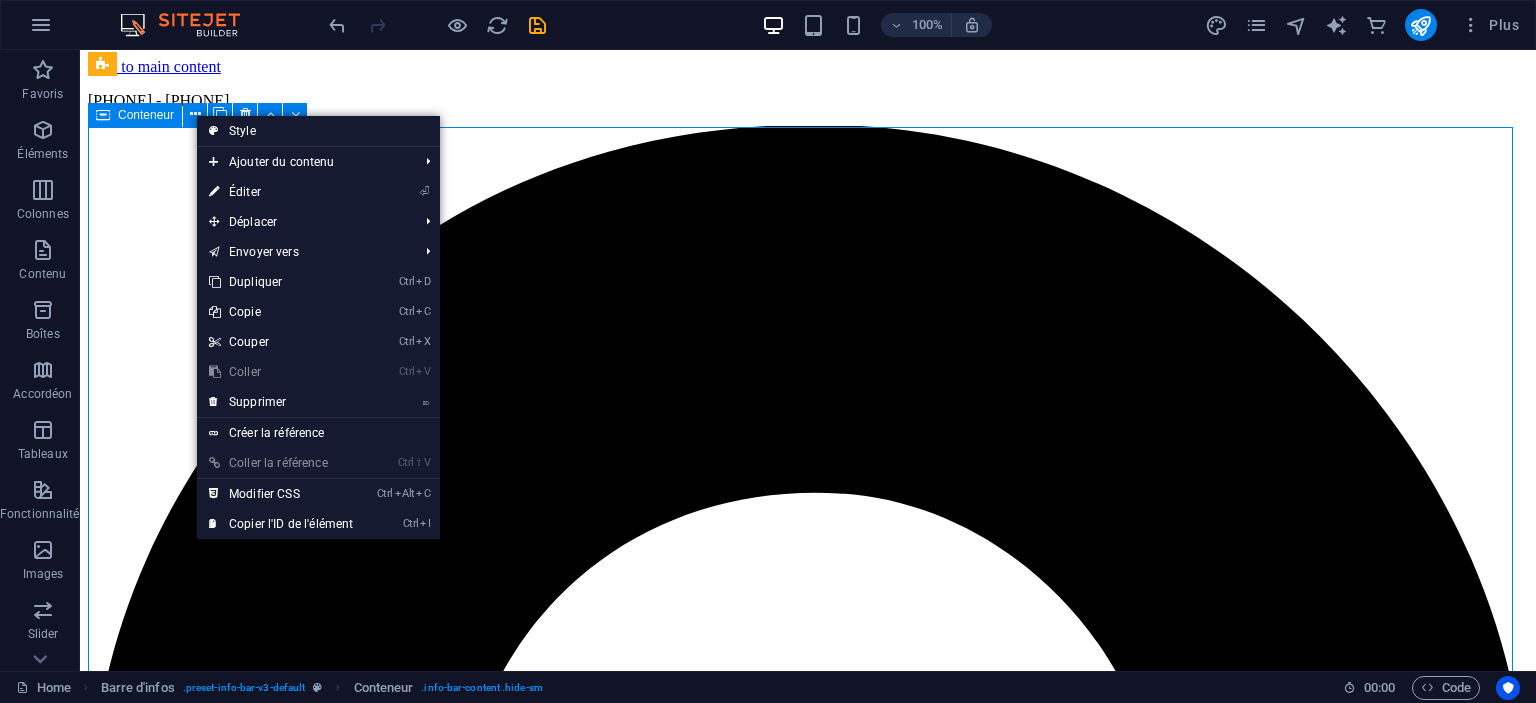 click on "Conteneur" at bounding box center [146, 115] 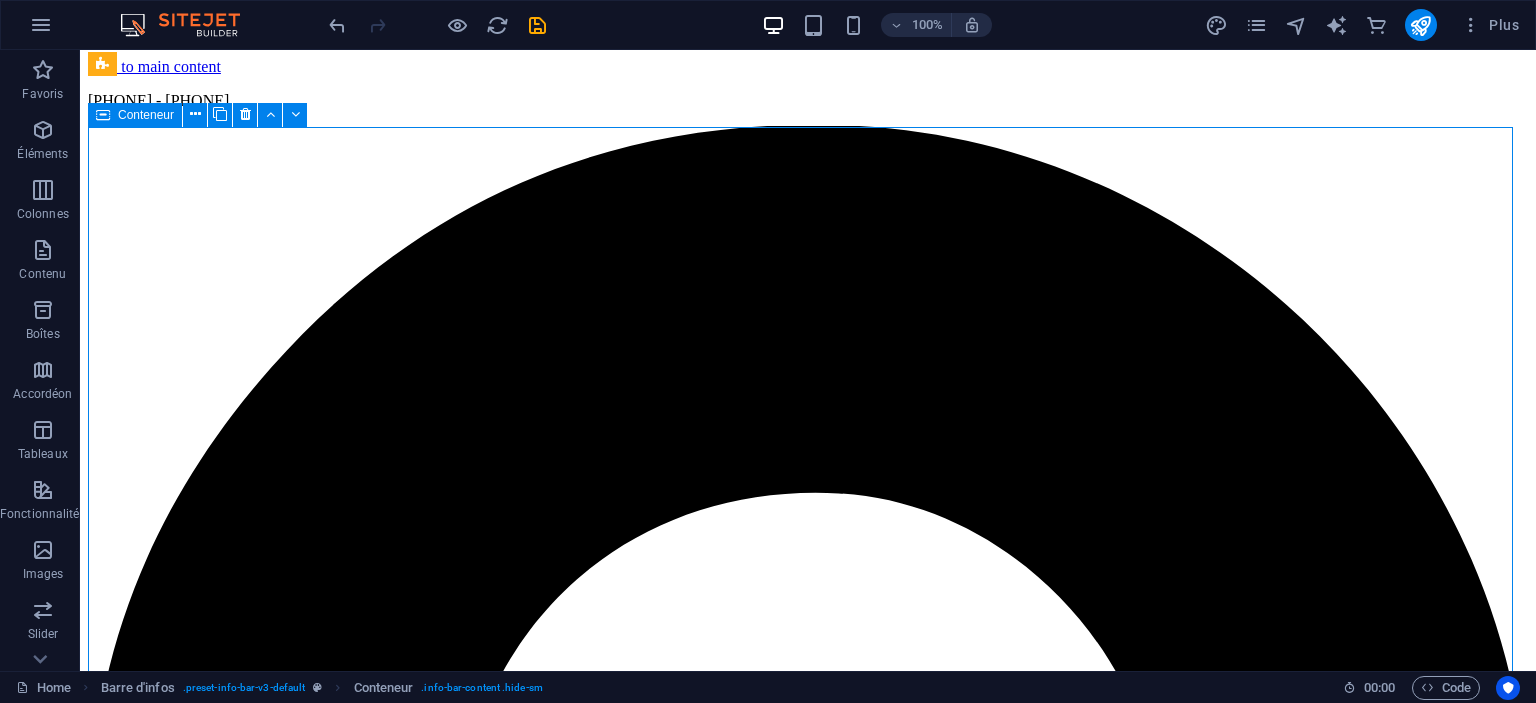 click on "Conteneur" at bounding box center [146, 115] 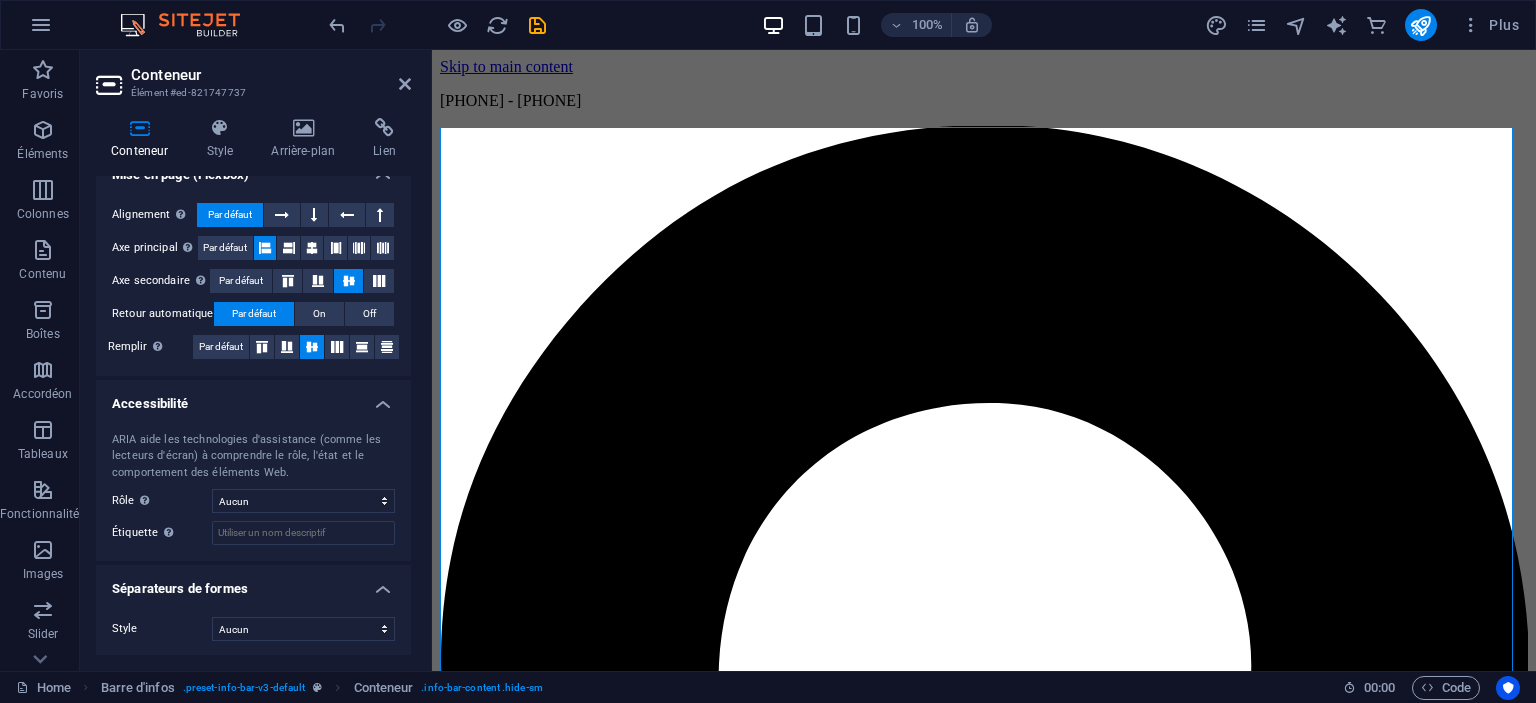 scroll, scrollTop: 0, scrollLeft: 0, axis: both 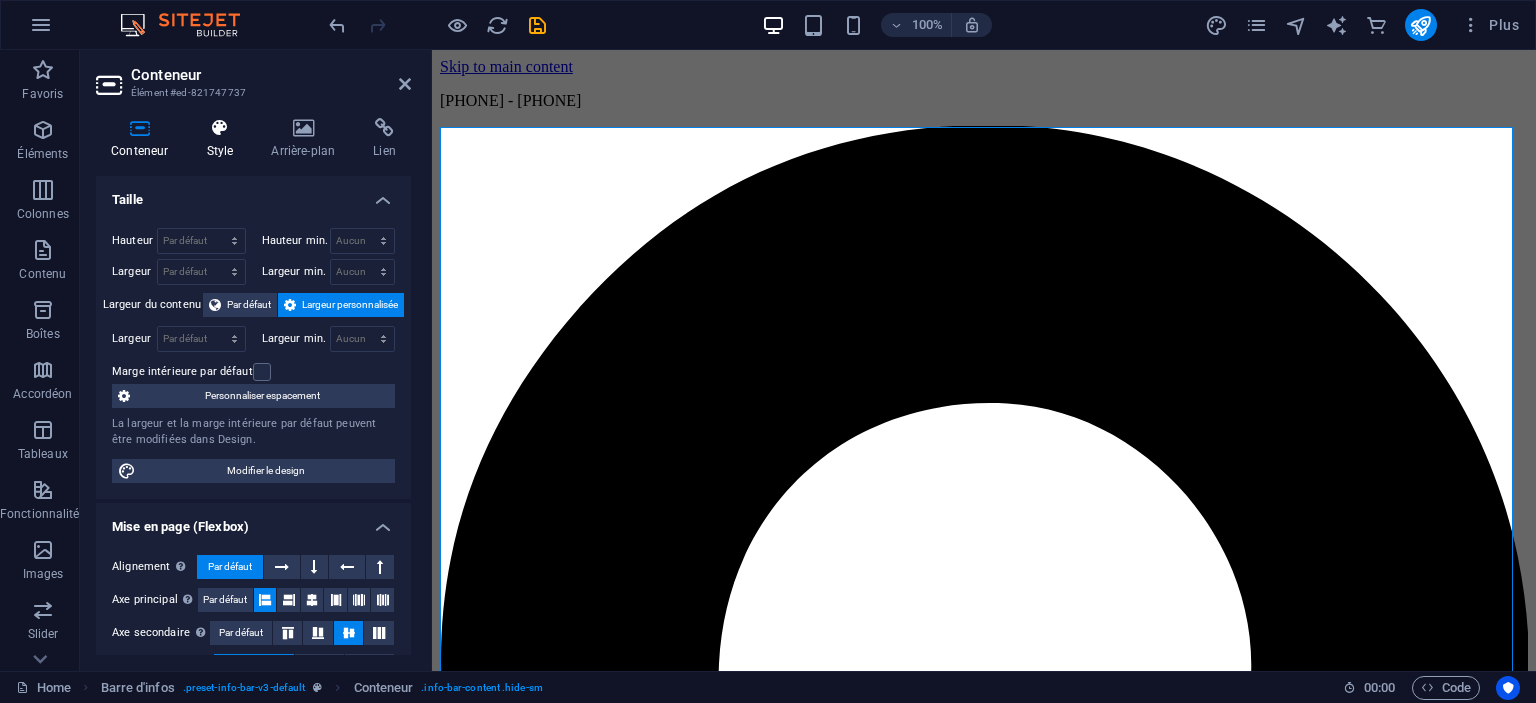 click on "Style" at bounding box center [223, 139] 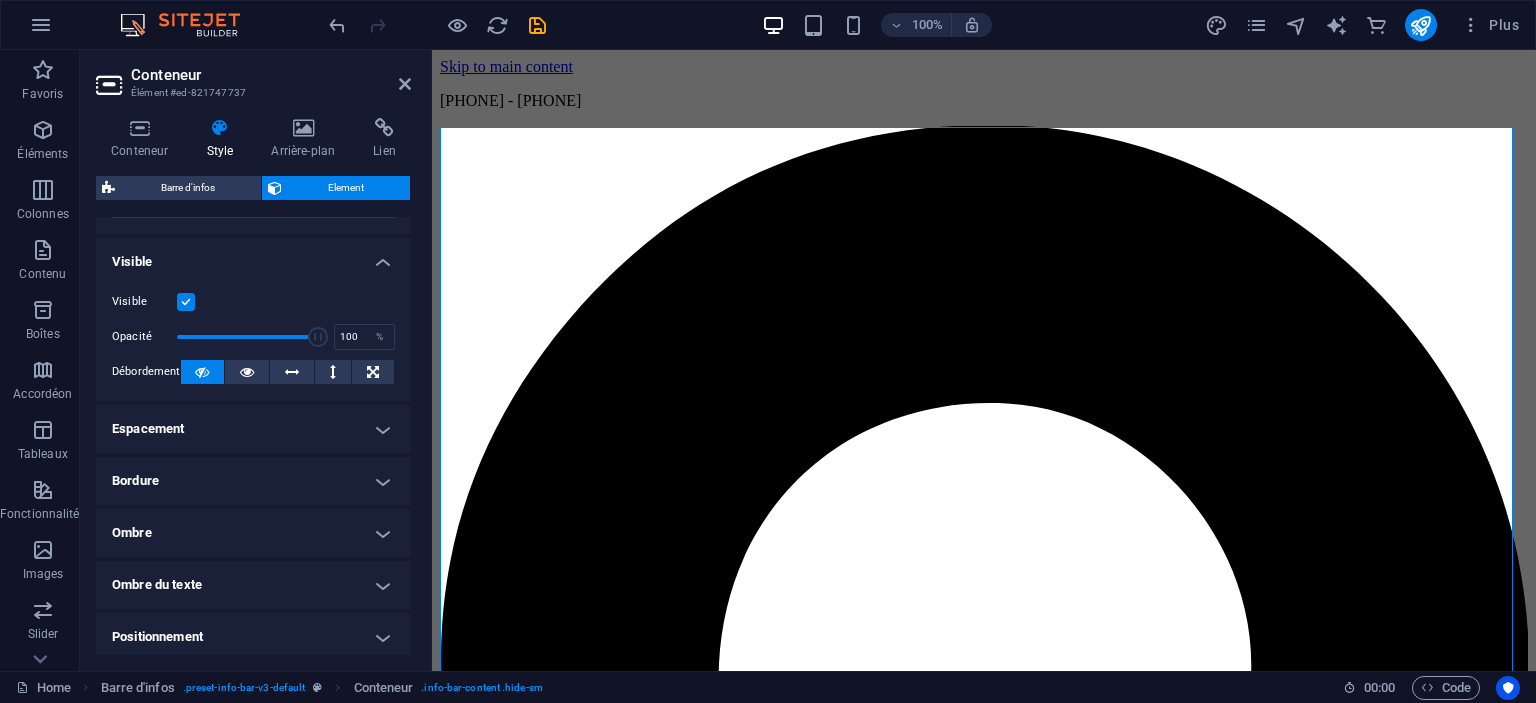 scroll, scrollTop: 0, scrollLeft: 0, axis: both 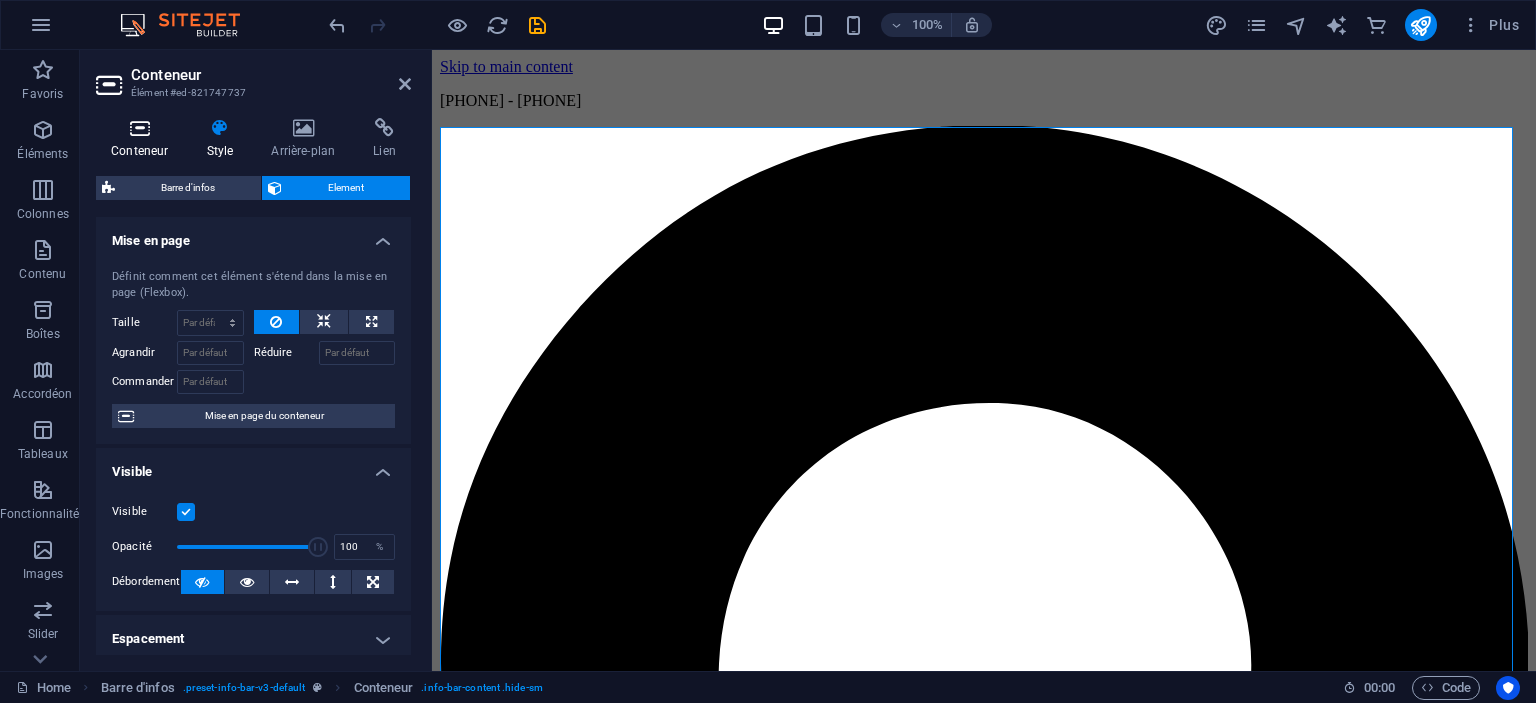 click on "Conteneur" at bounding box center (143, 139) 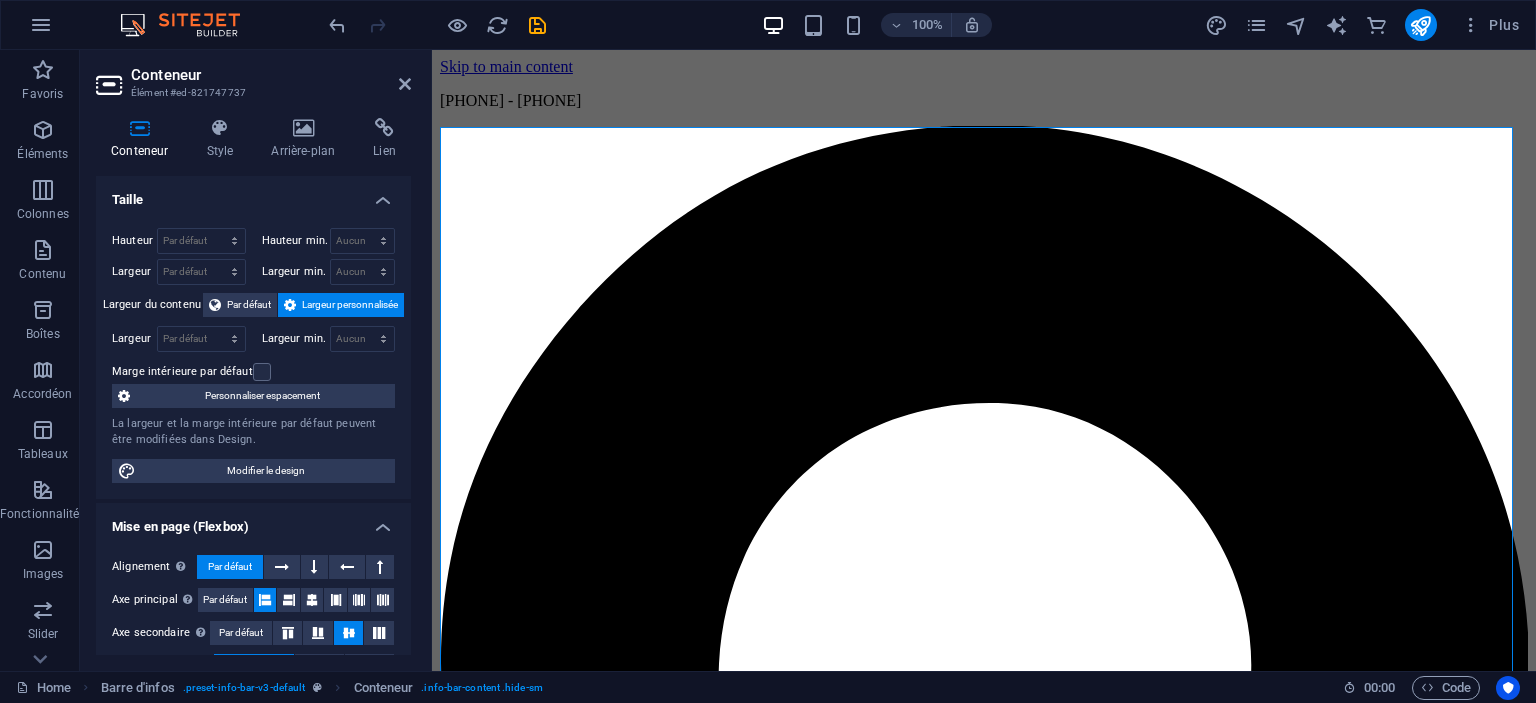 click on "Largeur personnalisée" at bounding box center (350, 305) 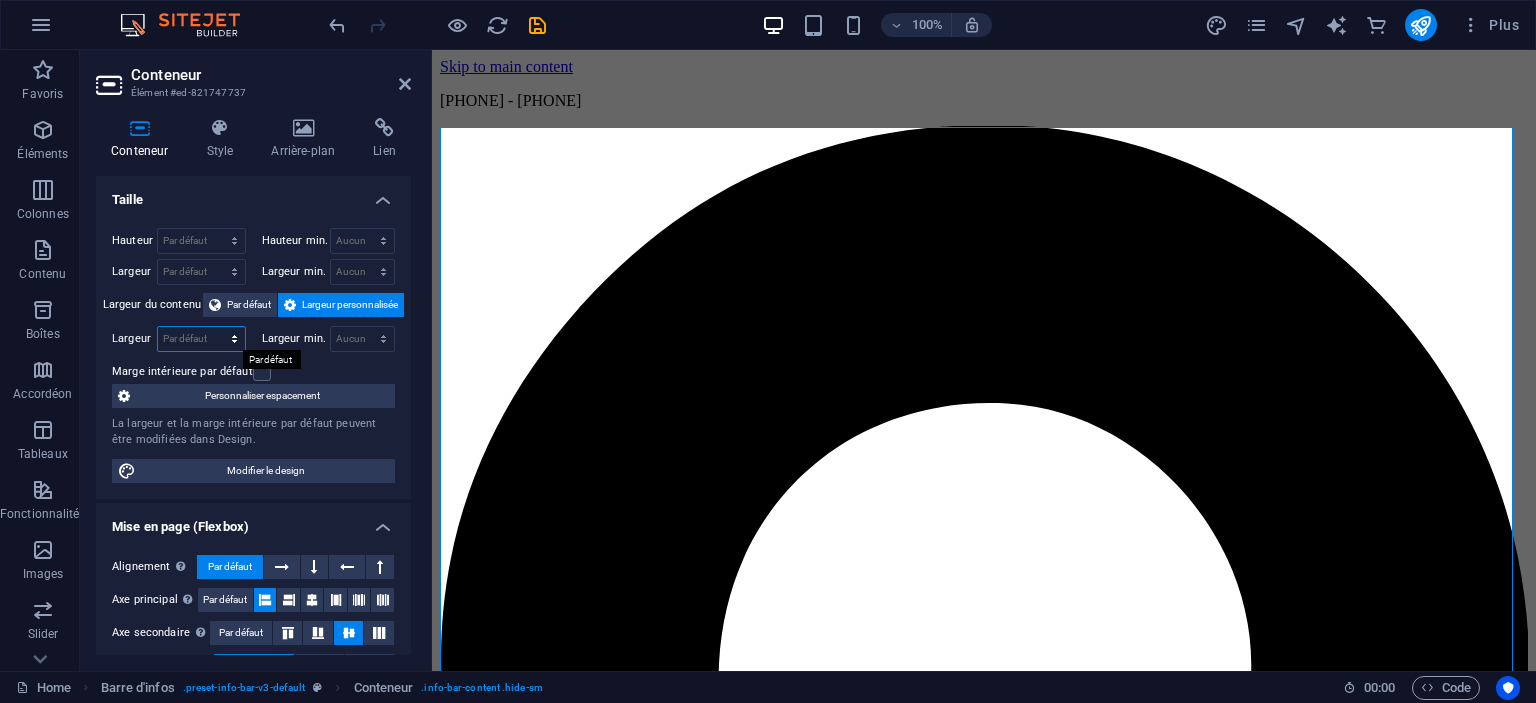 click on "Par défaut px rem % em vh vw" at bounding box center (201, 339) 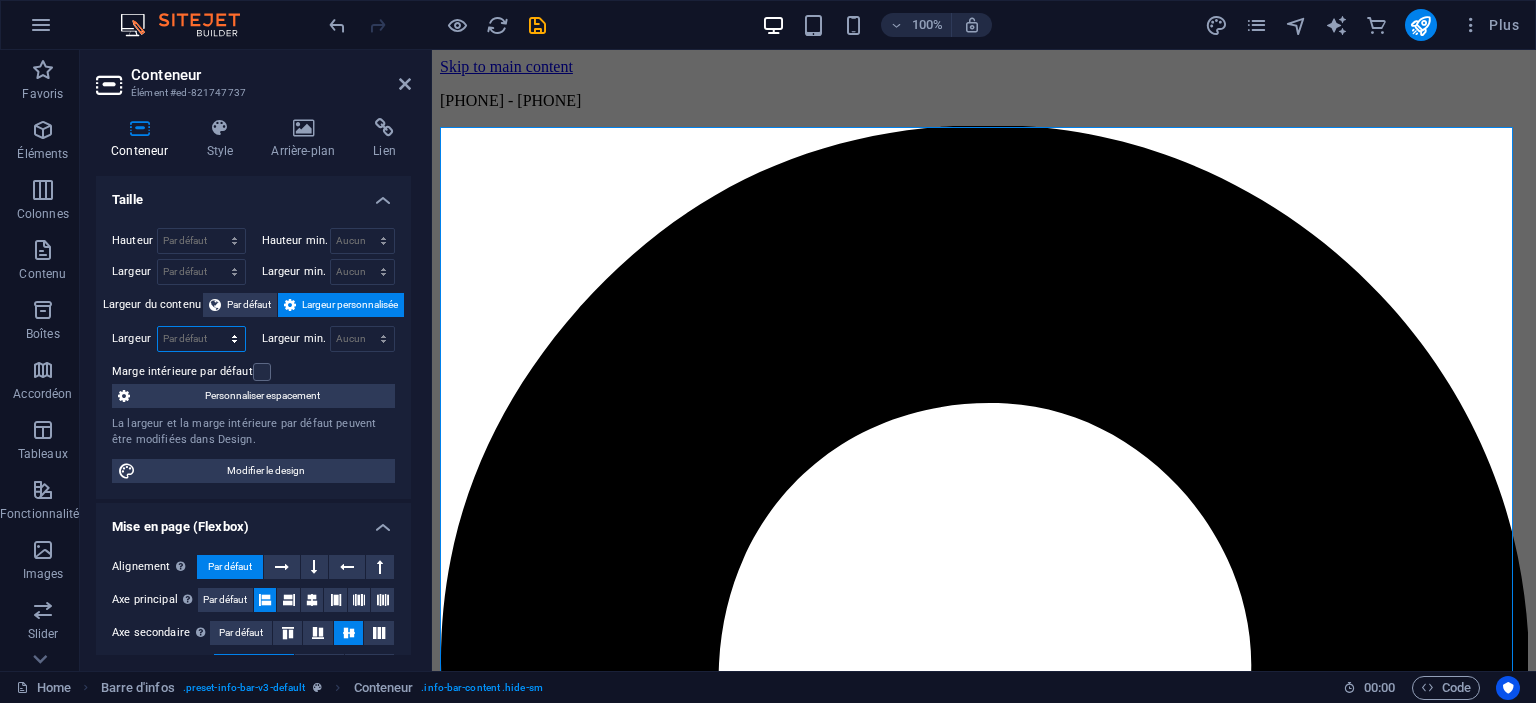 select on "px" 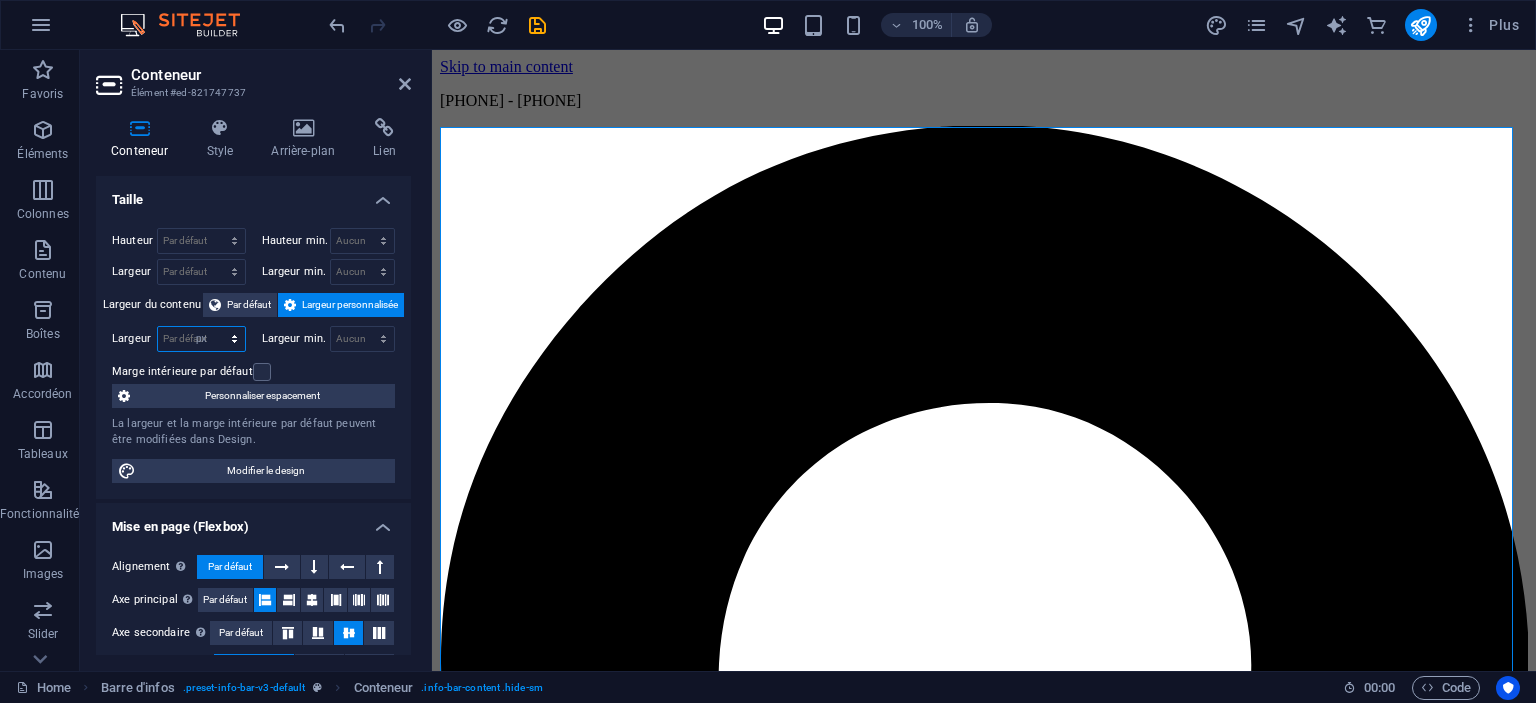 click on "Par défaut px rem % em vh vw" at bounding box center (201, 339) 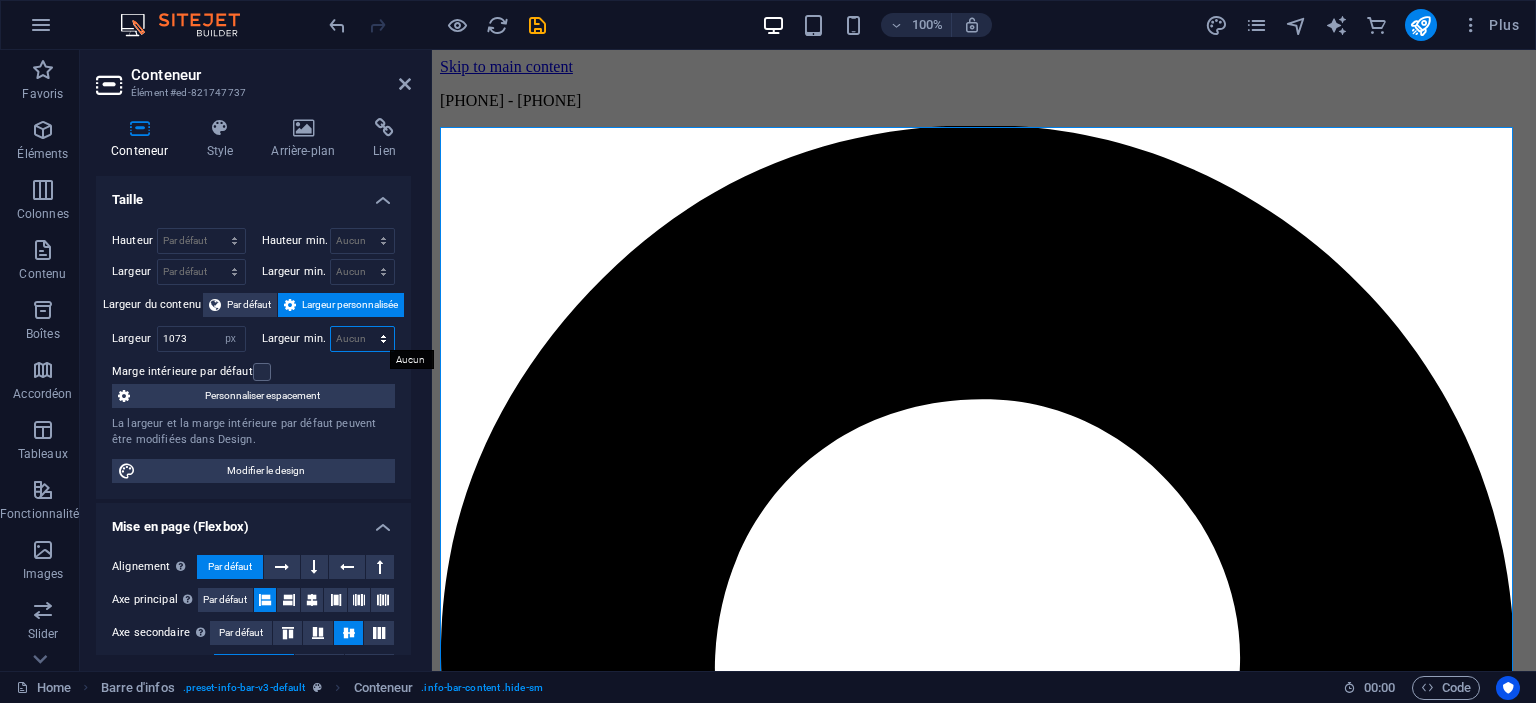 click on "Aucun px rem % vh vw" at bounding box center (363, 339) 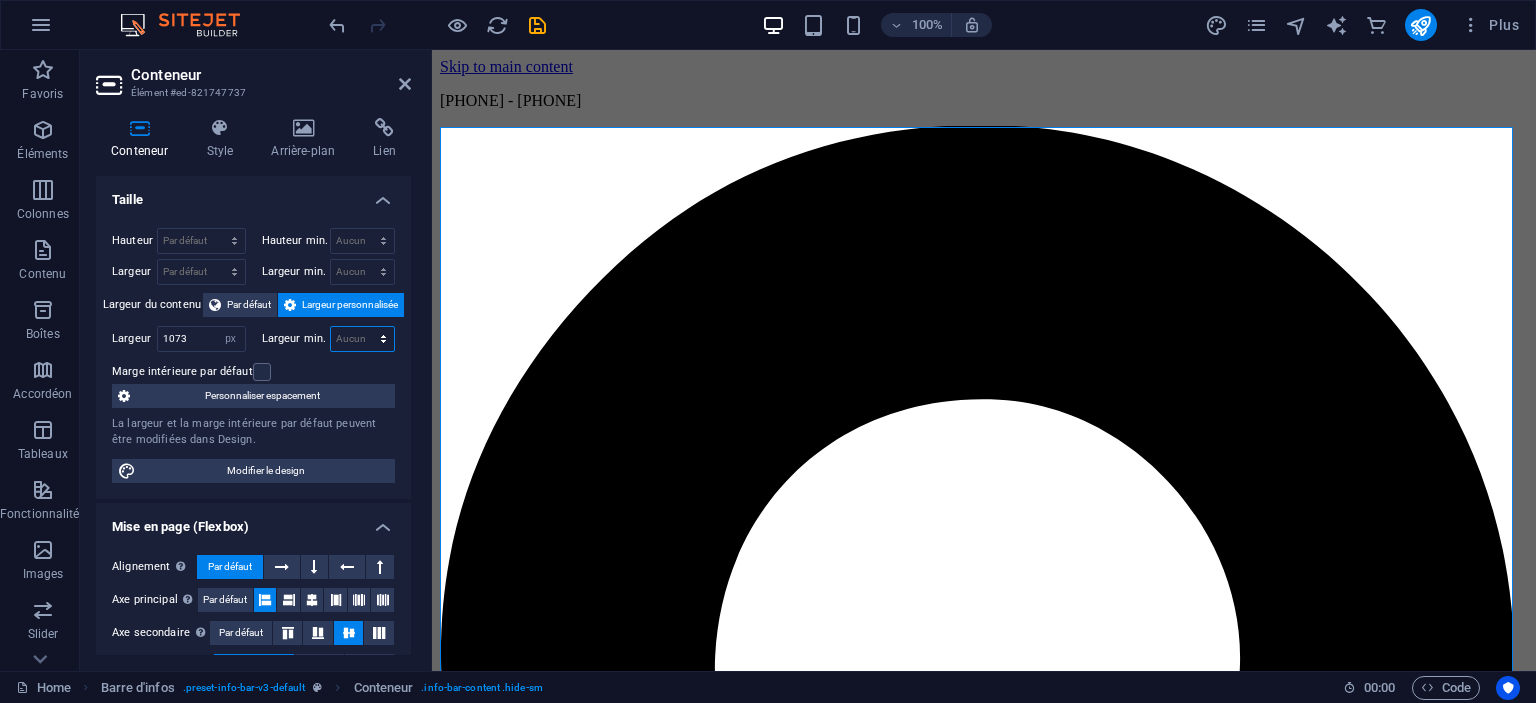 select on "px" 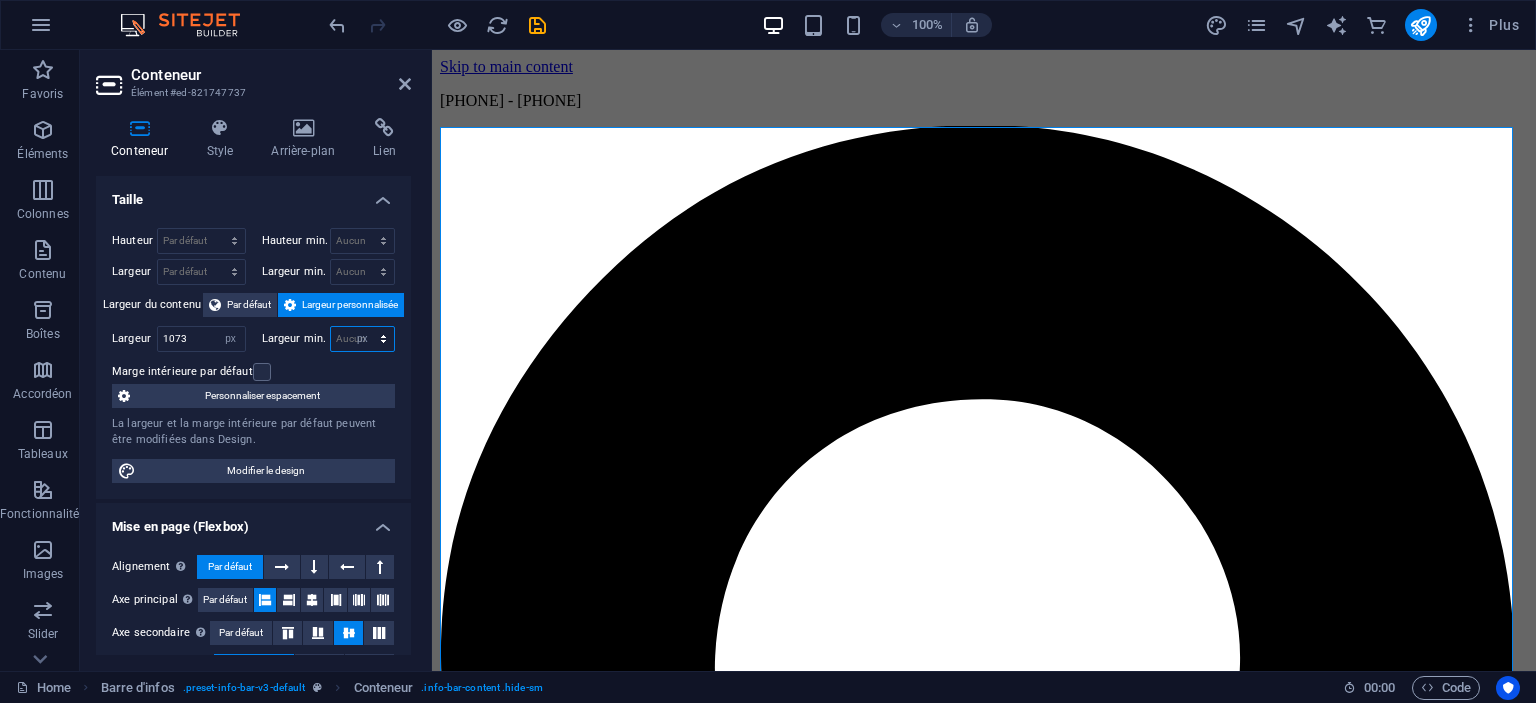 click on "Aucun px rem % vh vw" at bounding box center [363, 339] 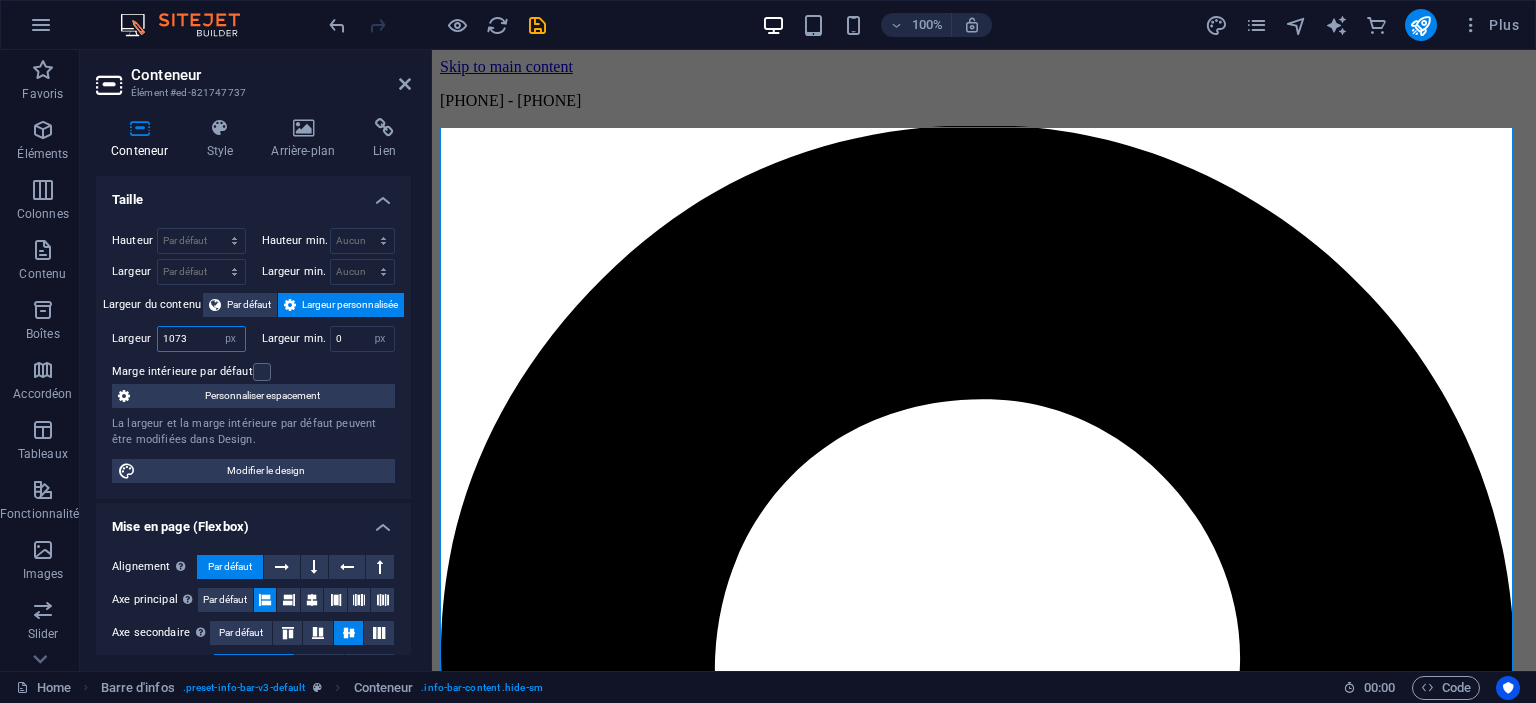 drag, startPoint x: 179, startPoint y: 337, endPoint x: 122, endPoint y: 334, distance: 57.07889 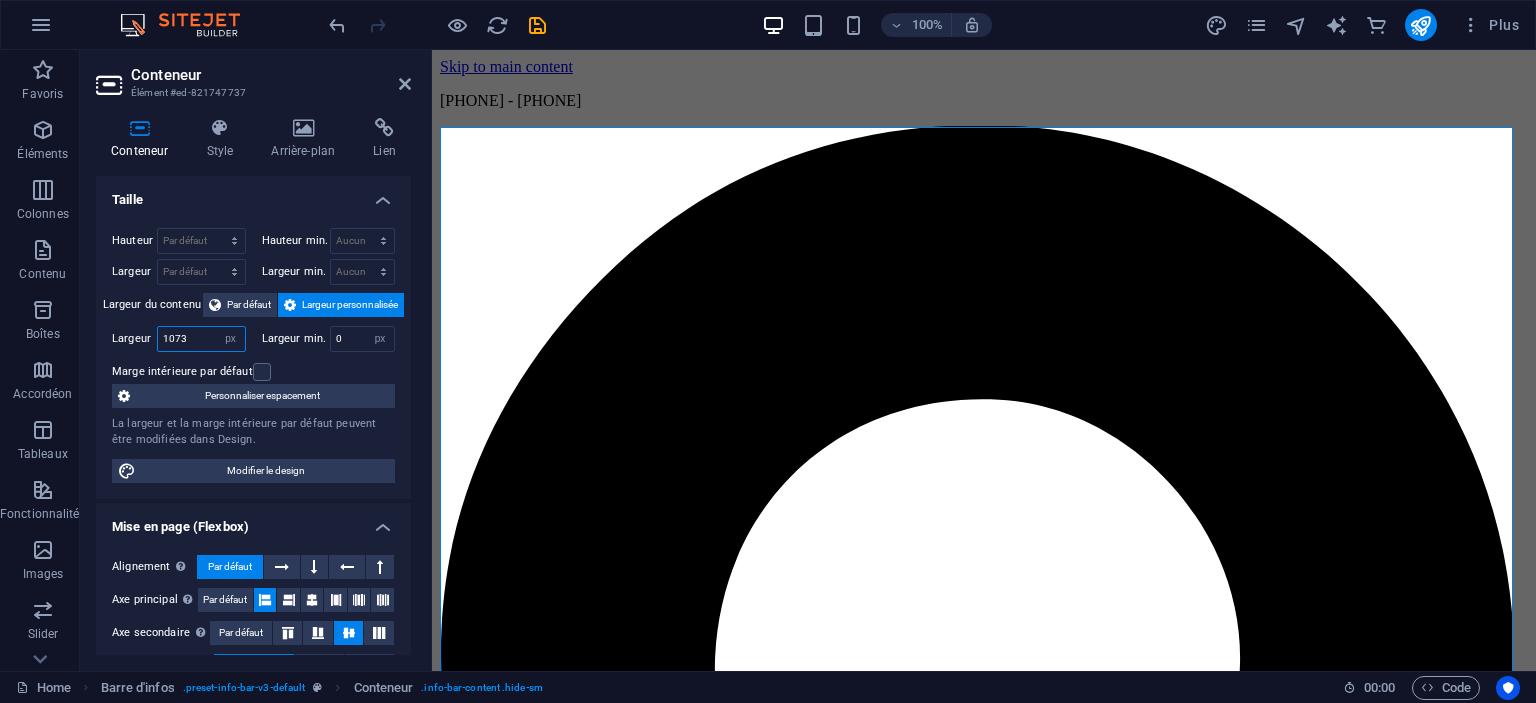 click on "Largeur 1073 Par défaut px rem % em vh vw" at bounding box center (179, 339) 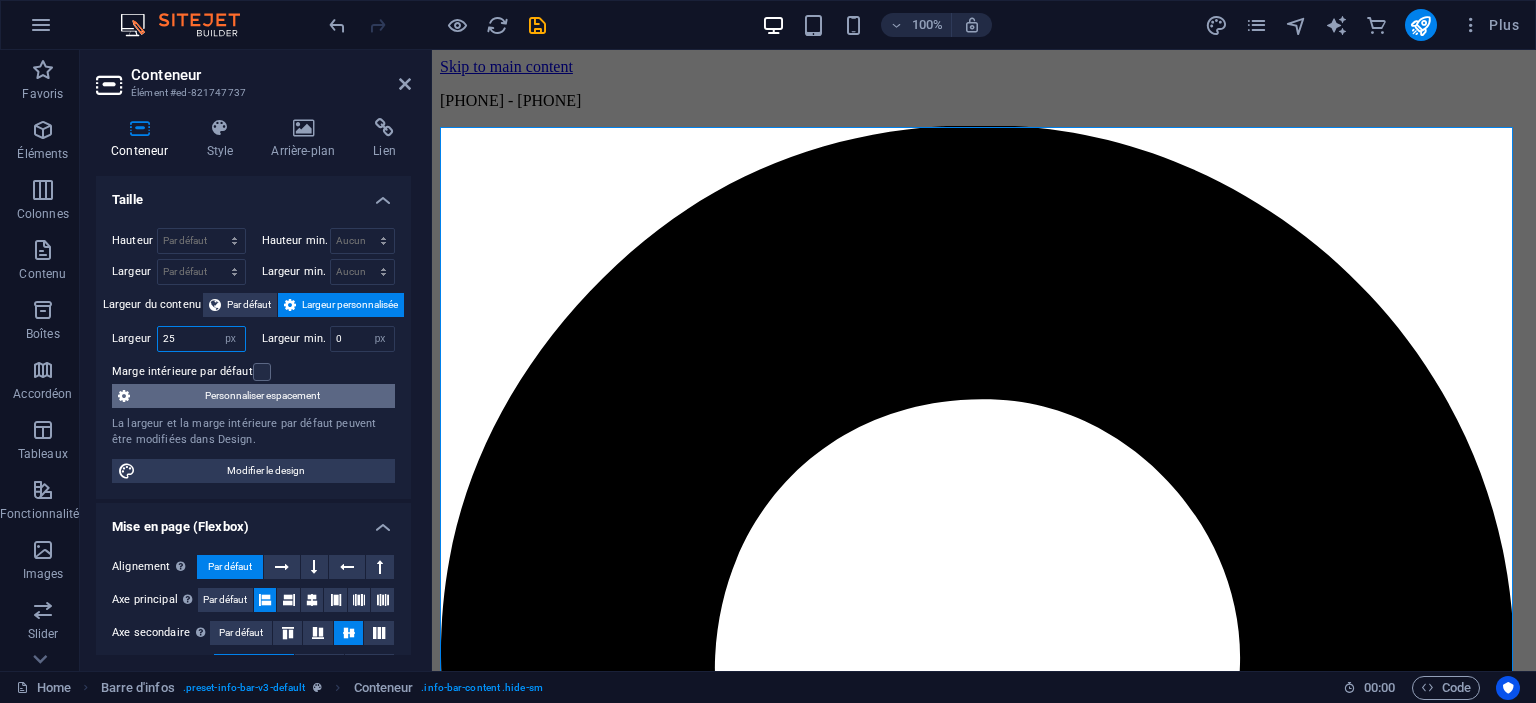type on "25" 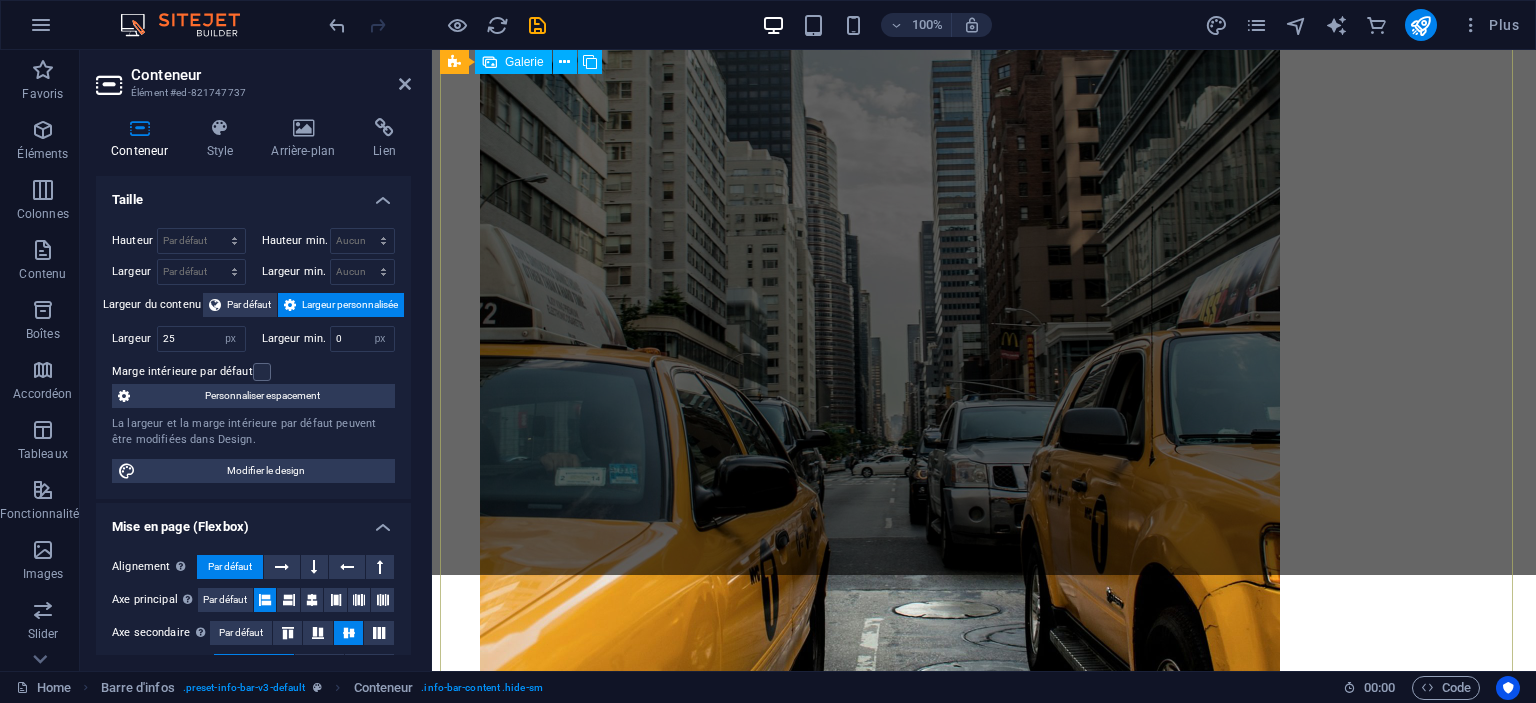 scroll, scrollTop: 9900, scrollLeft: 0, axis: vertical 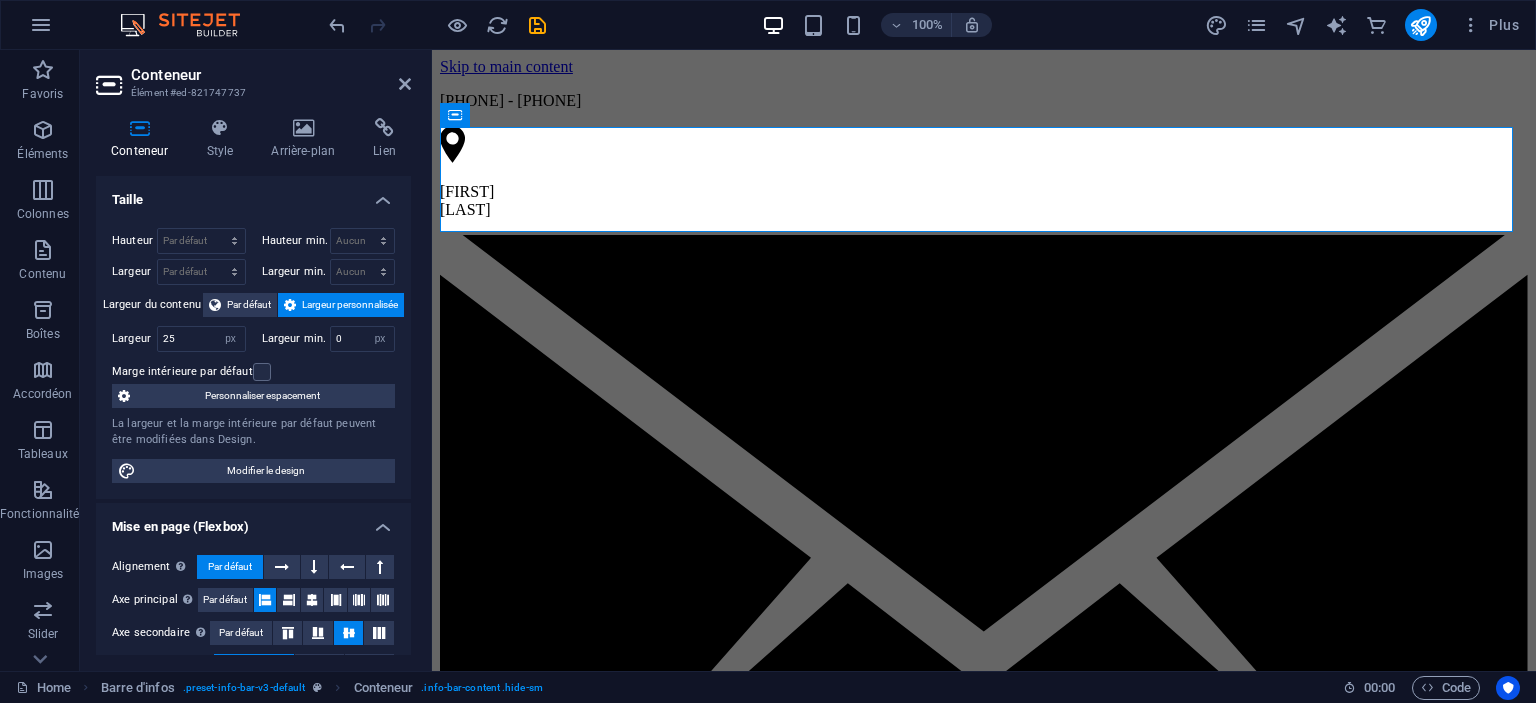 drag, startPoint x: 1528, startPoint y: 357, endPoint x: 1927, endPoint y: 97, distance: 476.2363 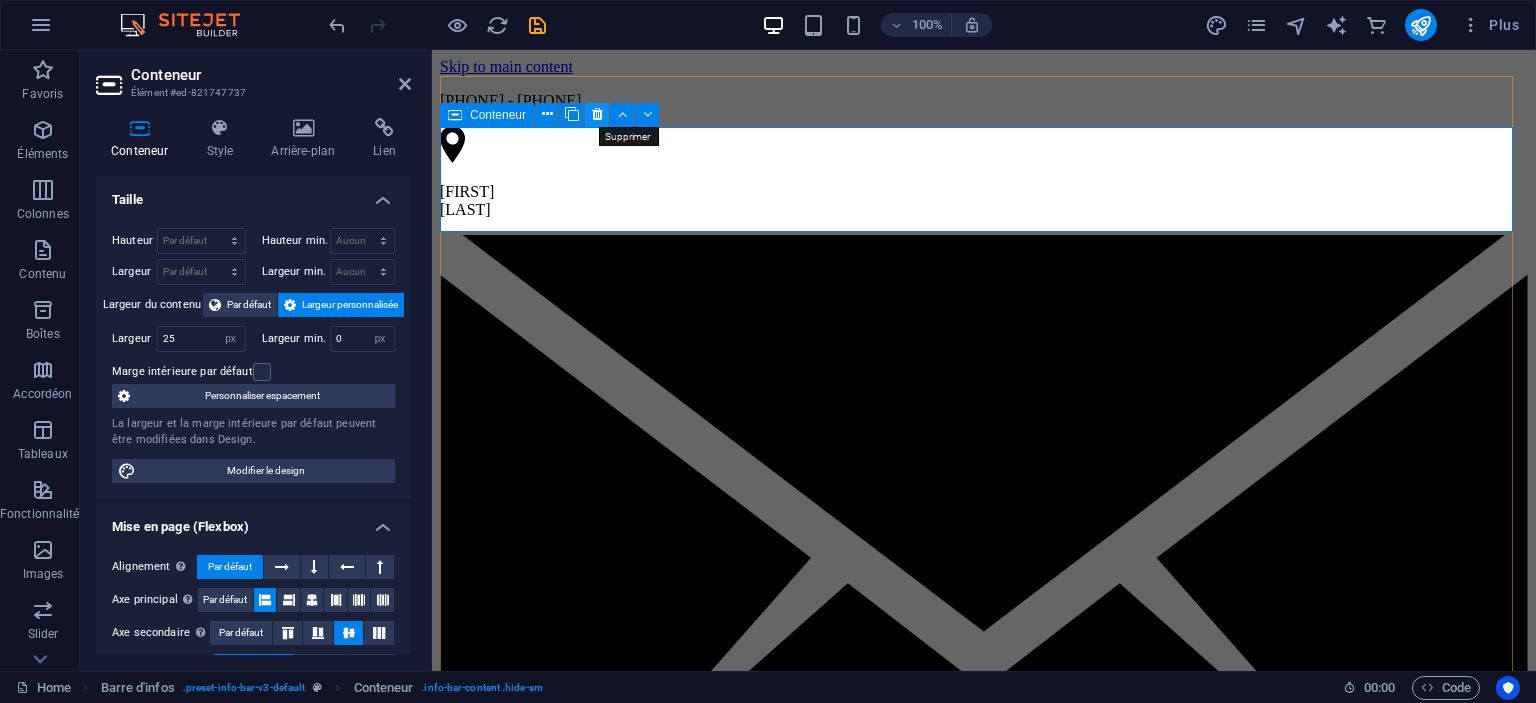 click at bounding box center (597, 114) 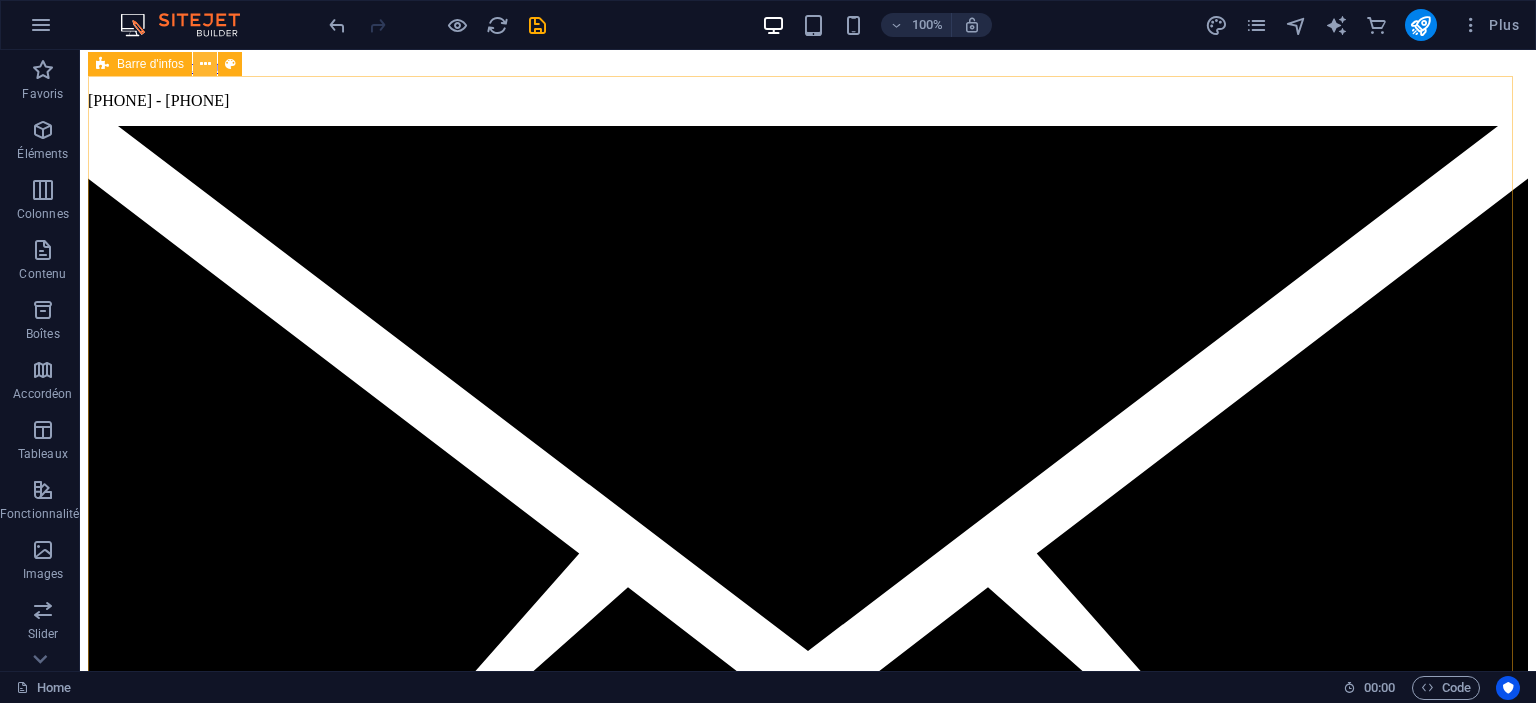 click at bounding box center [205, 64] 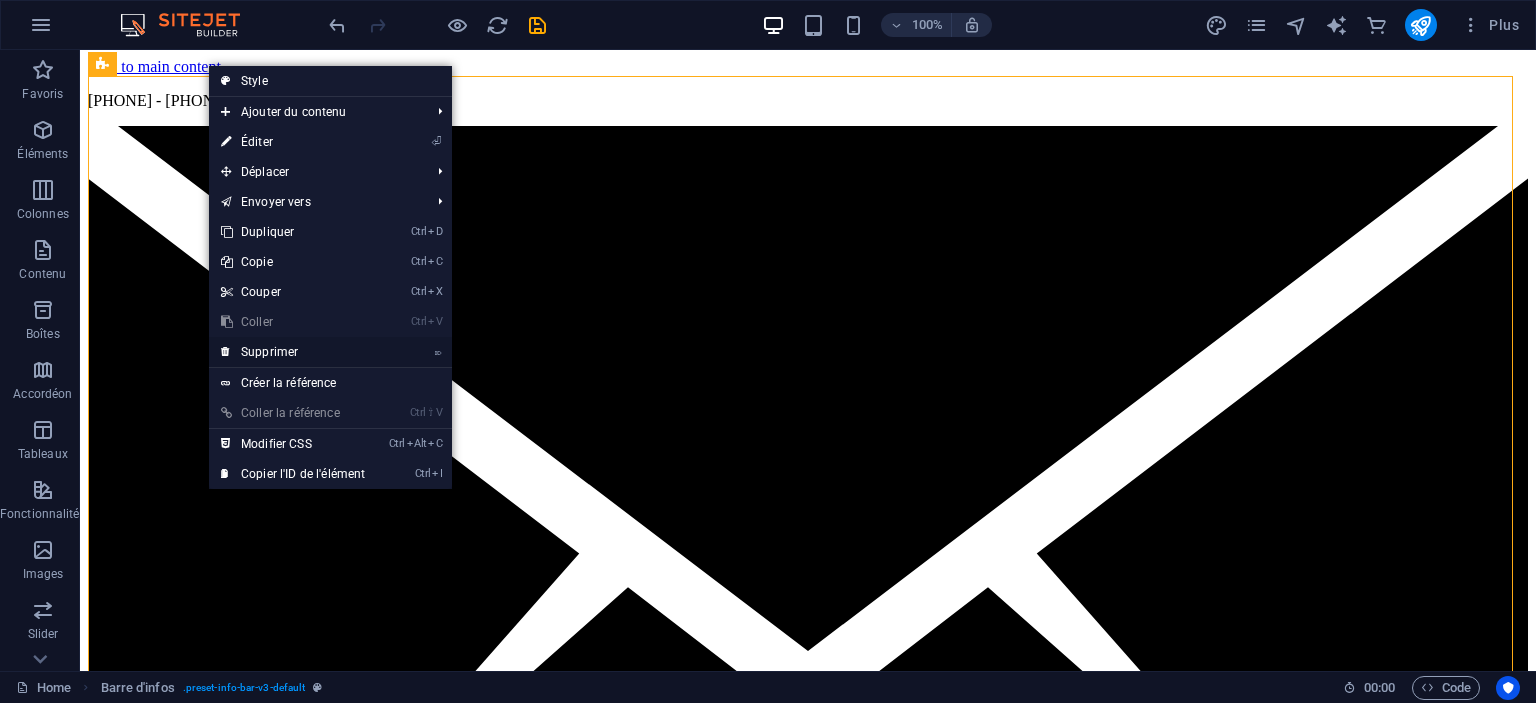 click on "⌦  Supprimer" at bounding box center (293, 352) 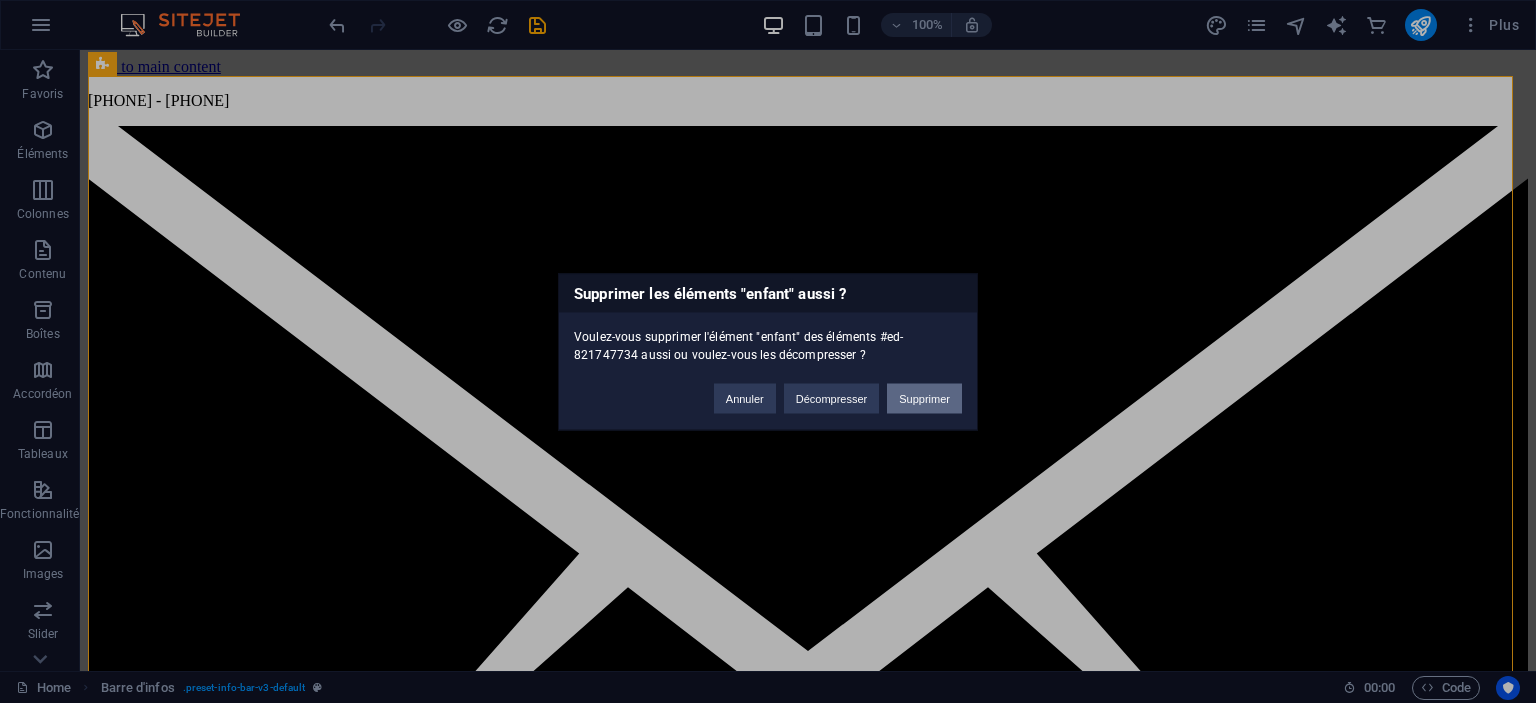click on "Supprimer" at bounding box center (924, 398) 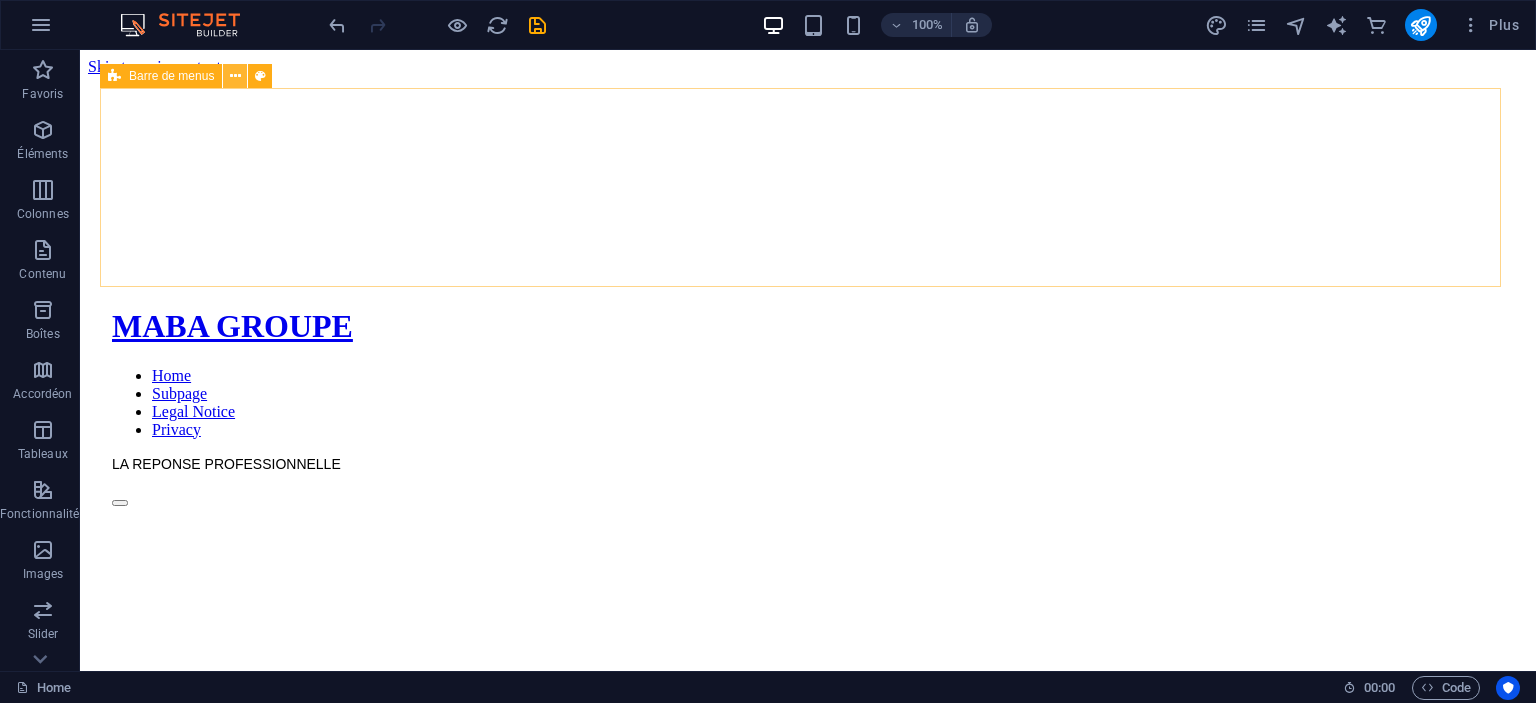 click at bounding box center (235, 76) 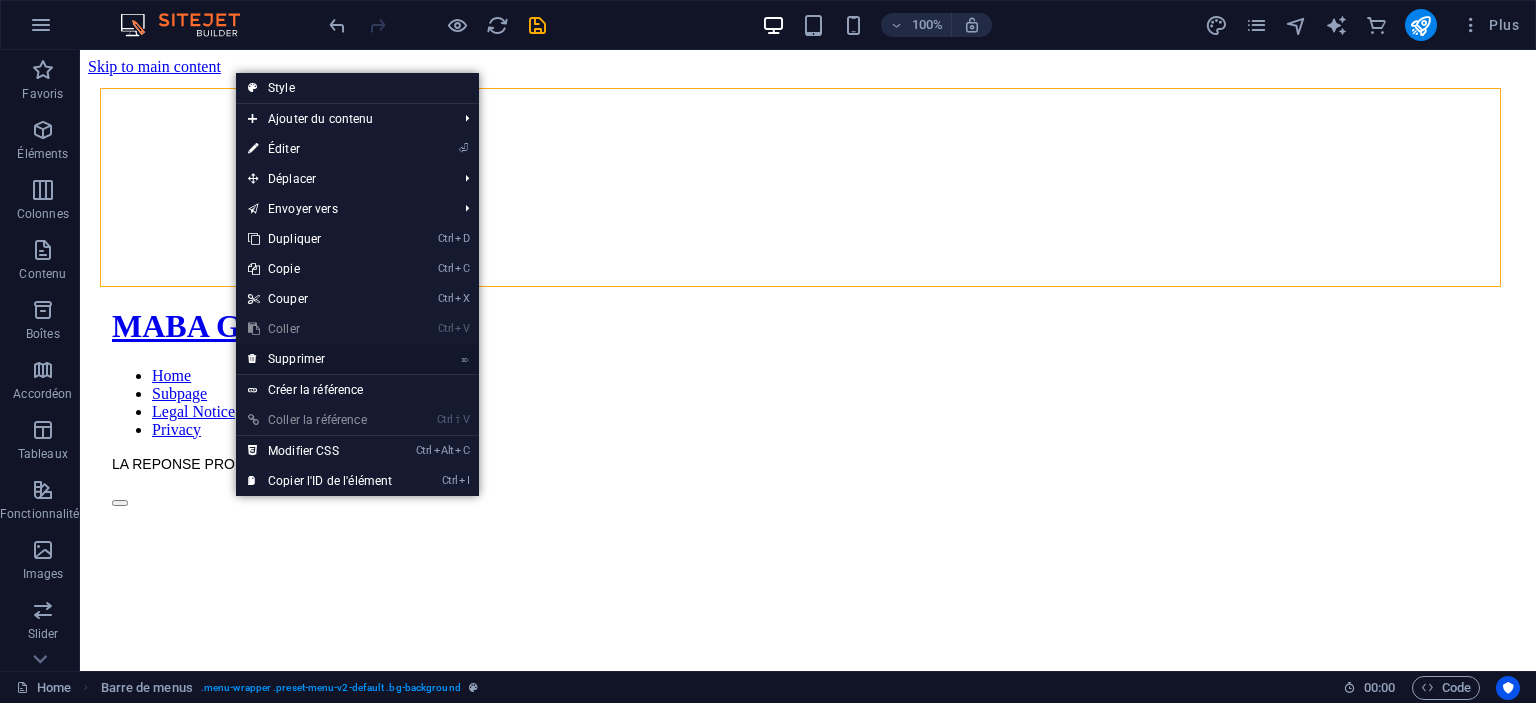 click on "⌦  Supprimer" at bounding box center [320, 359] 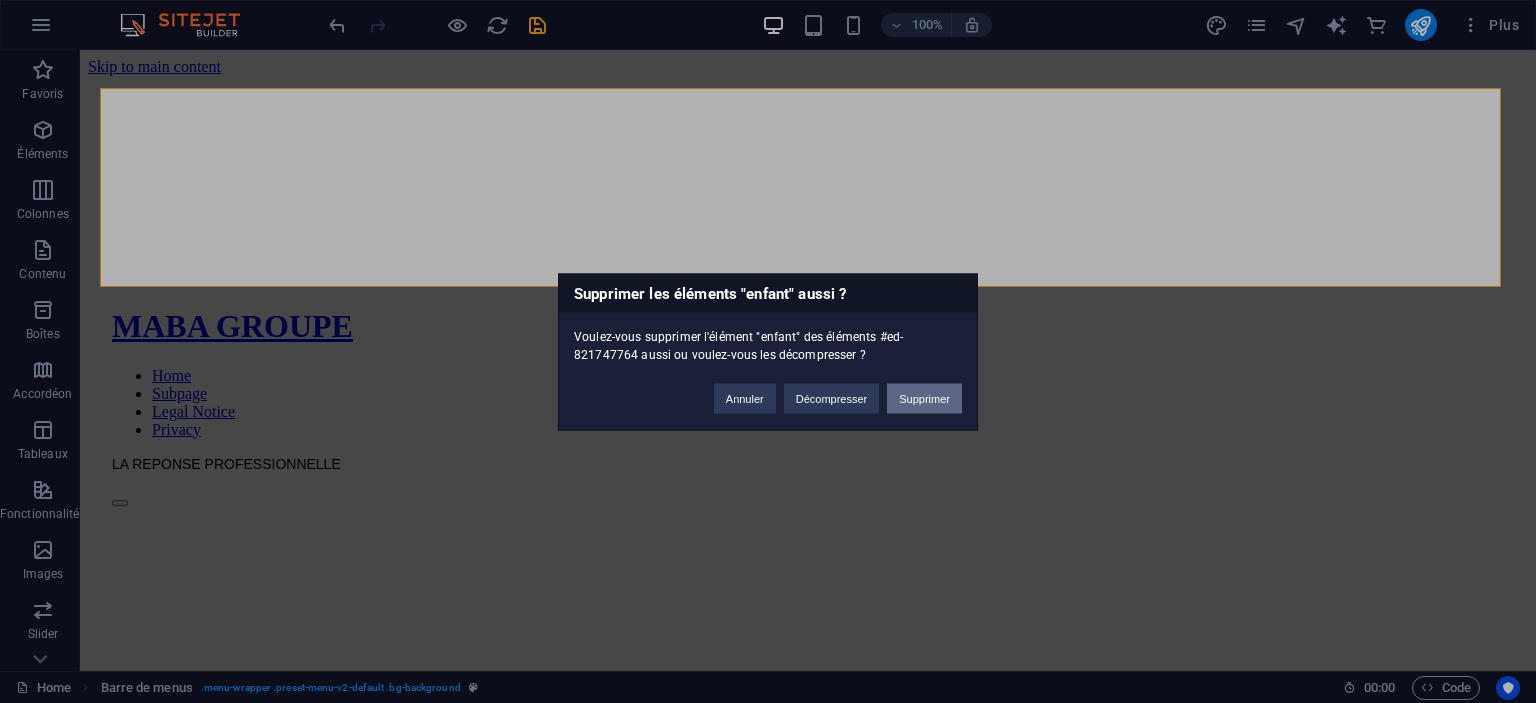 drag, startPoint x: 927, startPoint y: 403, endPoint x: 801, endPoint y: 327, distance: 147.14618 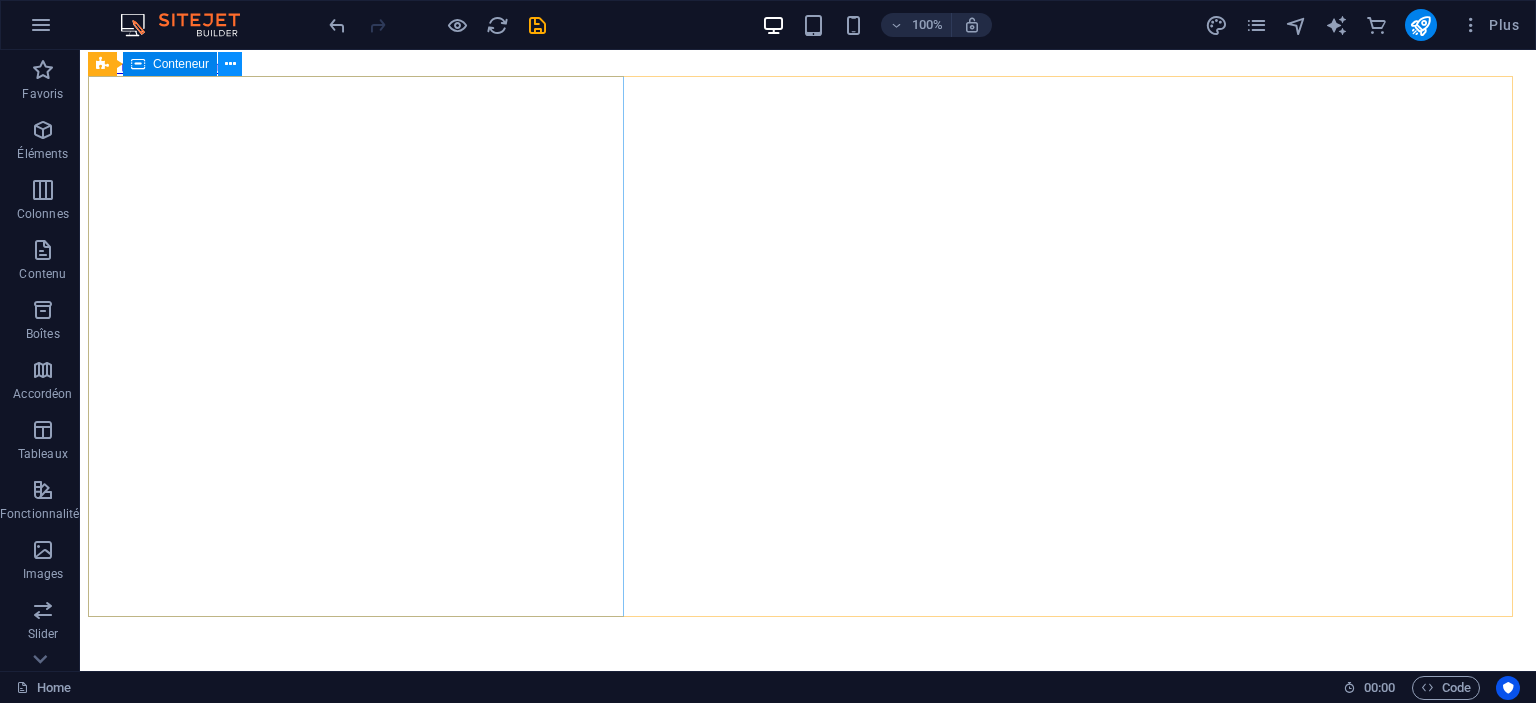 click at bounding box center (230, 64) 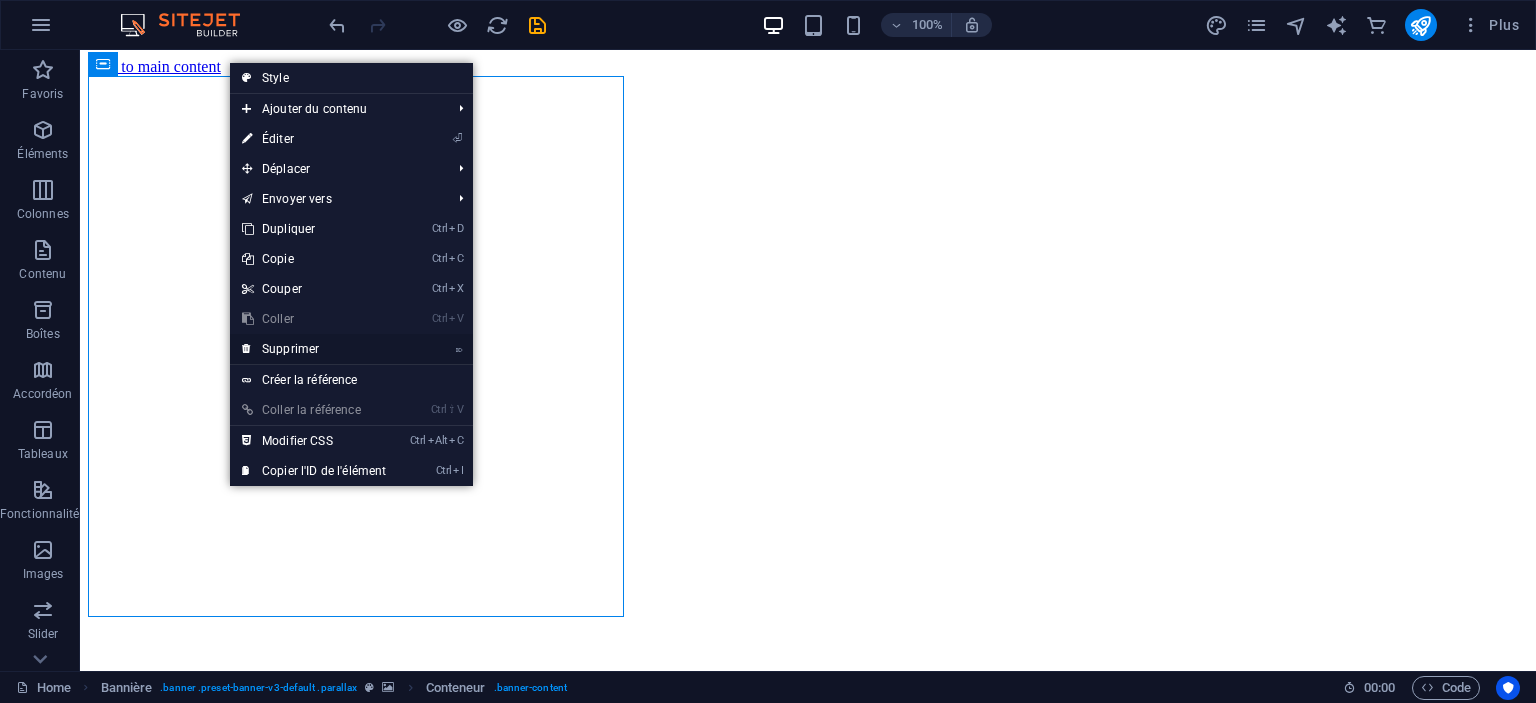 click on "⌦  Supprimer" at bounding box center [314, 349] 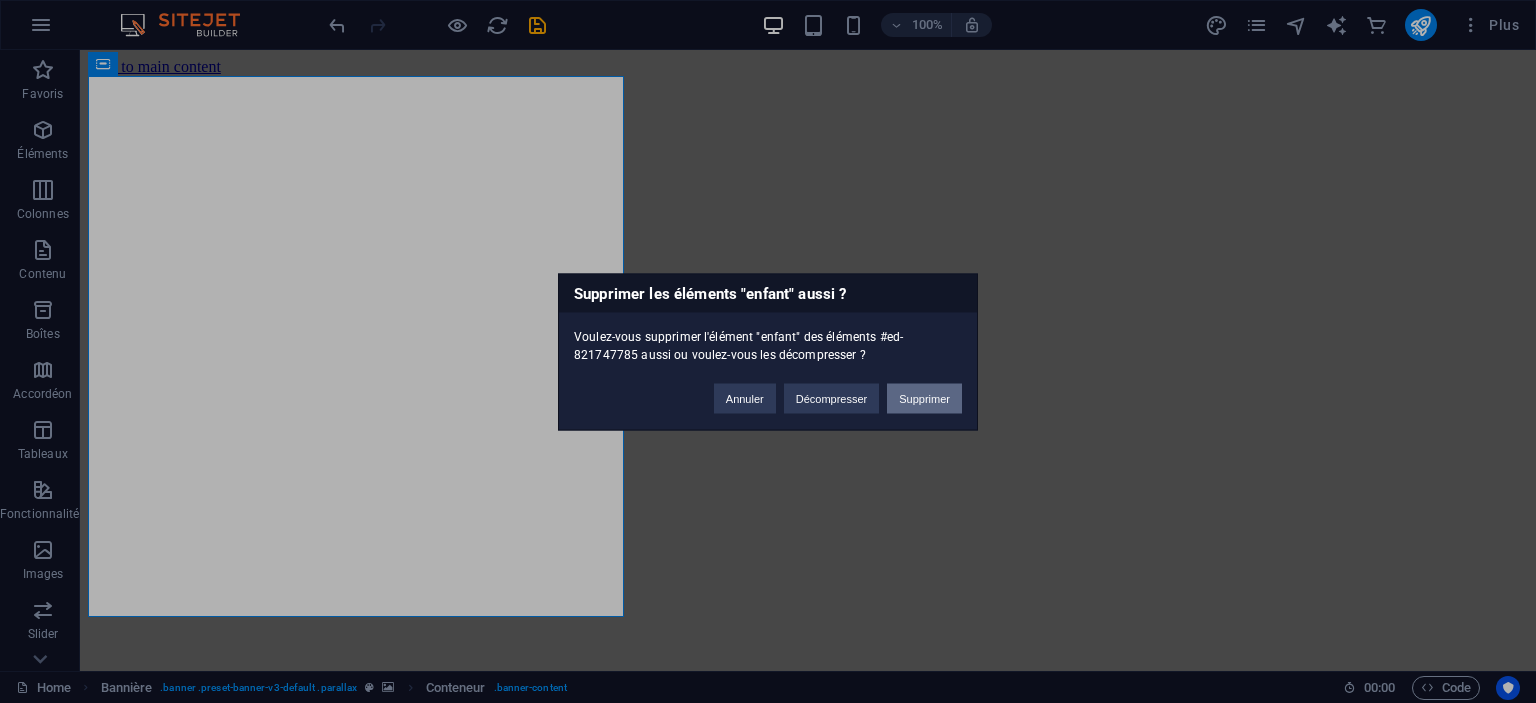 drag, startPoint x: 922, startPoint y: 395, endPoint x: 839, endPoint y: 343, distance: 97.94386 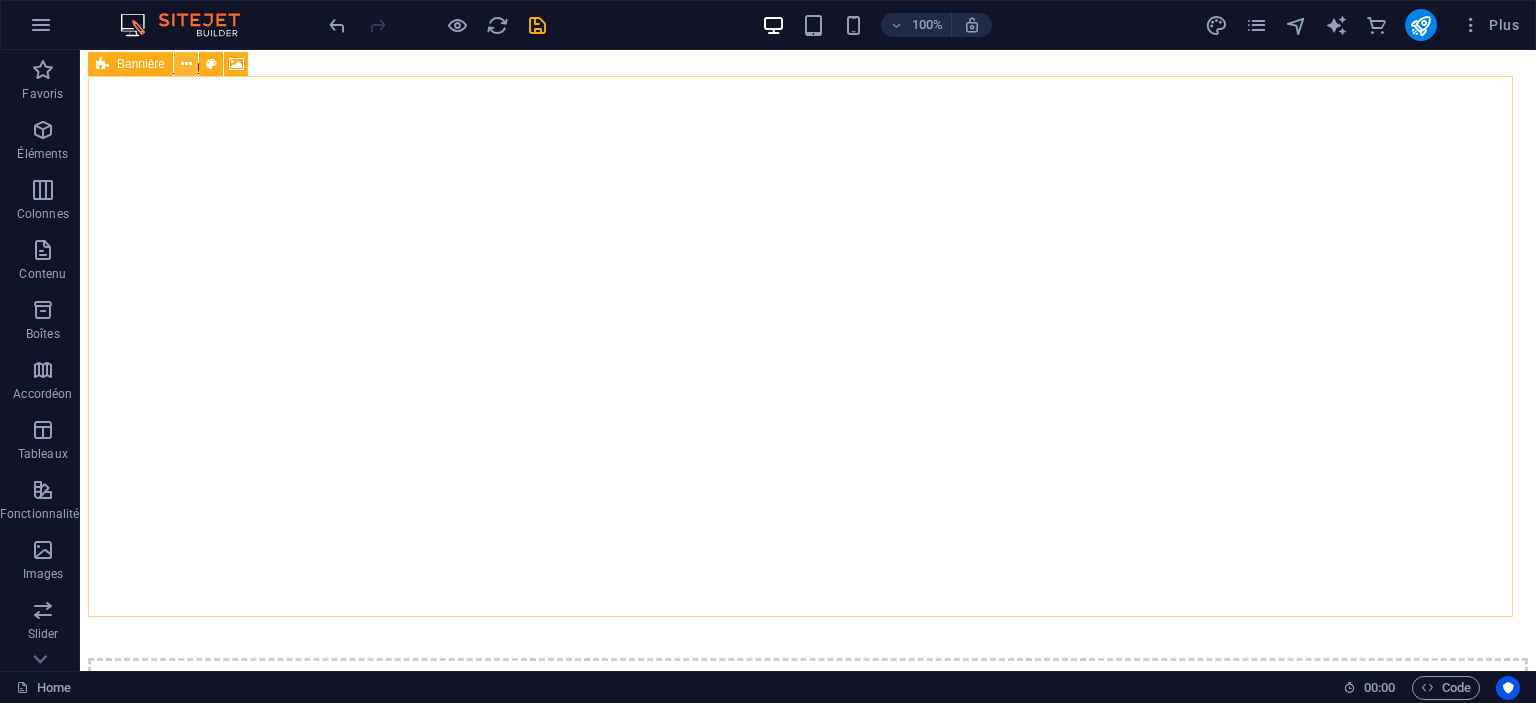 click at bounding box center [186, 64] 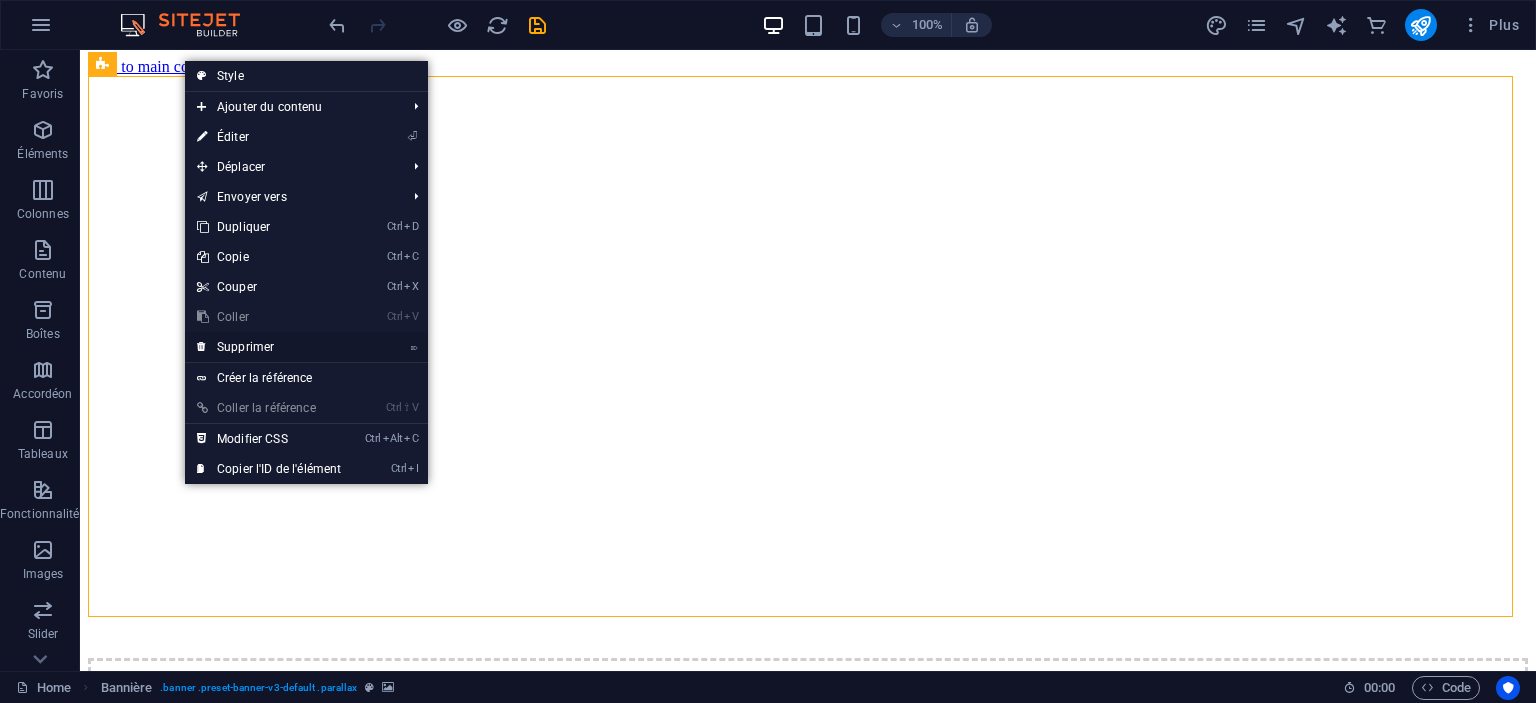 click on "⌦  Supprimer" at bounding box center (269, 347) 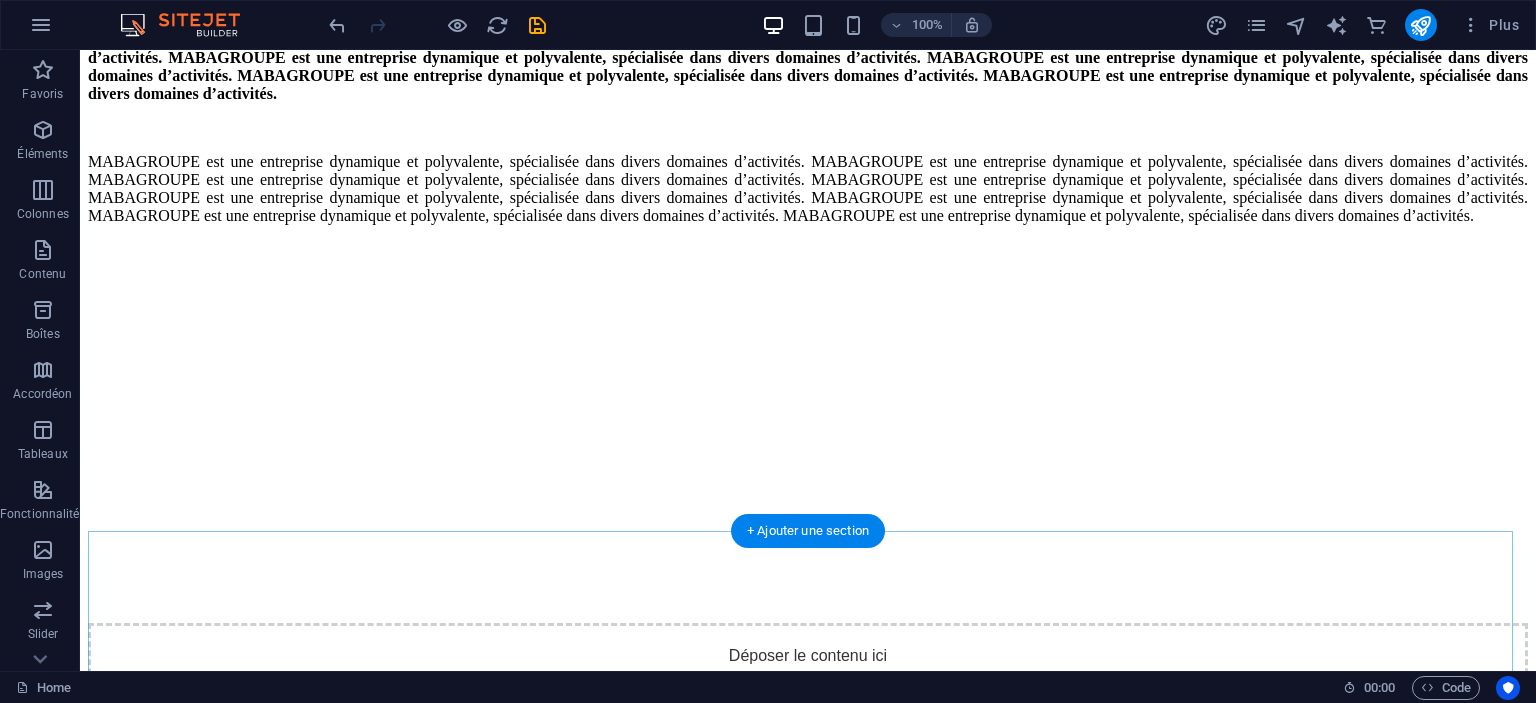 scroll, scrollTop: 0, scrollLeft: 0, axis: both 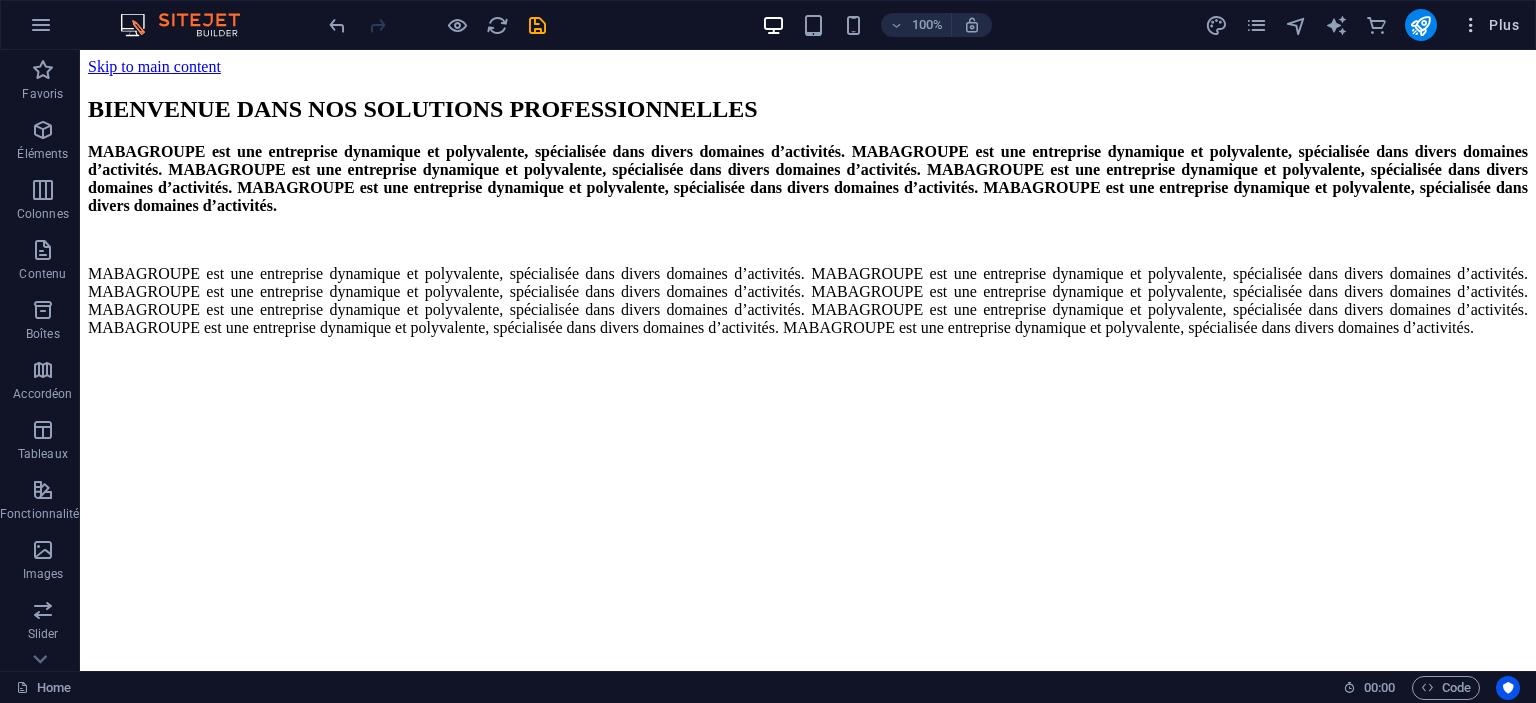 click at bounding box center (1471, 25) 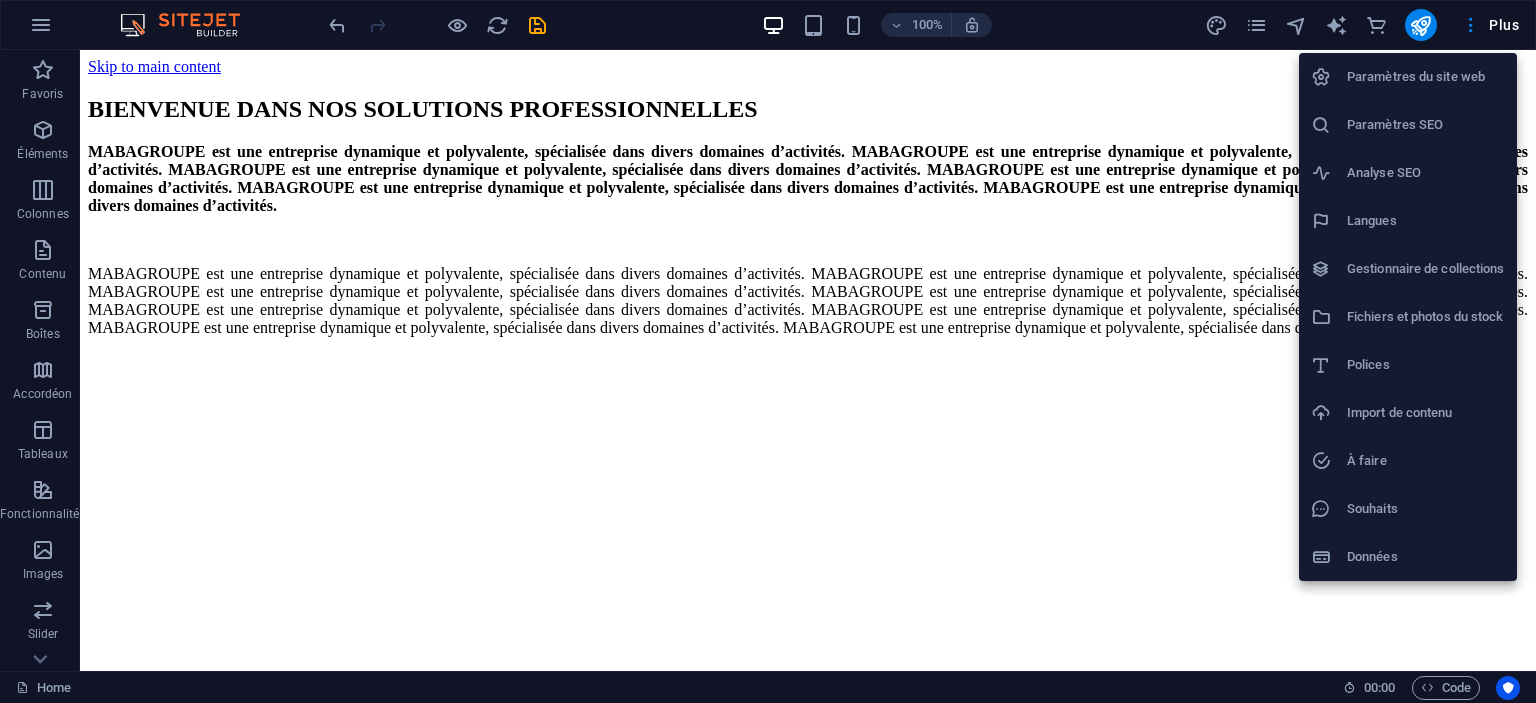 click at bounding box center [768, 351] 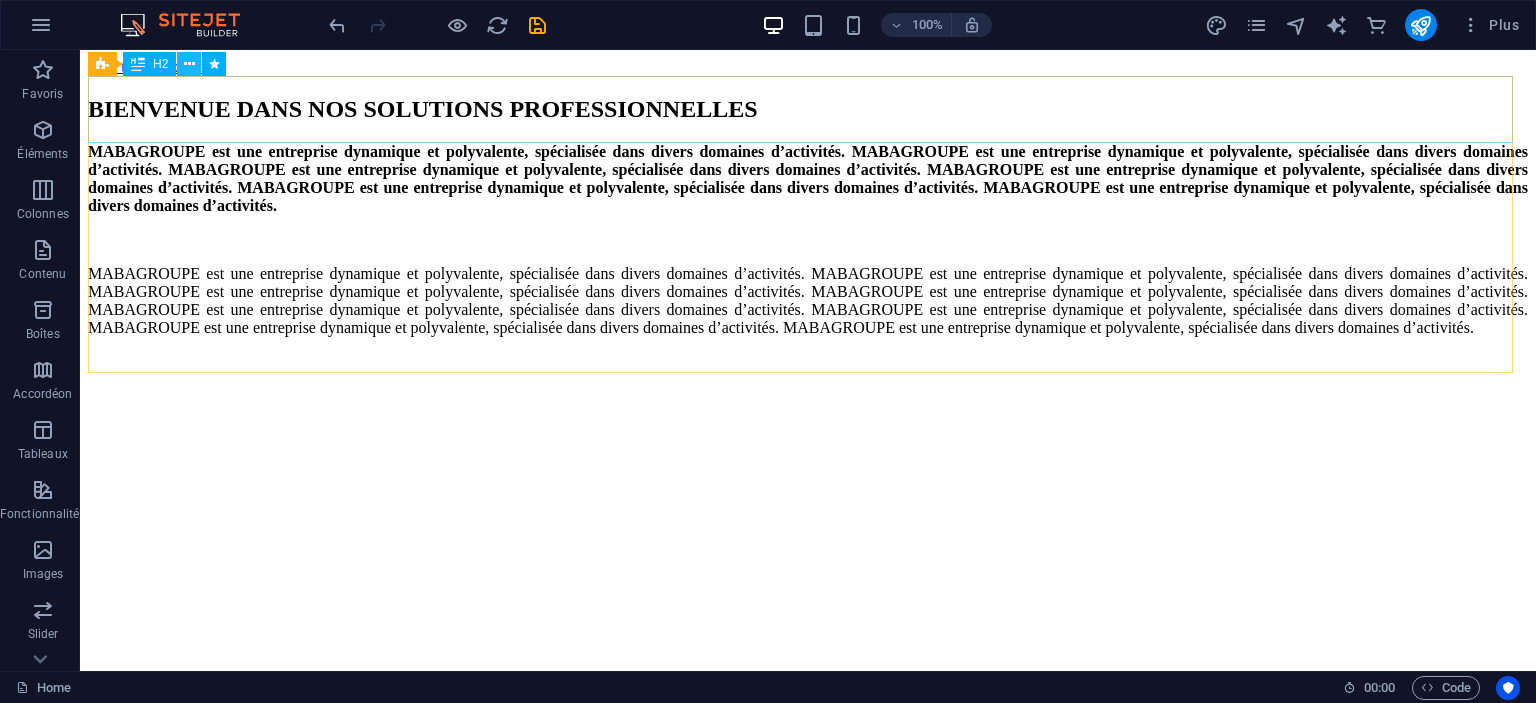 click at bounding box center [189, 64] 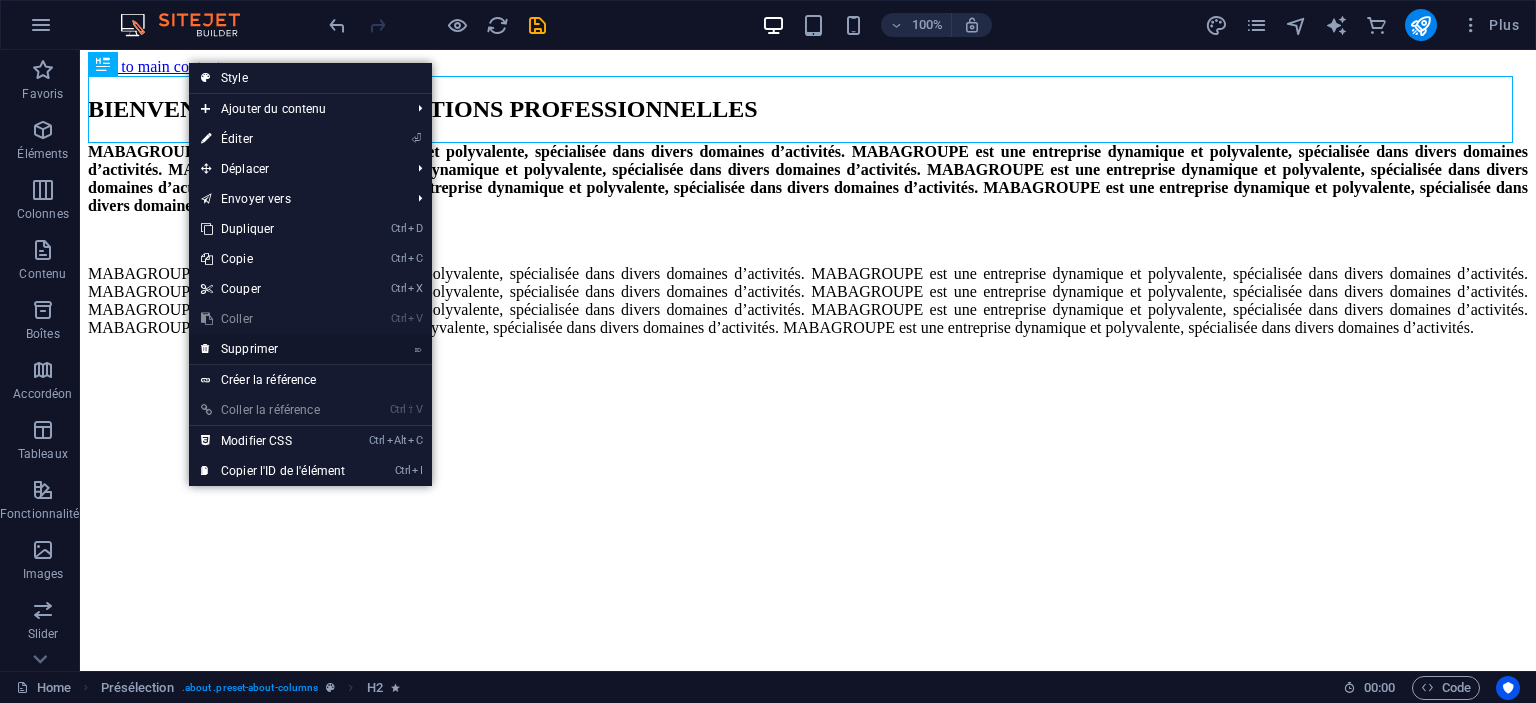 click on "⌦  Supprimer" at bounding box center [273, 349] 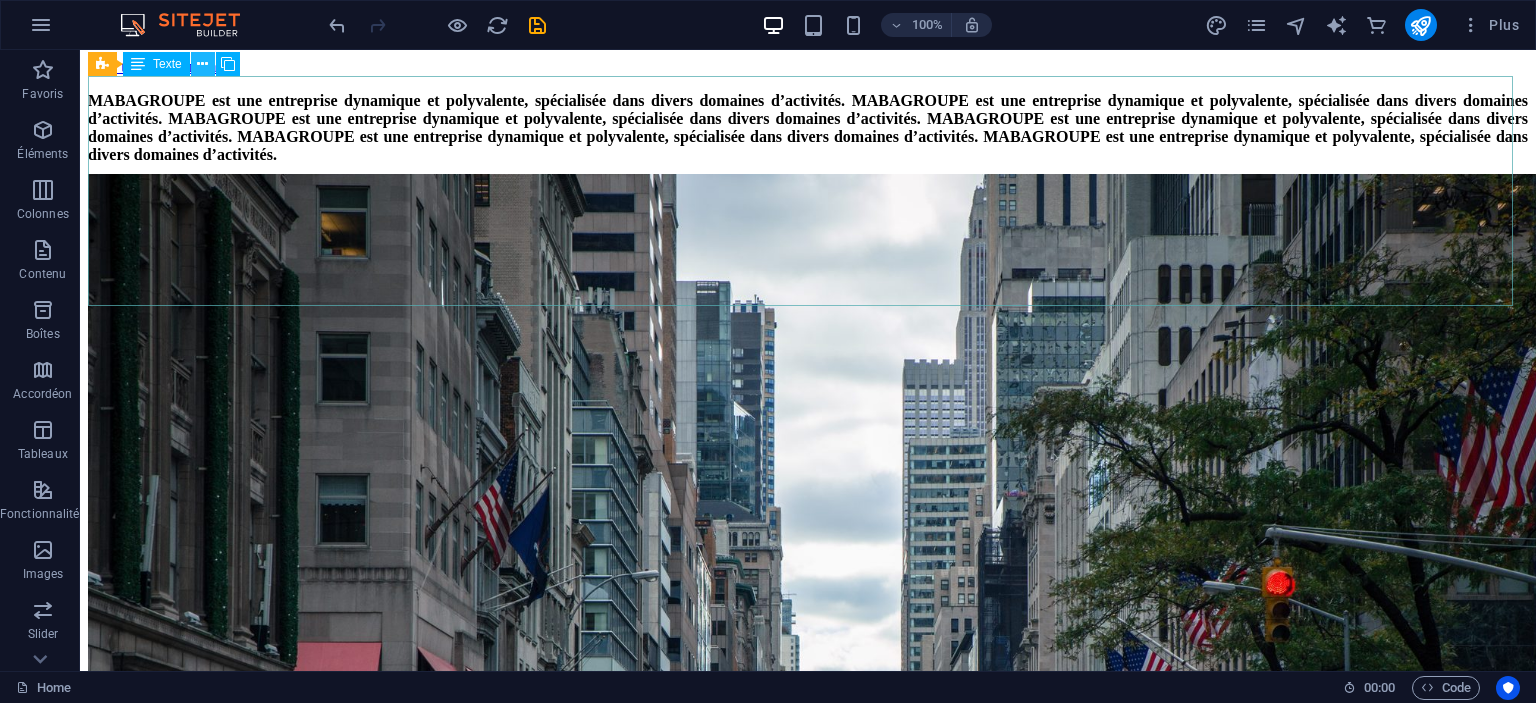 click at bounding box center [202, 64] 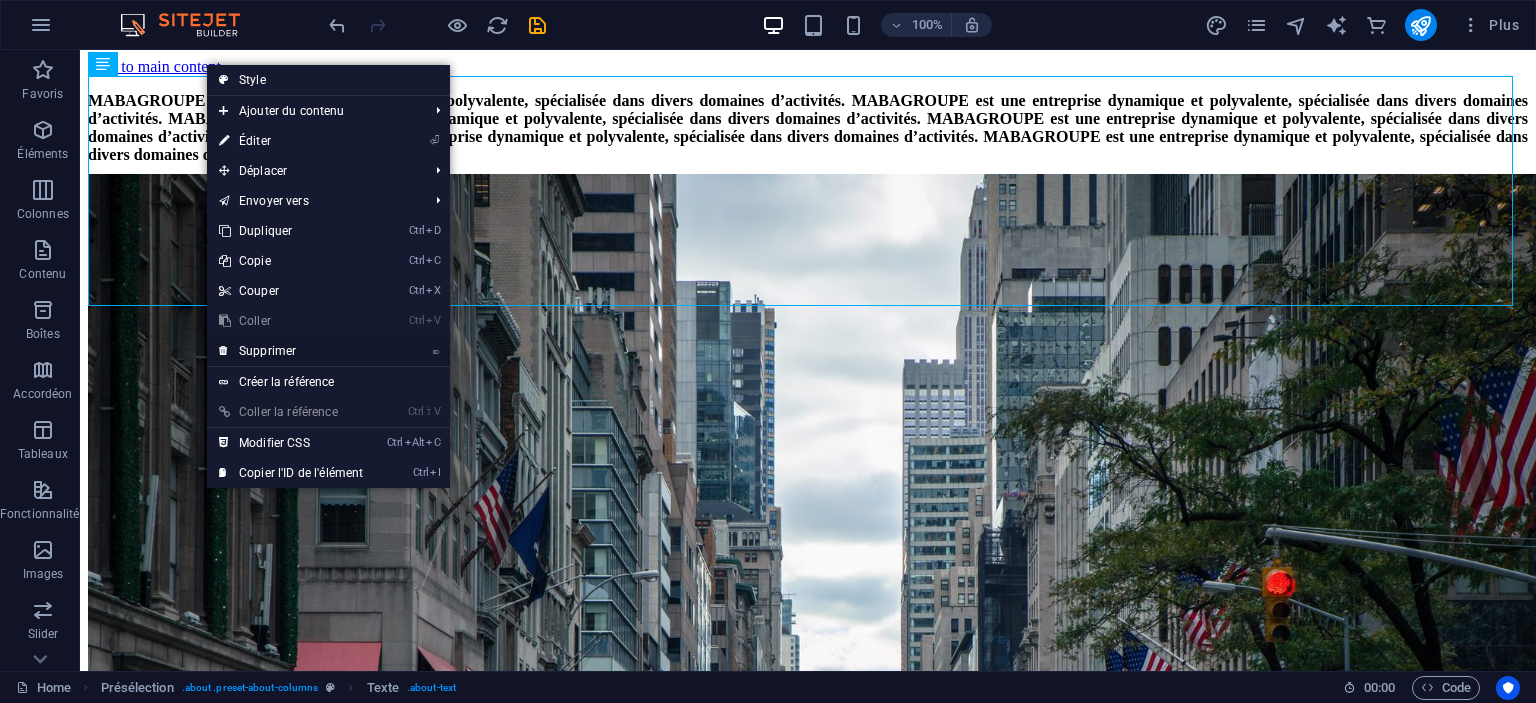 click on "⌦  Supprimer" at bounding box center [291, 351] 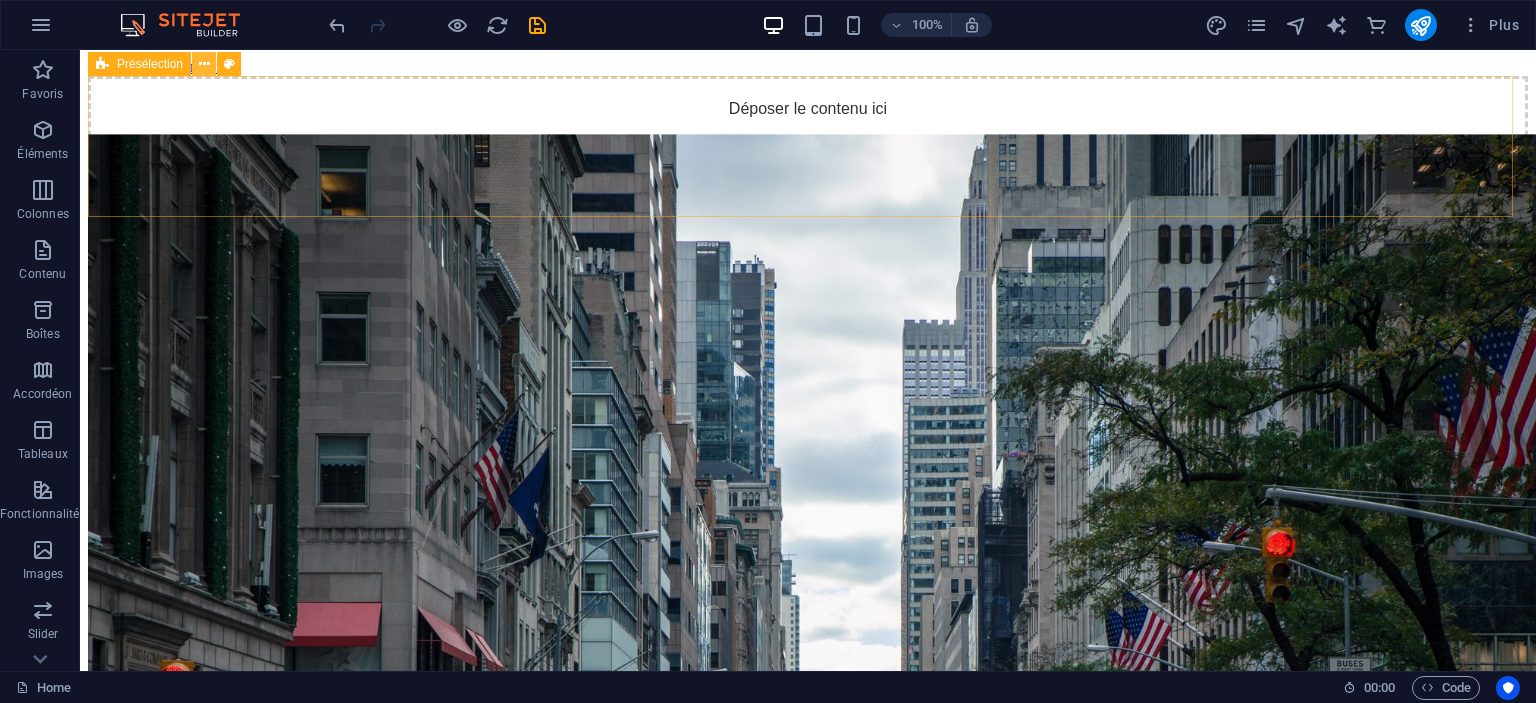 click at bounding box center [204, 64] 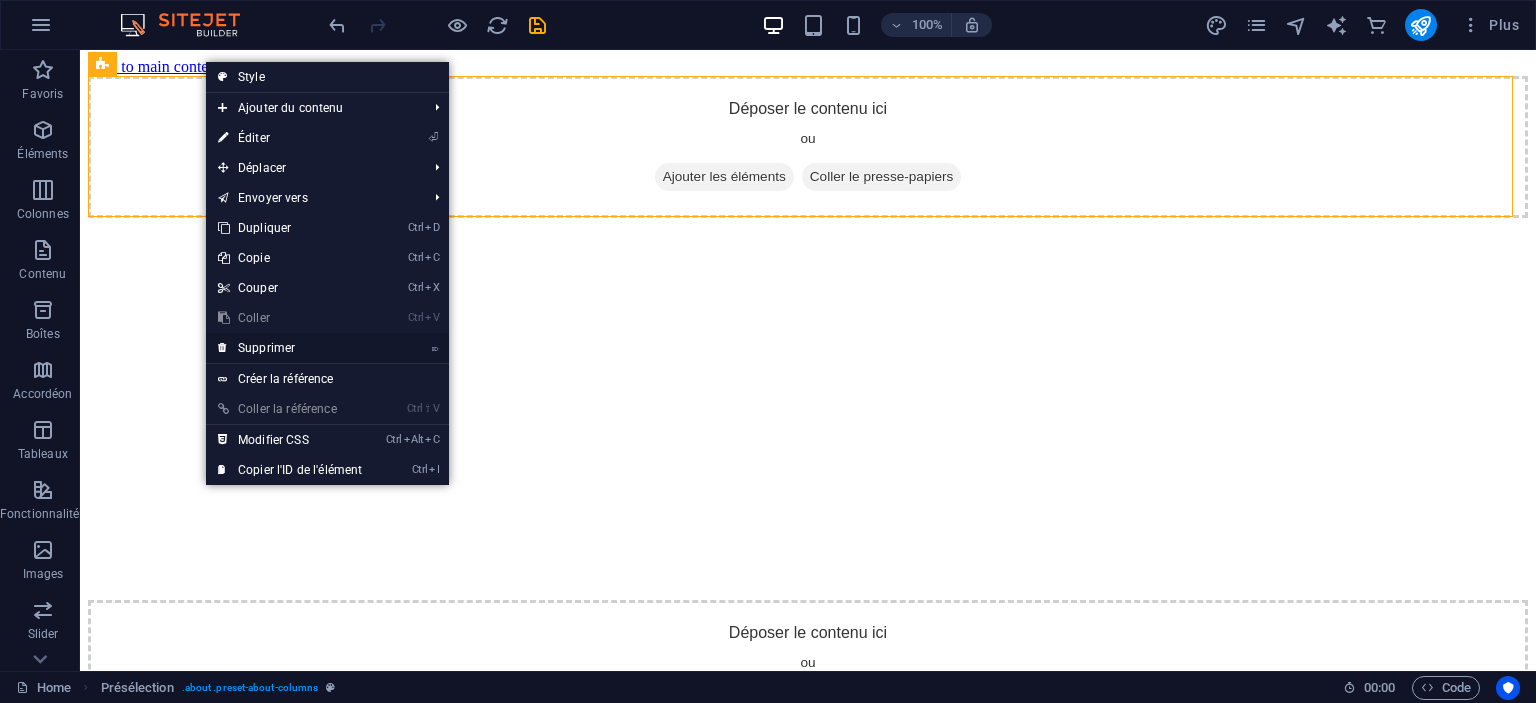 click on "⌦  Supprimer" at bounding box center [290, 348] 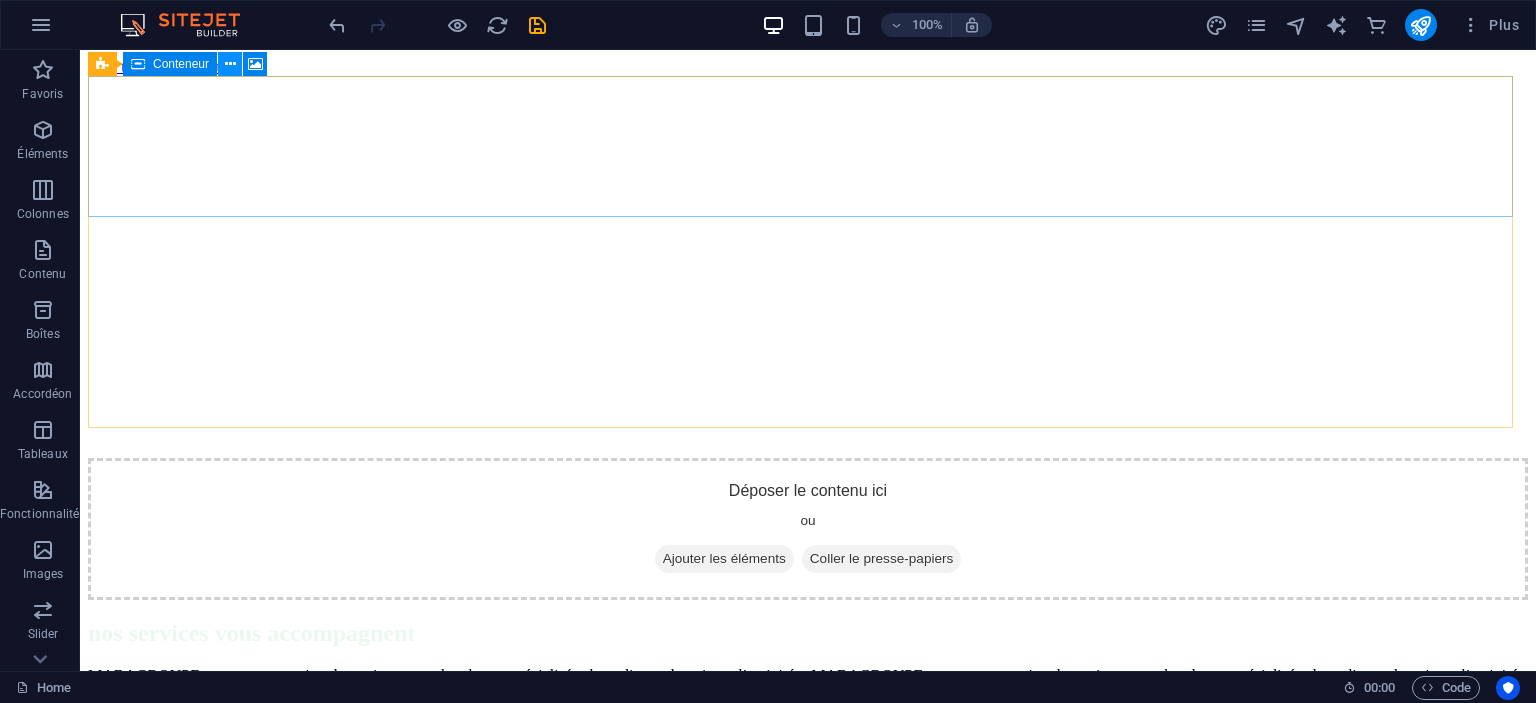 click at bounding box center (230, 64) 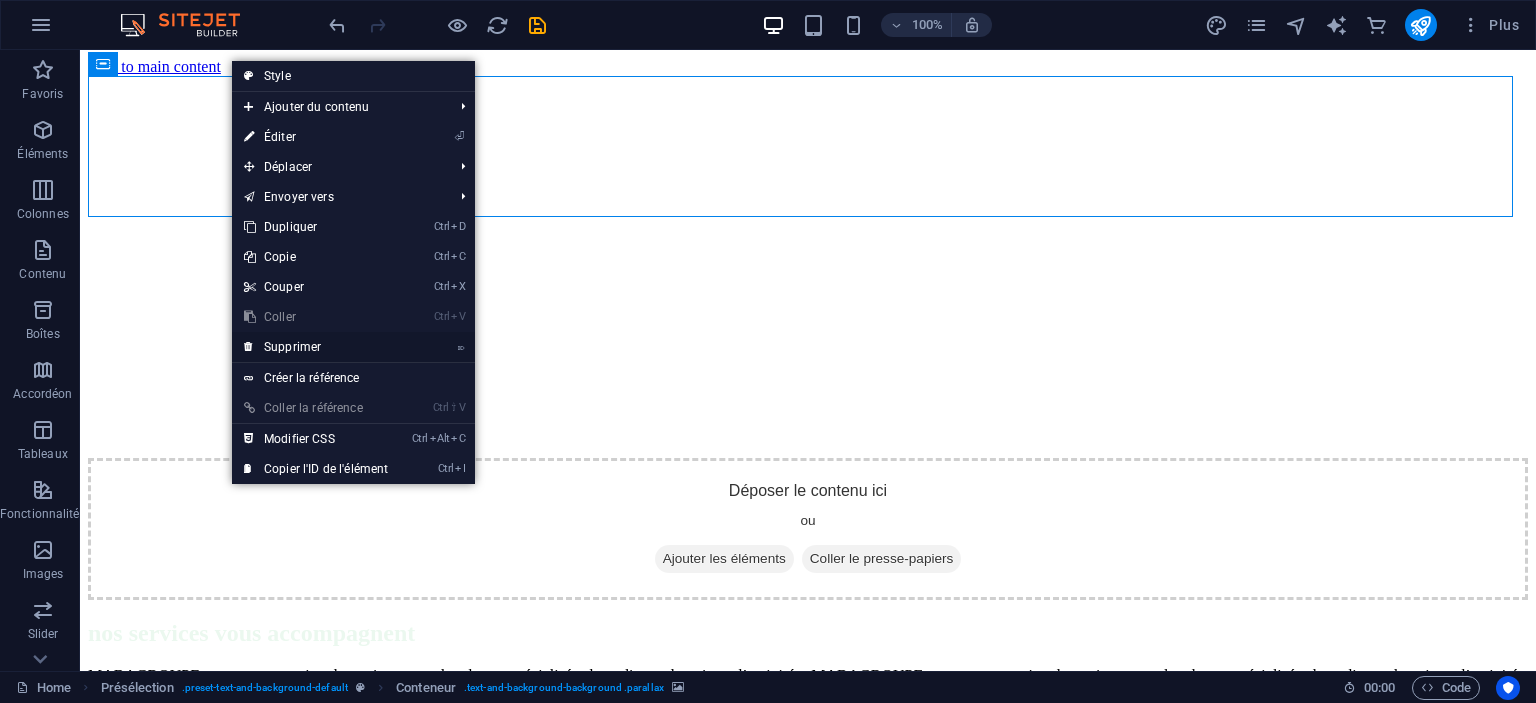 click on "⌦  Supprimer" at bounding box center [316, 347] 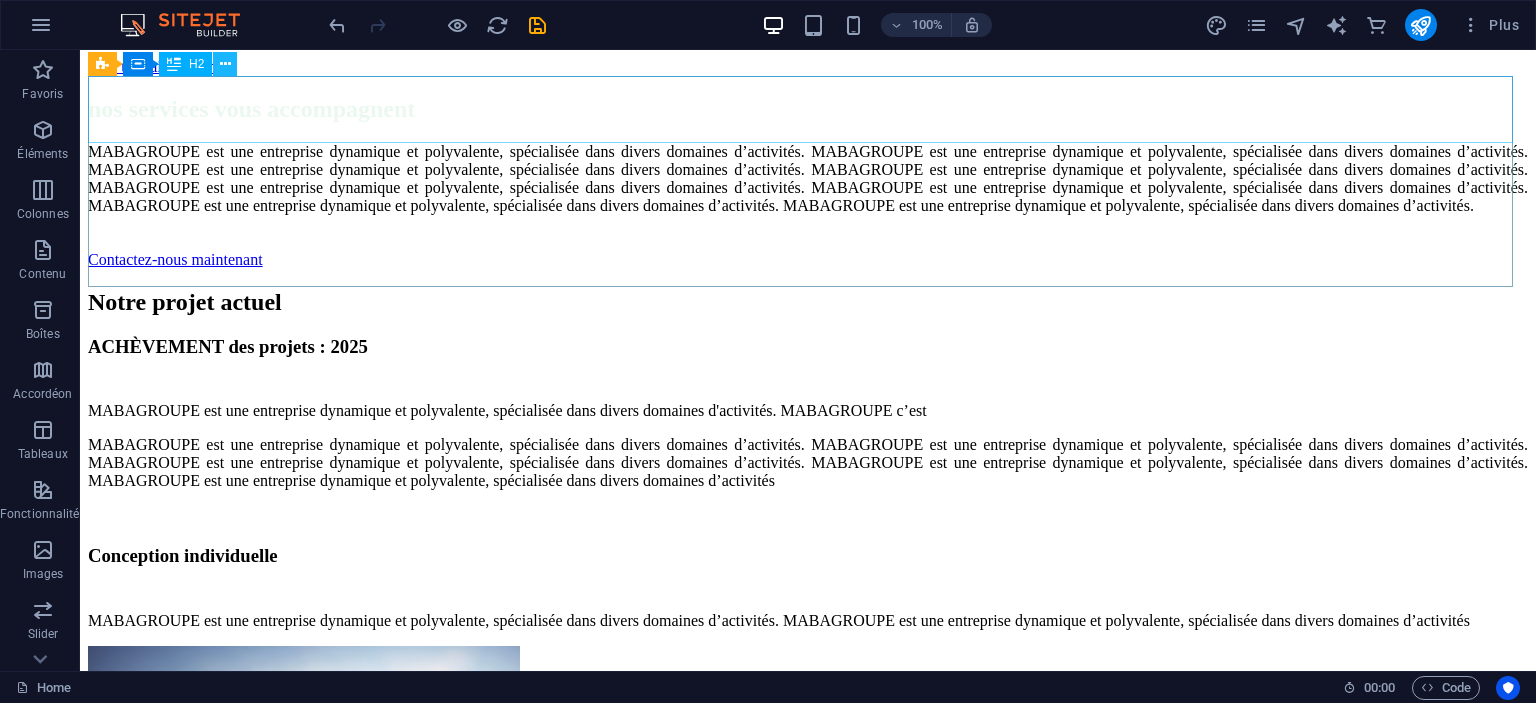 click at bounding box center [225, 64] 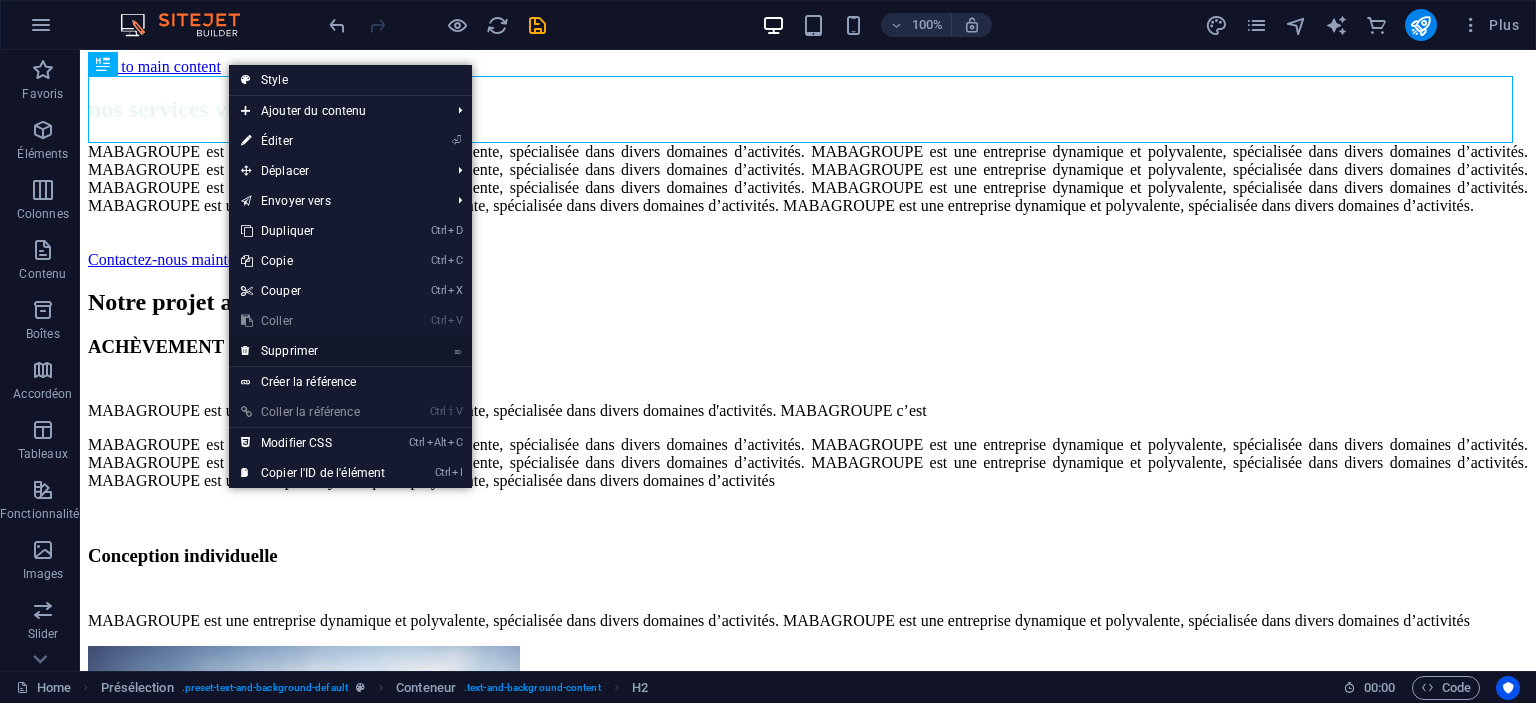 click on "⌦  Supprimer" at bounding box center [313, 351] 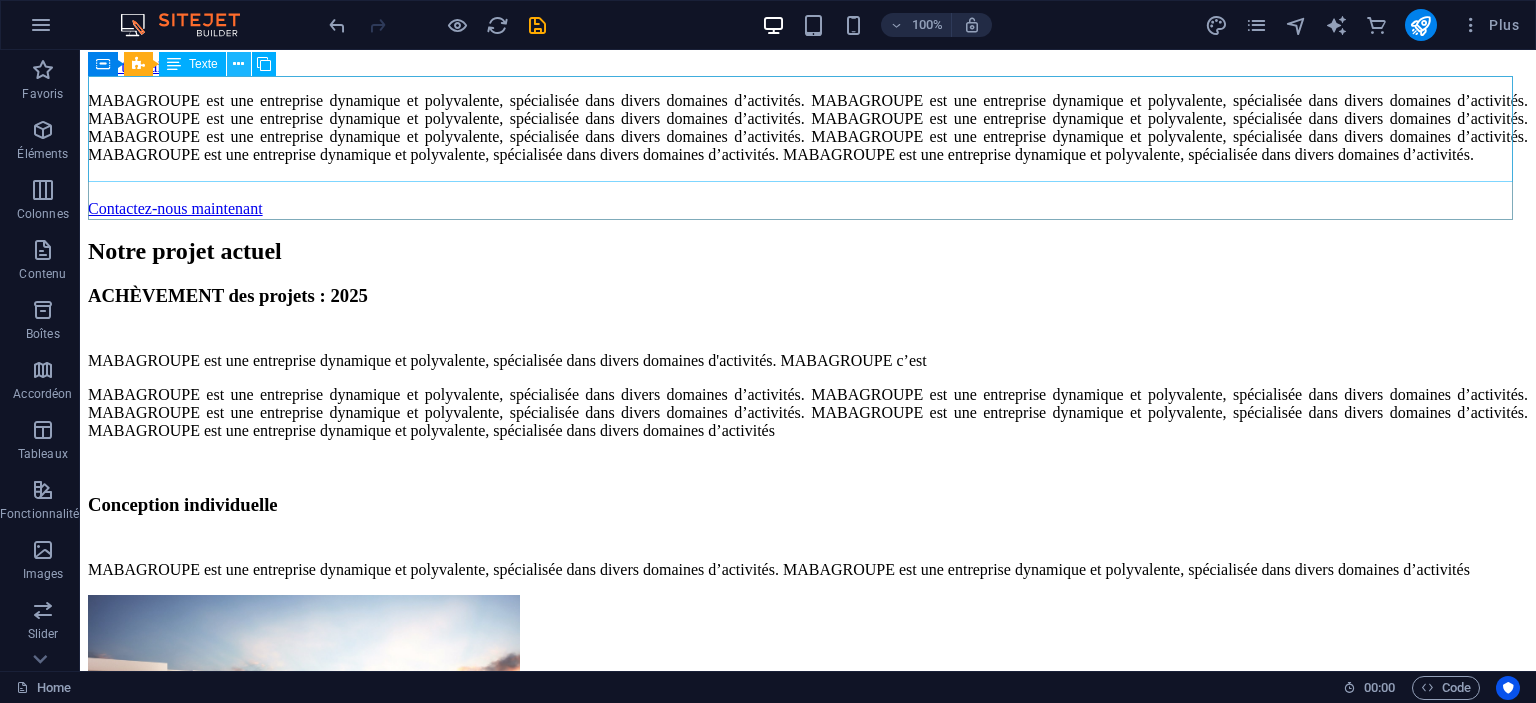 click at bounding box center [238, 64] 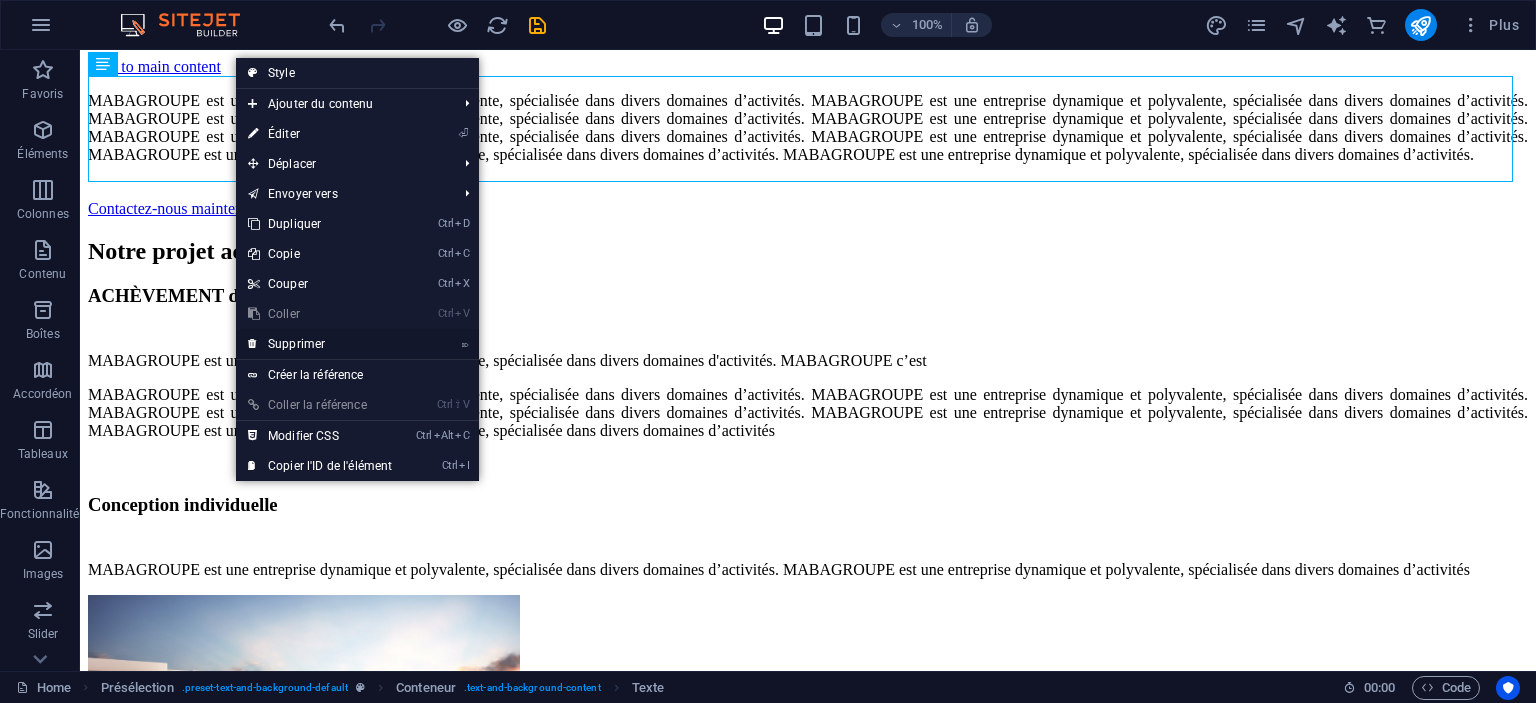 click on "⌦  Supprimer" at bounding box center [320, 344] 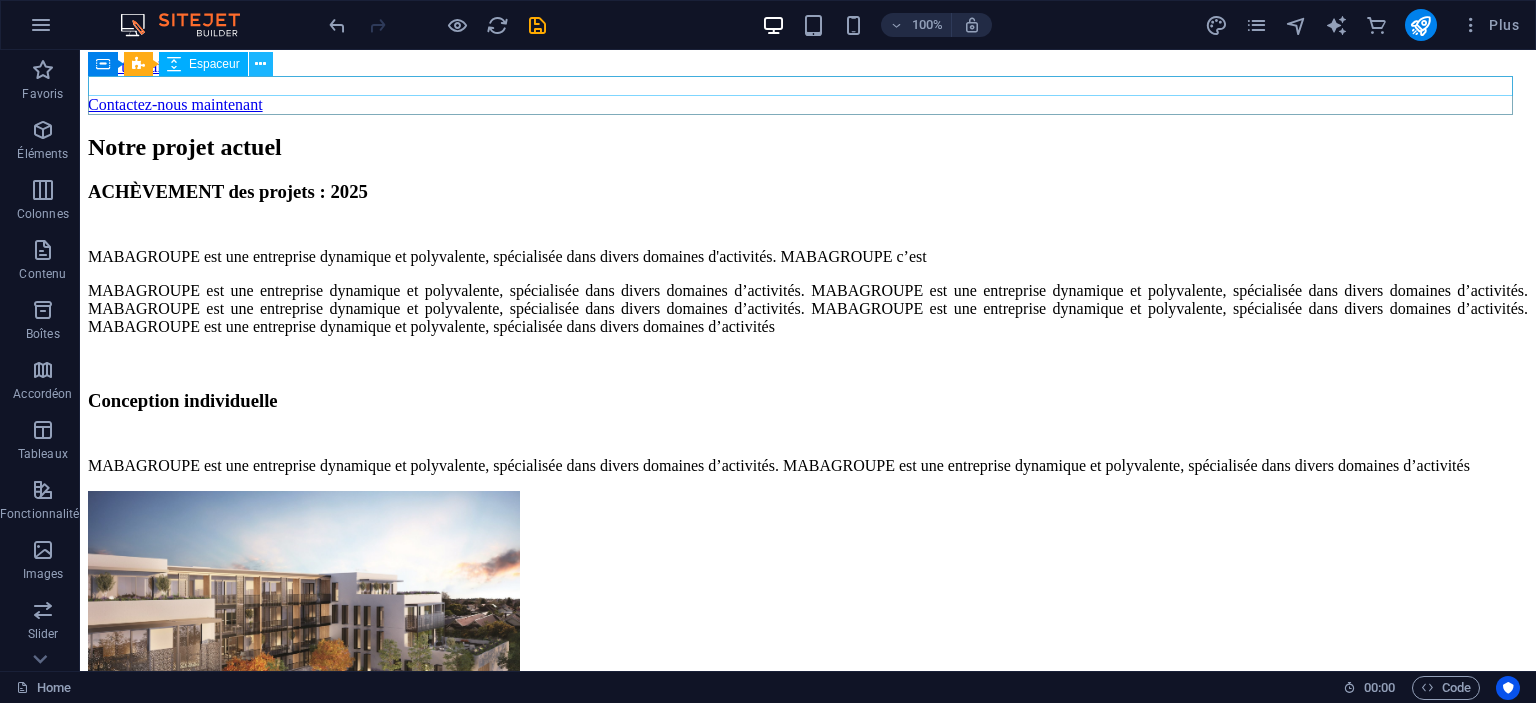 click at bounding box center (260, 64) 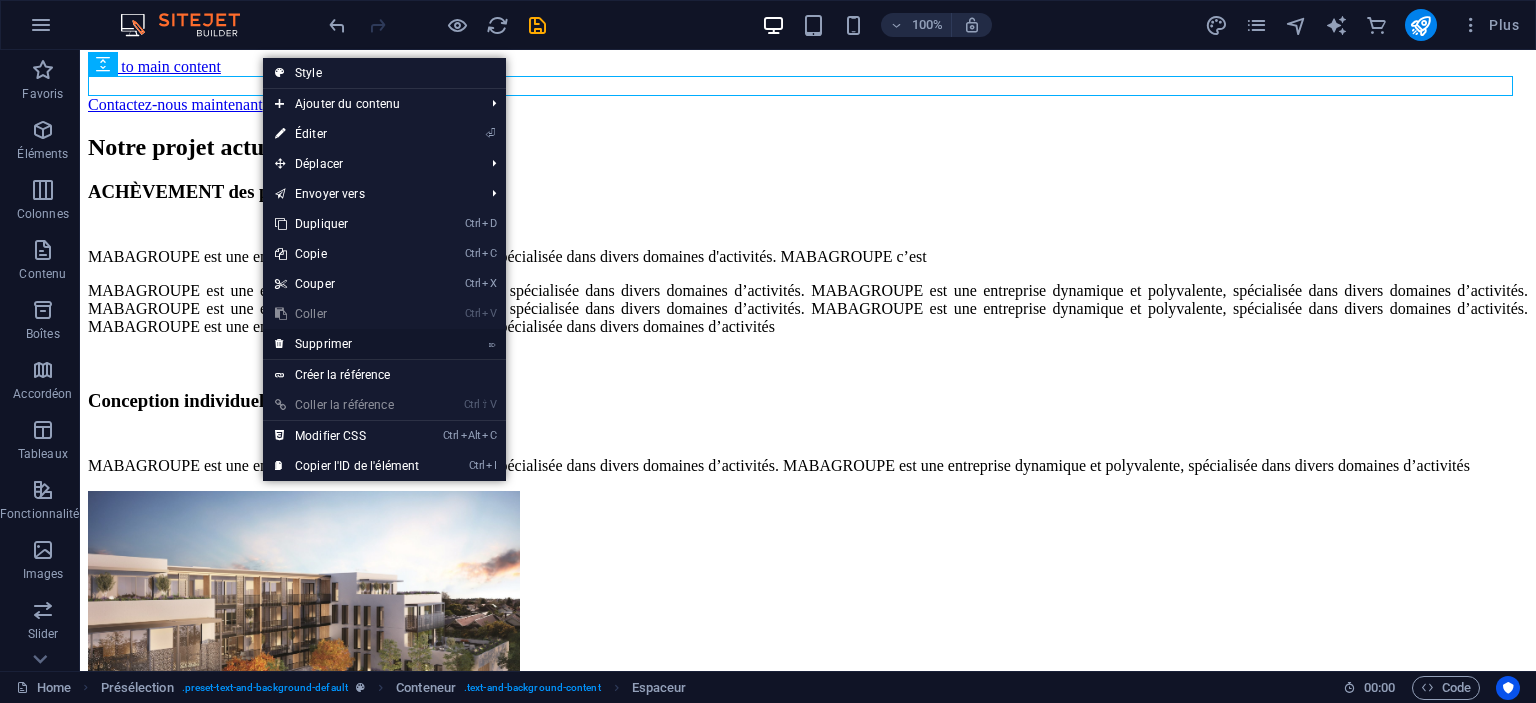 click on "⌦  Supprimer" at bounding box center (347, 344) 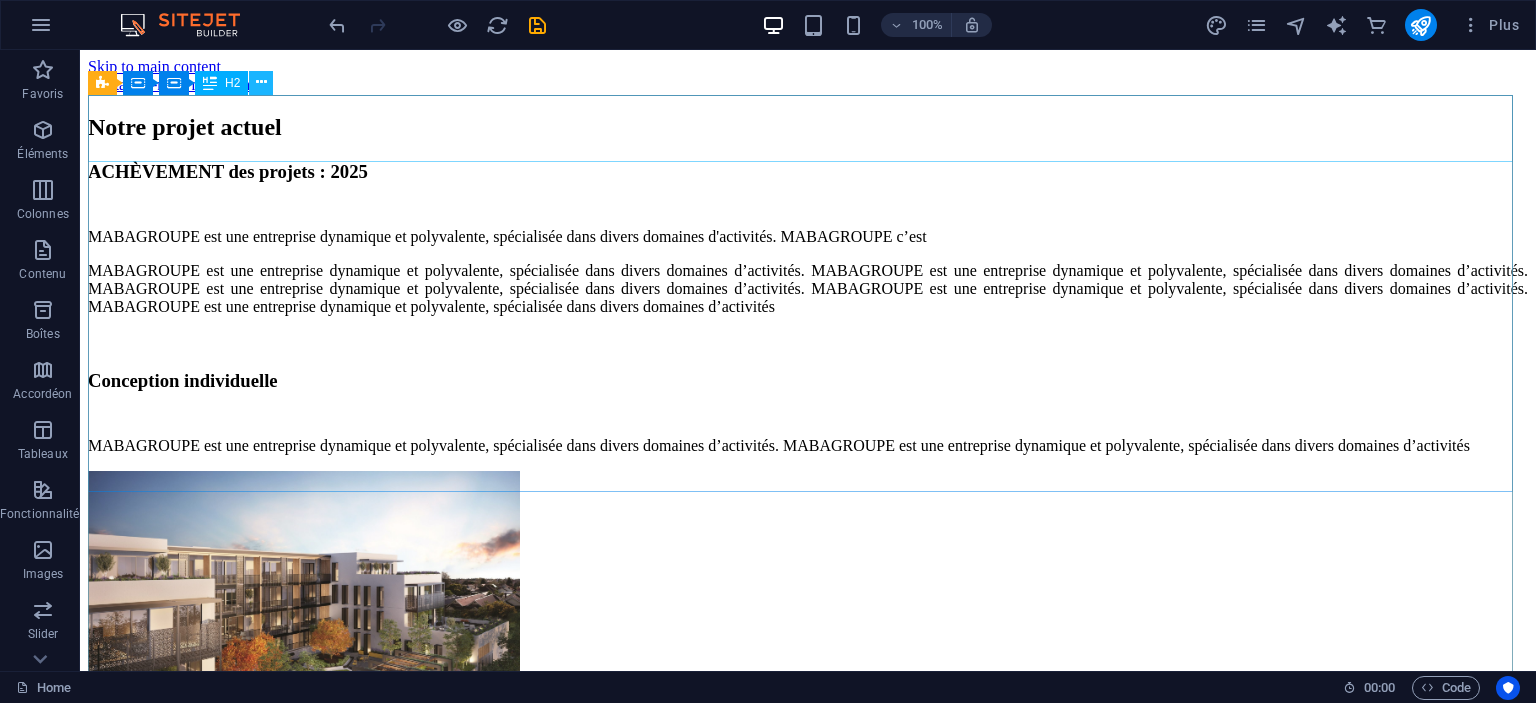 click at bounding box center (261, 82) 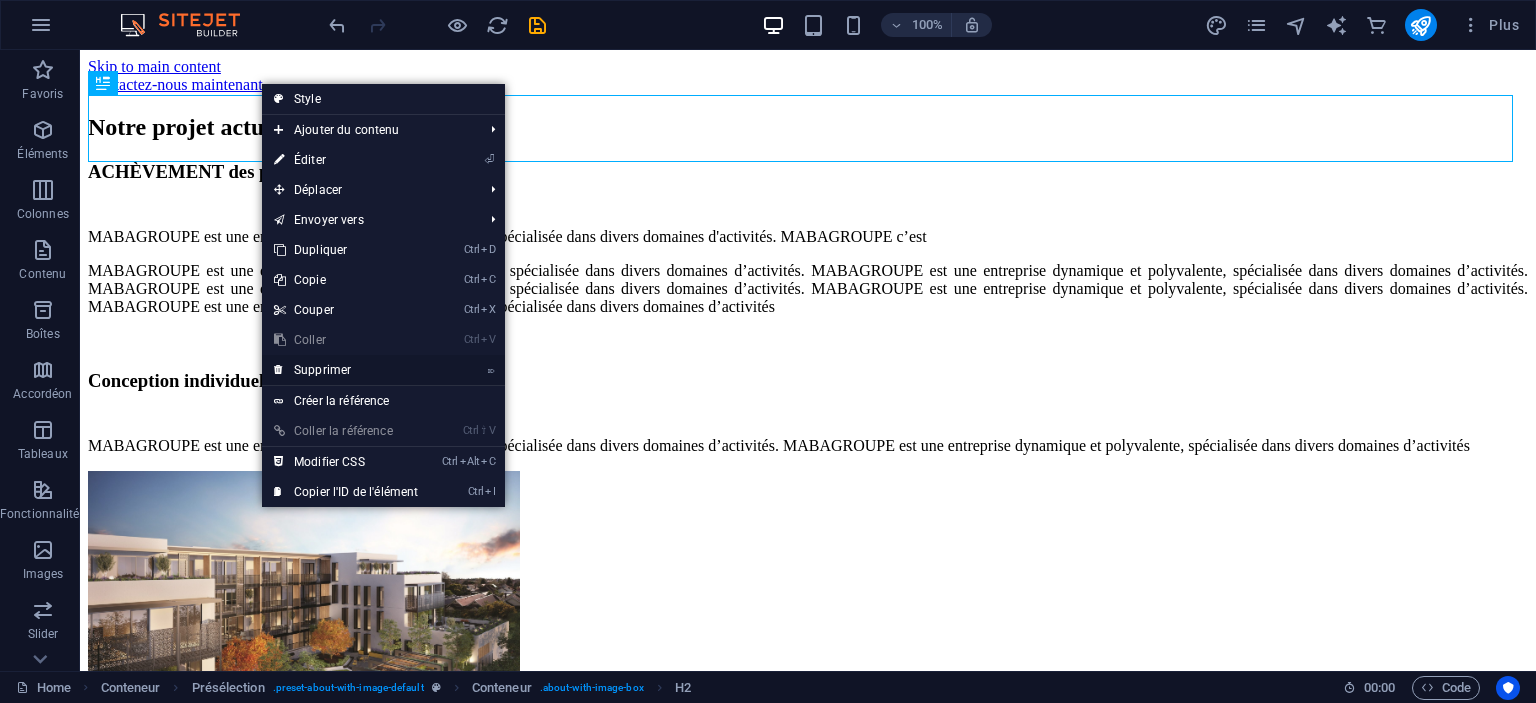 click on "⌦  Supprimer" at bounding box center (346, 370) 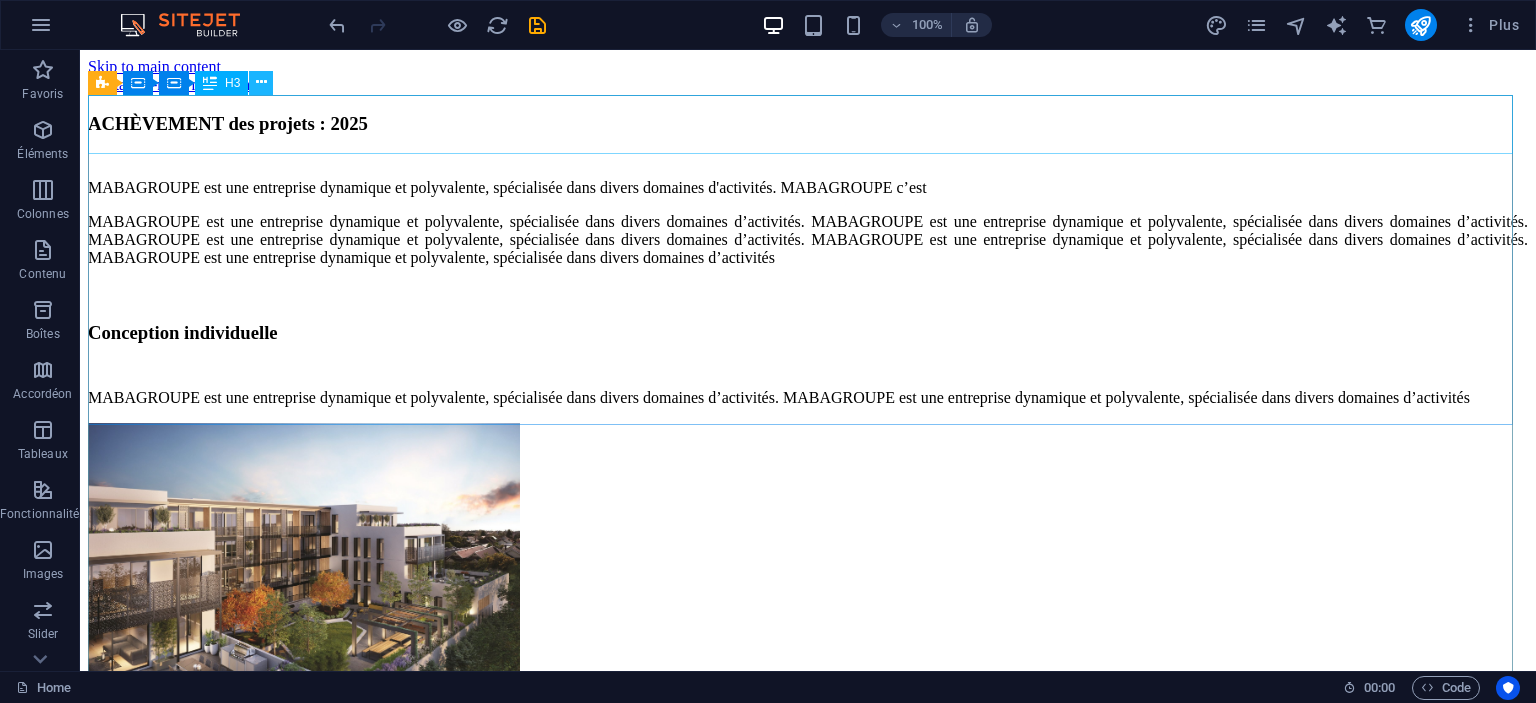 click at bounding box center [261, 82] 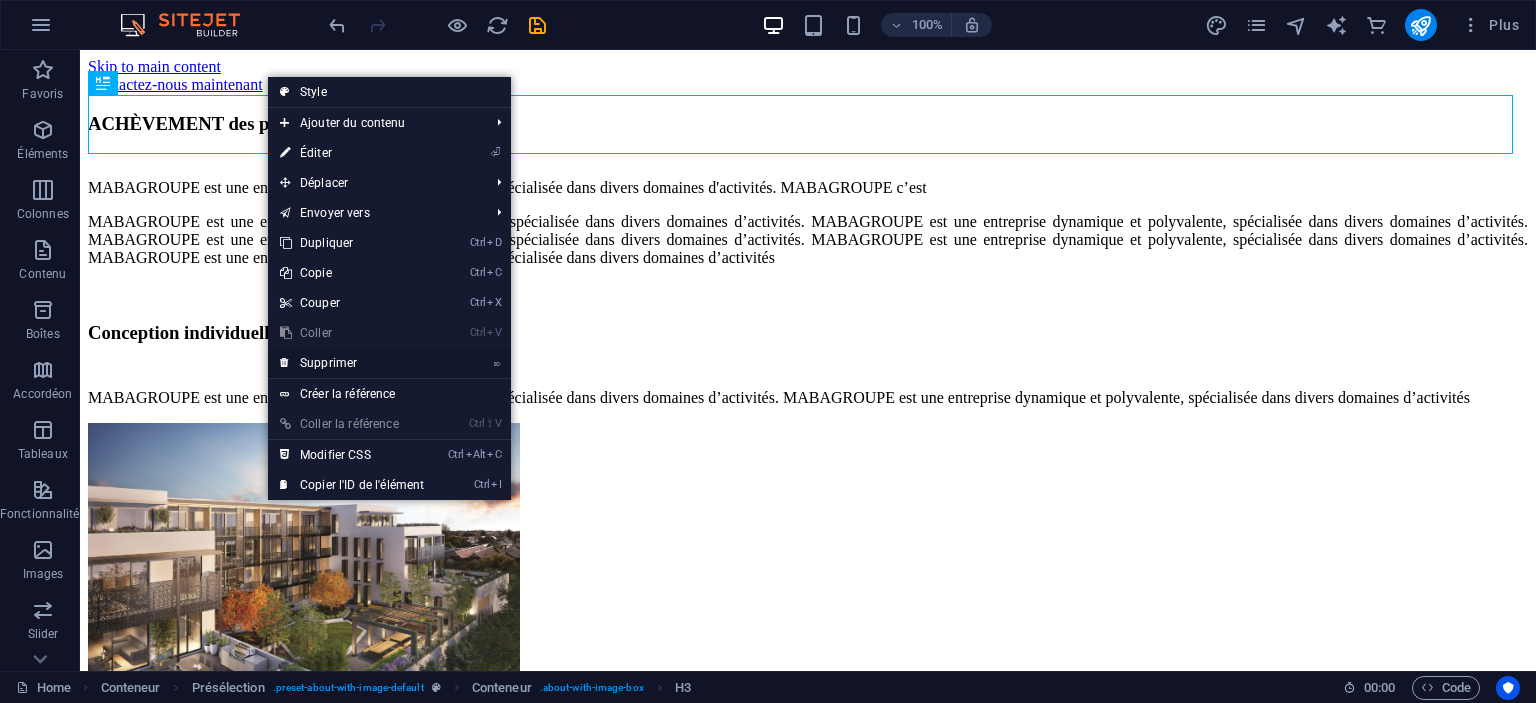 click on "⌦  Supprimer" at bounding box center (352, 363) 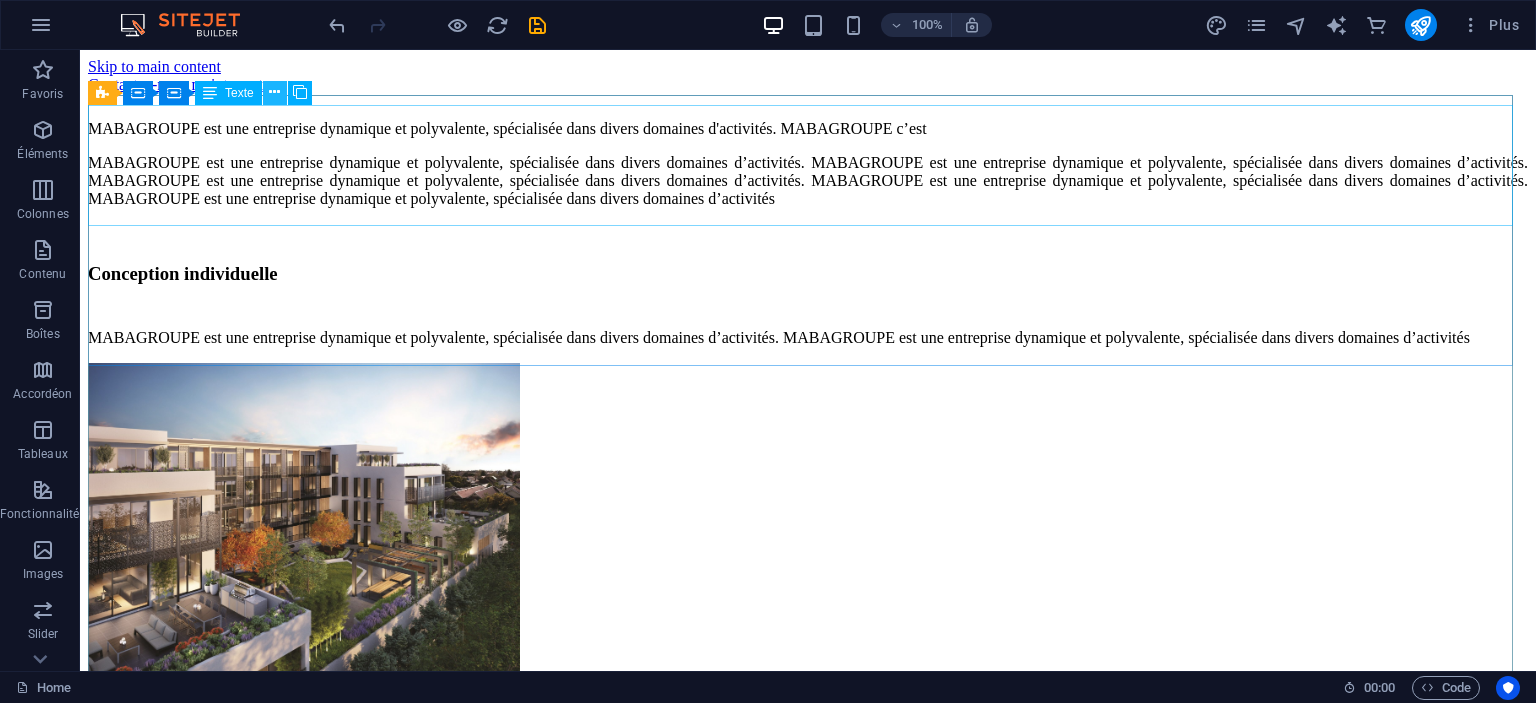 click at bounding box center (274, 92) 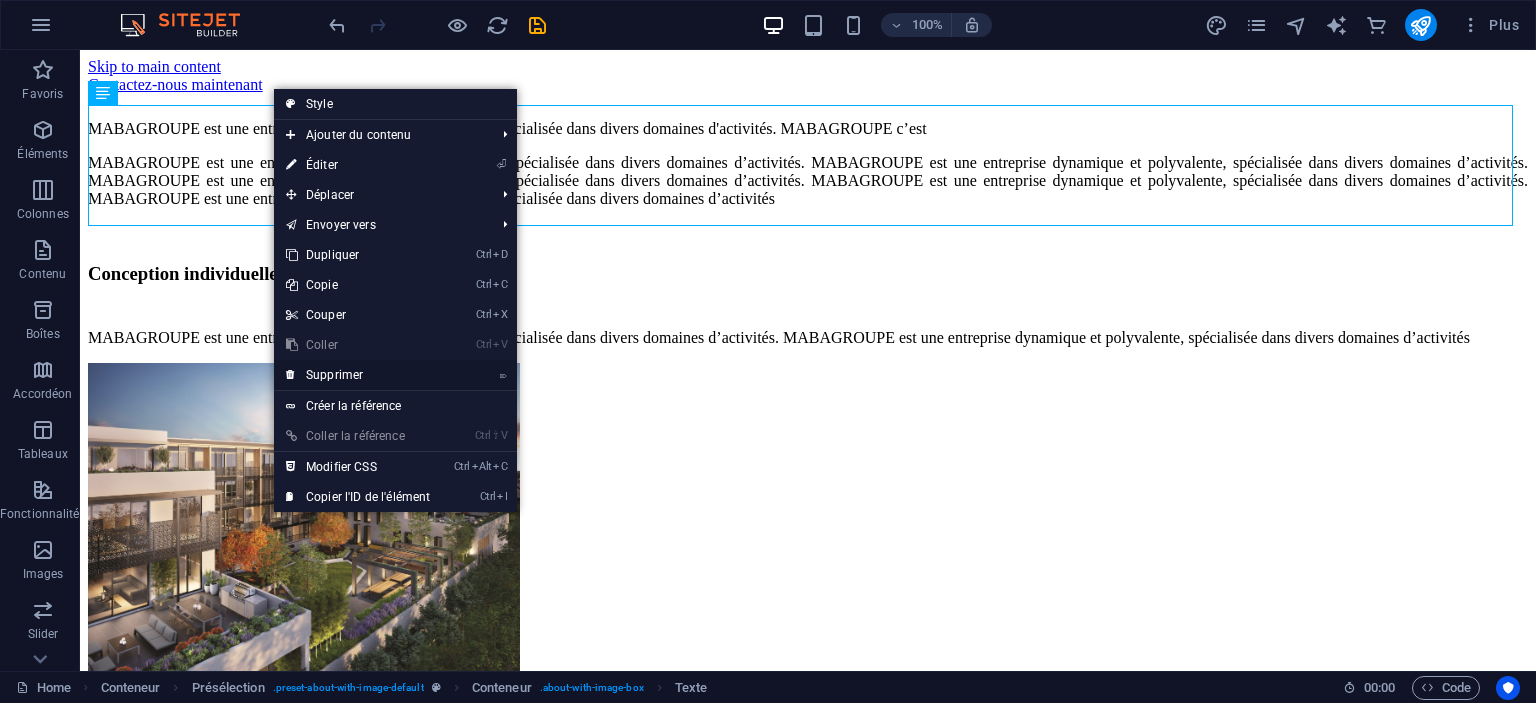 click on "⌦  Supprimer" at bounding box center [358, 375] 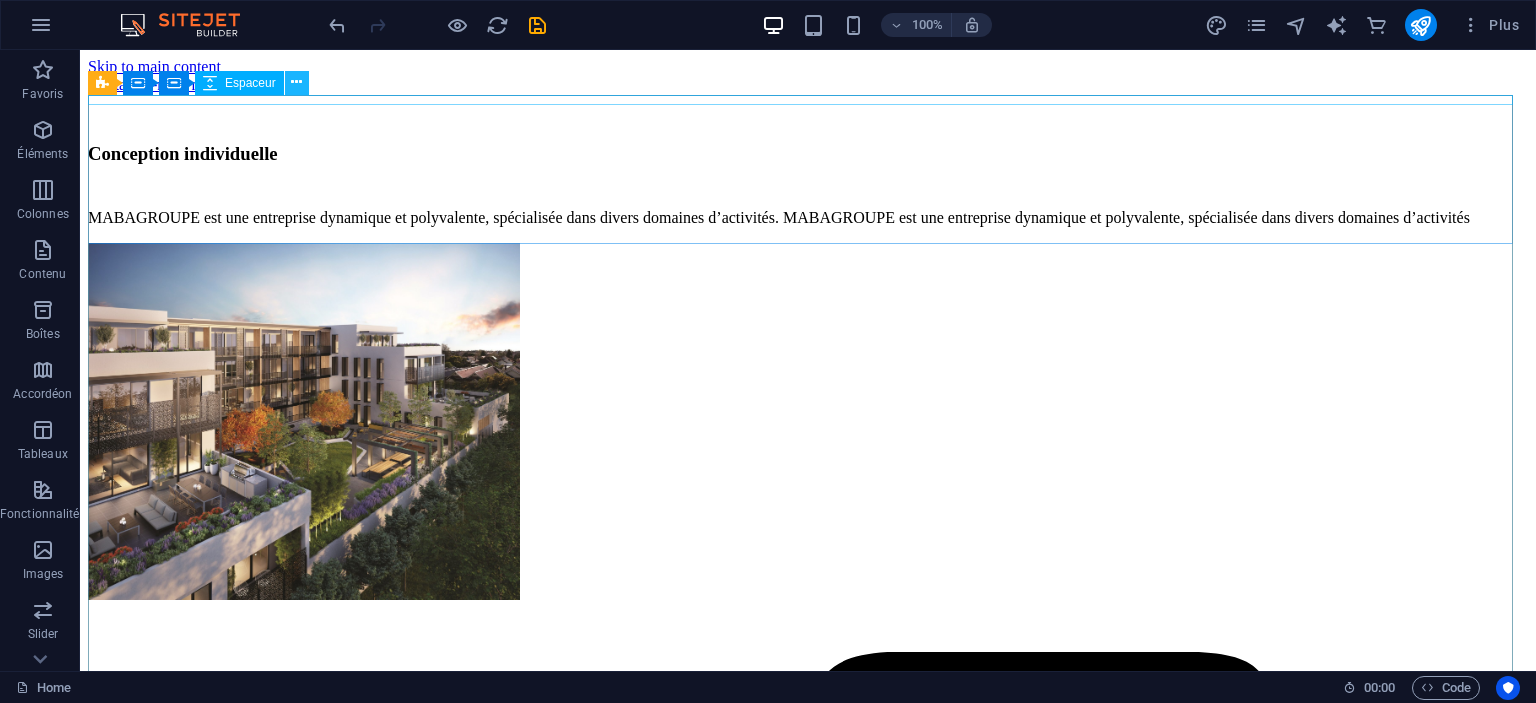 click at bounding box center (296, 82) 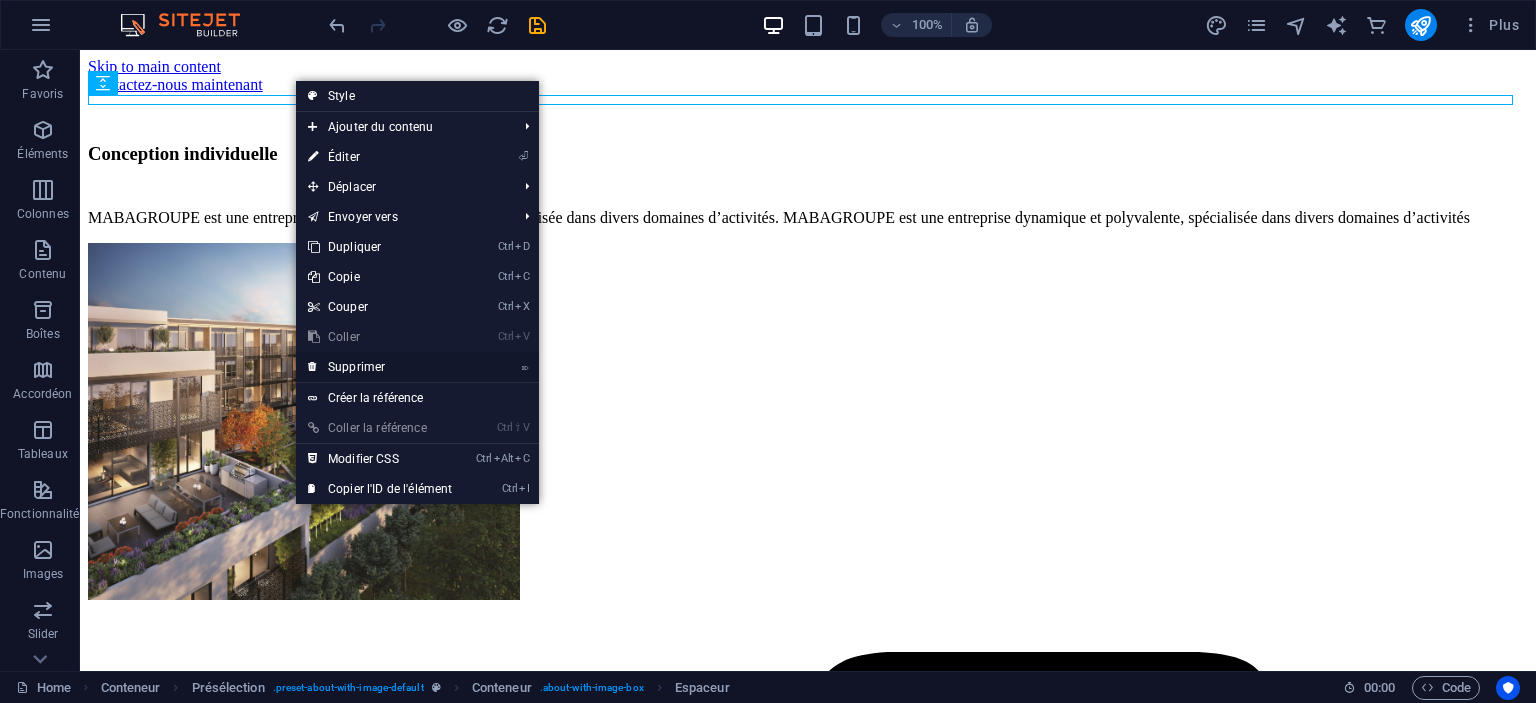 click on "⌦  Supprimer" at bounding box center (380, 367) 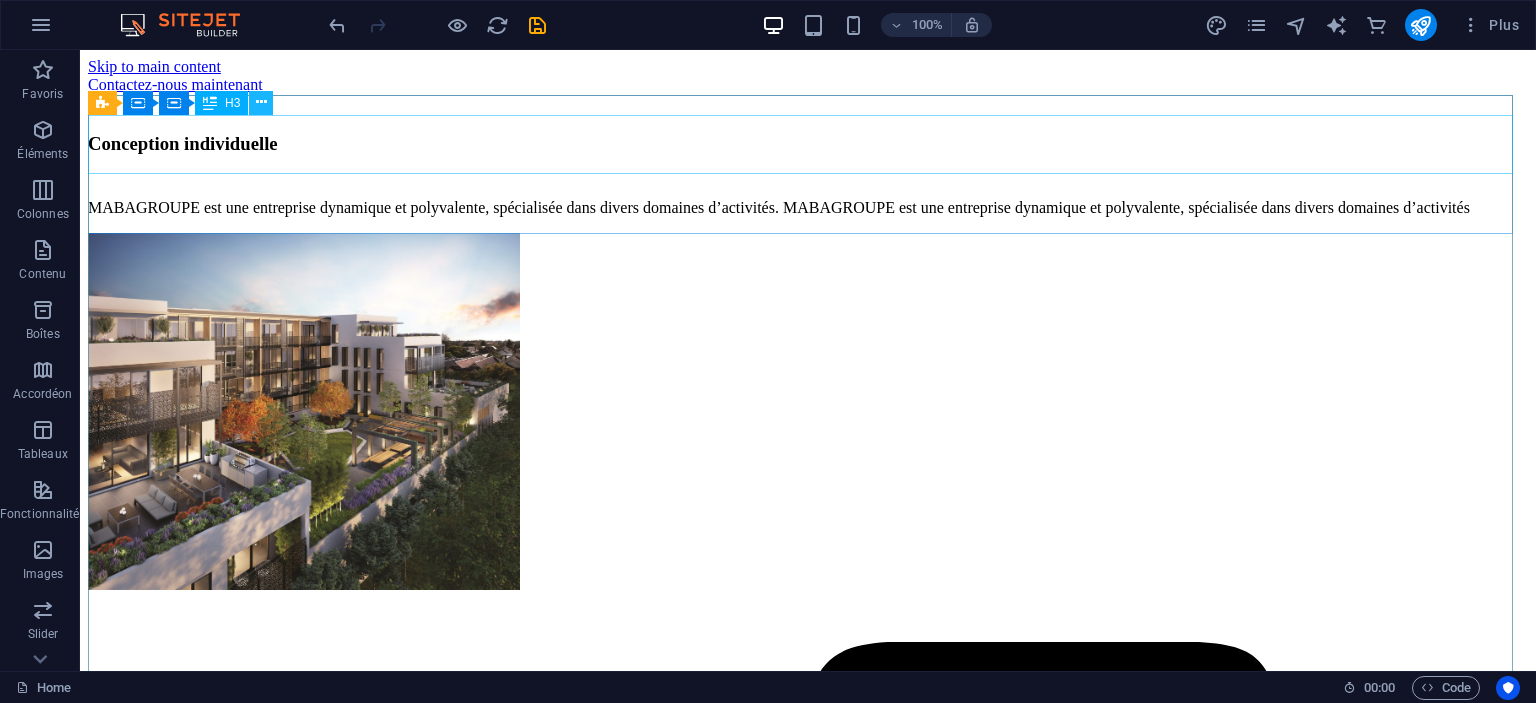 click at bounding box center (261, 102) 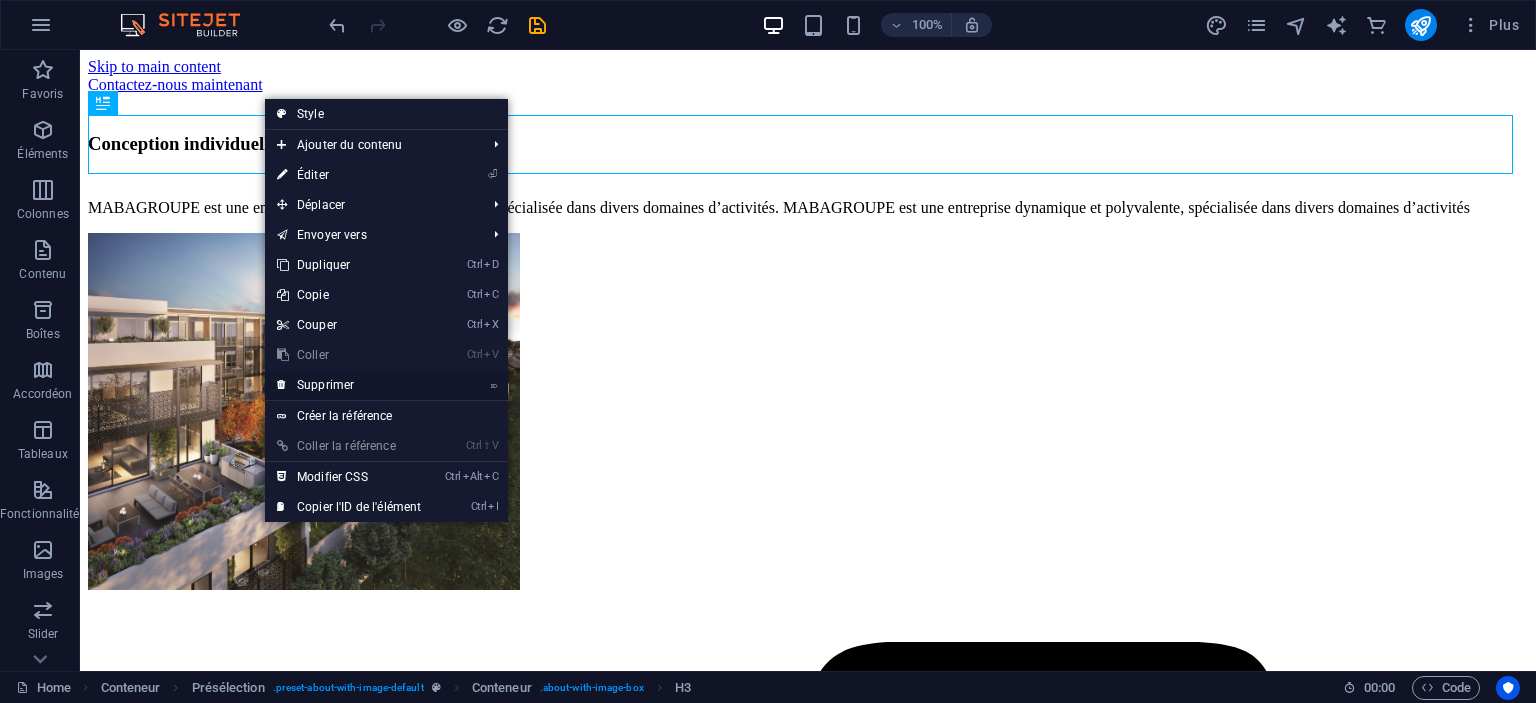 click on "⌦  Supprimer" at bounding box center [349, 385] 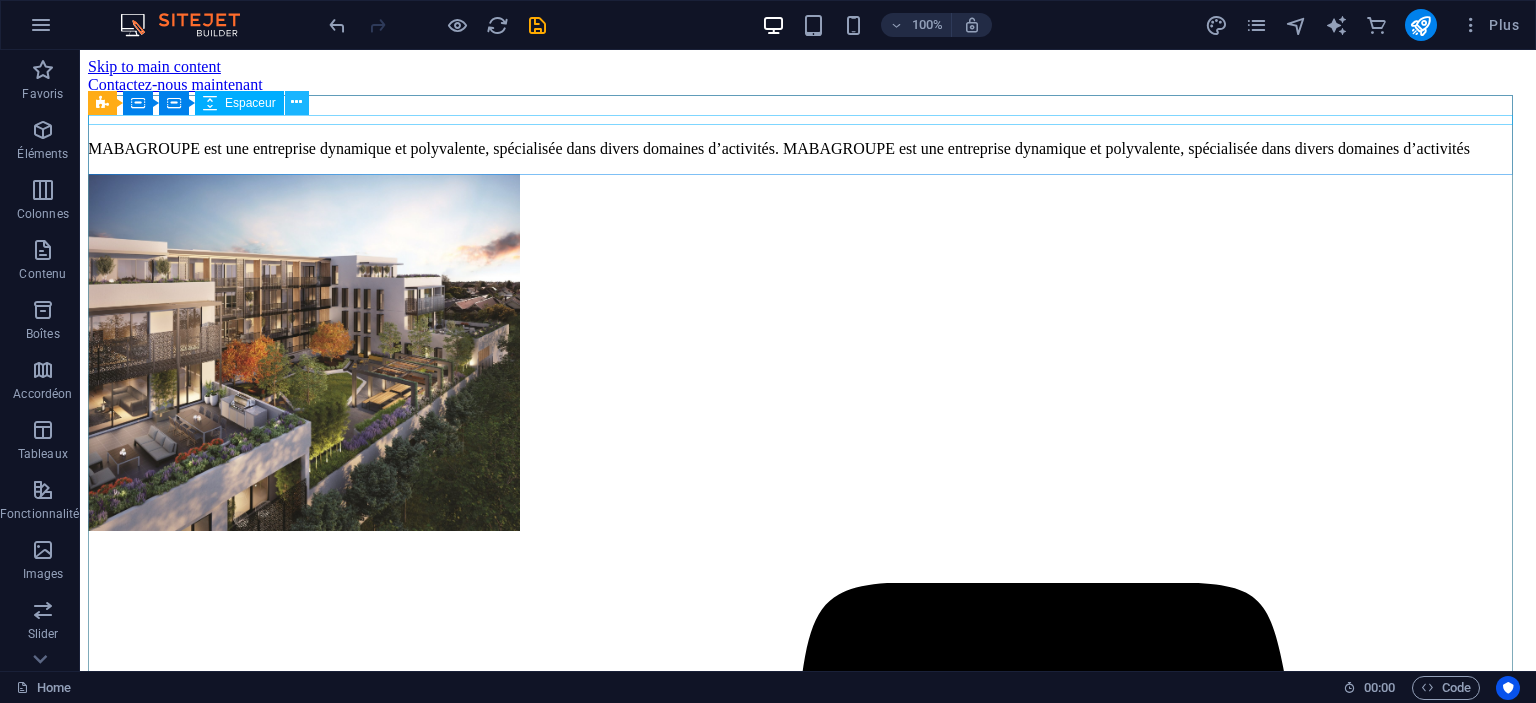 click at bounding box center [296, 102] 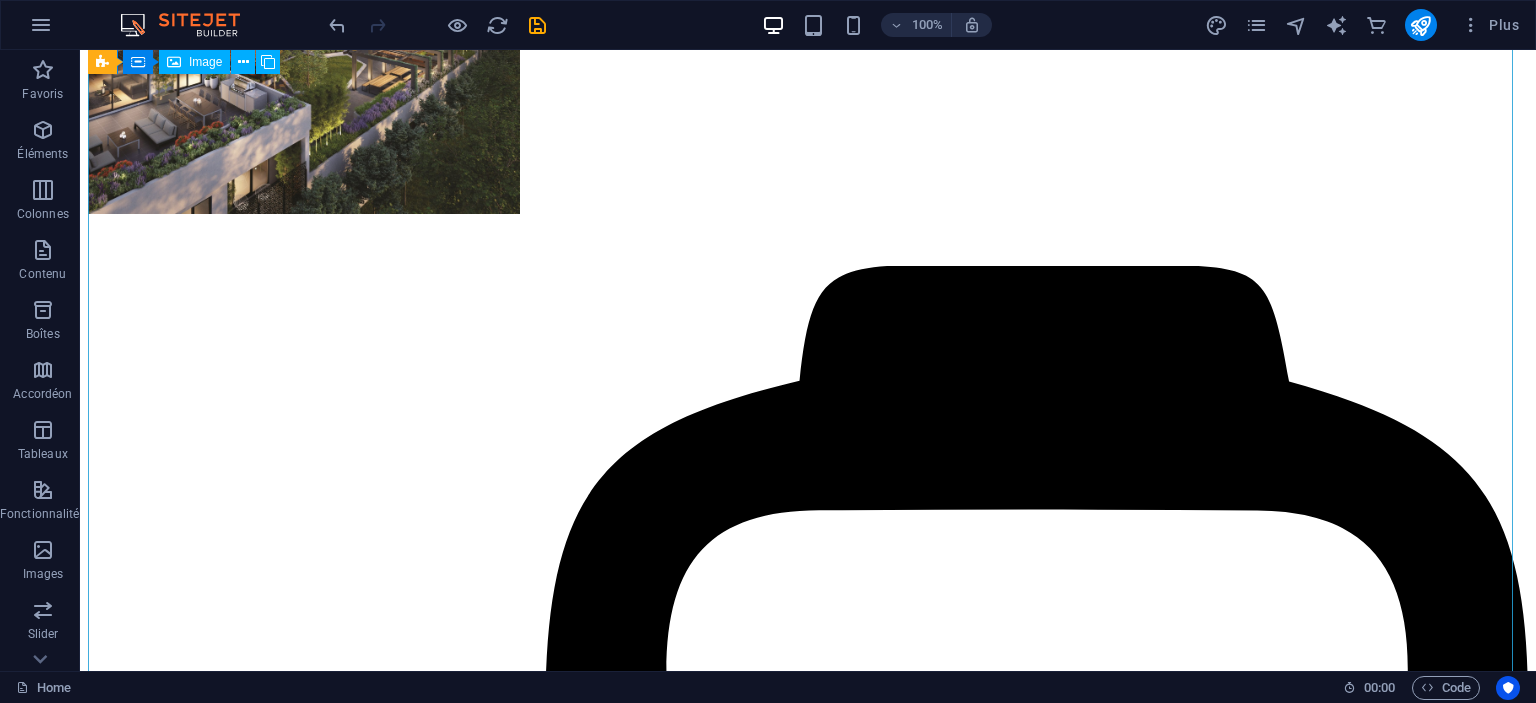 scroll, scrollTop: 200, scrollLeft: 0, axis: vertical 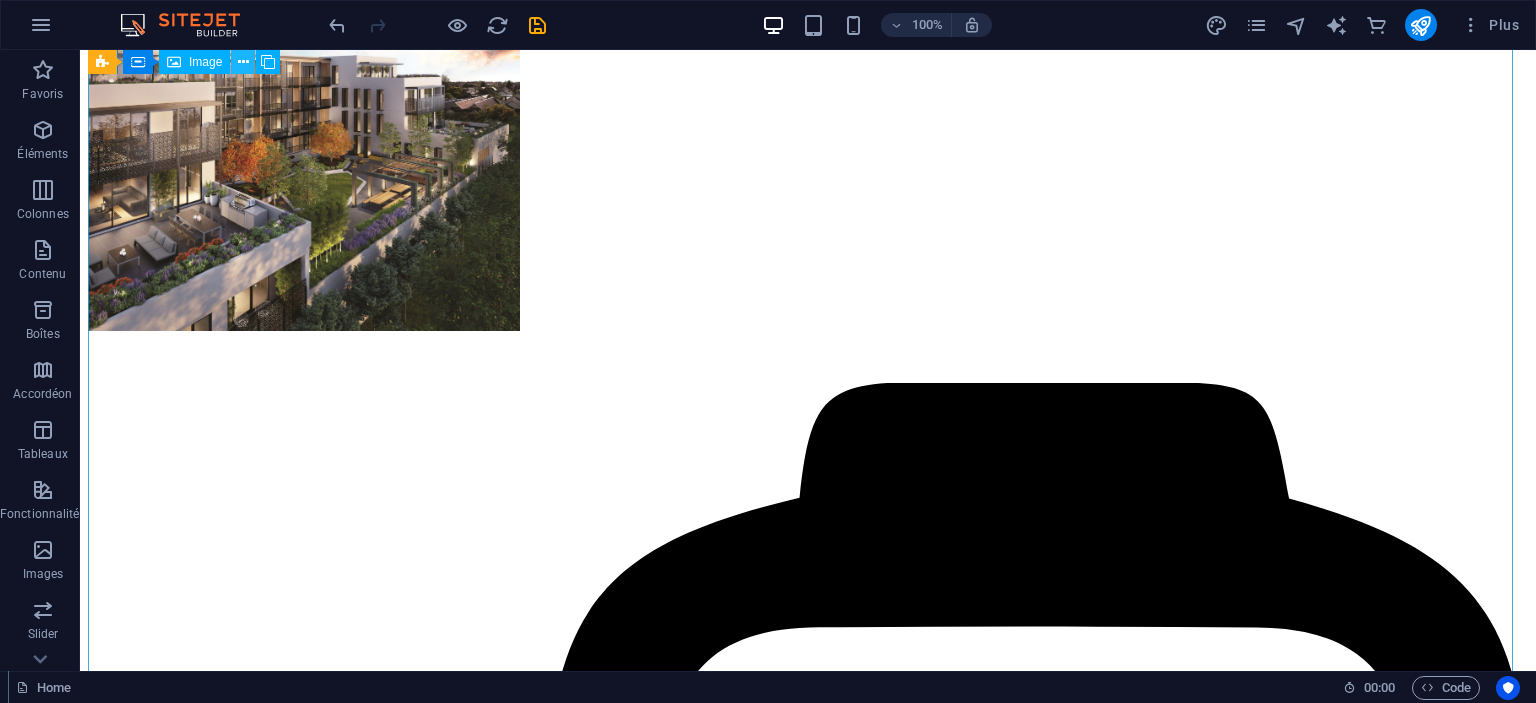 click at bounding box center (243, 62) 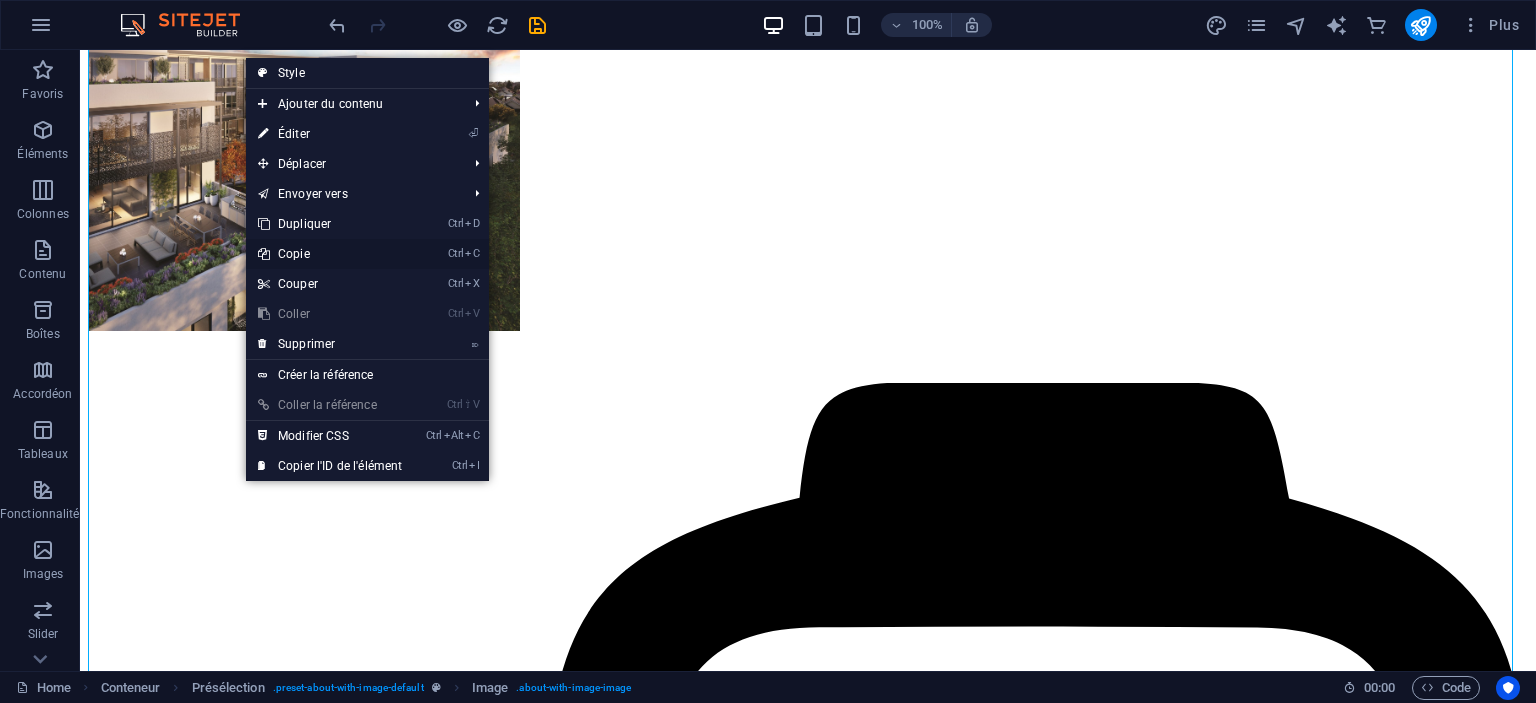 click on "Ctrl C  Copie" at bounding box center (330, 254) 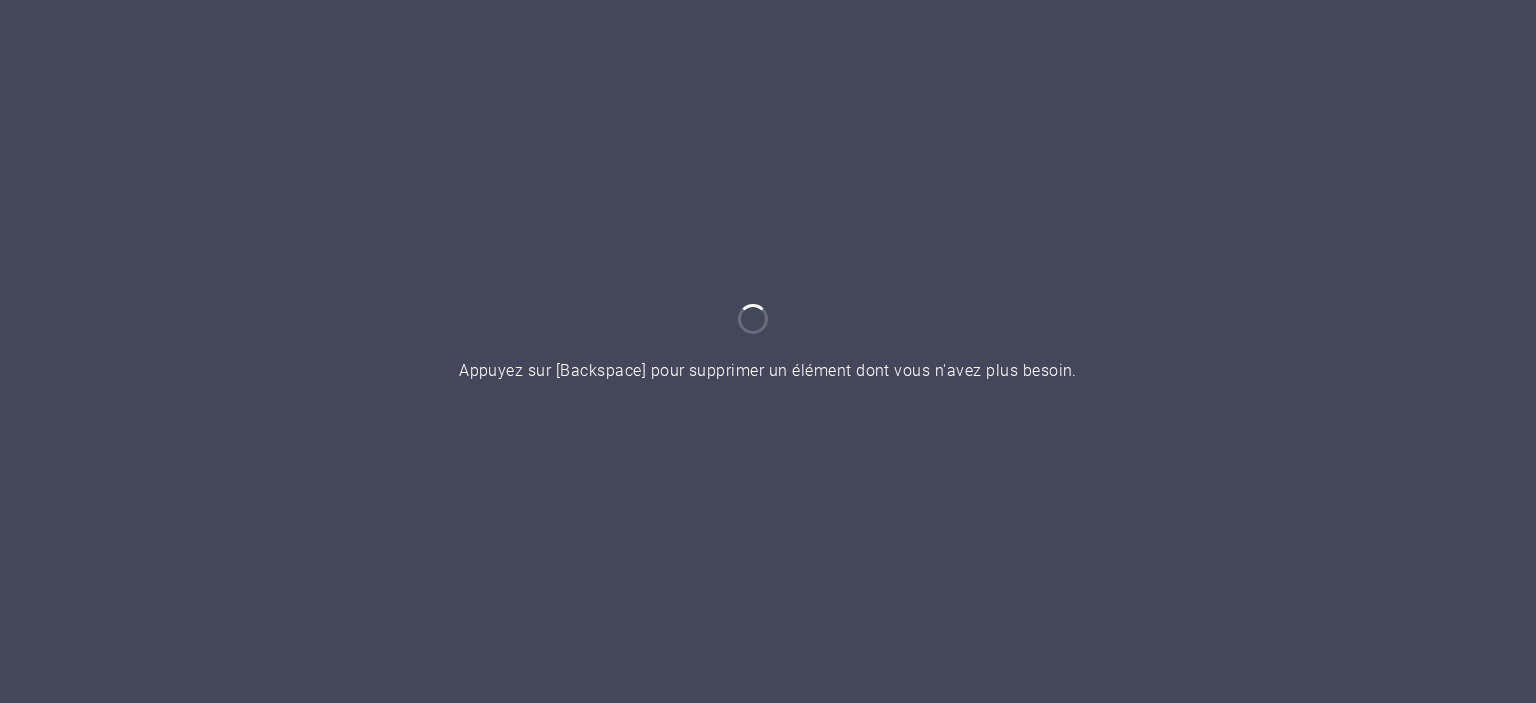scroll, scrollTop: 0, scrollLeft: 0, axis: both 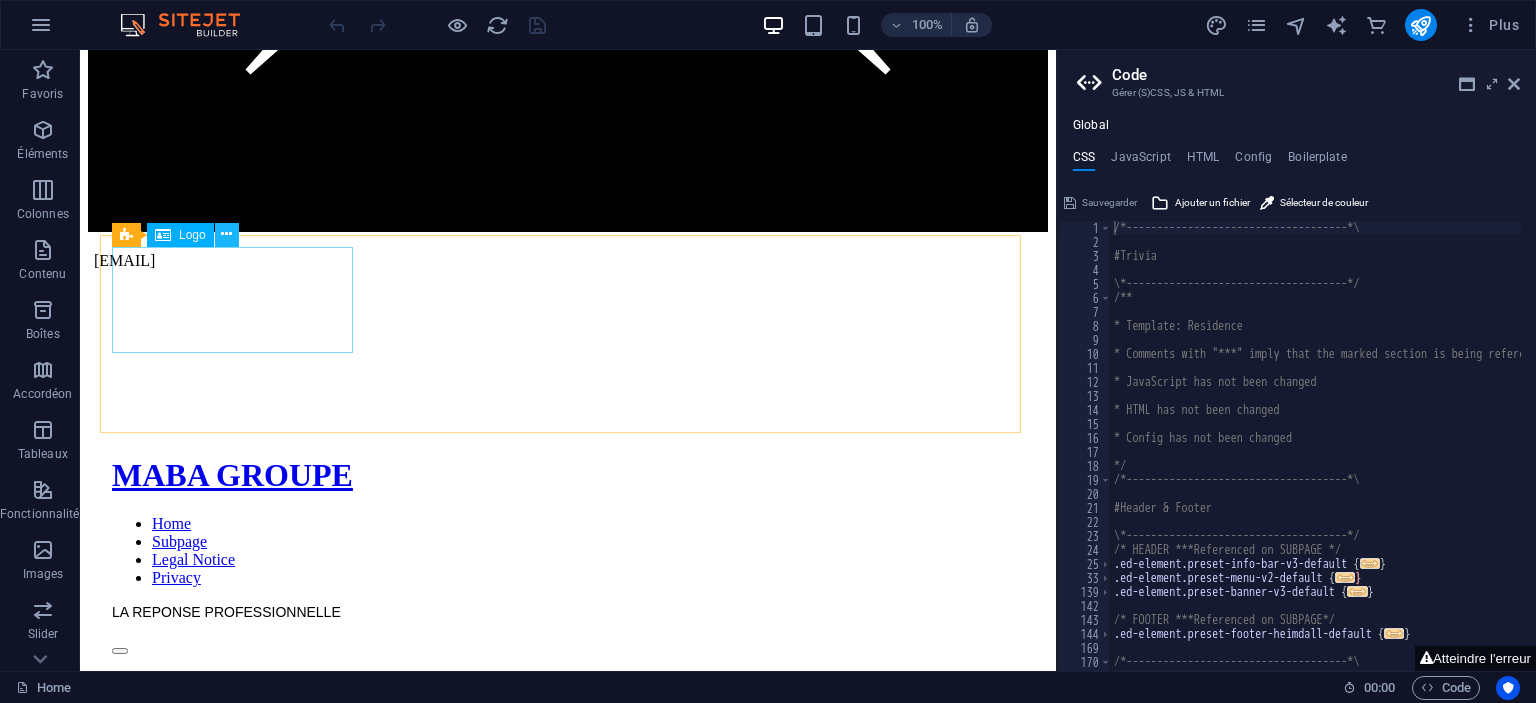 click at bounding box center [226, 234] 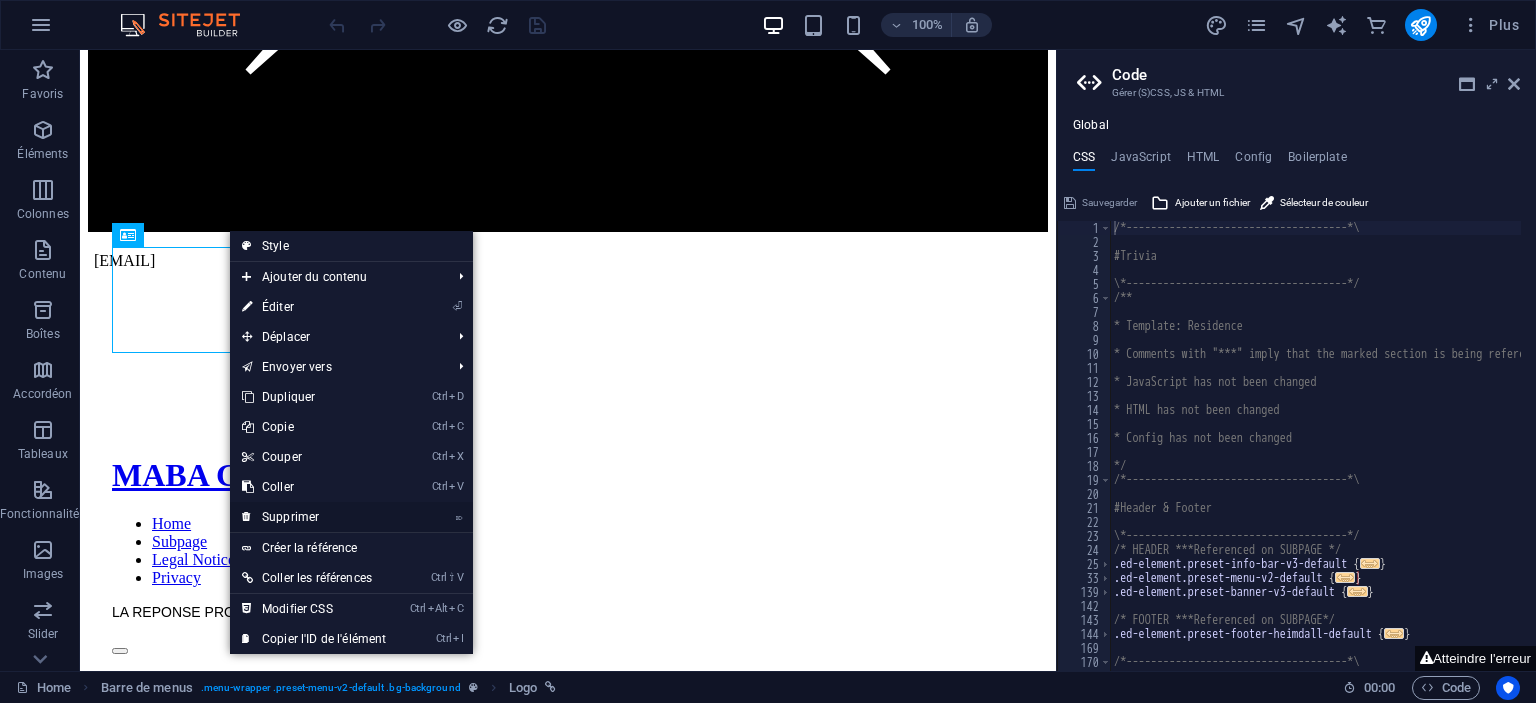 click on "⌦  Supprimer" at bounding box center [314, 517] 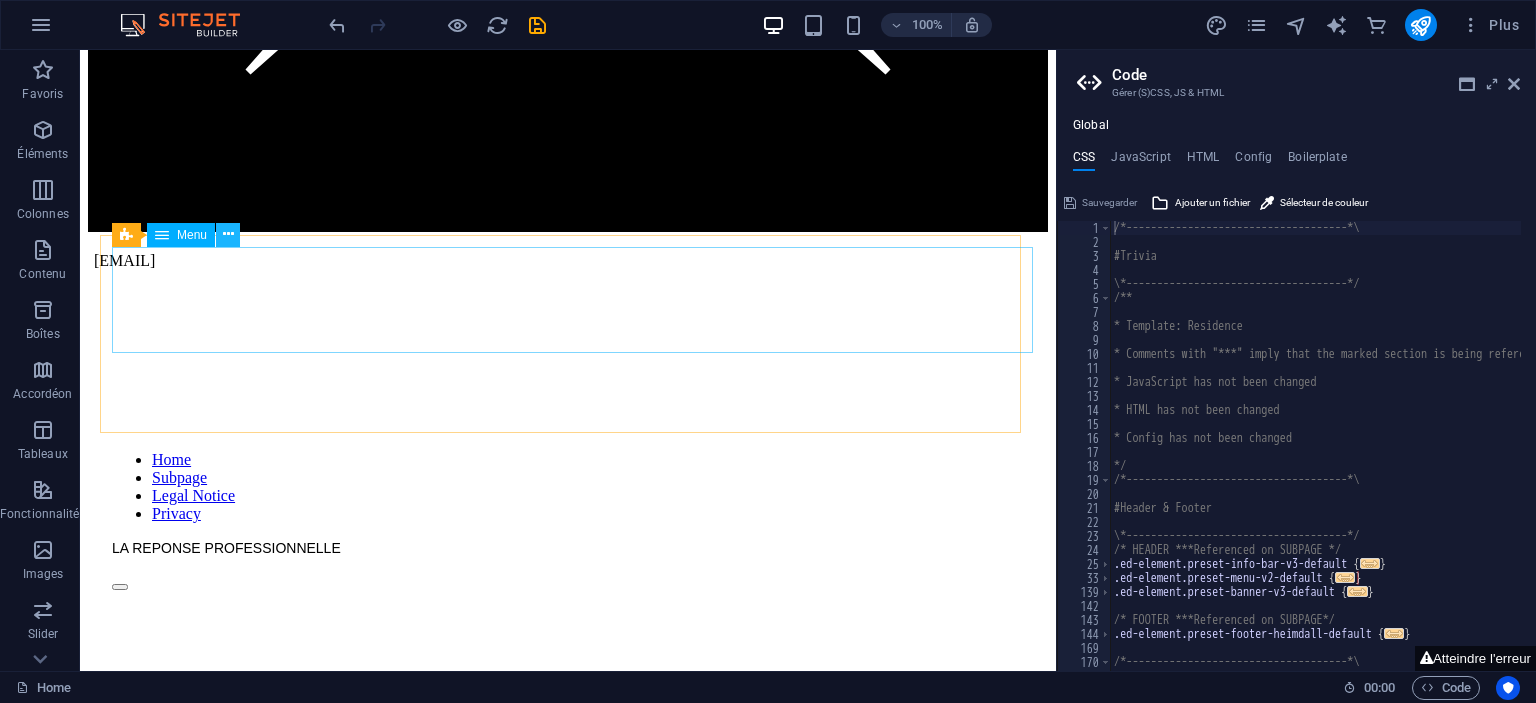 click at bounding box center (228, 234) 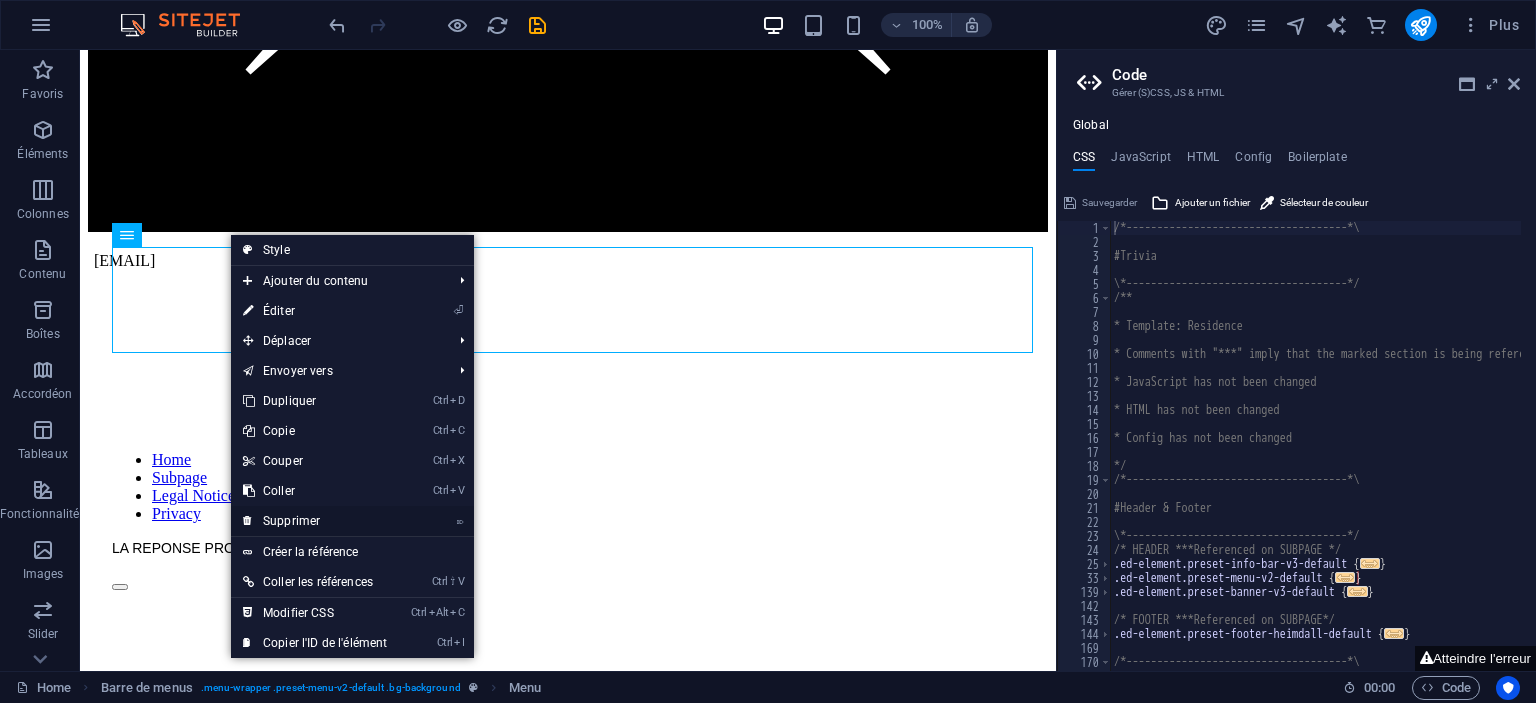 click on "⌦  Supprimer" at bounding box center [315, 521] 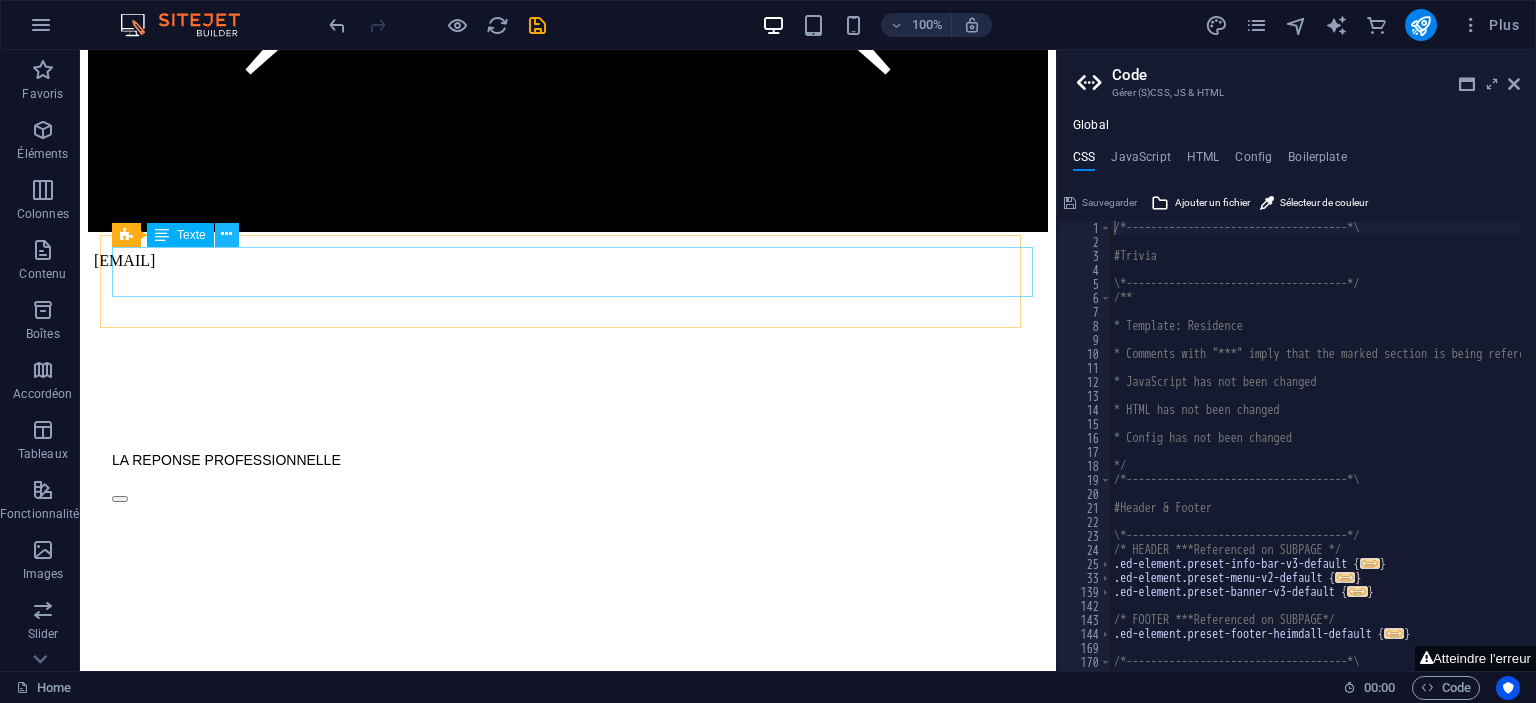 click at bounding box center [227, 235] 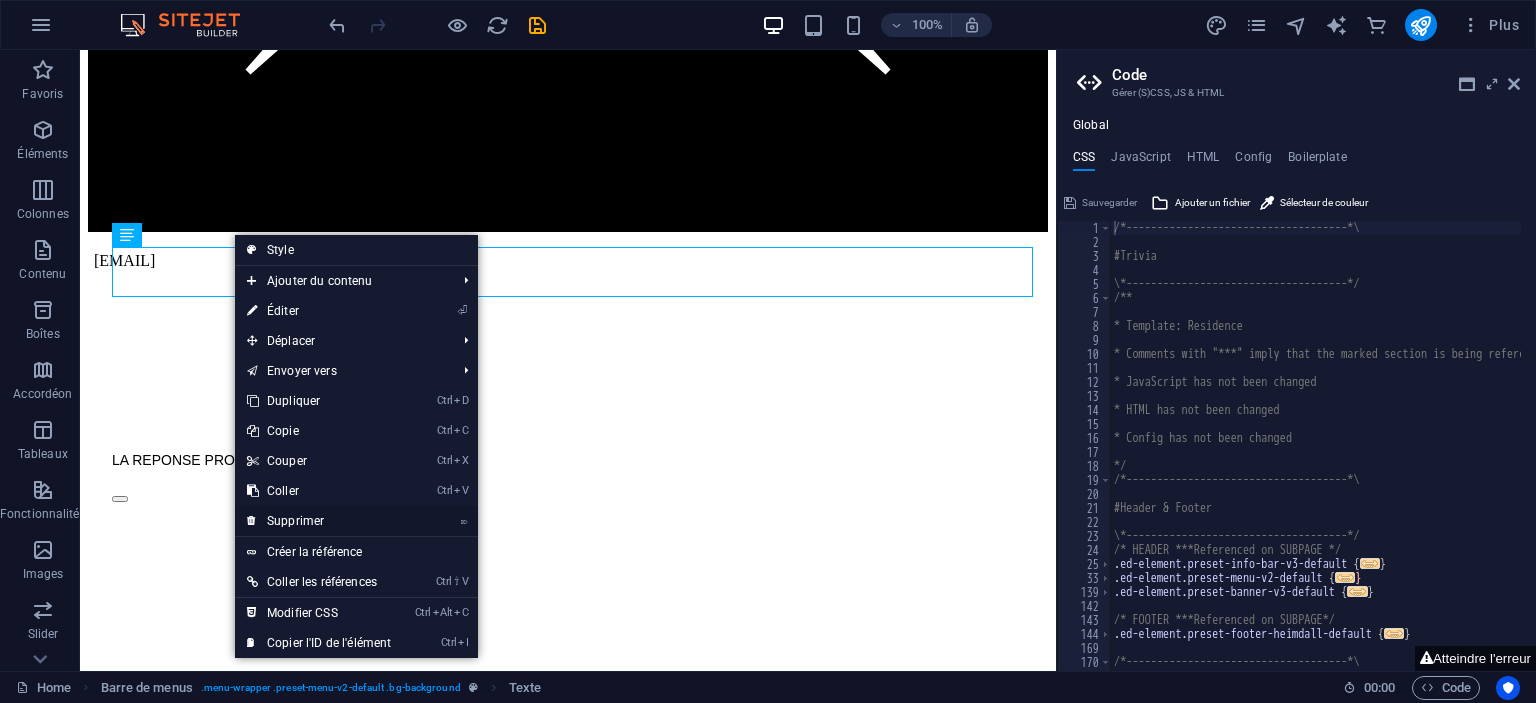 drag, startPoint x: 296, startPoint y: 516, endPoint x: 214, endPoint y: 465, distance: 96.56604 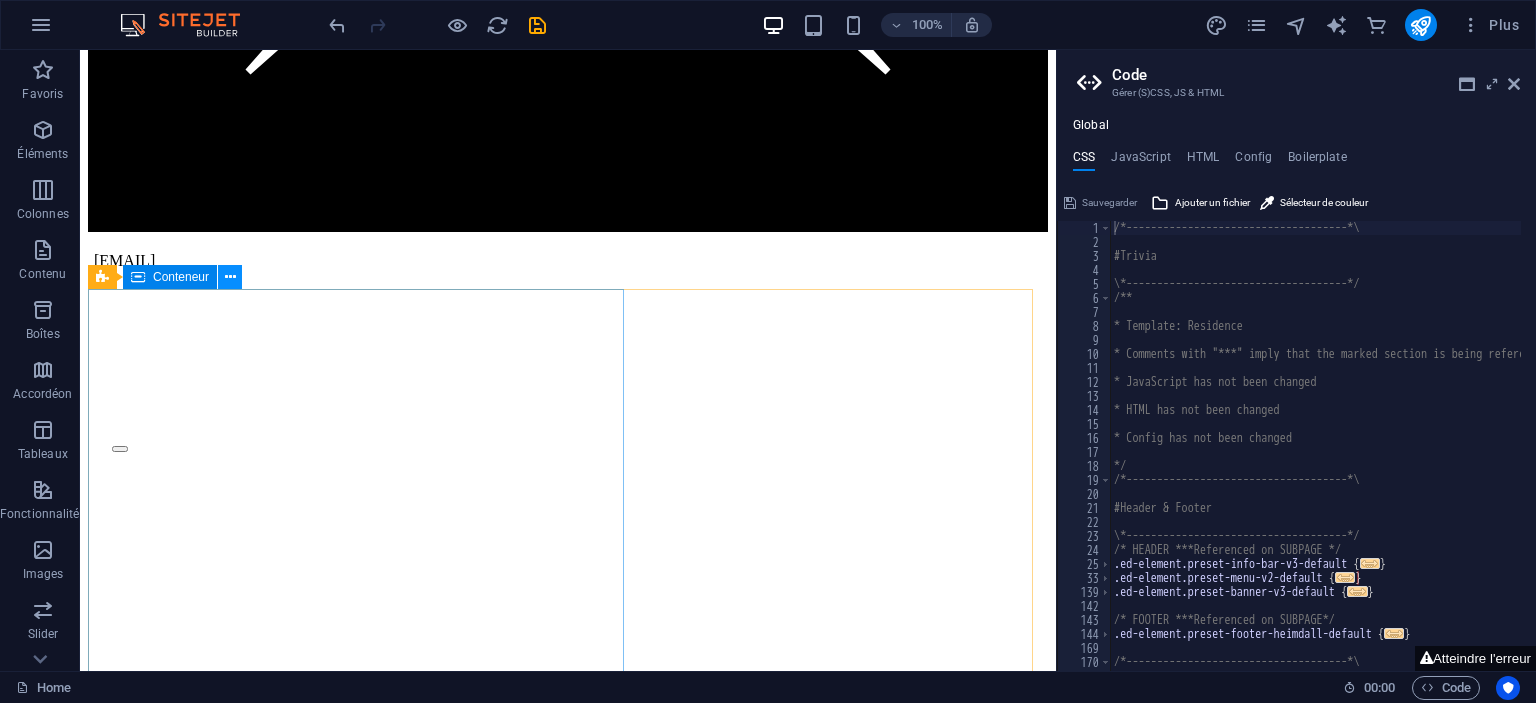 click at bounding box center [230, 277] 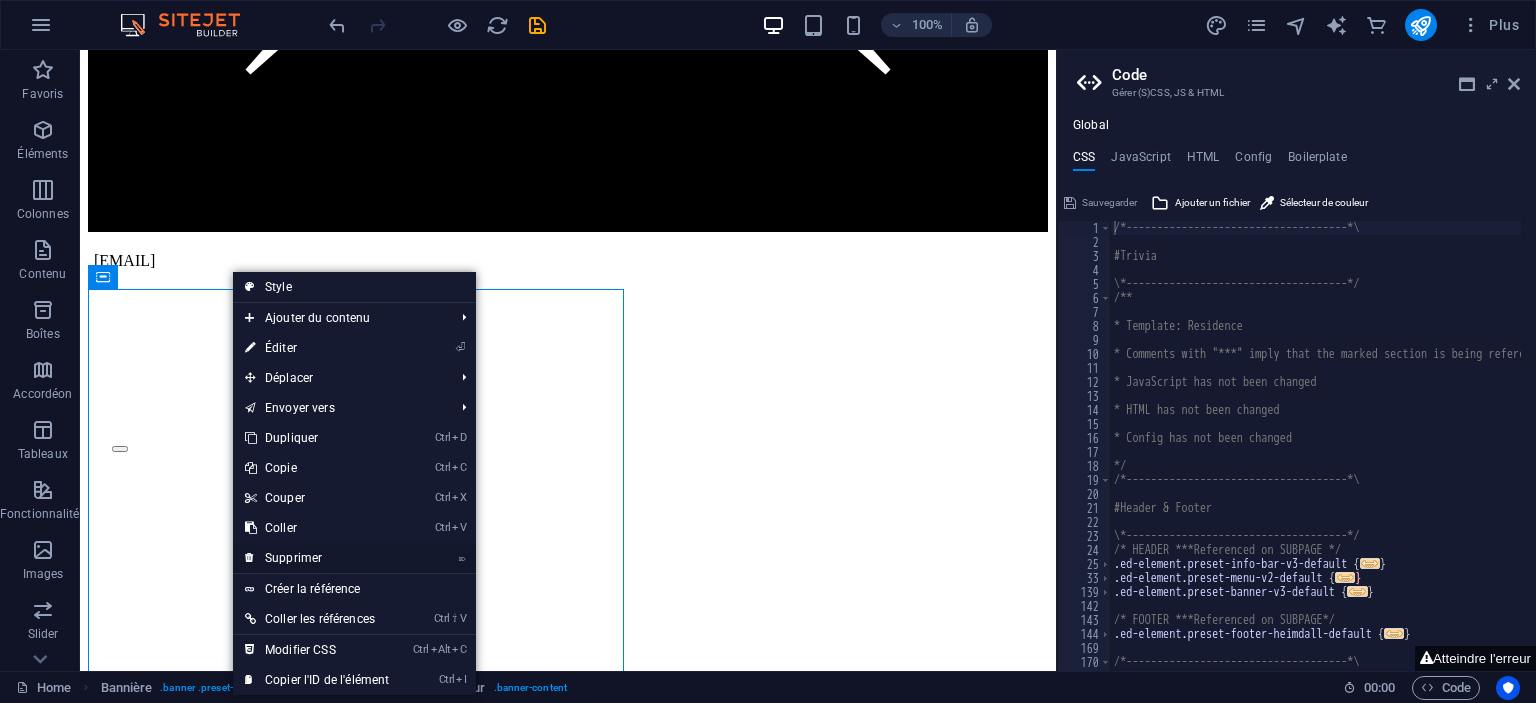 click on "⌦  Supprimer" at bounding box center [317, 558] 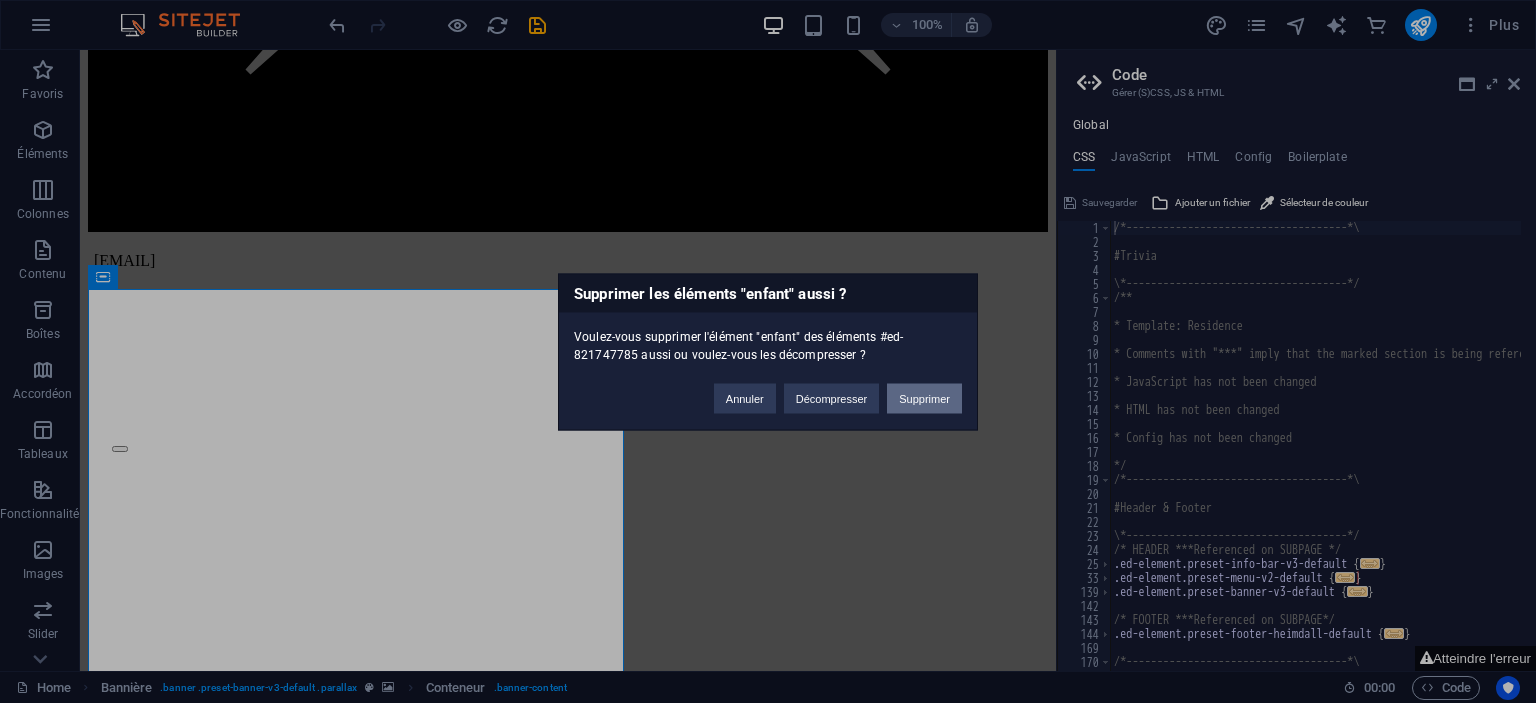drag, startPoint x: 923, startPoint y: 392, endPoint x: 812, endPoint y: 345, distance: 120.54045 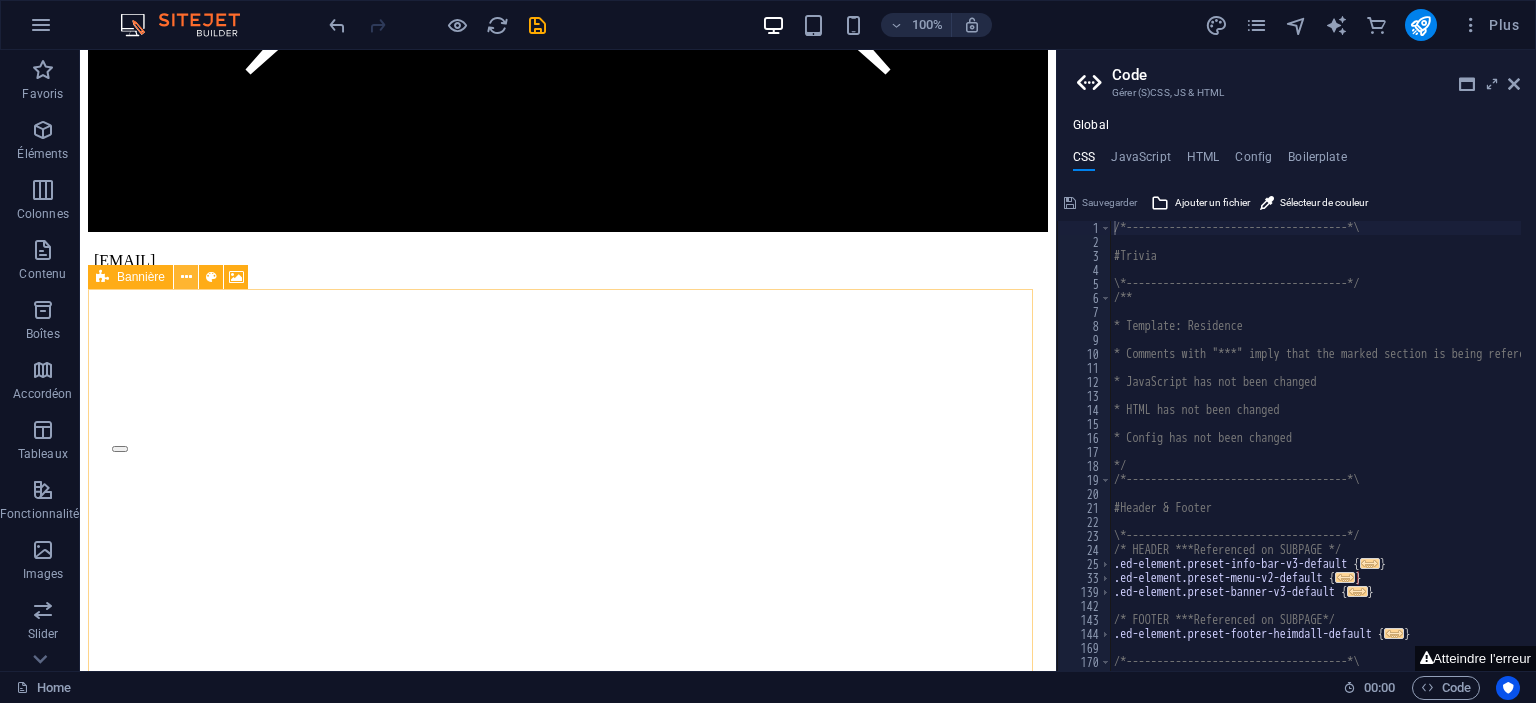 click at bounding box center [186, 277] 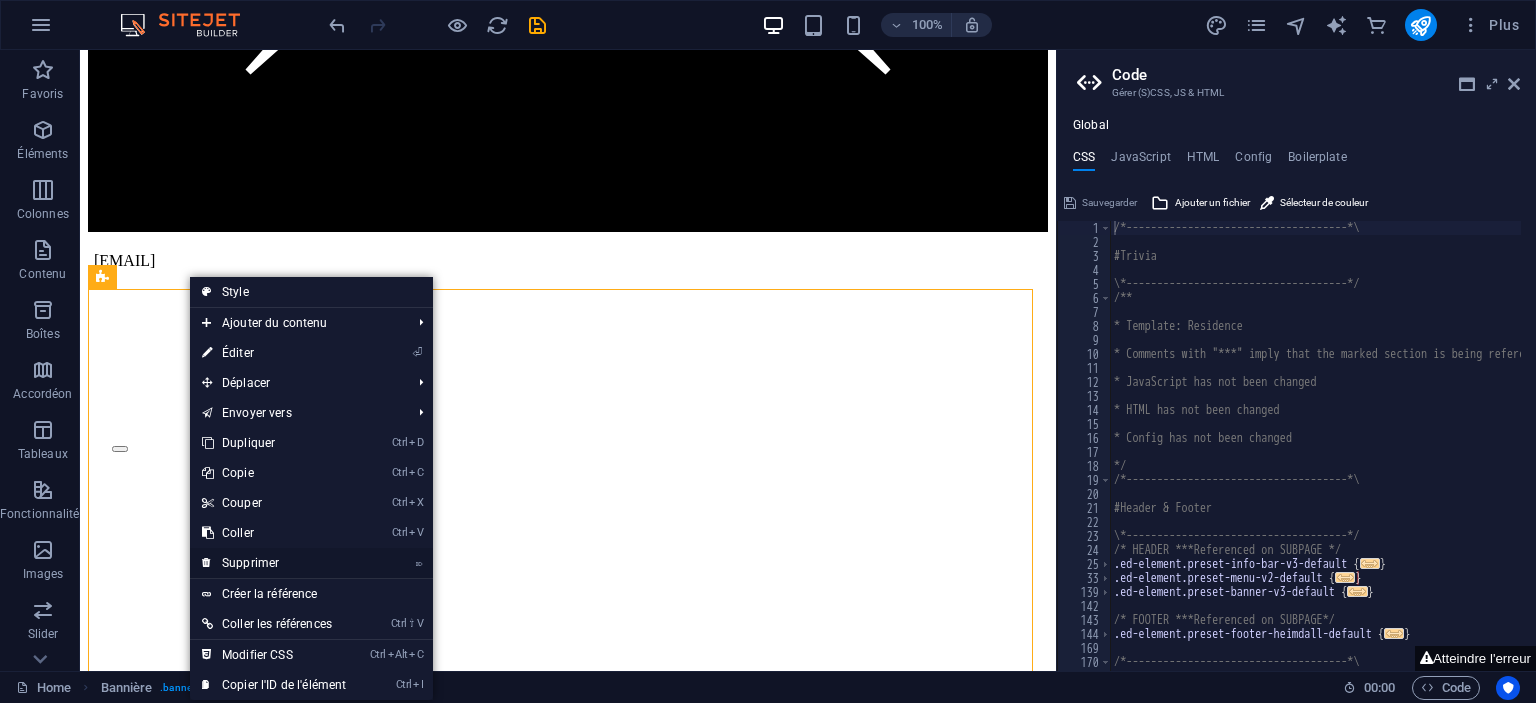 click on "⌦  Supprimer" at bounding box center [274, 563] 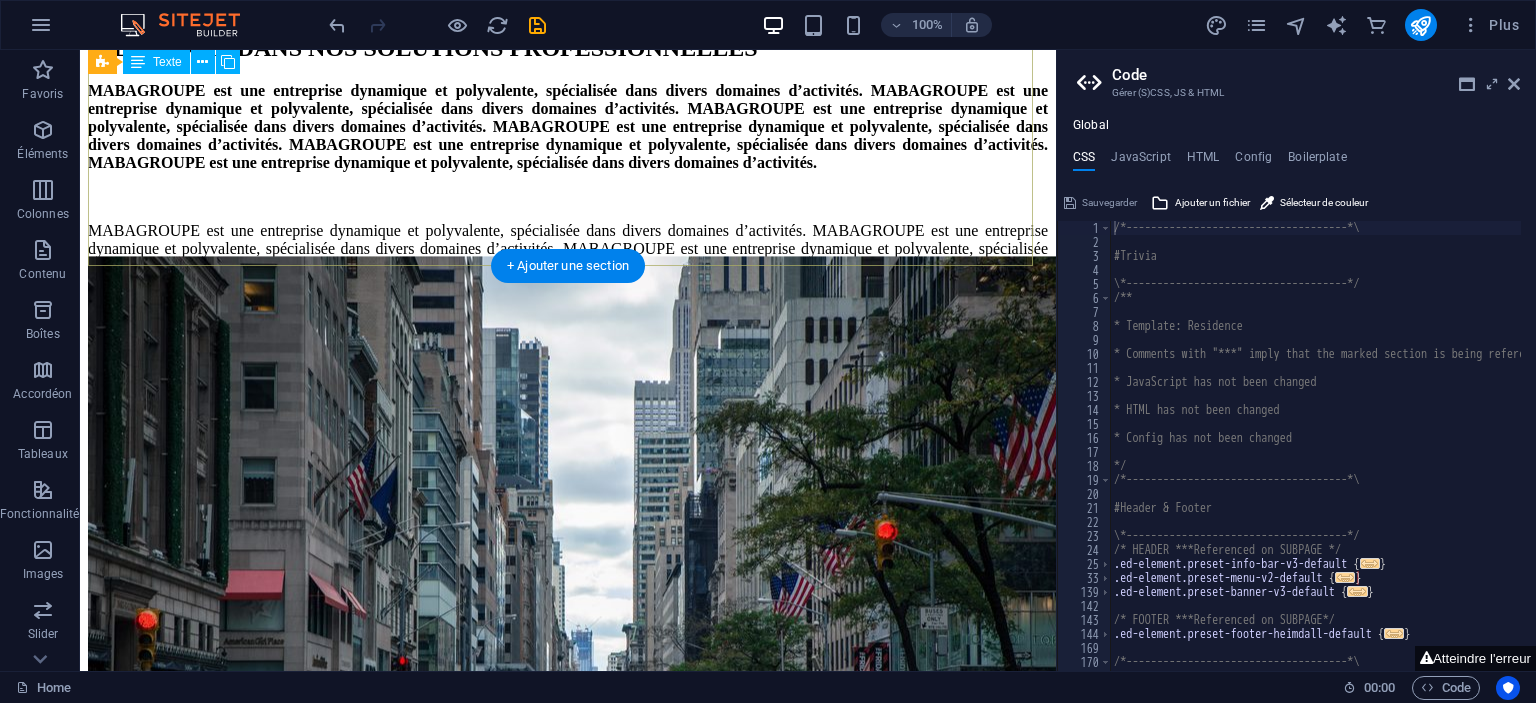 scroll, scrollTop: 3578, scrollLeft: 0, axis: vertical 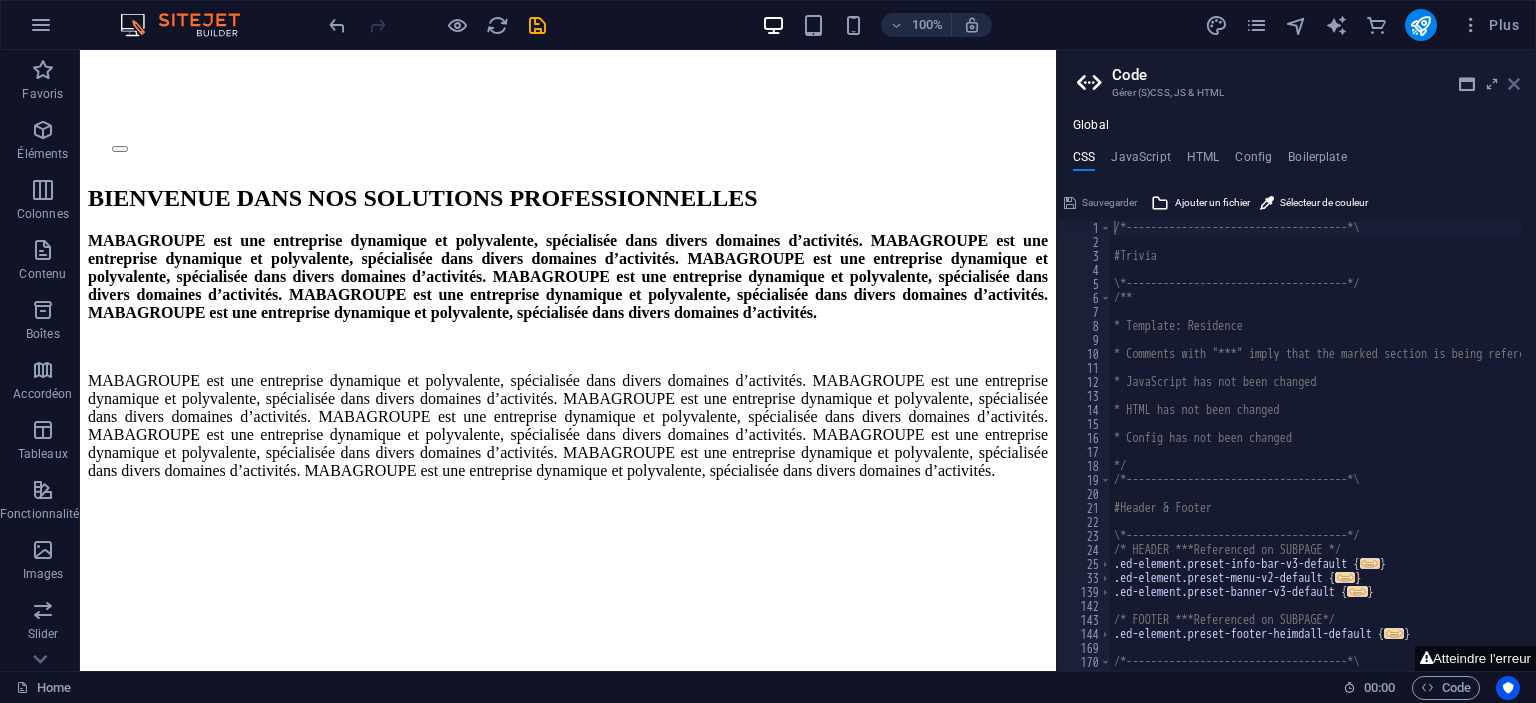 click at bounding box center (1514, 84) 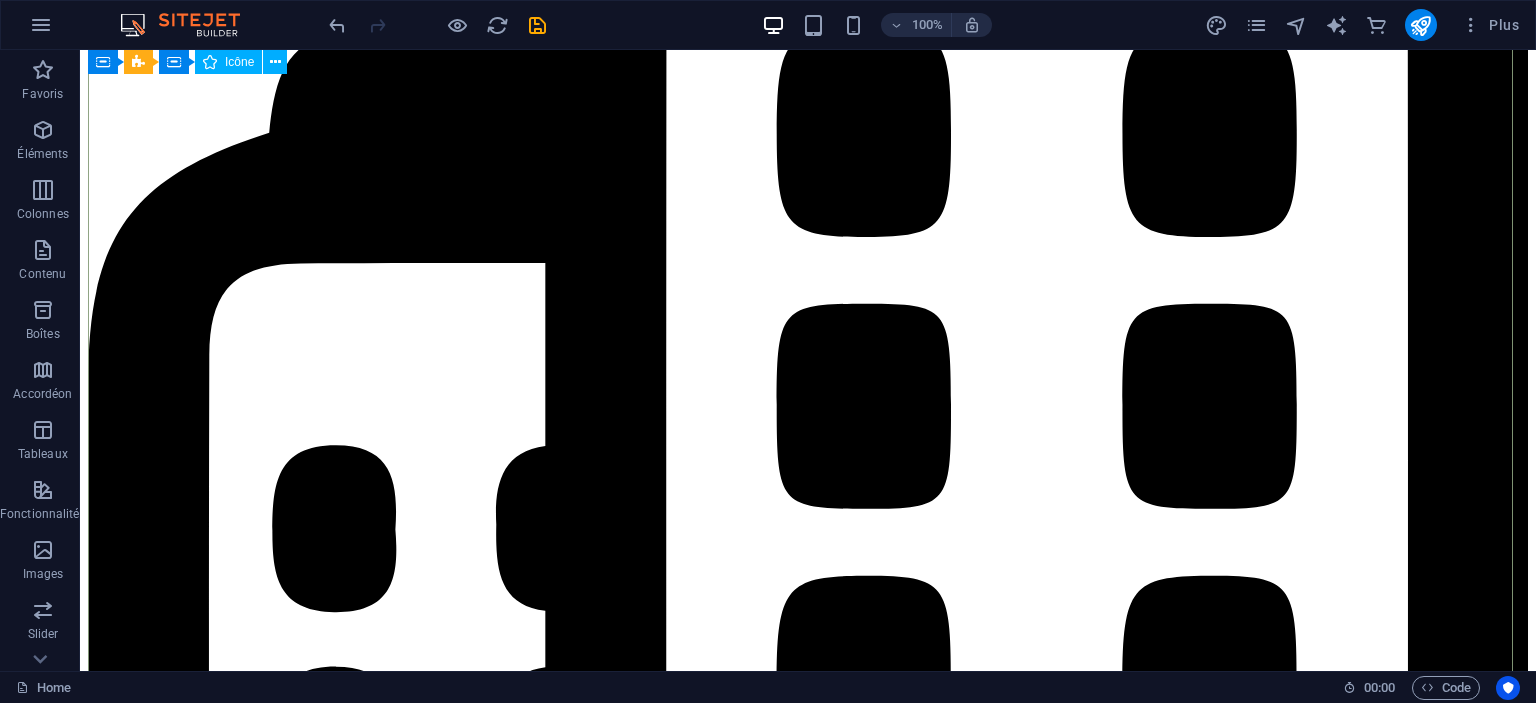 scroll, scrollTop: 7441, scrollLeft: 0, axis: vertical 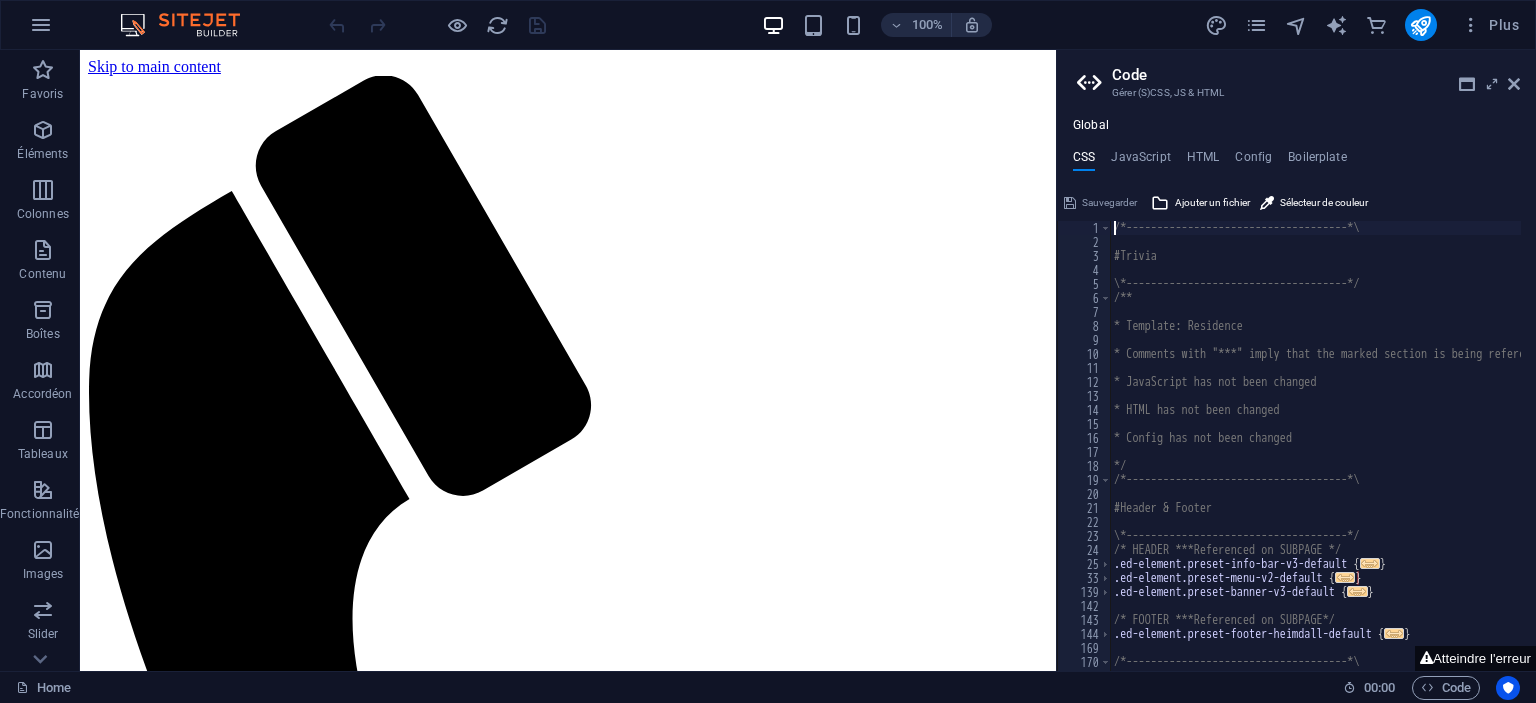 drag, startPoint x: 1049, startPoint y: 171, endPoint x: 1108, endPoint y: 99, distance: 93.08598 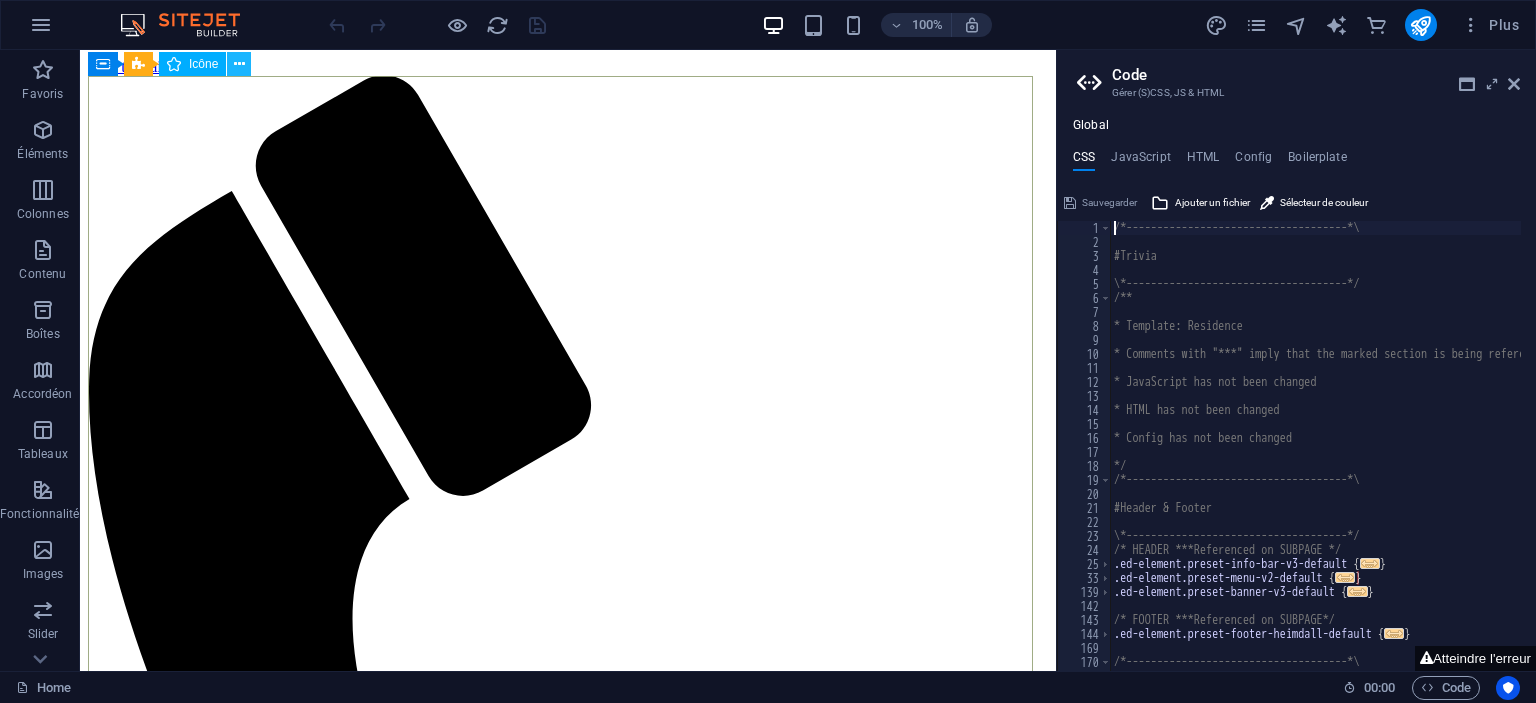 click at bounding box center [239, 64] 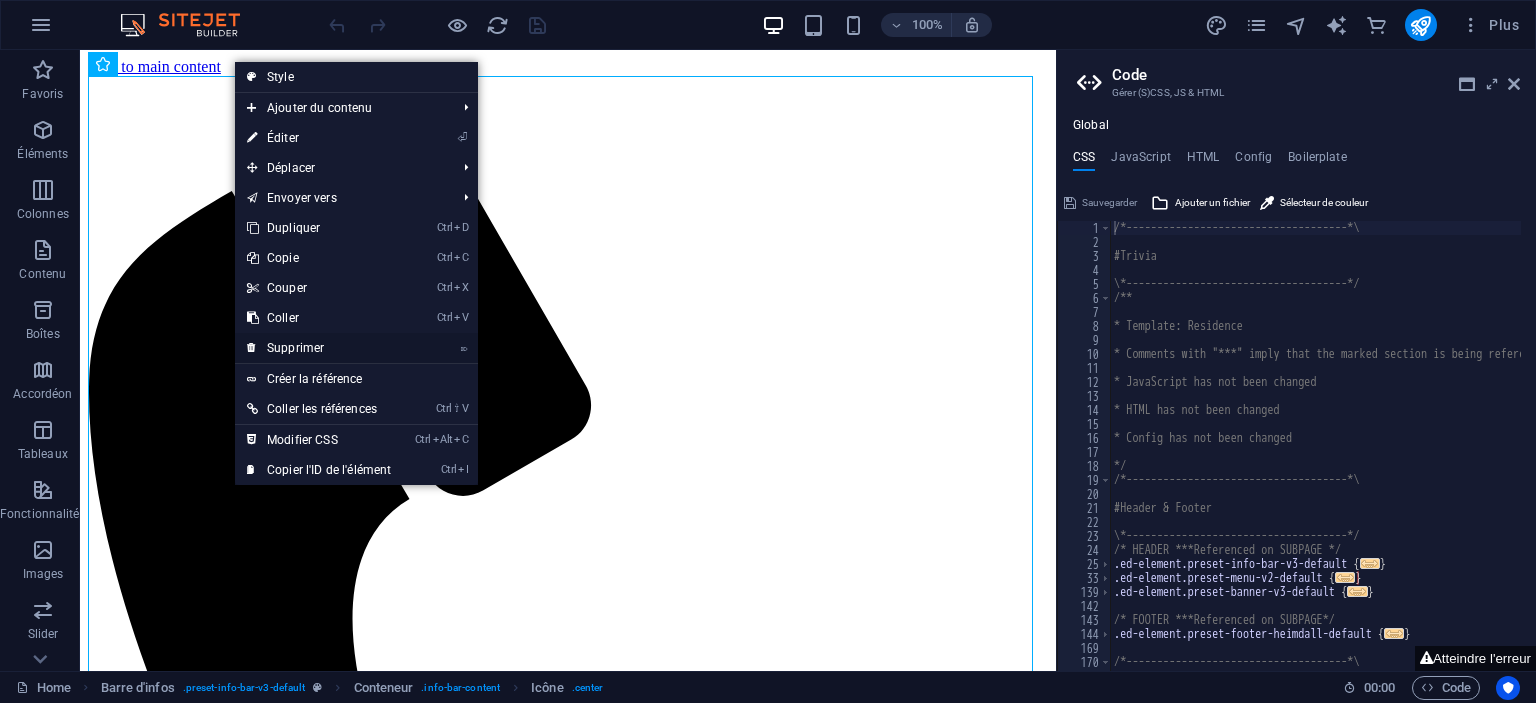 click on "⌦  Supprimer" at bounding box center [319, 348] 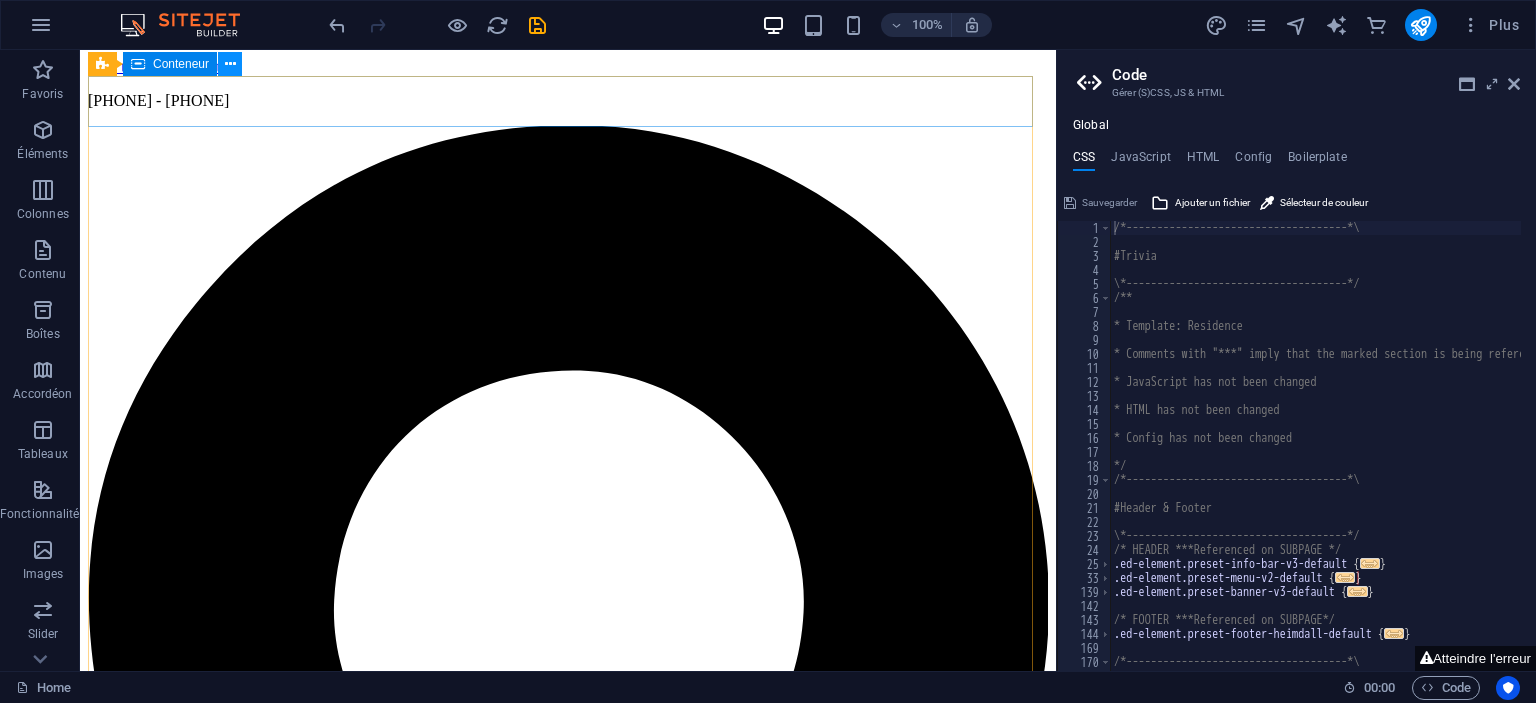 click at bounding box center (230, 64) 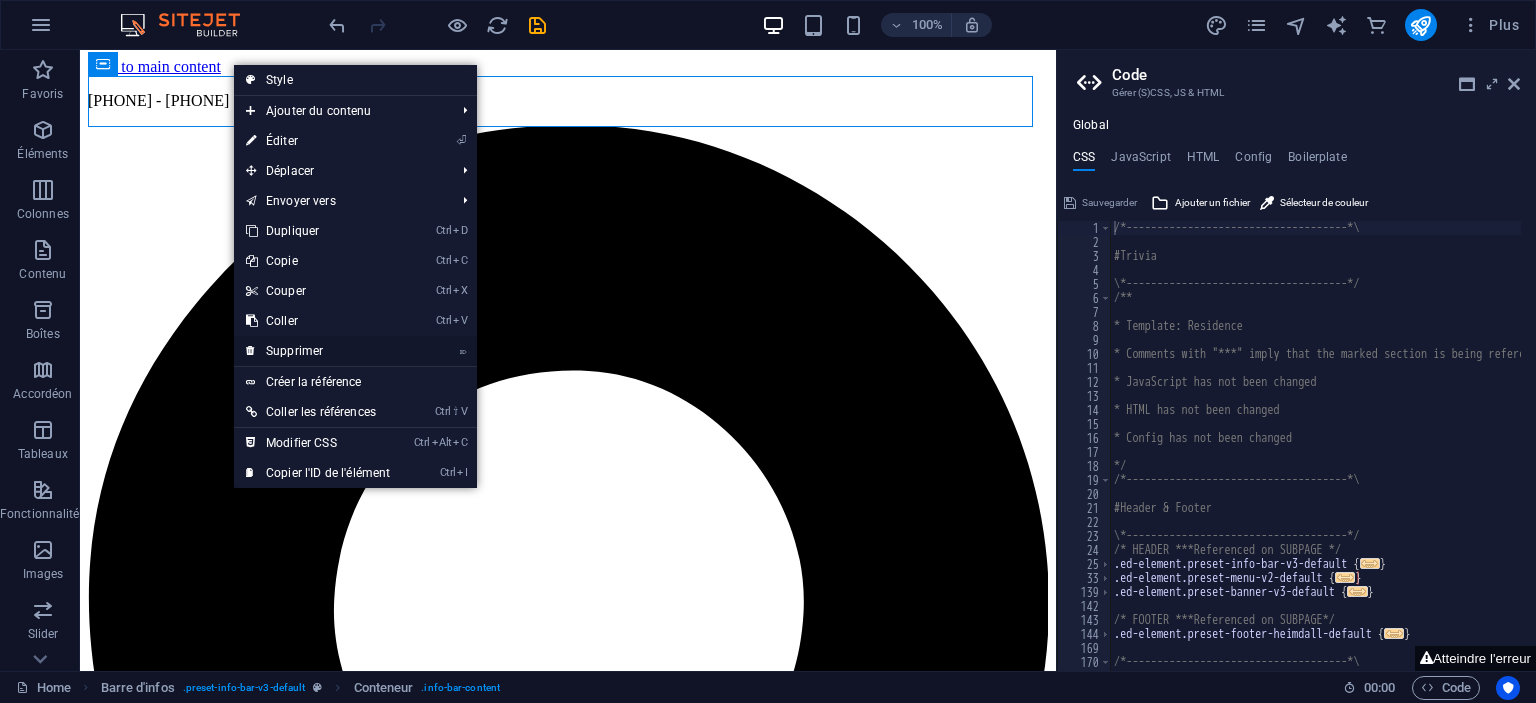 click on "⌦  Supprimer" at bounding box center [318, 351] 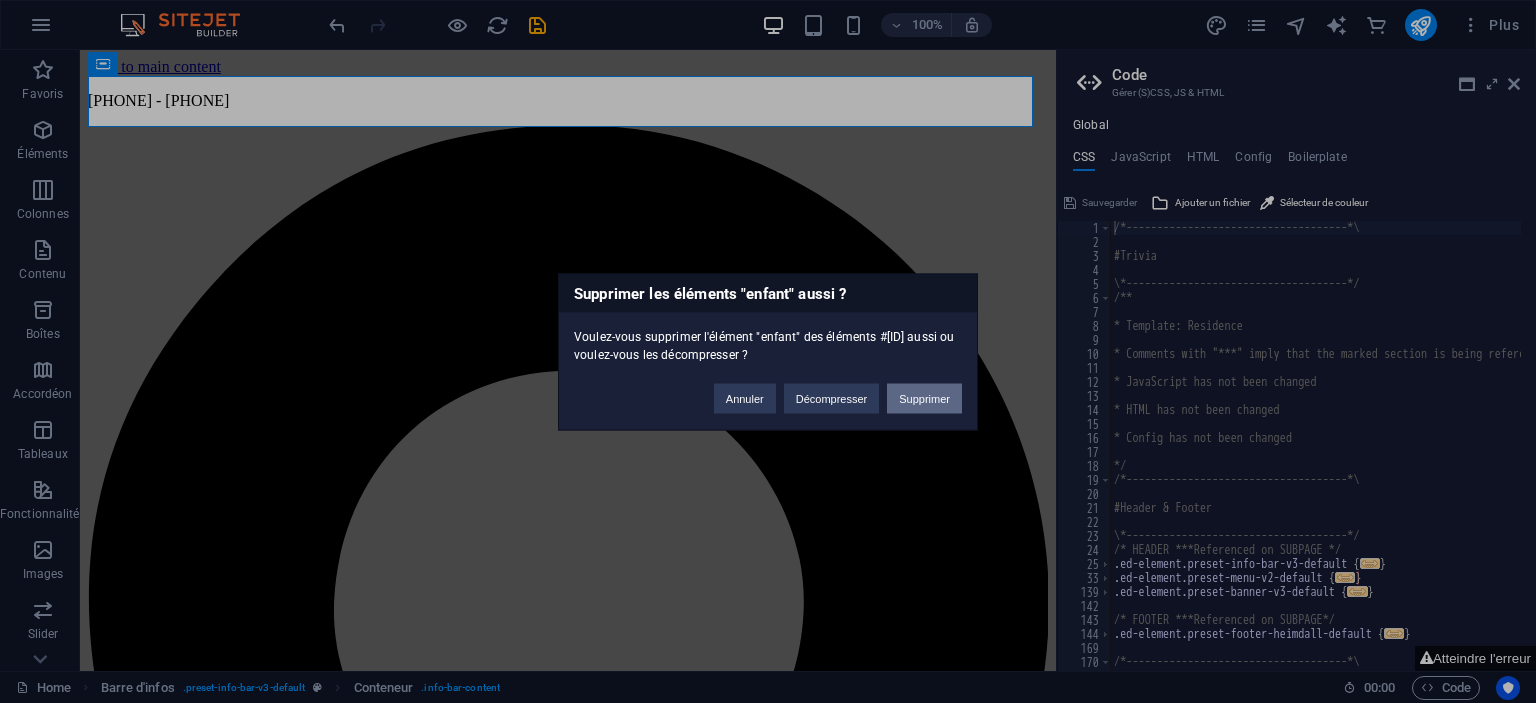 drag, startPoint x: 931, startPoint y: 396, endPoint x: 784, endPoint y: 337, distance: 158.39824 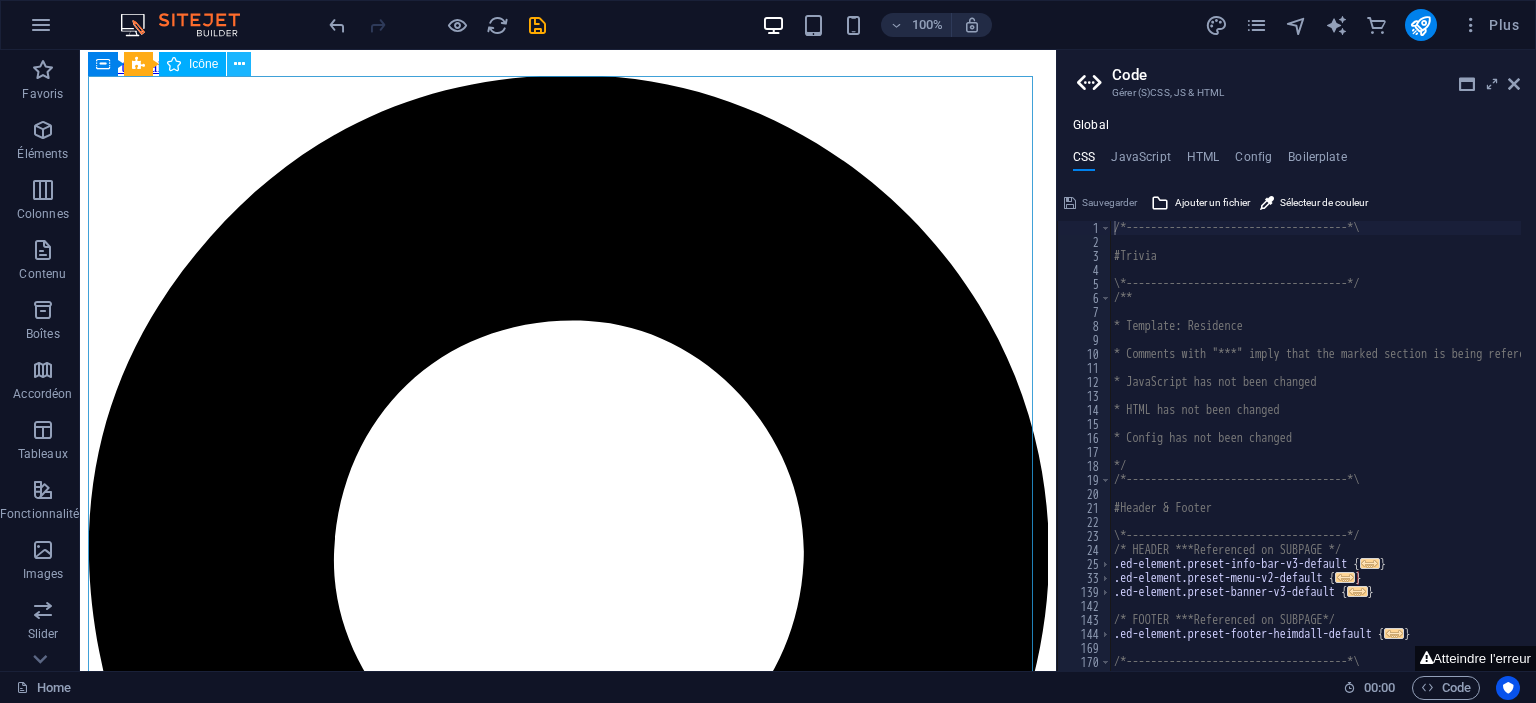click at bounding box center [239, 64] 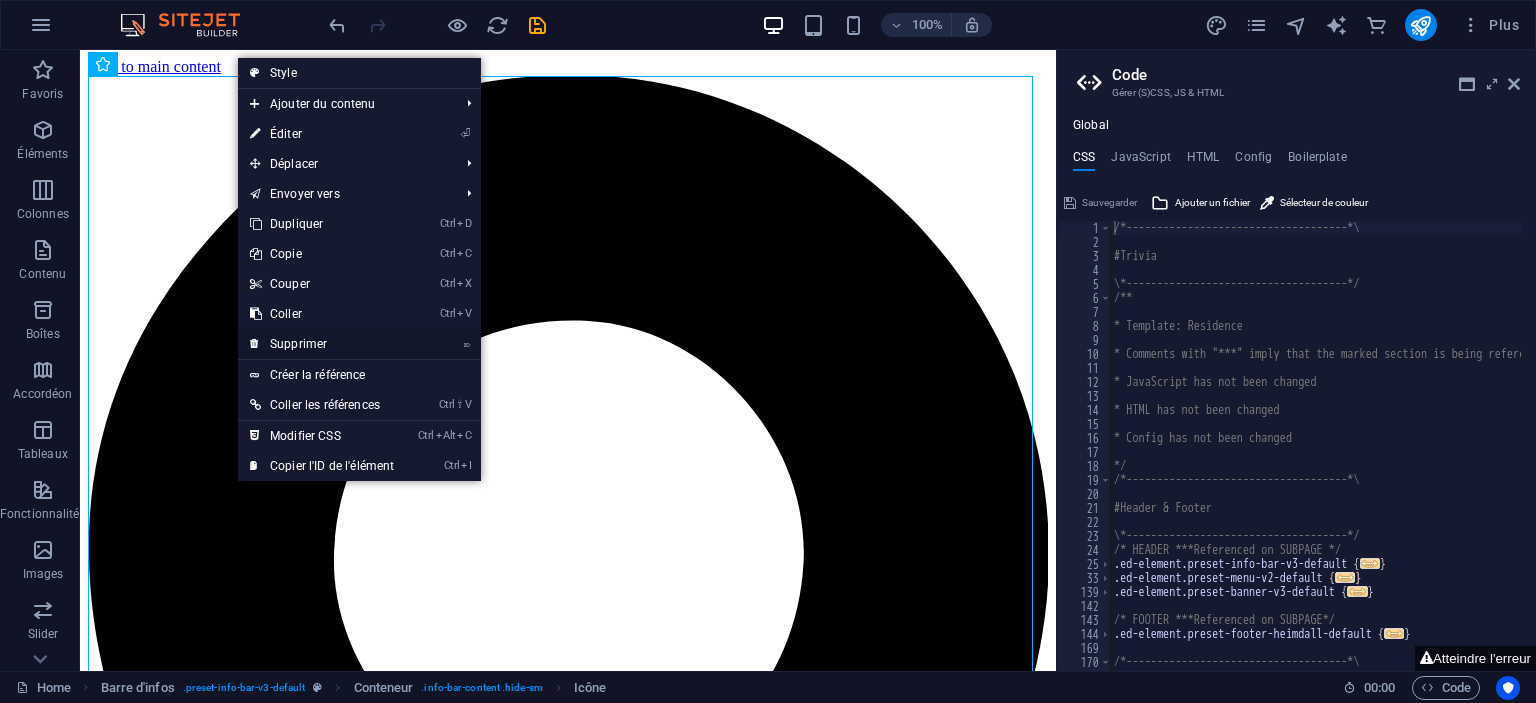 drag, startPoint x: 304, startPoint y: 342, endPoint x: 226, endPoint y: 292, distance: 92.64988 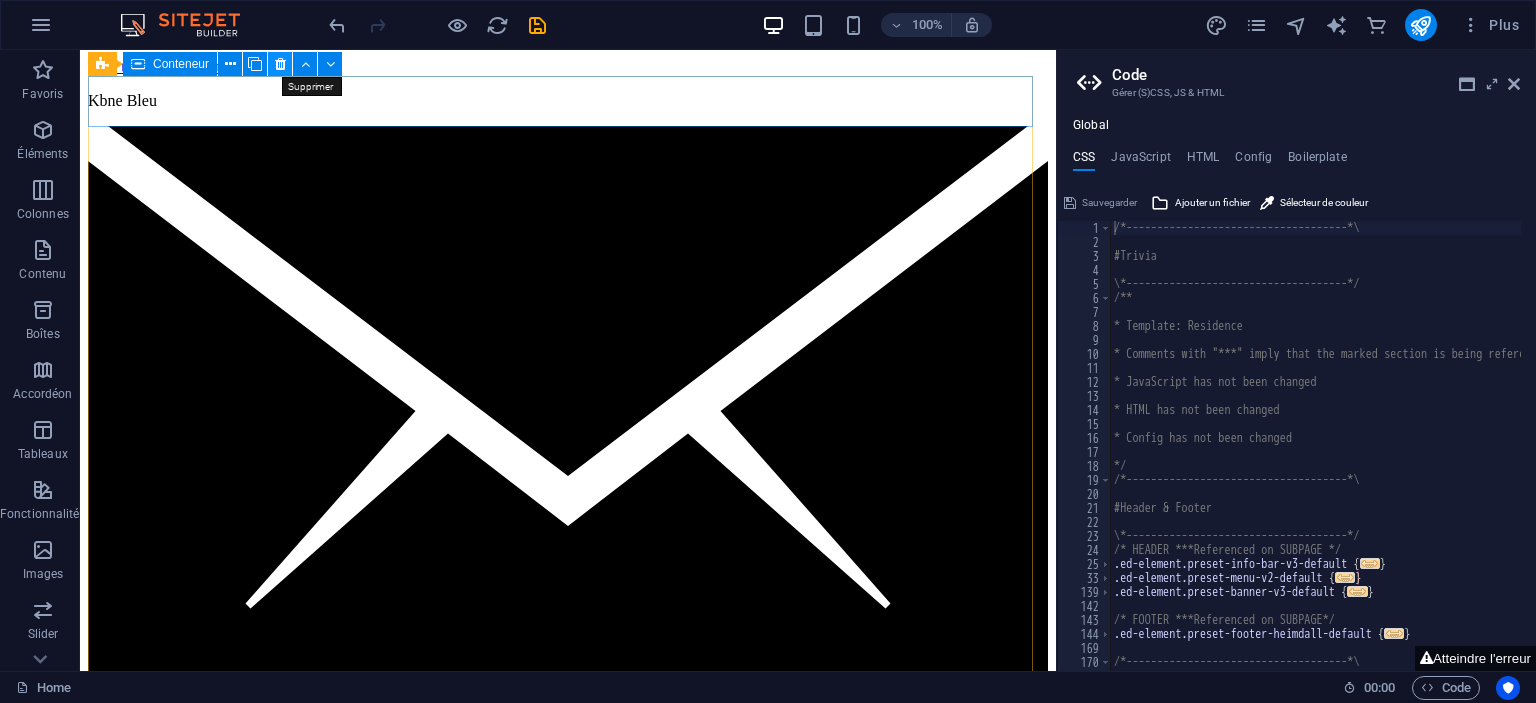 click at bounding box center [280, 64] 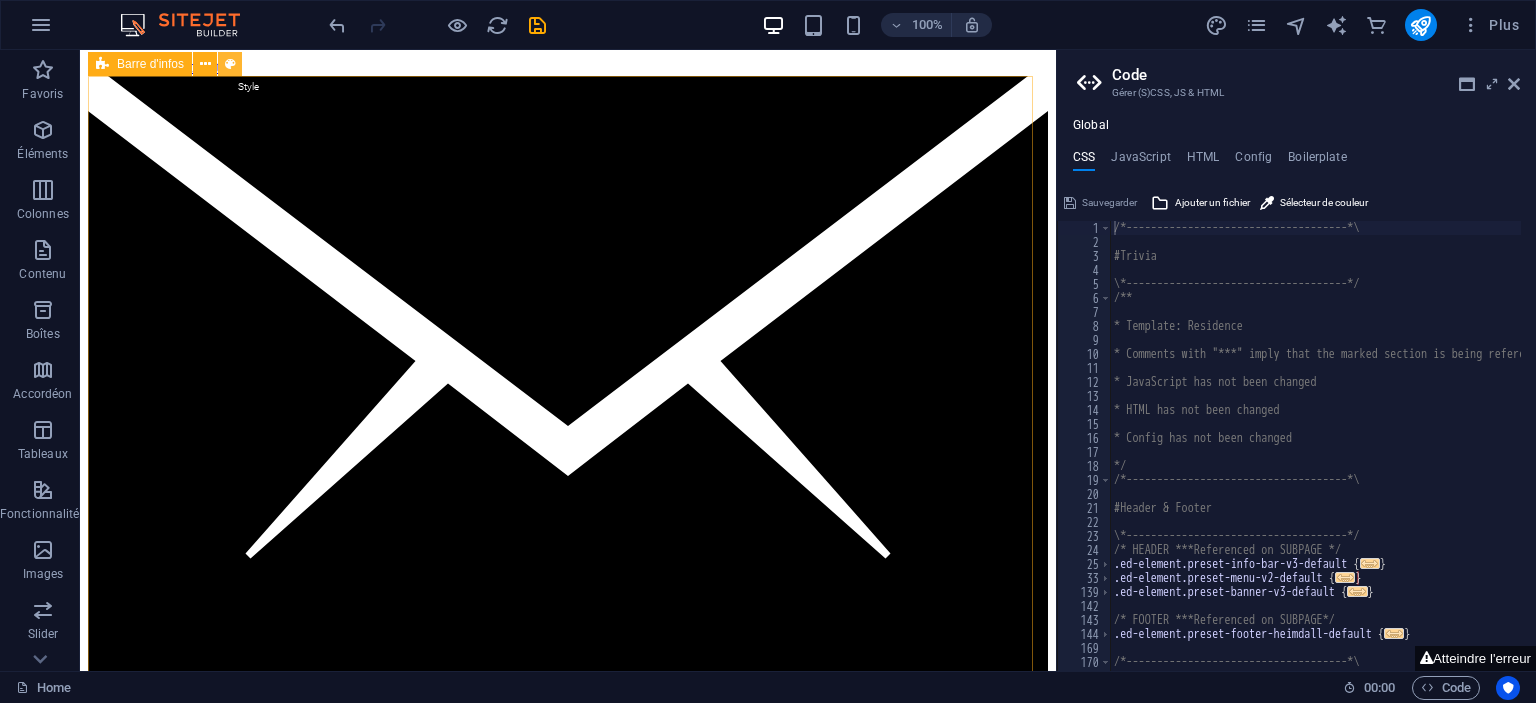 click at bounding box center [230, 64] 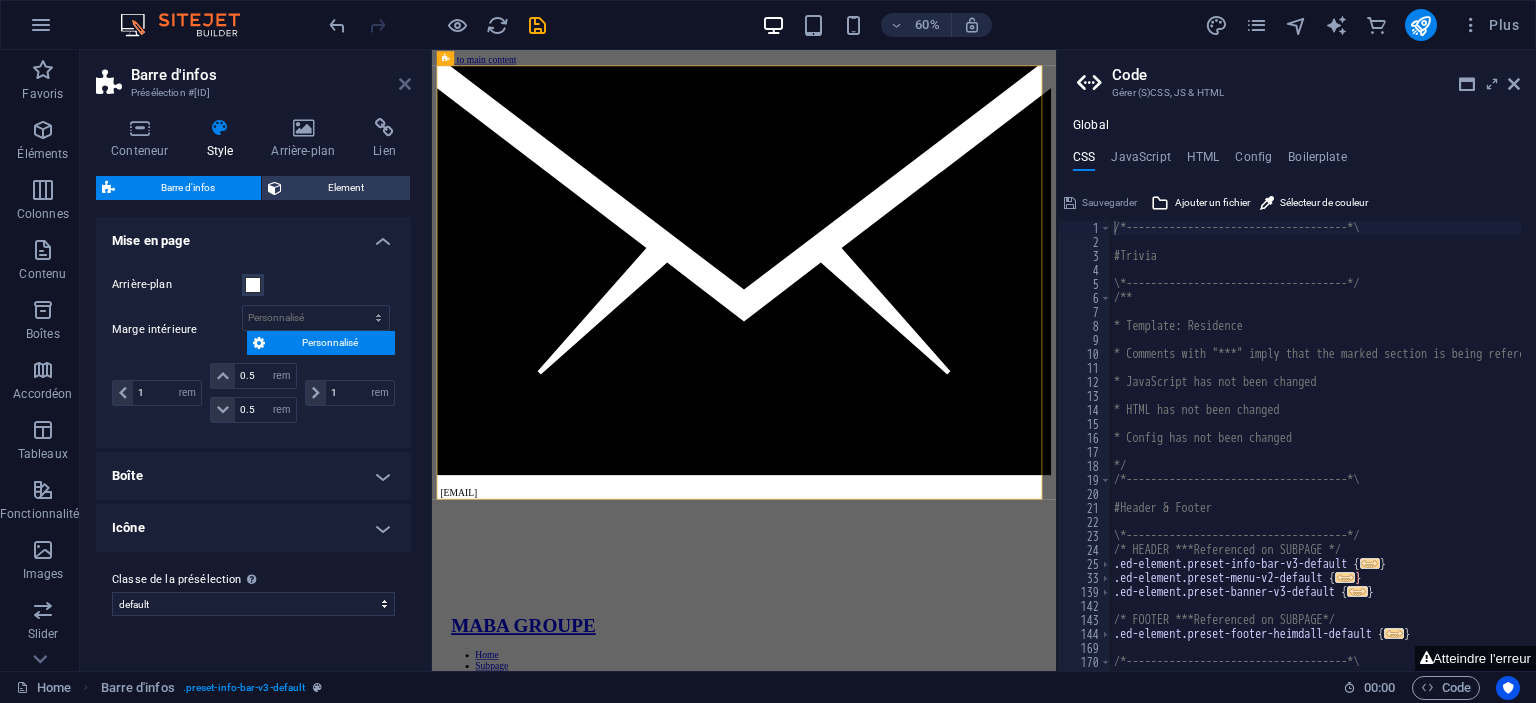 click at bounding box center [405, 84] 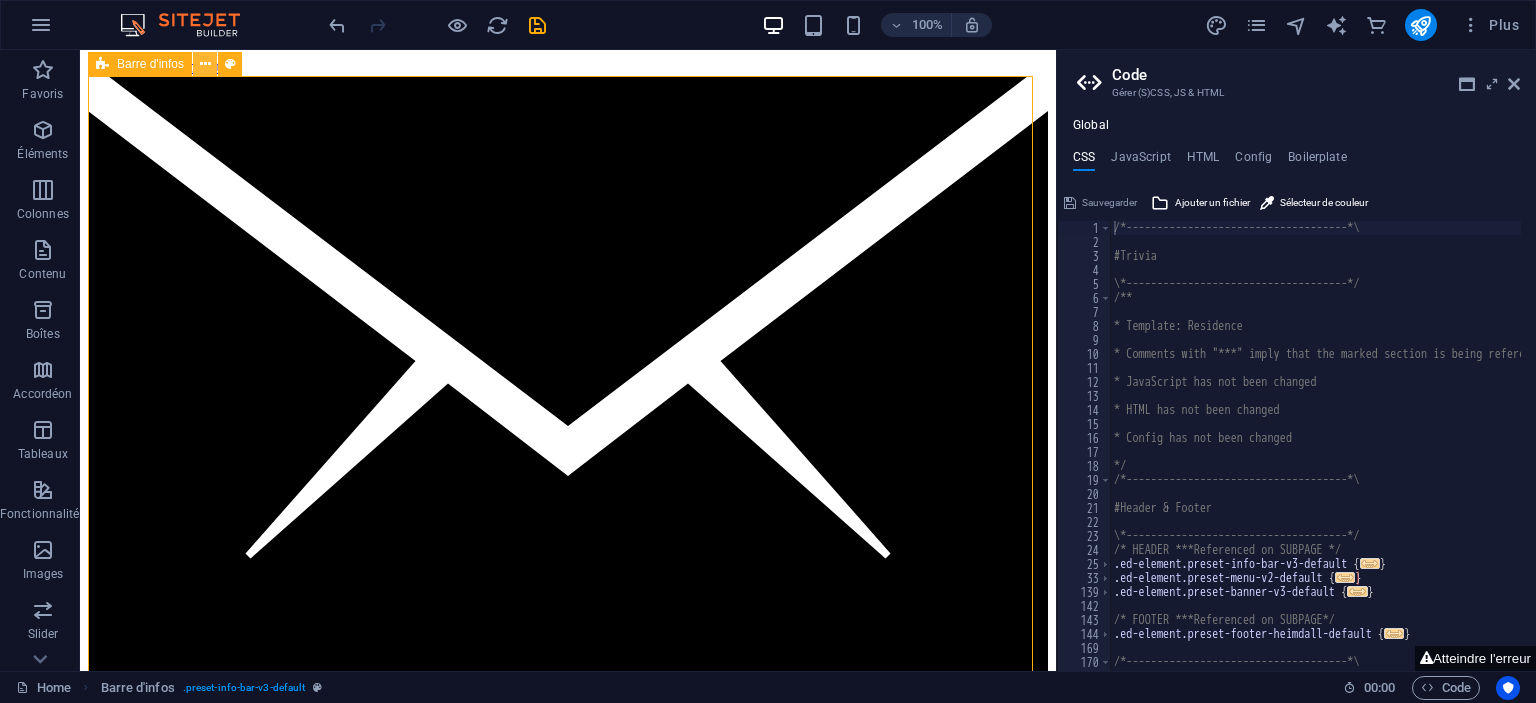 click at bounding box center (205, 64) 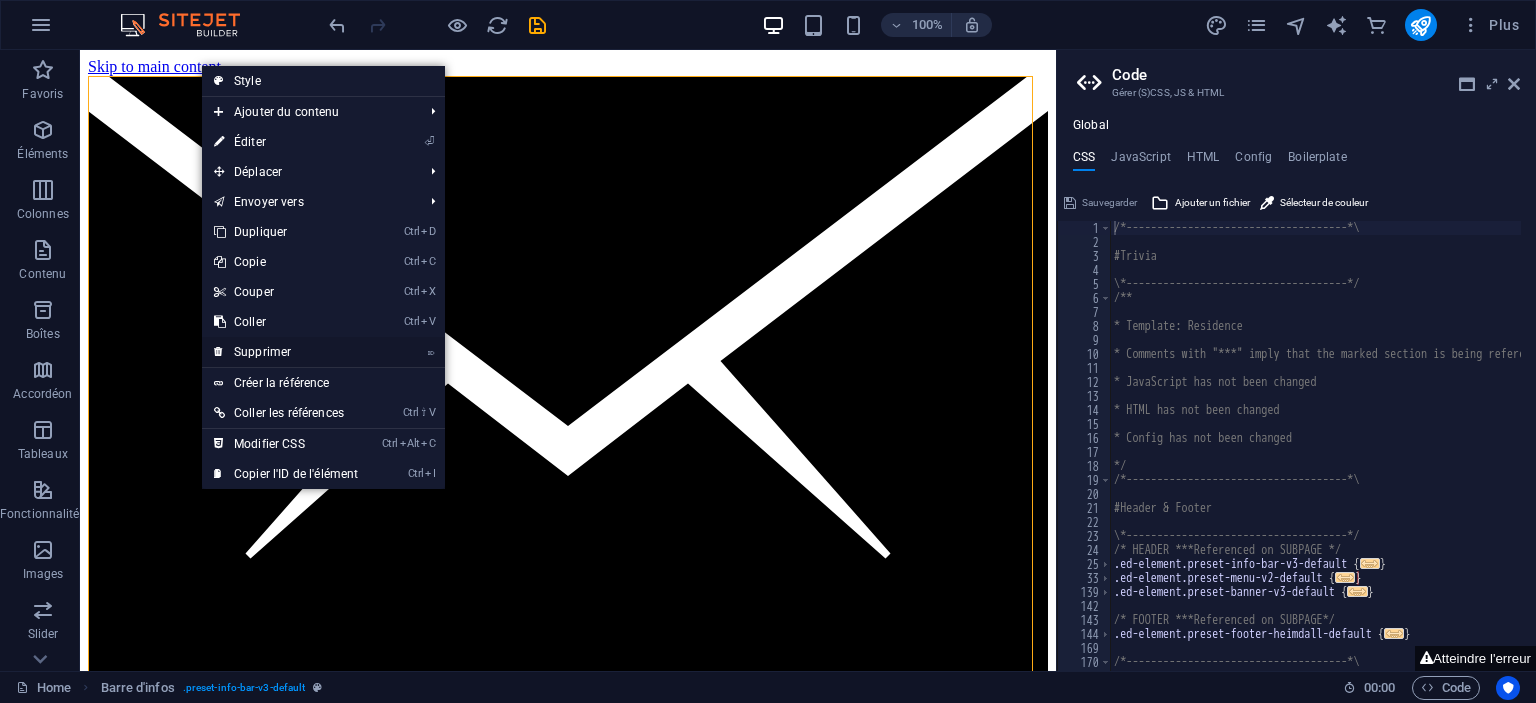 click on "⌦  Supprimer" at bounding box center (286, 352) 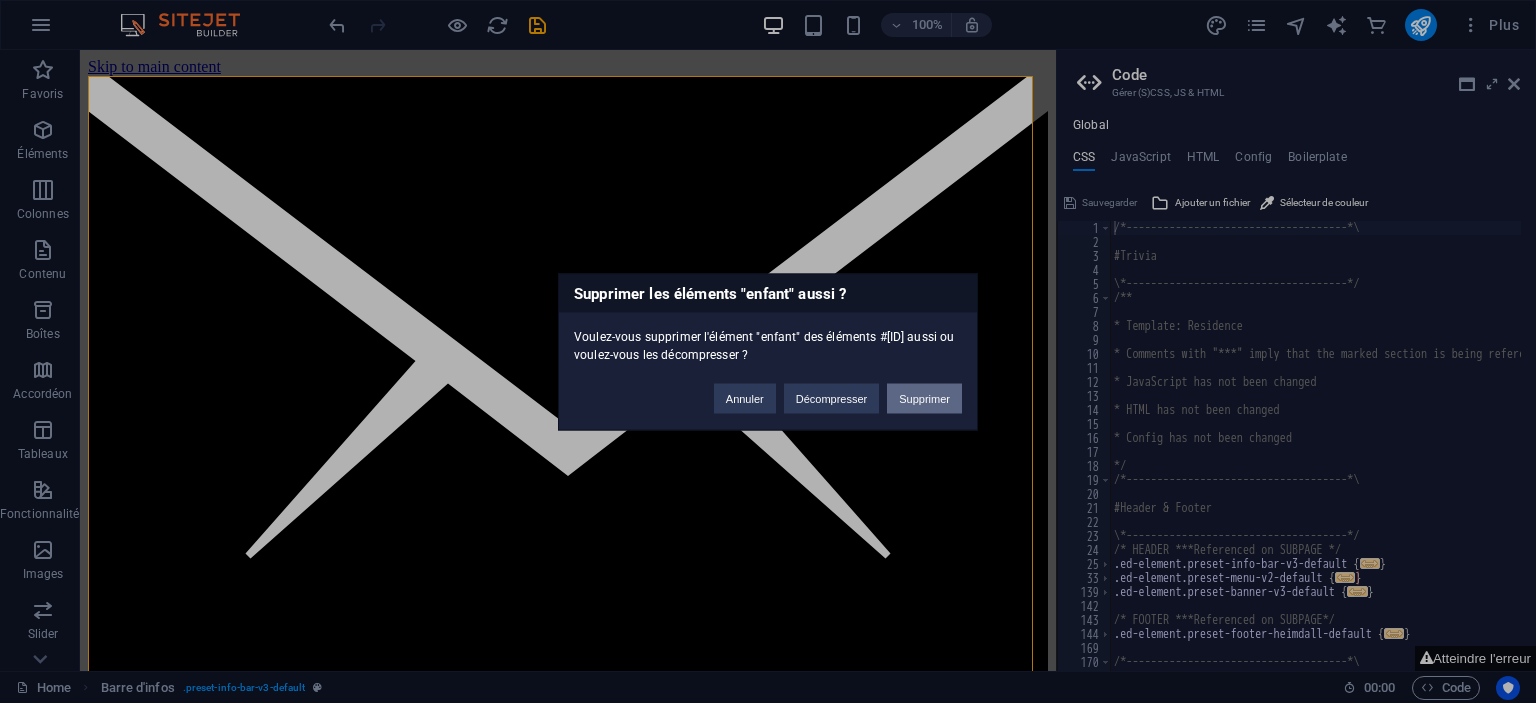 click on "Supprimer" at bounding box center [924, 398] 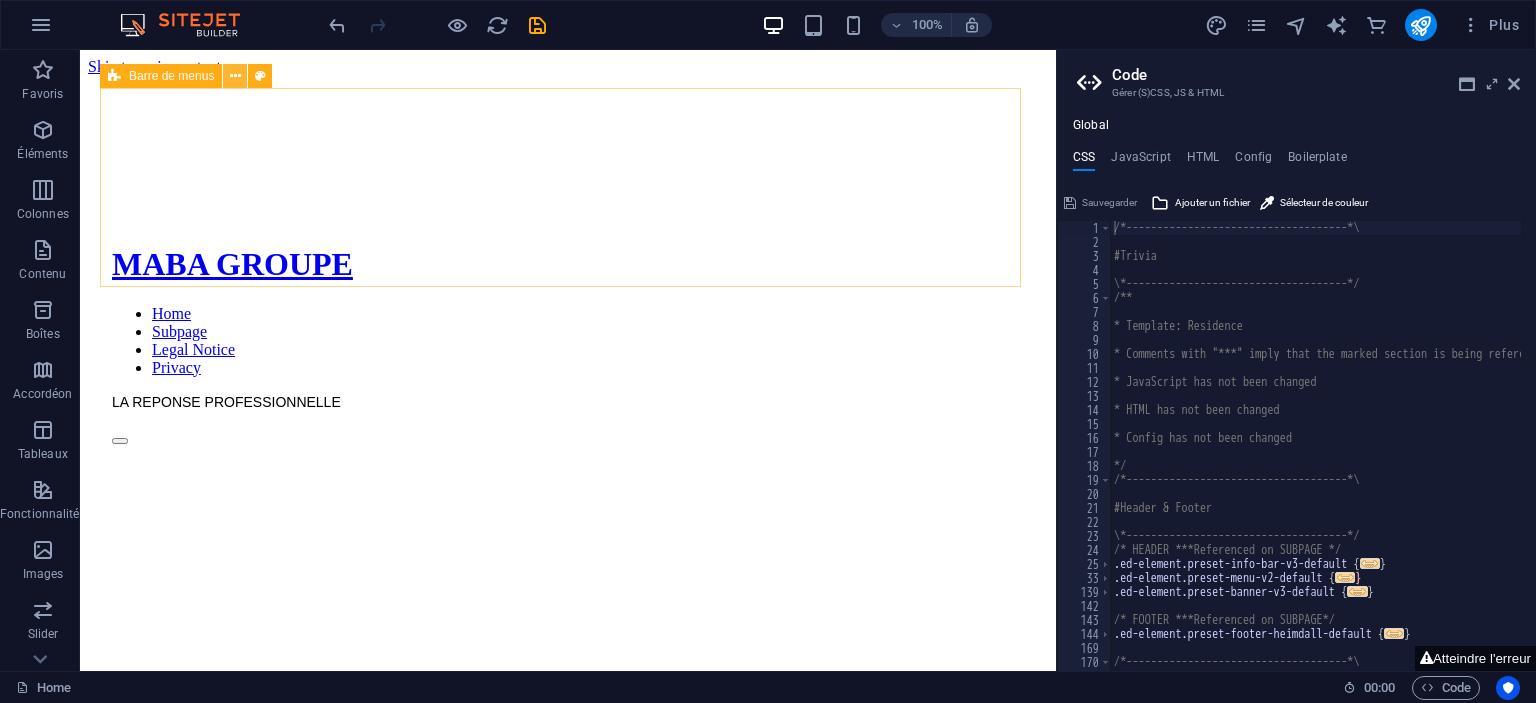 click at bounding box center (235, 76) 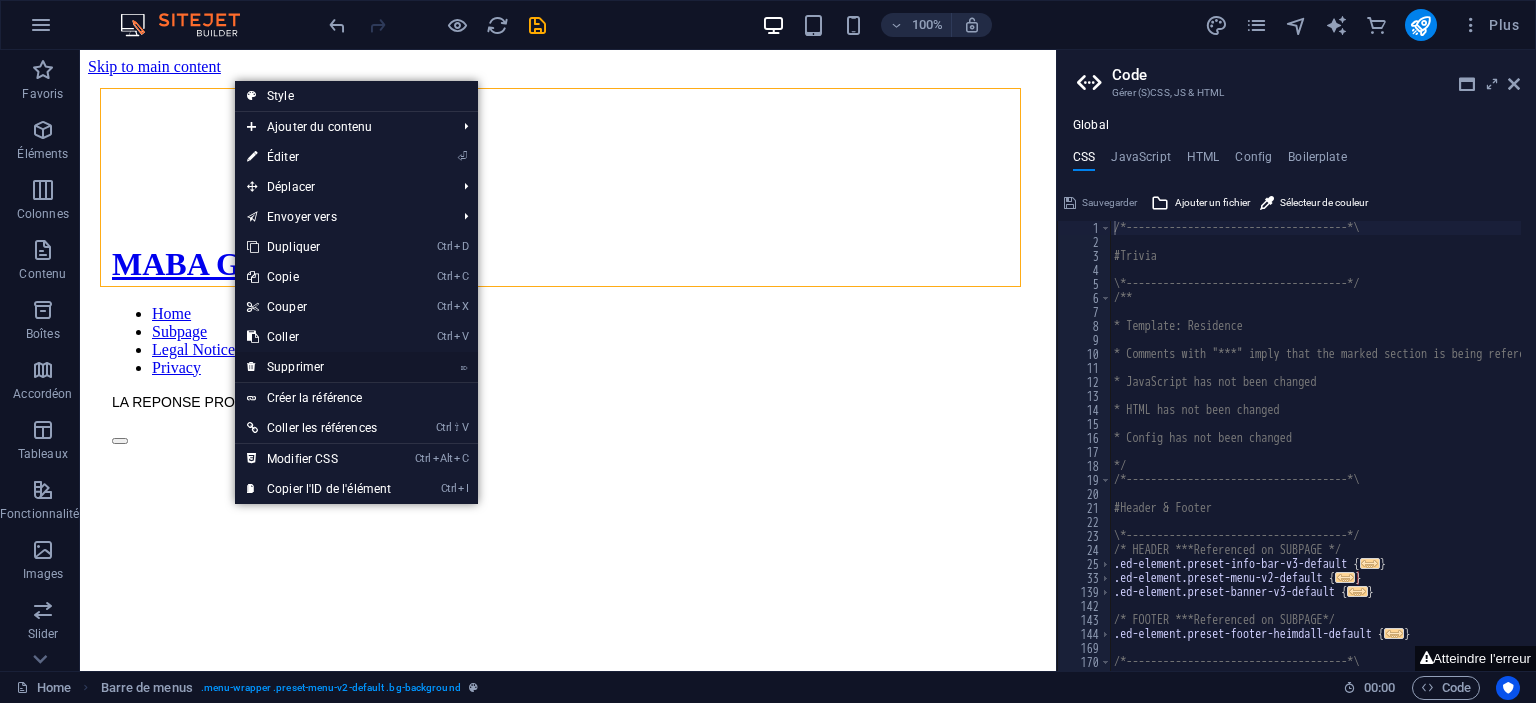 click on "⌦  Supprimer" at bounding box center [319, 367] 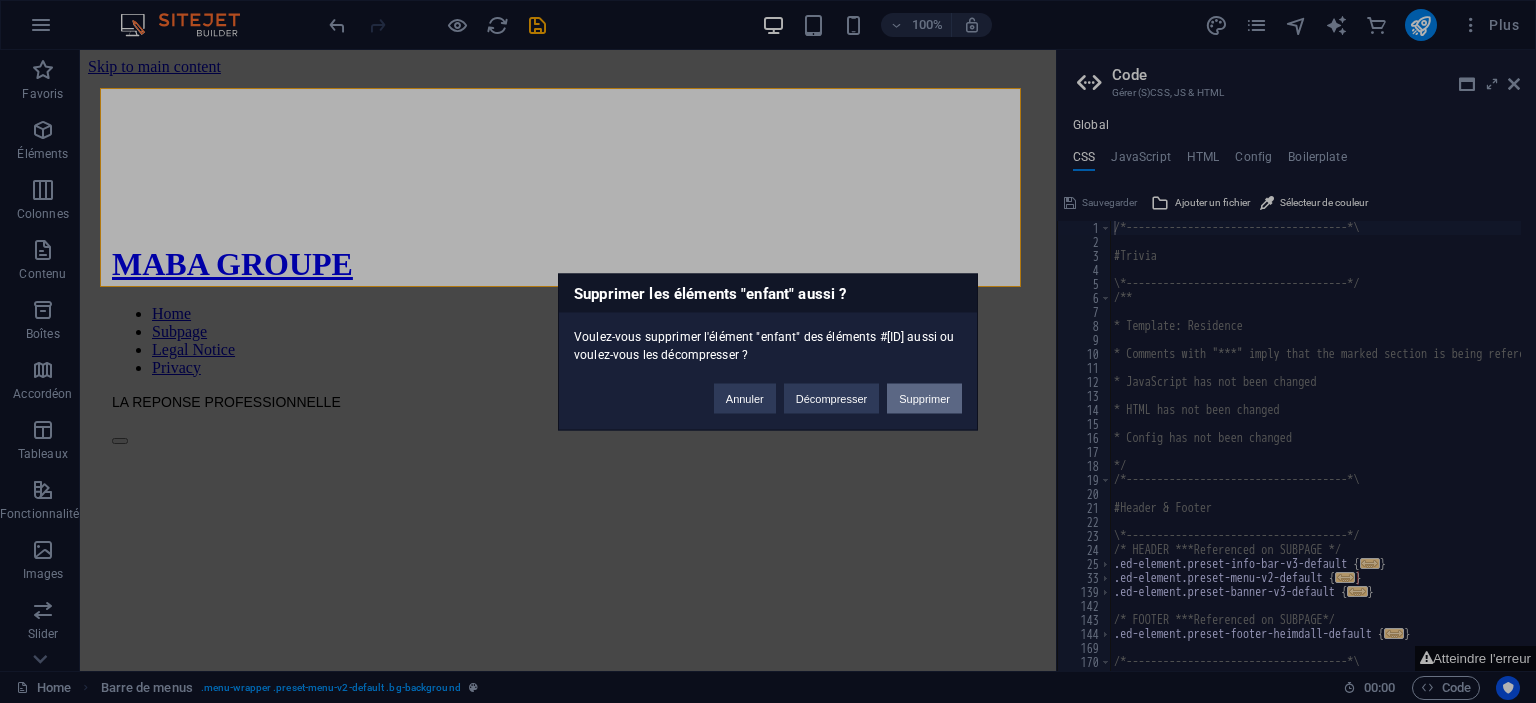 click on "Supprimer" at bounding box center (924, 398) 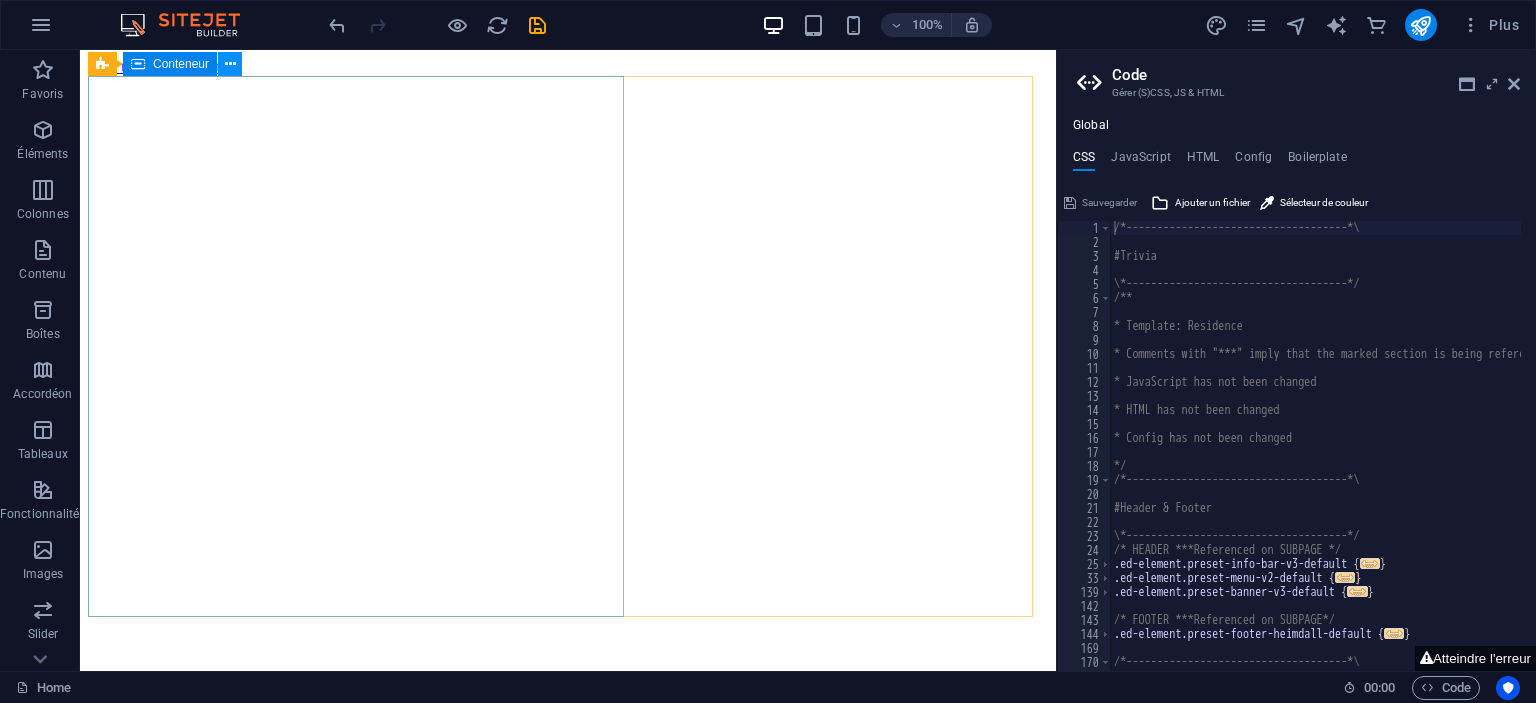 click at bounding box center [230, 64] 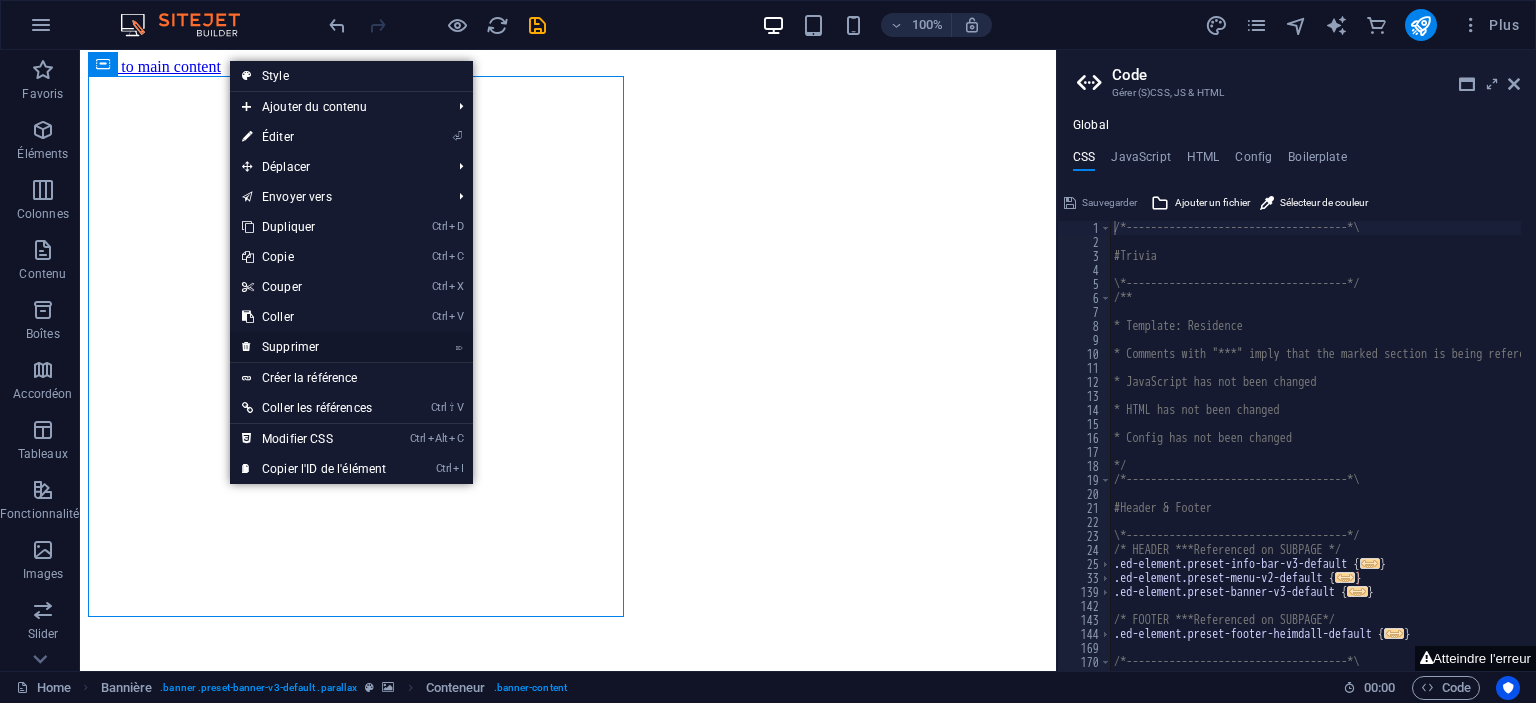click on "⌦  Supprimer" at bounding box center [314, 347] 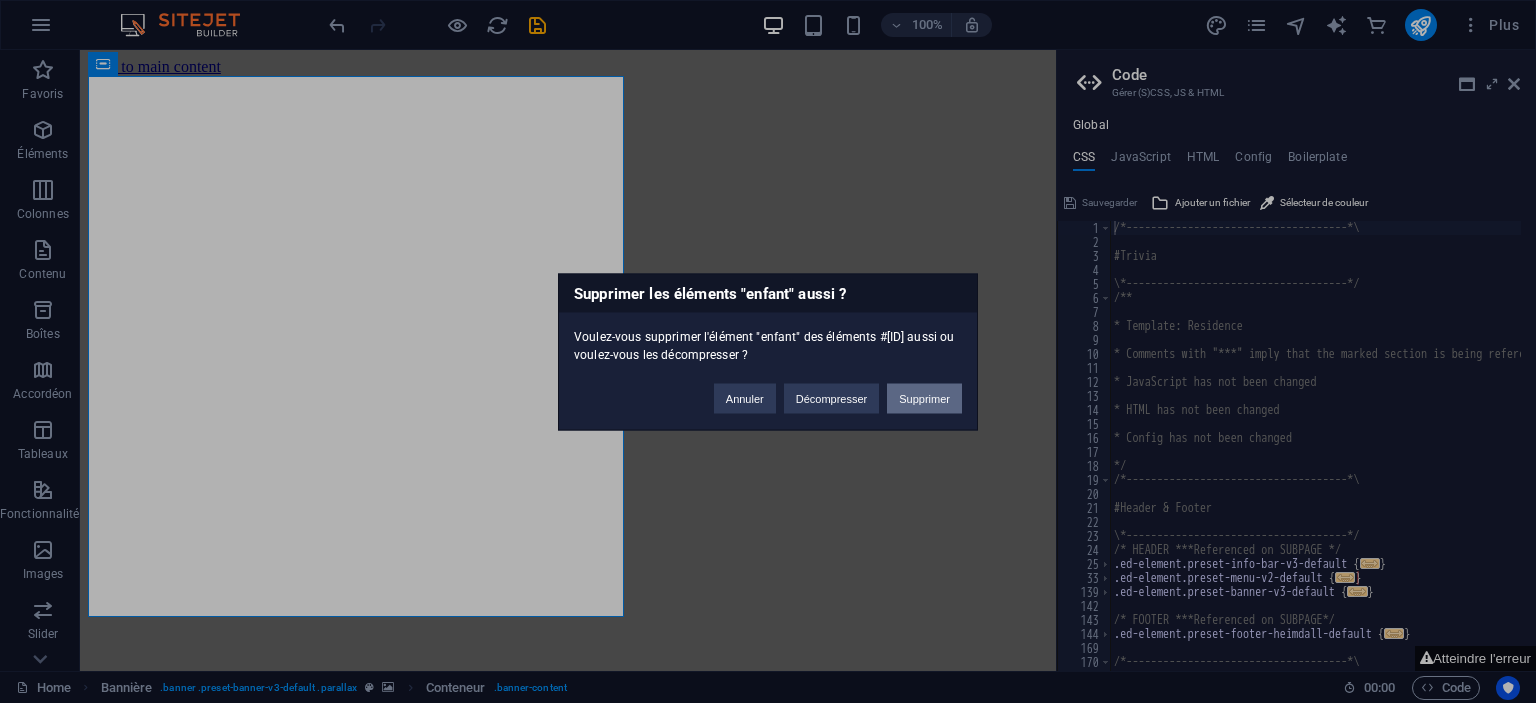 click on "Supprimer" at bounding box center [924, 398] 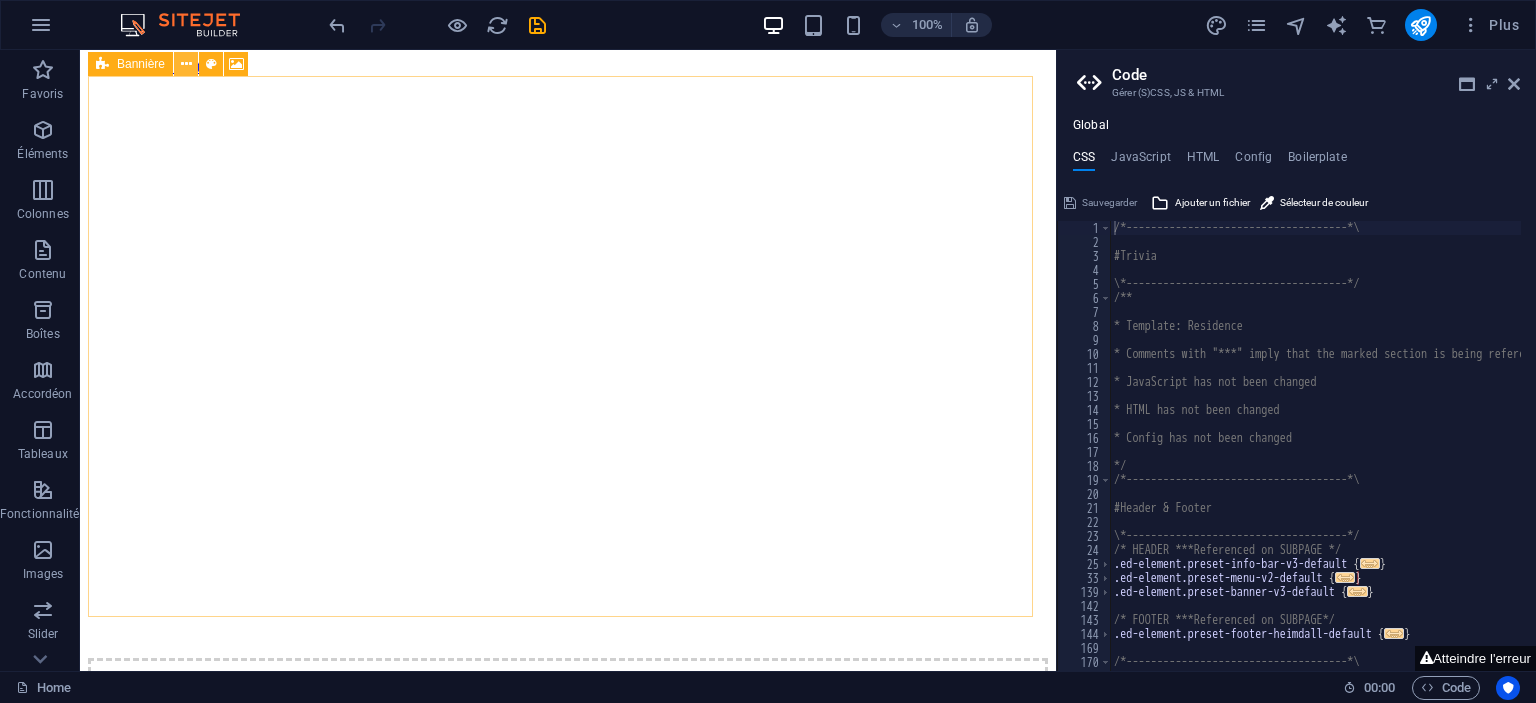 click at bounding box center (186, 64) 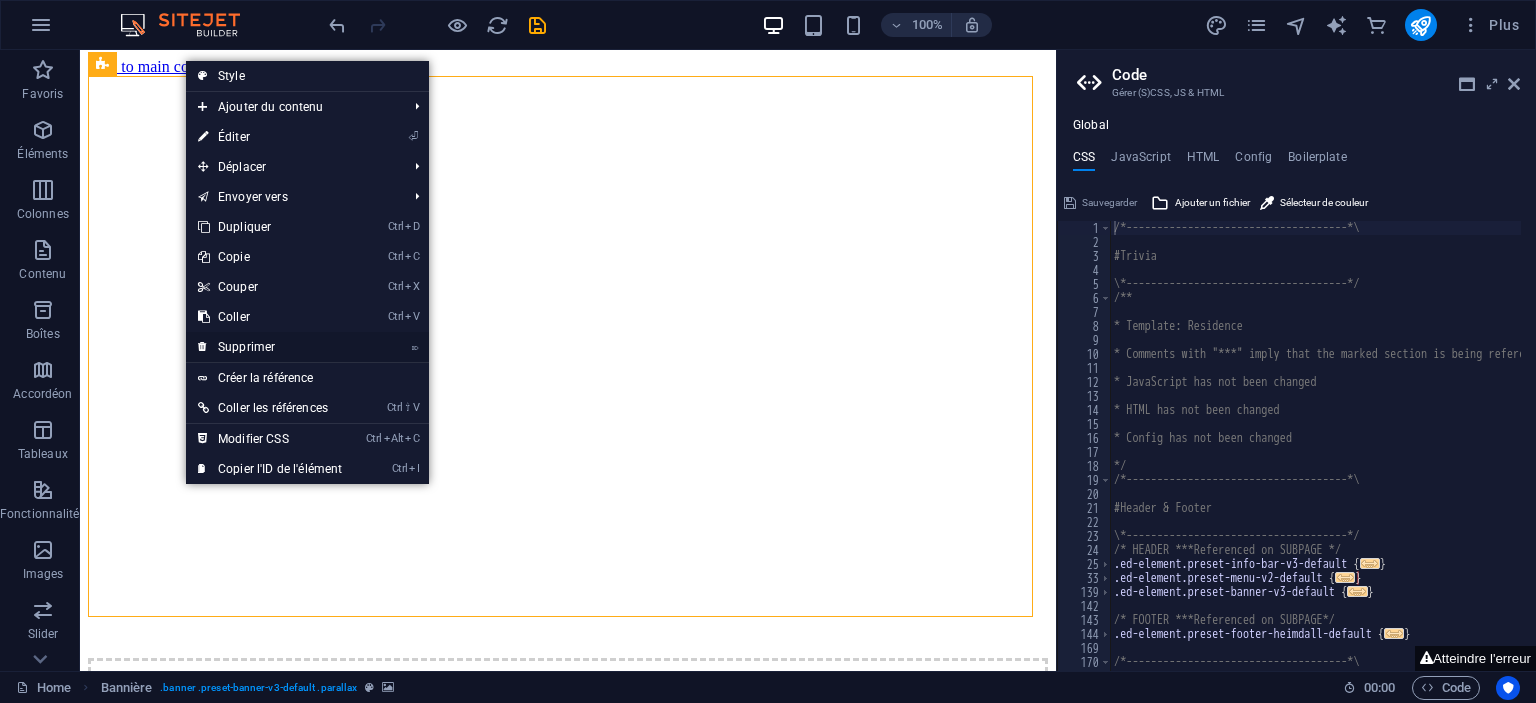 click on "⌦  Supprimer" at bounding box center [270, 347] 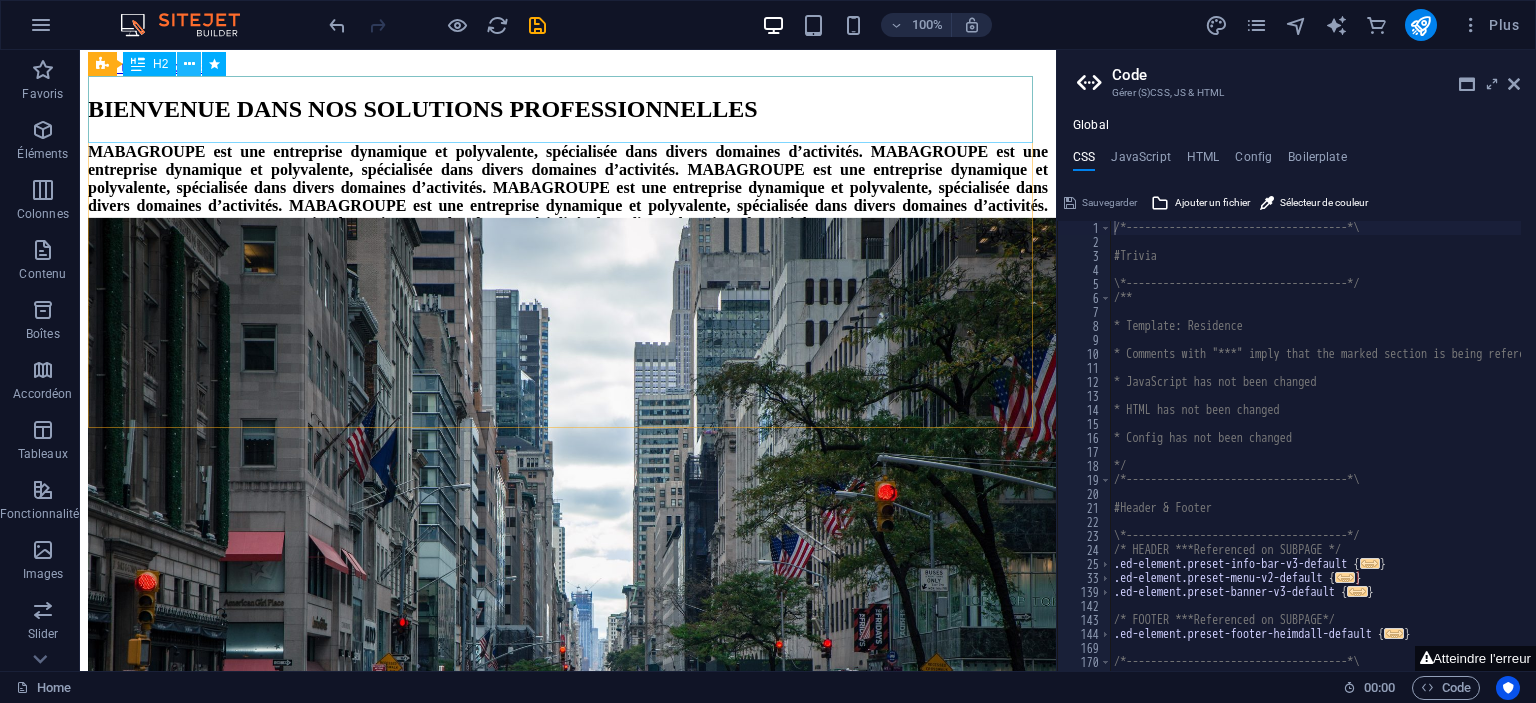 click at bounding box center (189, 64) 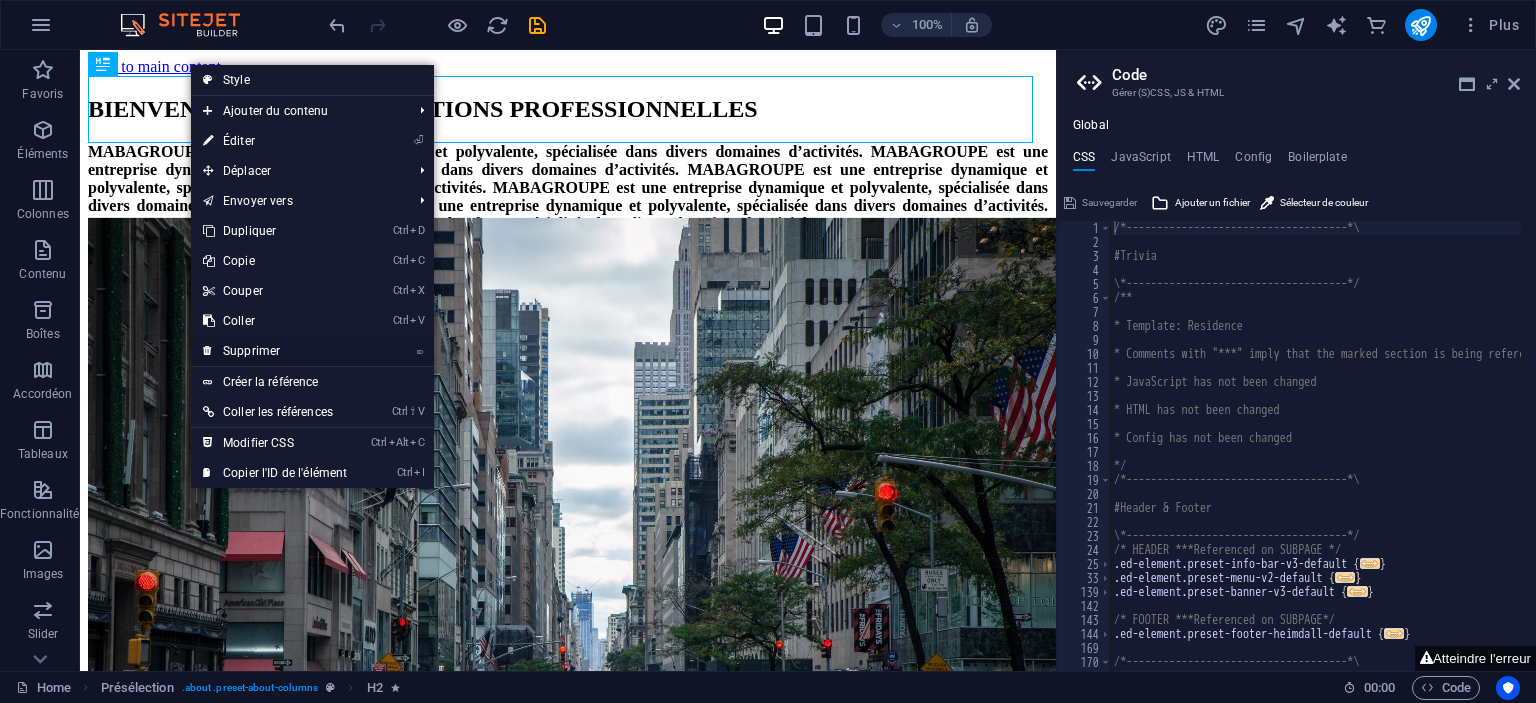 click on "⌦  Supprimer" at bounding box center [275, 351] 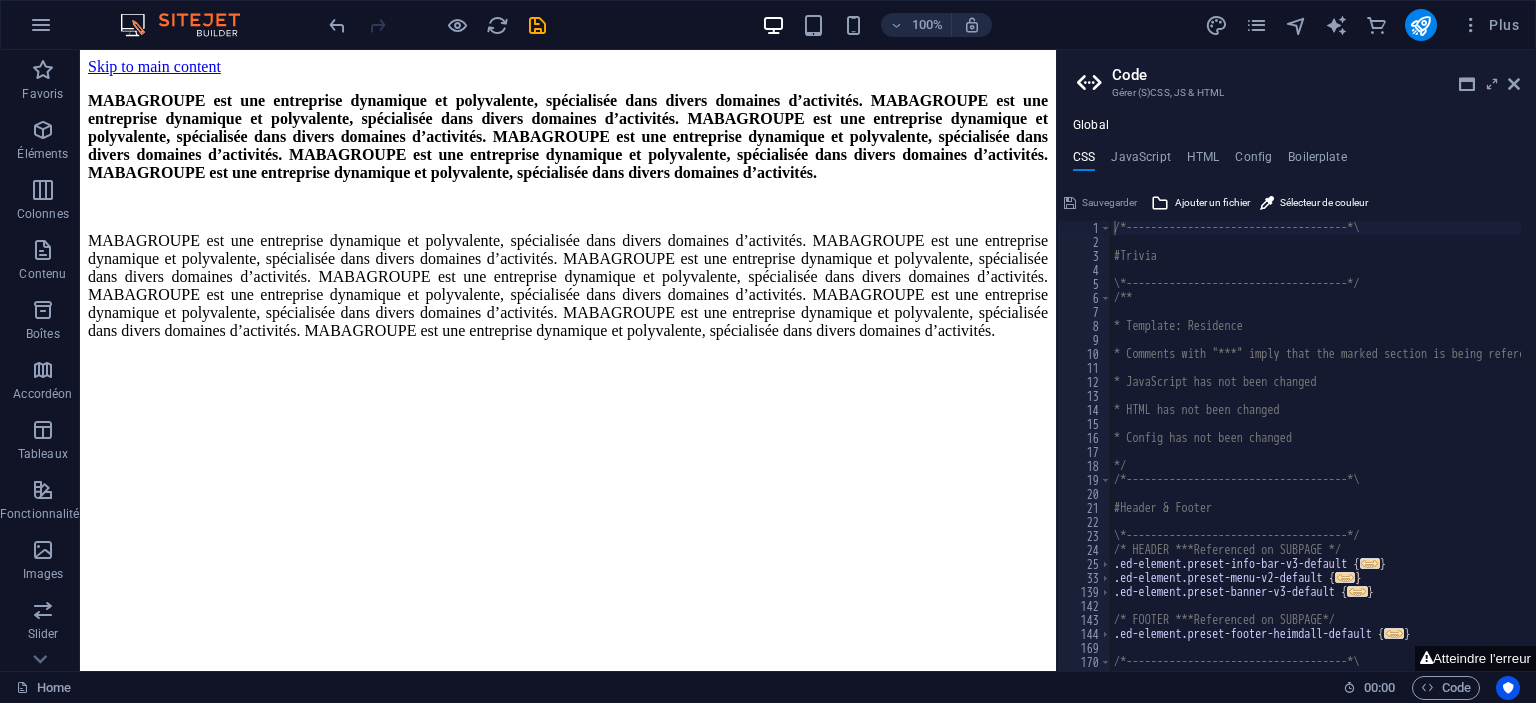 click on "Skip to main content
MABAGROUPE est une entreprise dynamique et polyvalente, spécialisée dans divers domaines d’activités. MABAGROUPE est une entreprise dynamique et polyvalente, spécialisée dans divers domaines d’activités. MABAGROUPE est une entreprise dynamique et polyvalente, spécialisée dans divers domaines d’activités. MABAGROUPE est une entreprise dynamique et polyvalente, spécialisée dans divers domaines d’activités. MABAGROUPE est une entreprise dynamique et polyvalente, spécialisée dans divers domaines d’activités. MABAGROUPE est une entreprise dynamique et polyvalente, spécialisée dans divers domaines d’activités. Déposer le contenu ici ou  Ajouter les éléments  Coller le presse-papiers nos services vous accompagnent Contactez-nous maintenant Notre projet actuel ACHÈVEMENT des projets : [YEAR] MABAGROUPE est une entreprise dynamique et polyvalente, spécialisée dans divers domaines d'activités. MABAGROUPE c’est Conception individuelle Lotissement  moderne ou" at bounding box center (568, 8288) 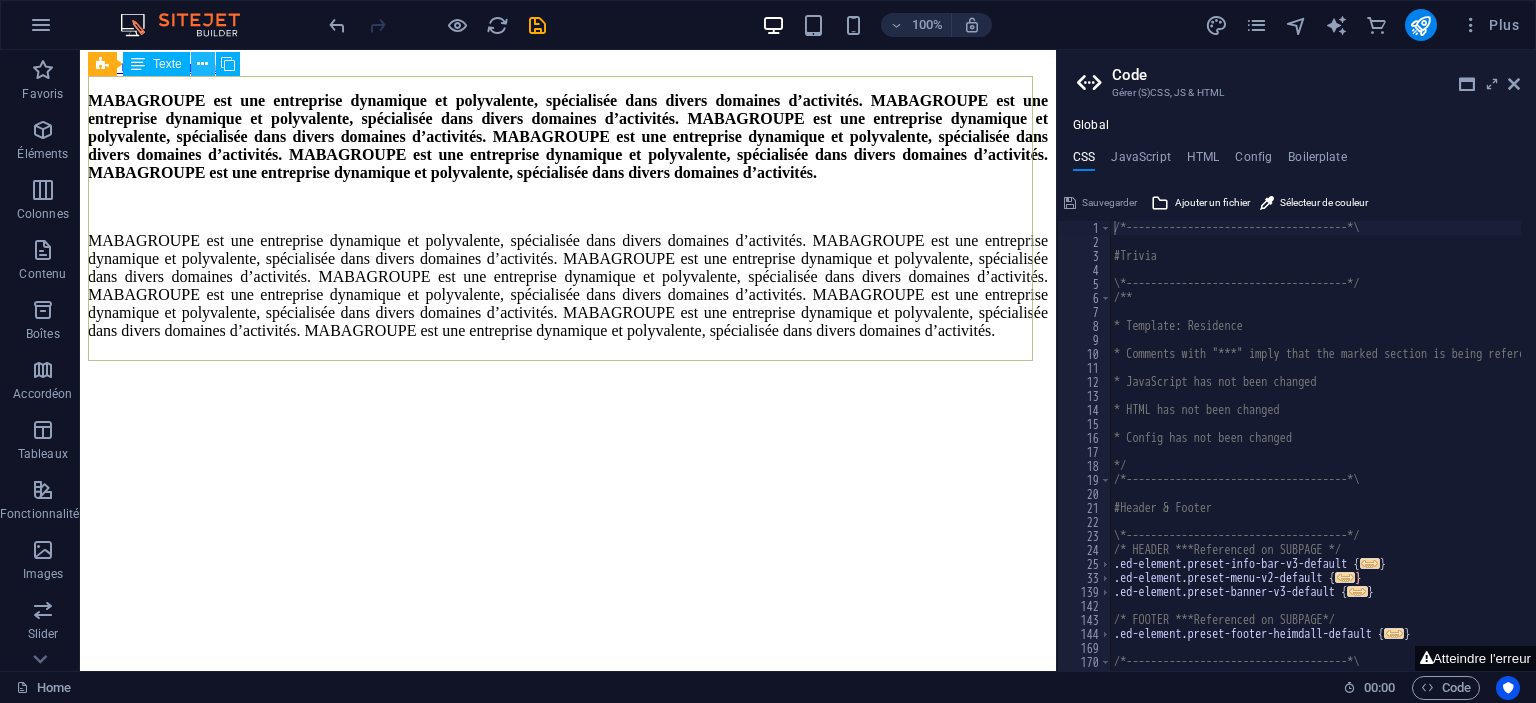 click at bounding box center [202, 64] 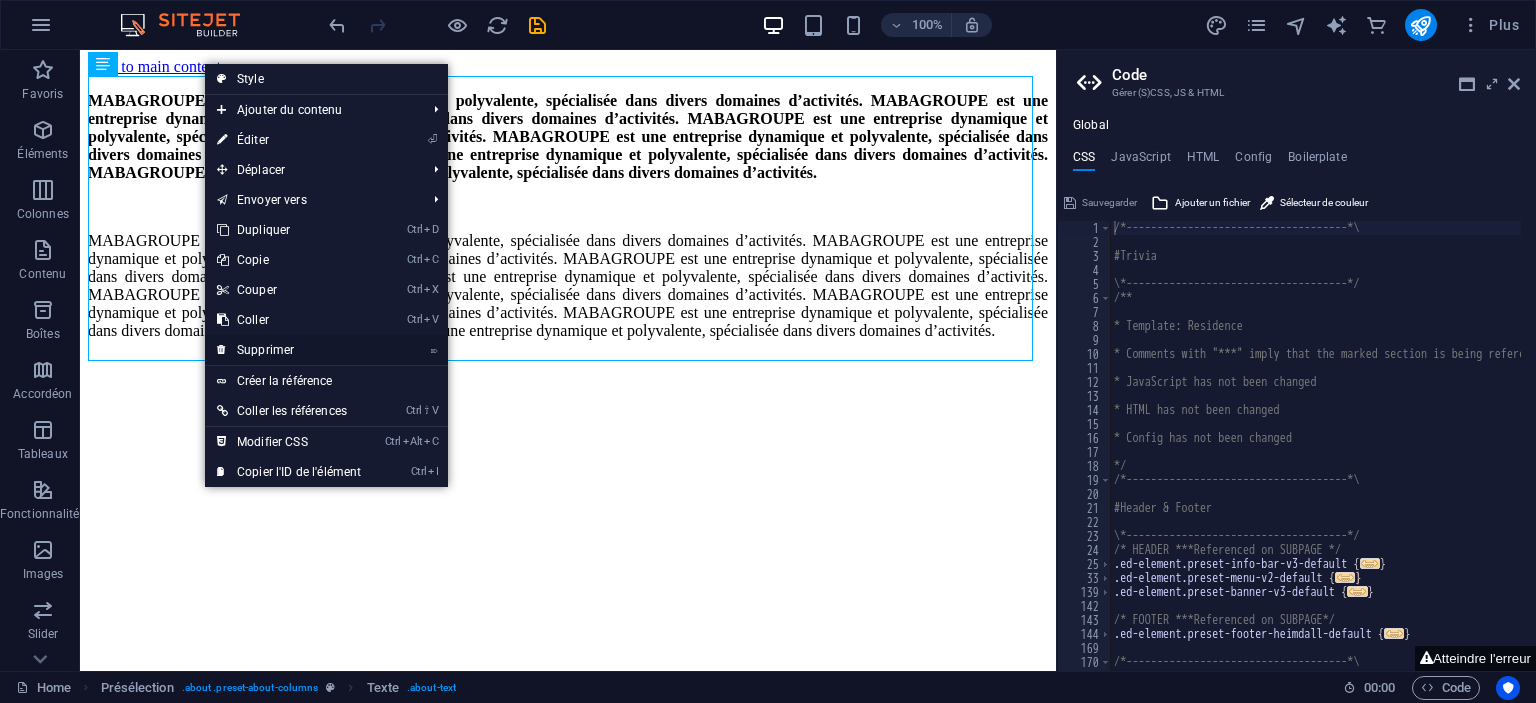 click on "⌦  Supprimer" at bounding box center [289, 350] 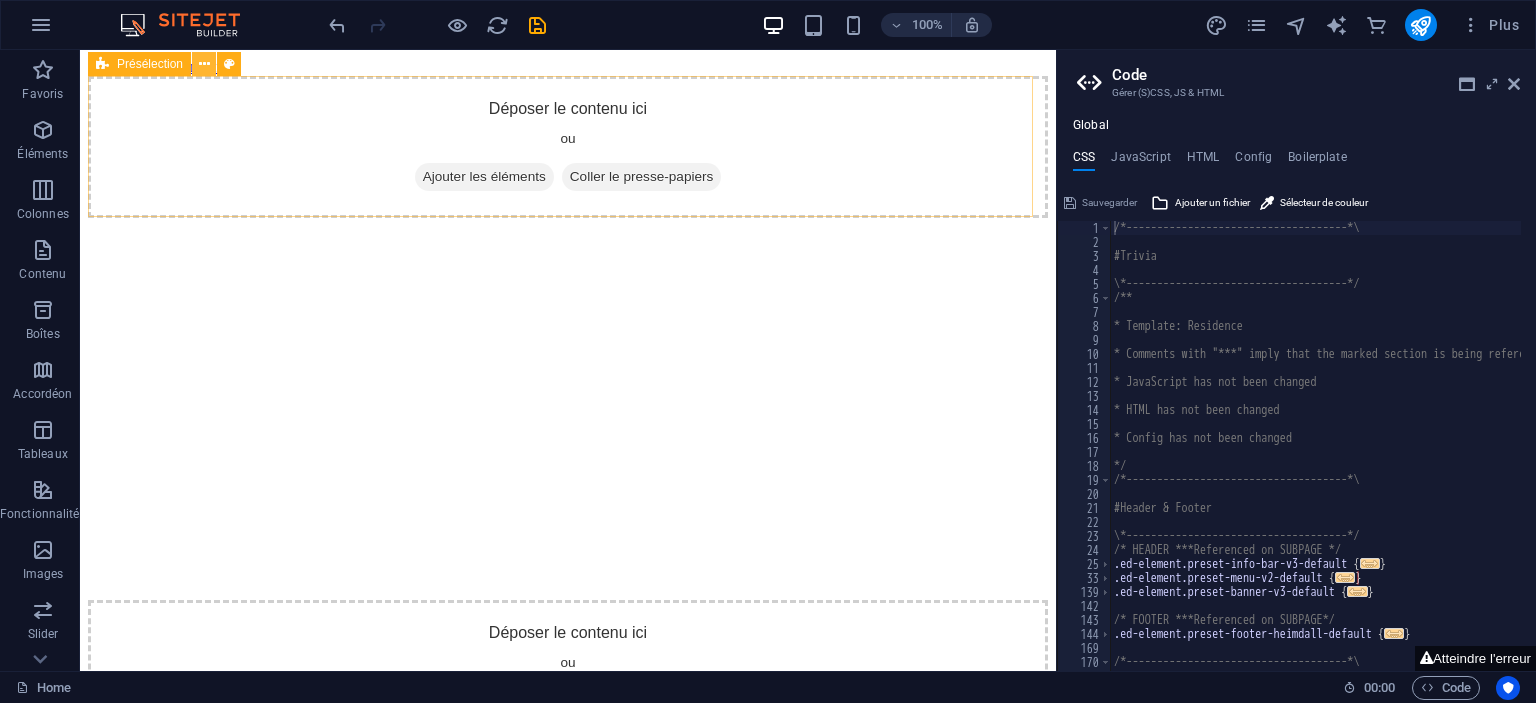 click at bounding box center [204, 64] 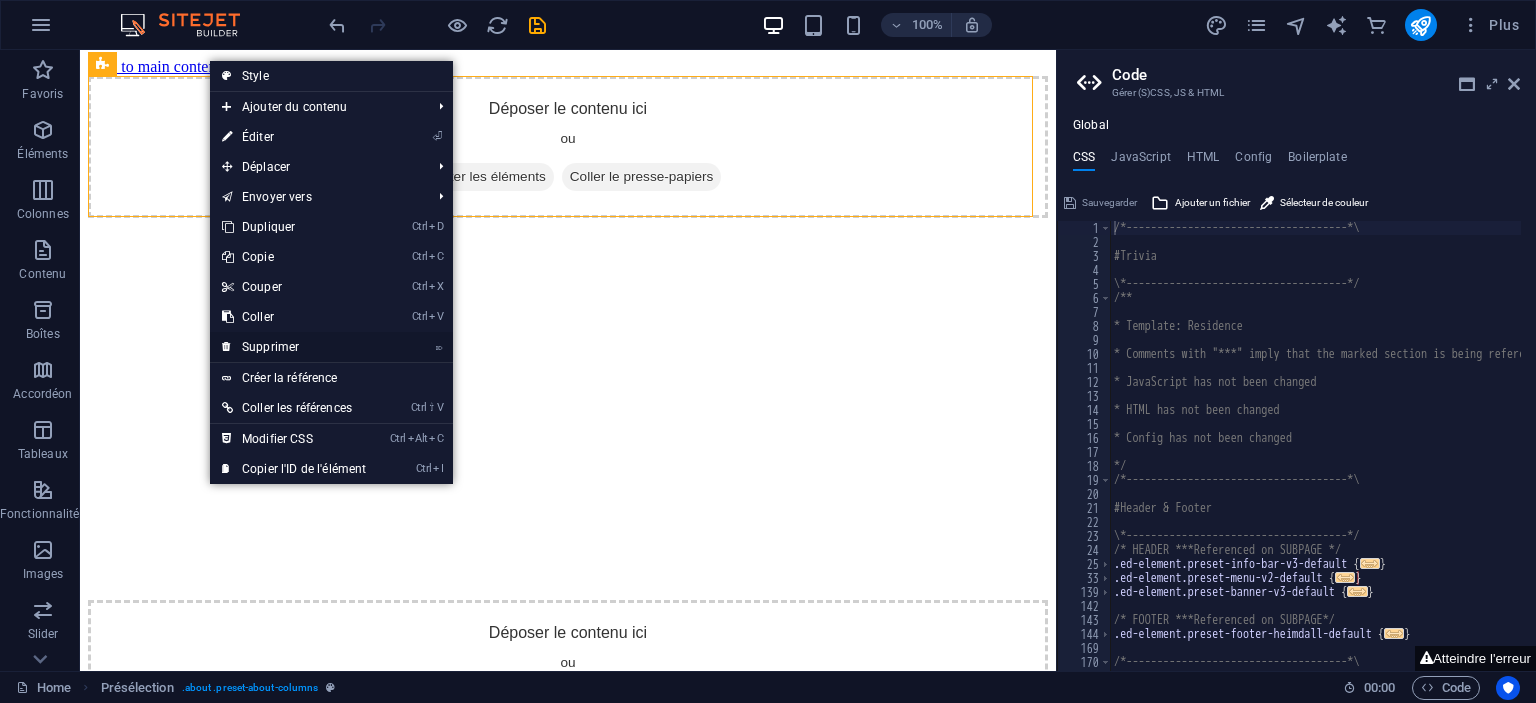 click on "⌦  Supprimer" at bounding box center (294, 347) 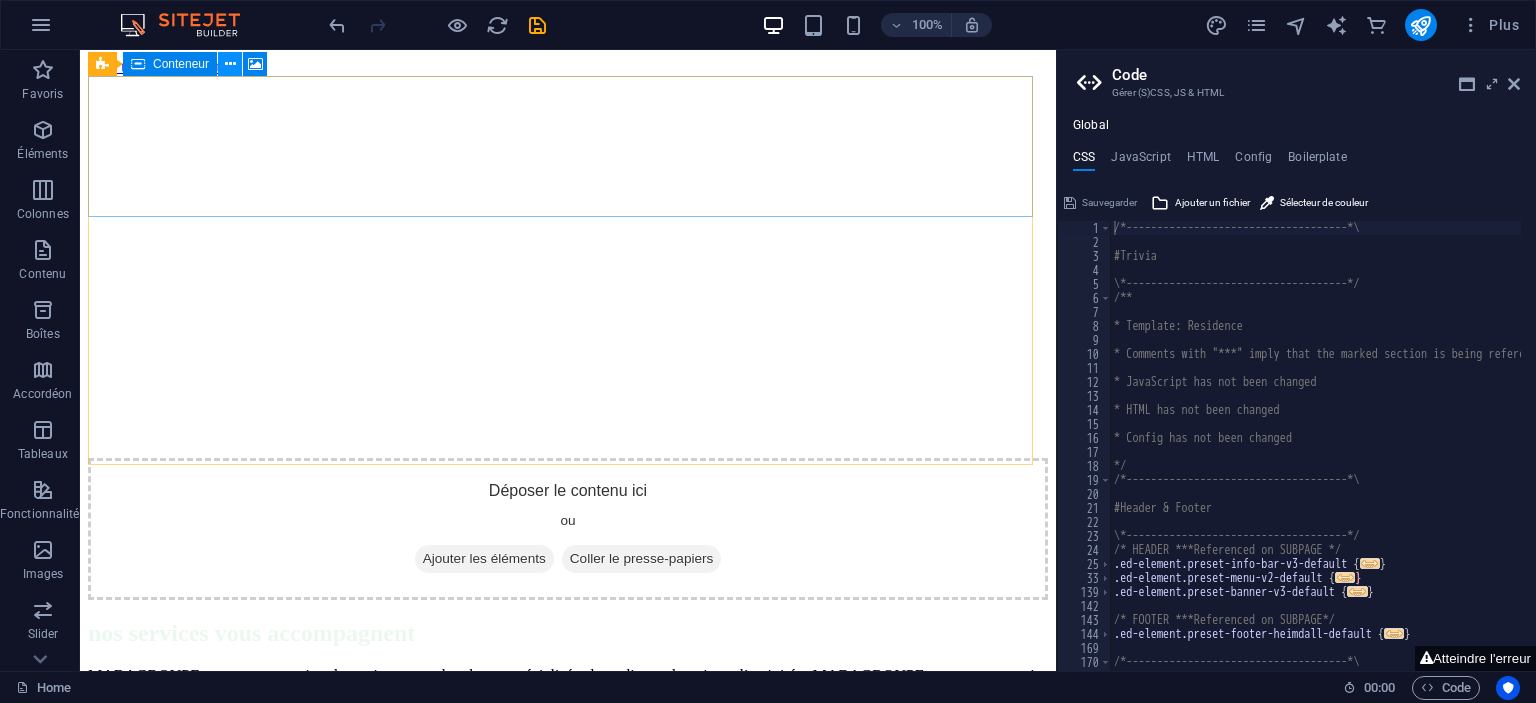 click at bounding box center (230, 64) 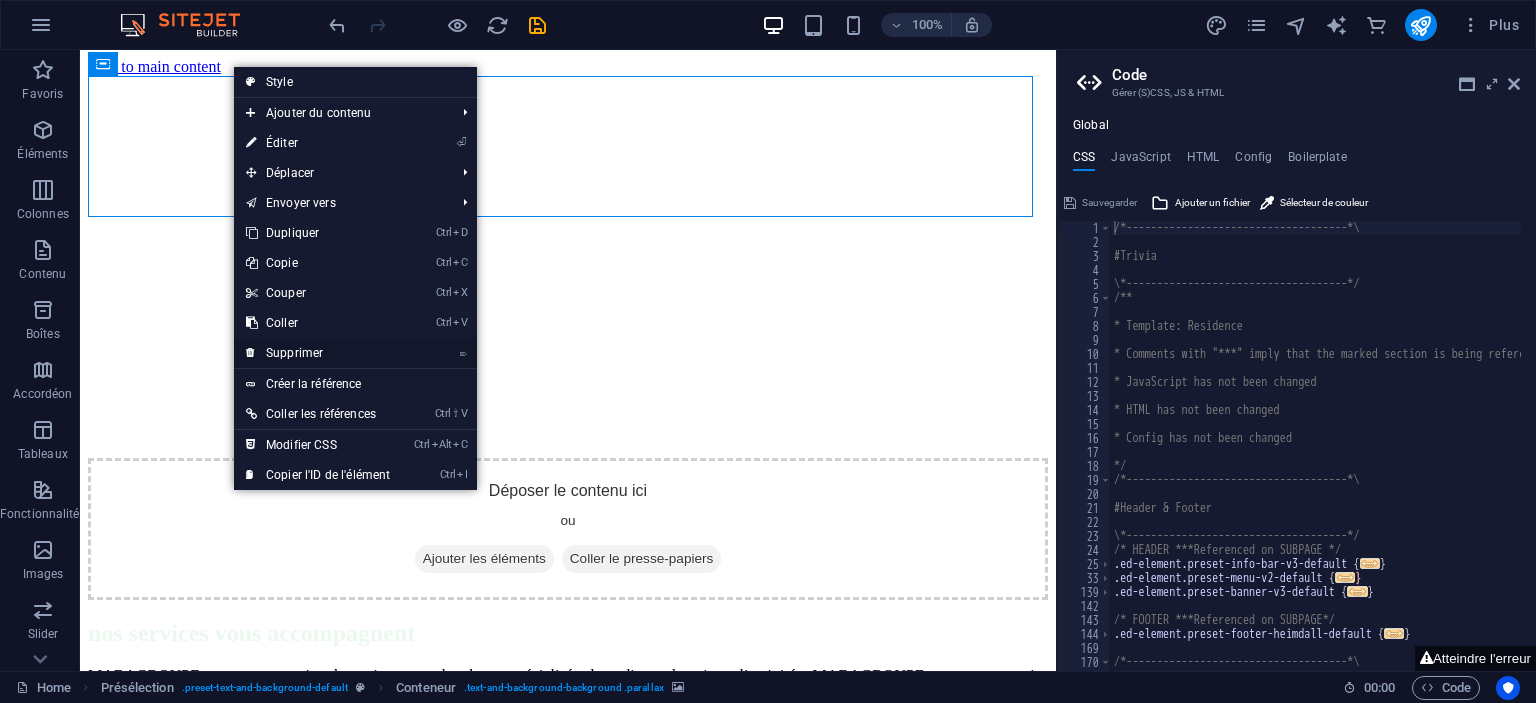 click on "⌦  Supprimer" at bounding box center [318, 353] 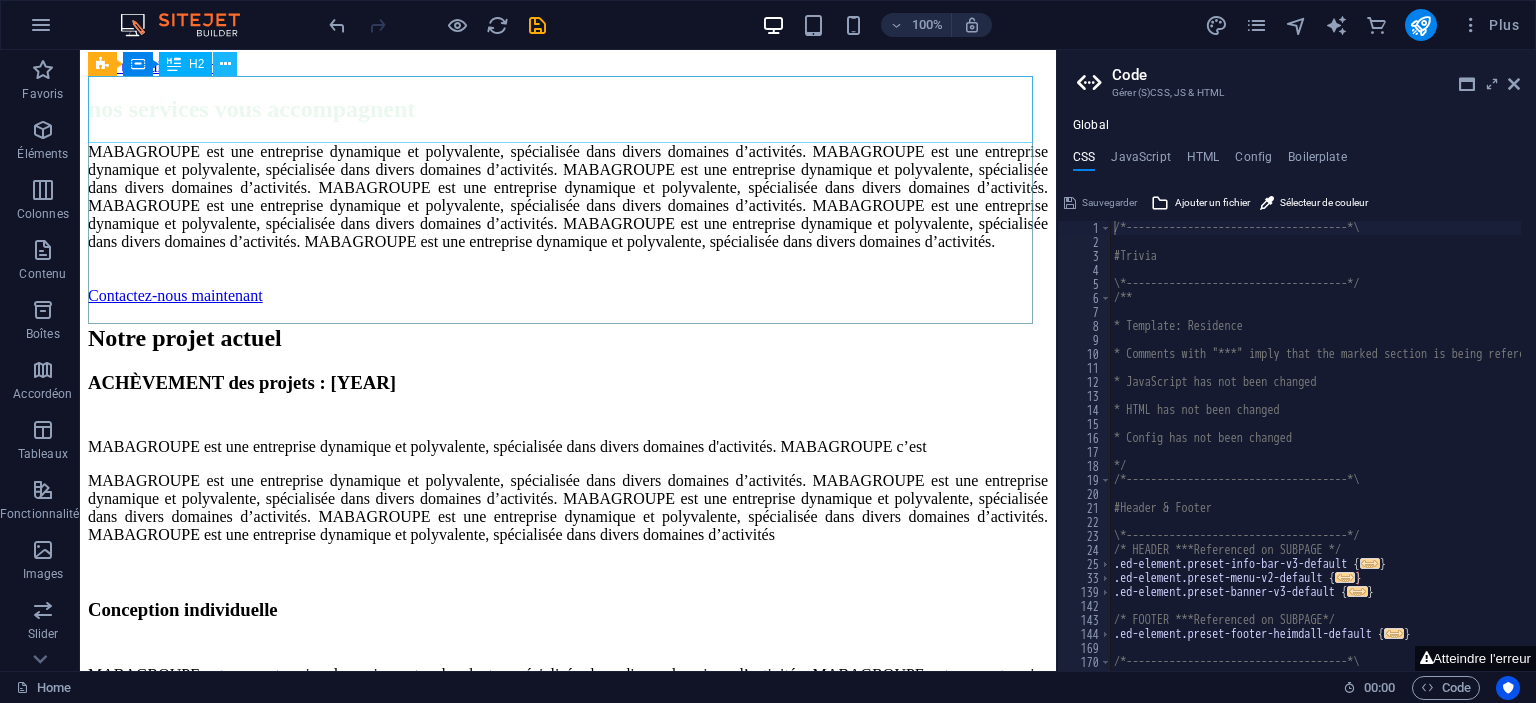 click at bounding box center (225, 64) 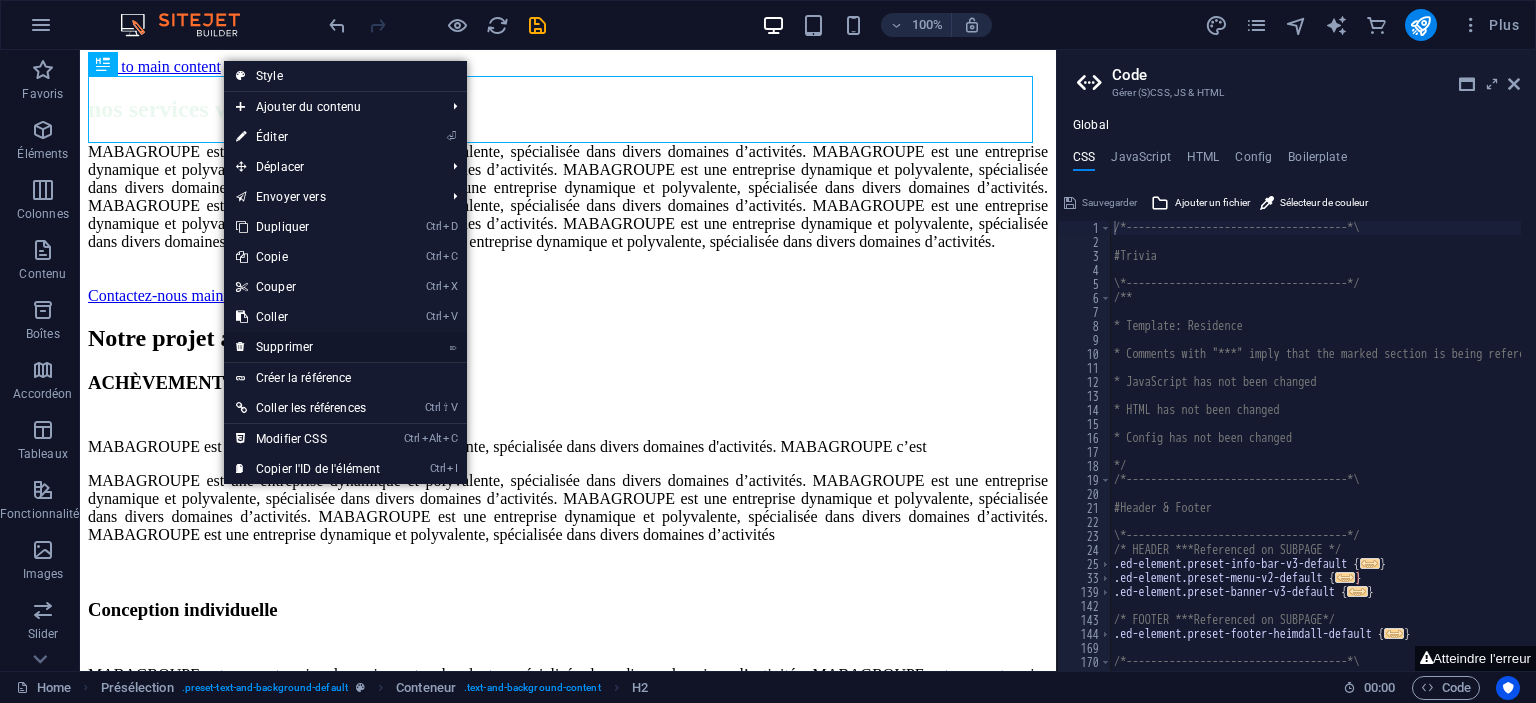 click on "⌦  Supprimer" at bounding box center (308, 347) 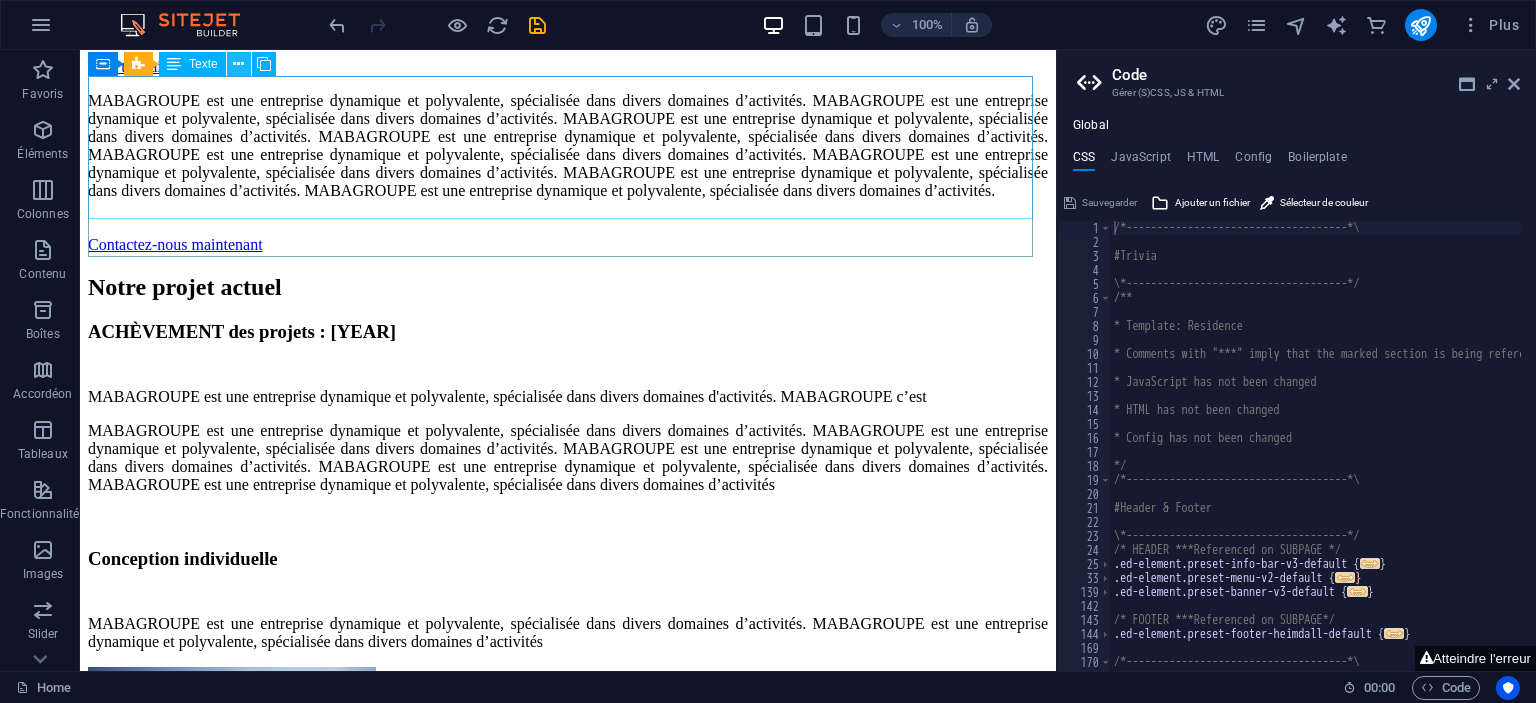 click at bounding box center (238, 64) 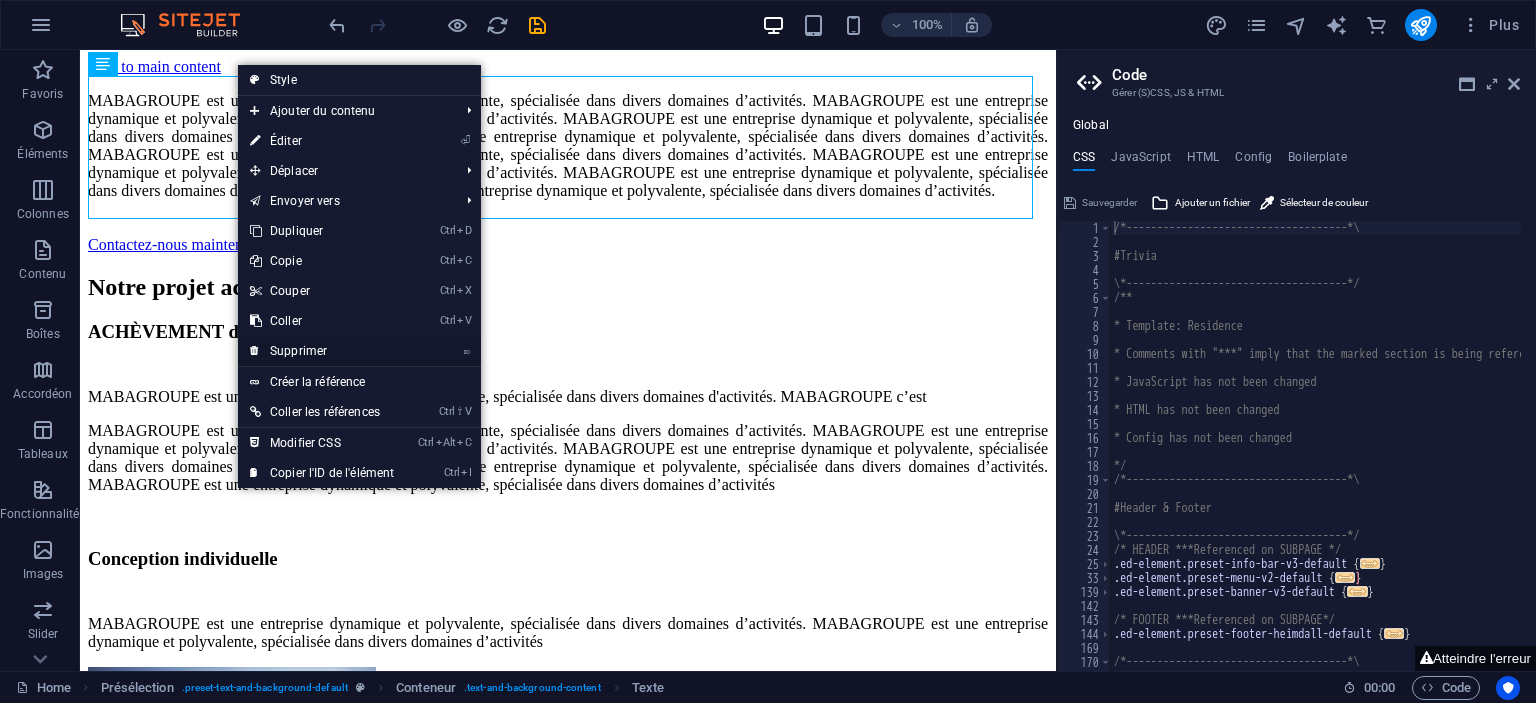 click on "⌦  Supprimer" at bounding box center (322, 351) 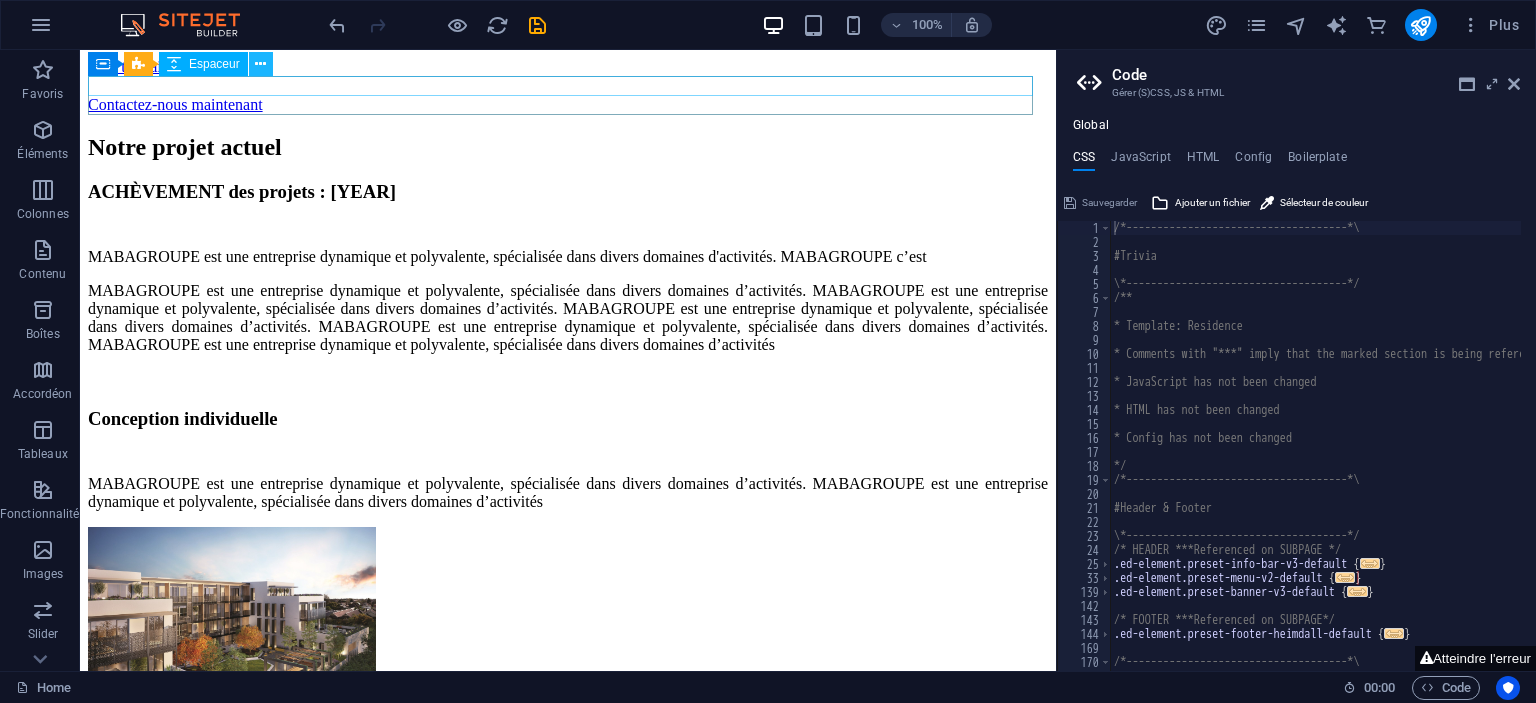 click at bounding box center [260, 64] 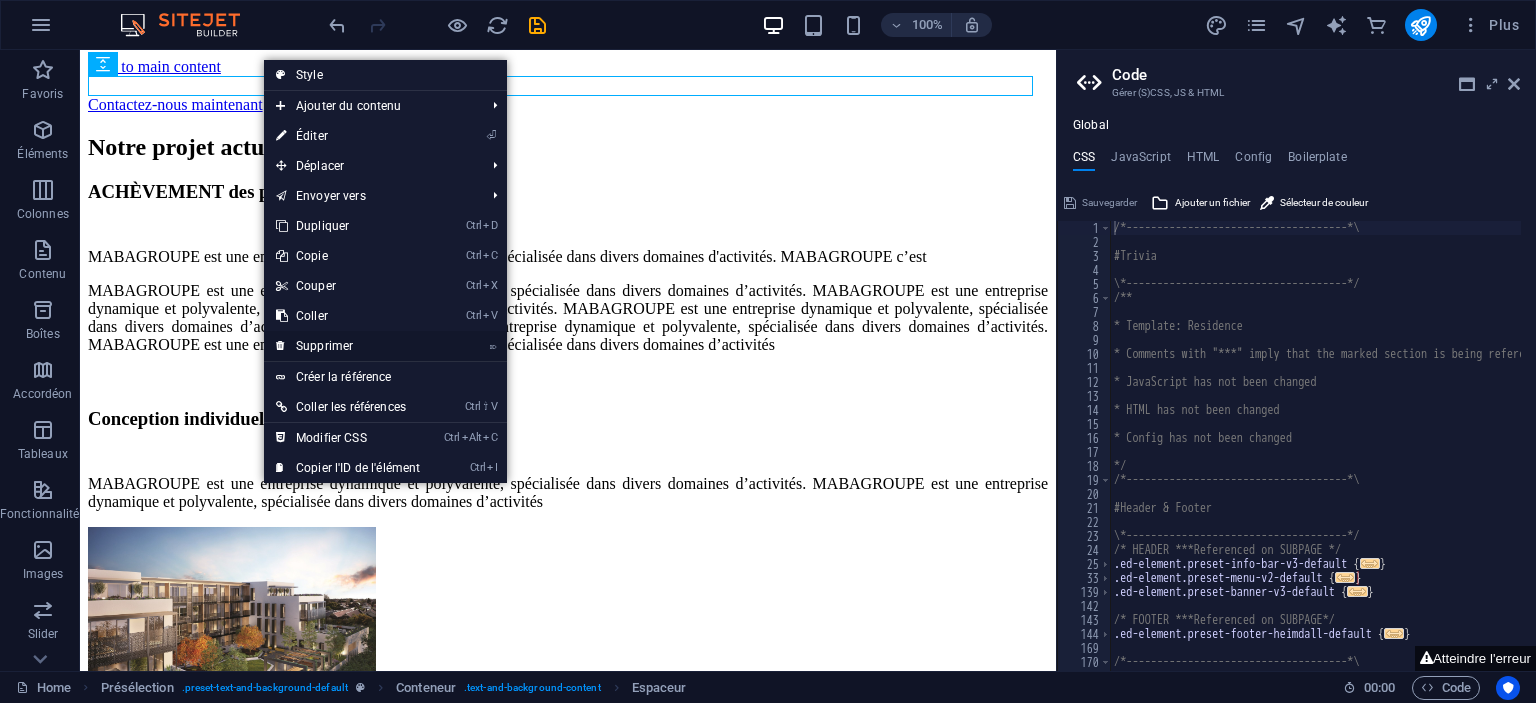 click on "⌦  Supprimer" at bounding box center [348, 346] 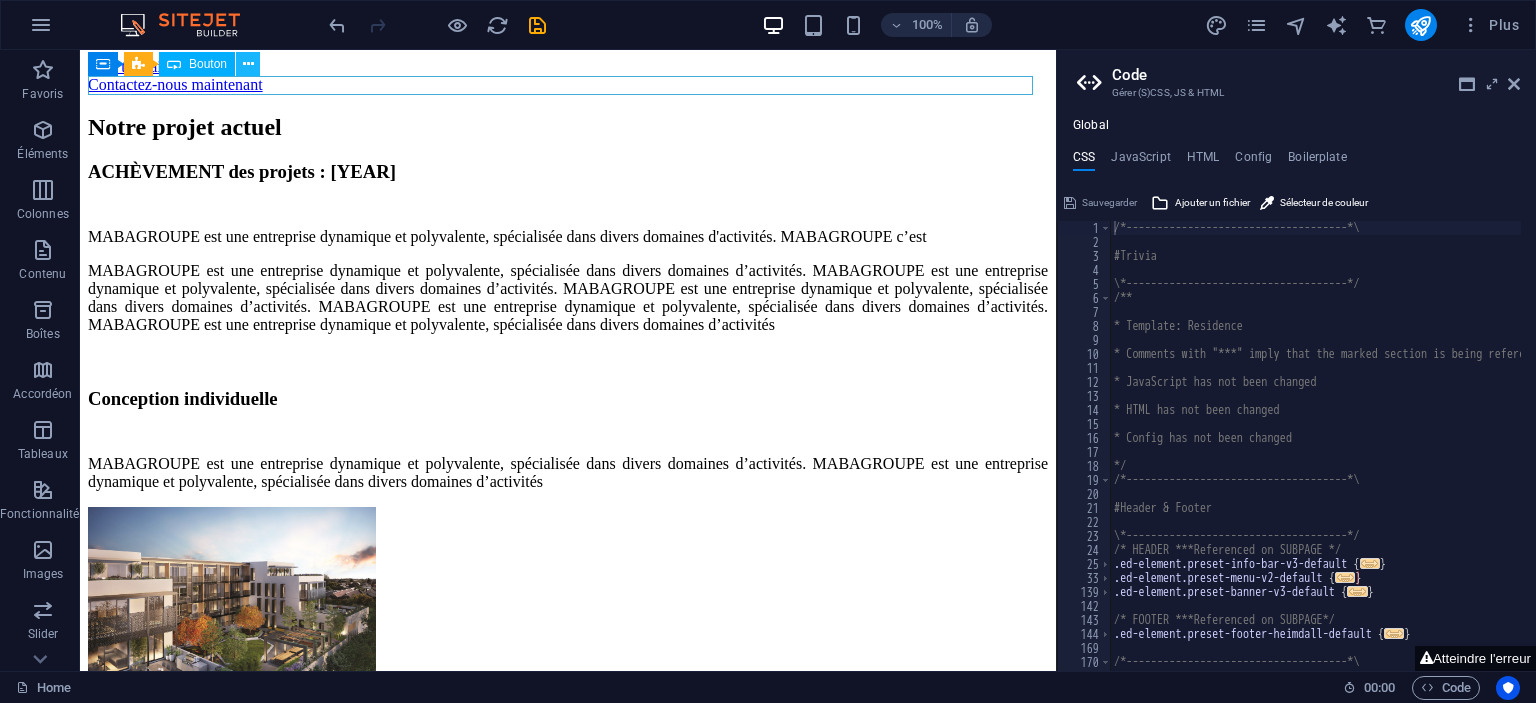 click at bounding box center (248, 64) 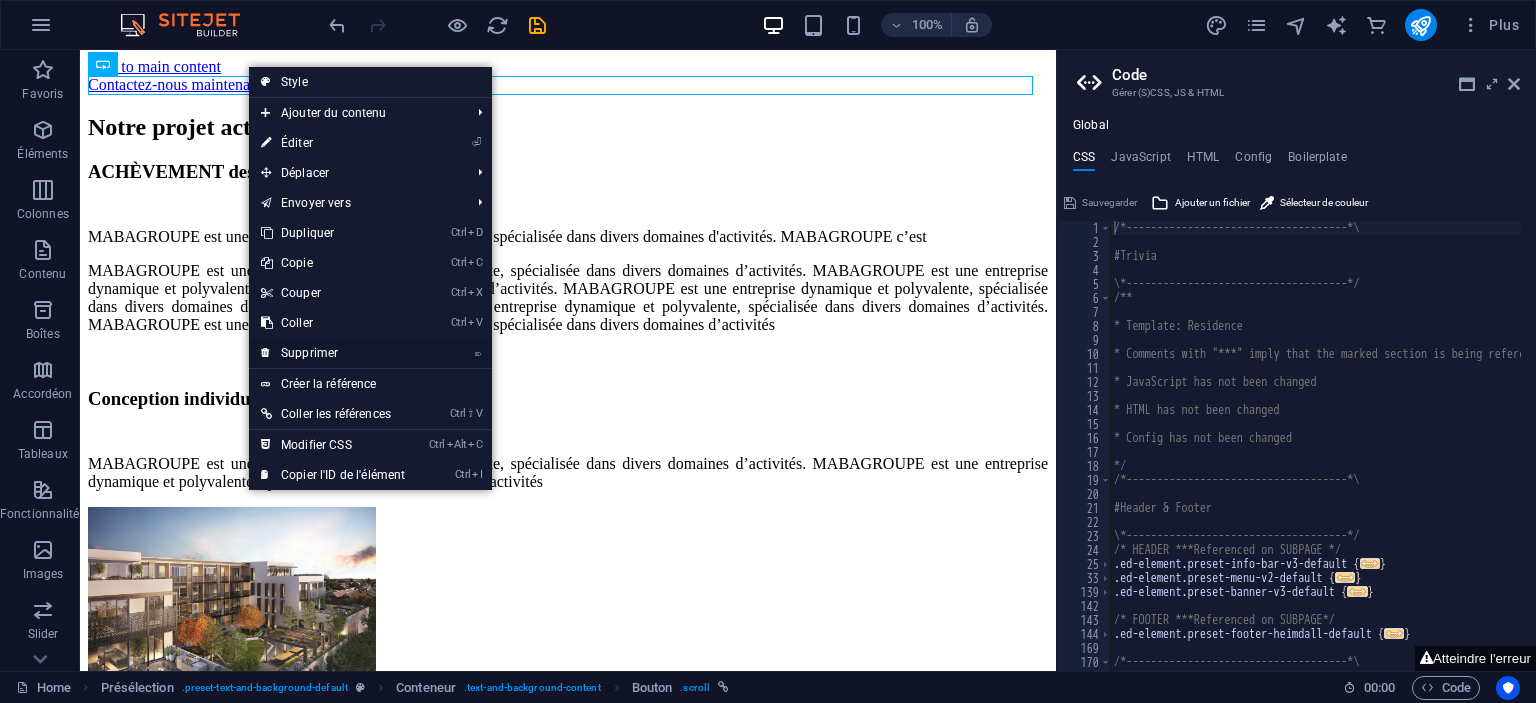 click on "⌦  Supprimer" at bounding box center [333, 353] 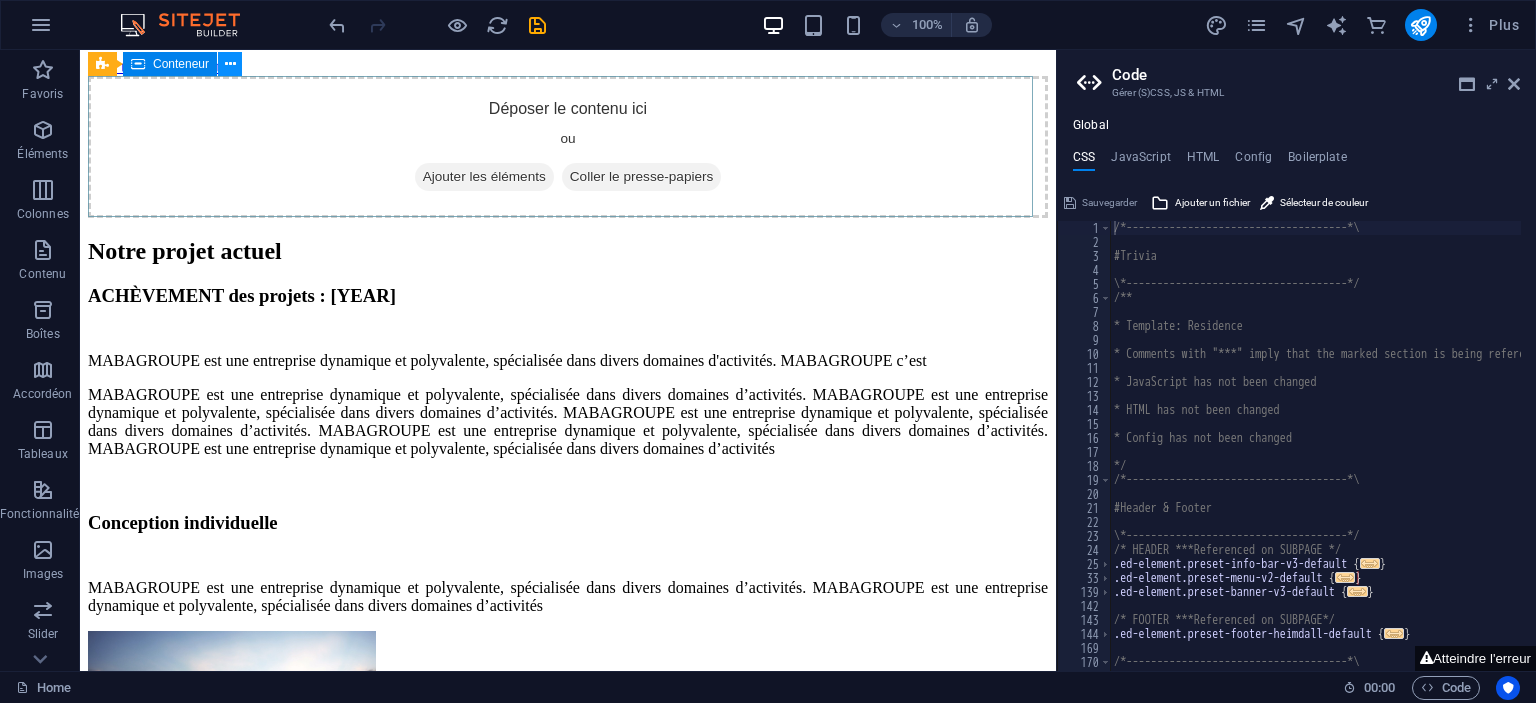 click at bounding box center [230, 64] 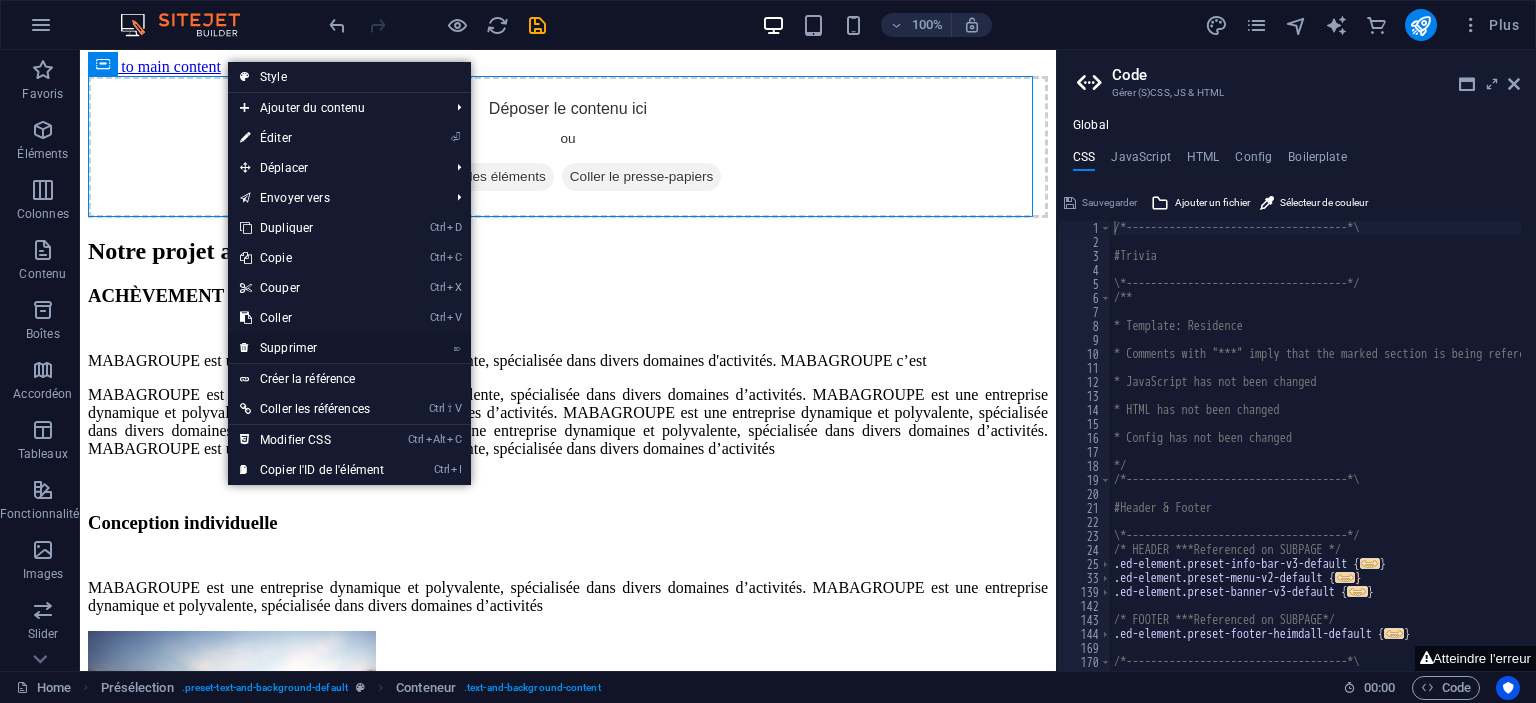 click on "⌦  Supprimer" at bounding box center (312, 348) 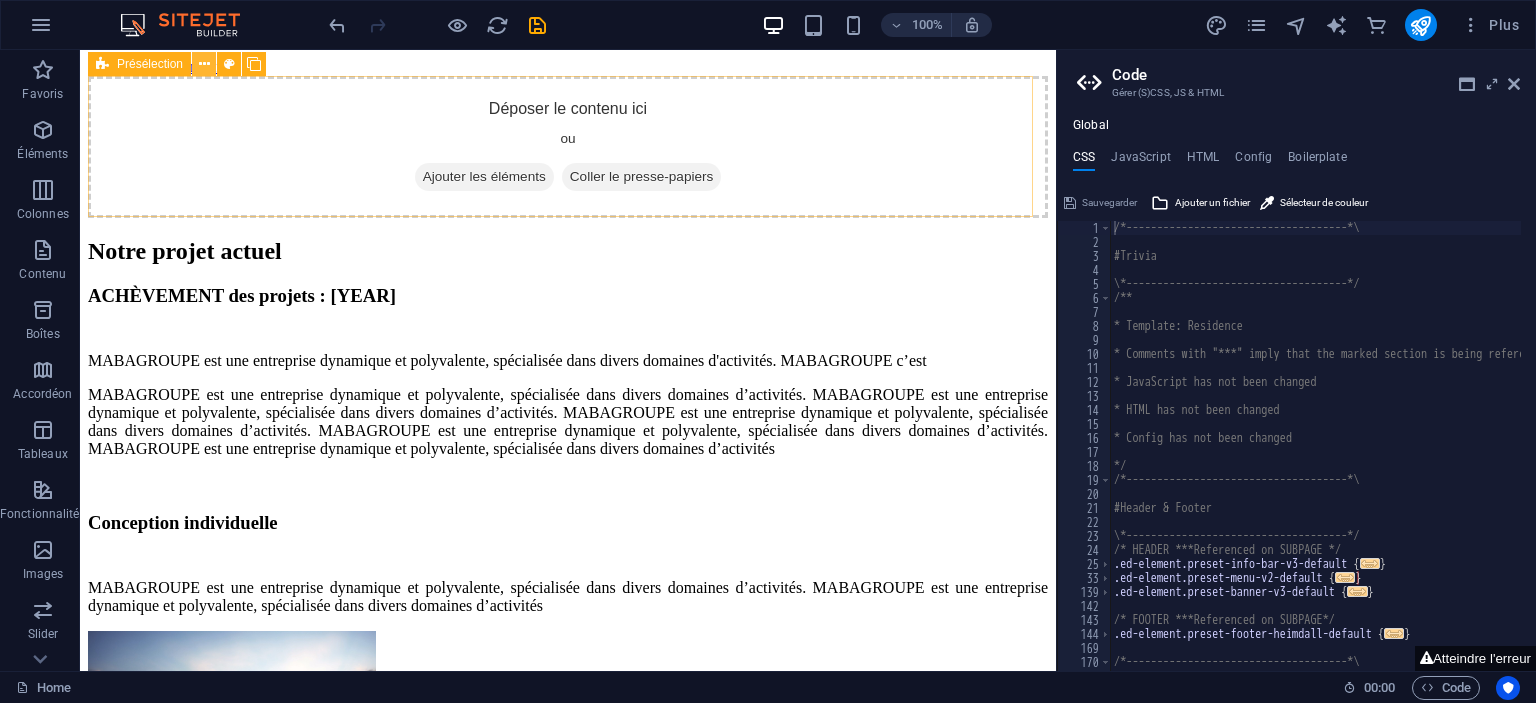 click at bounding box center [204, 64] 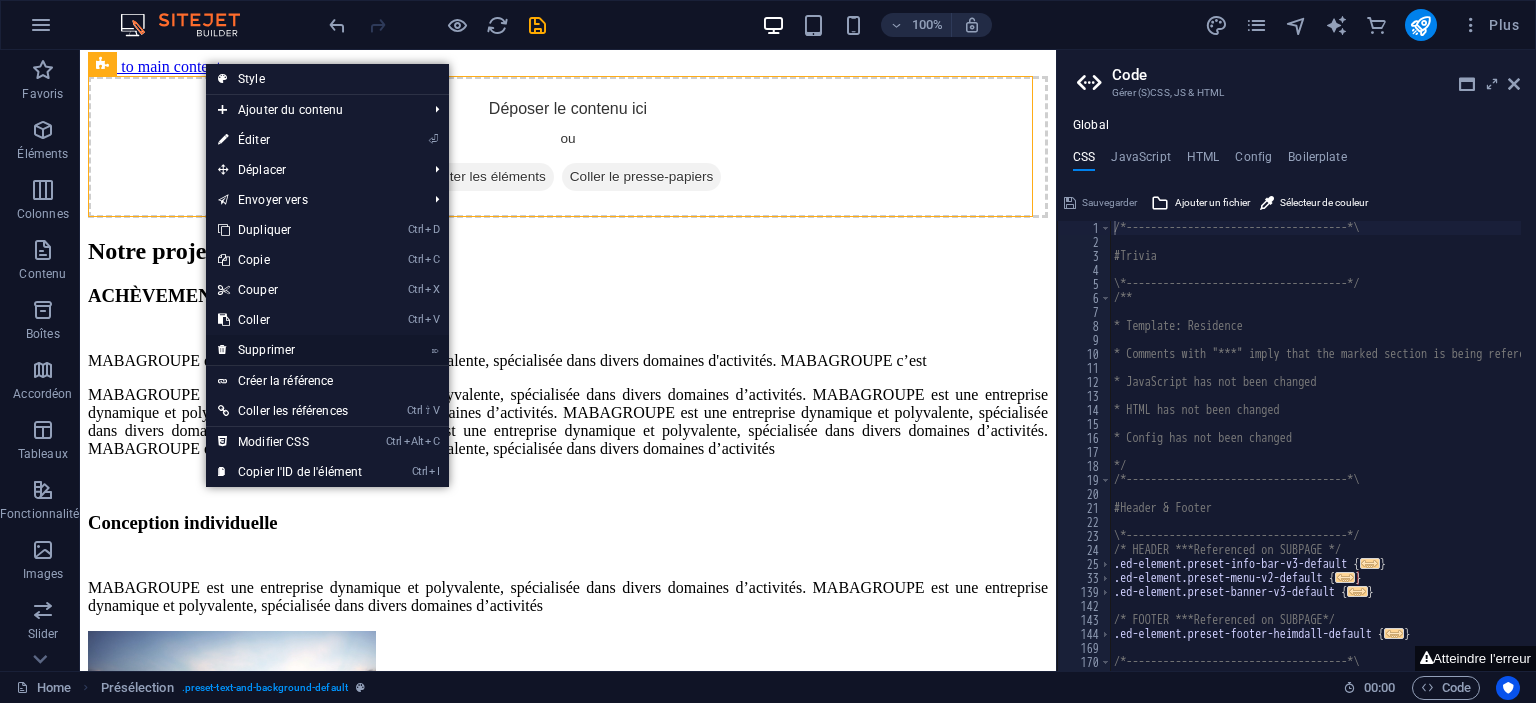 drag, startPoint x: 273, startPoint y: 348, endPoint x: 191, endPoint y: 291, distance: 99.86491 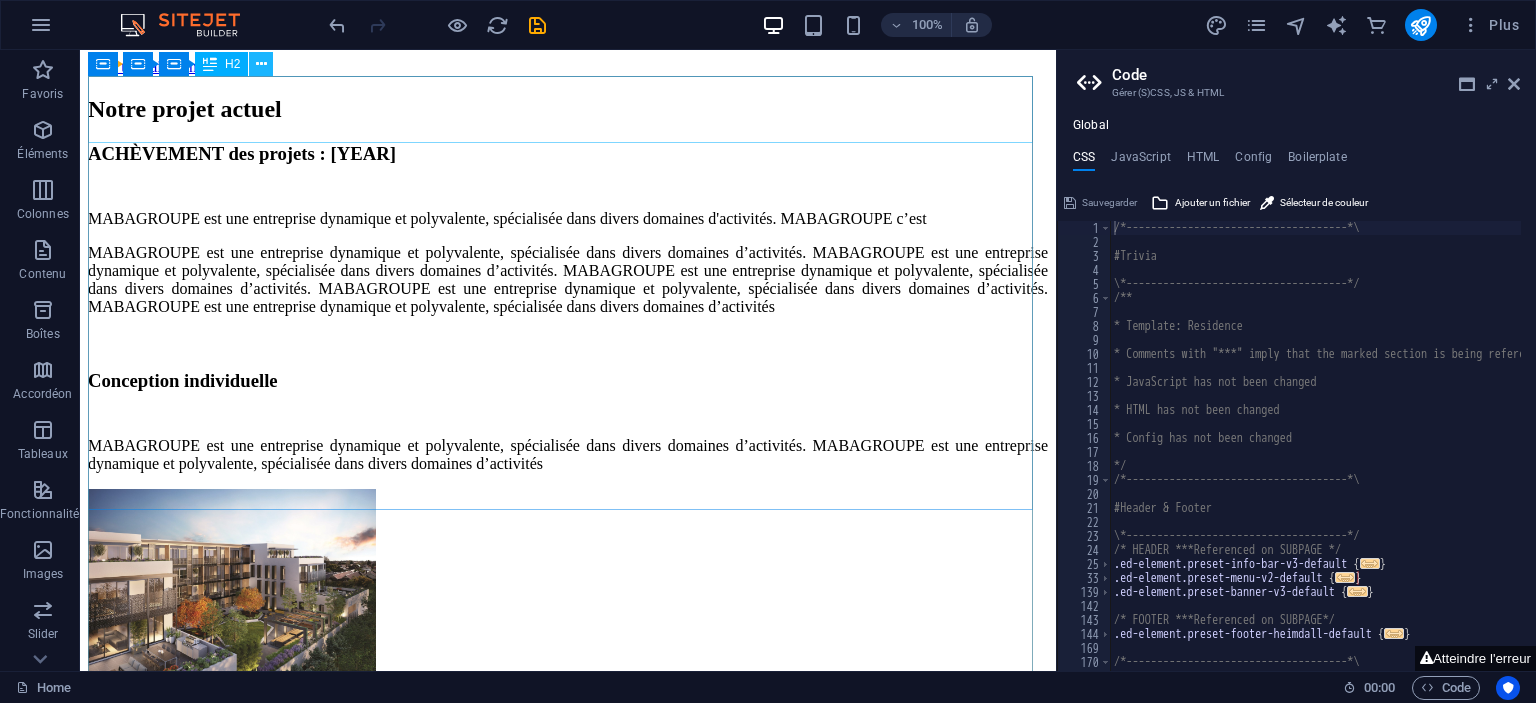 click at bounding box center [261, 64] 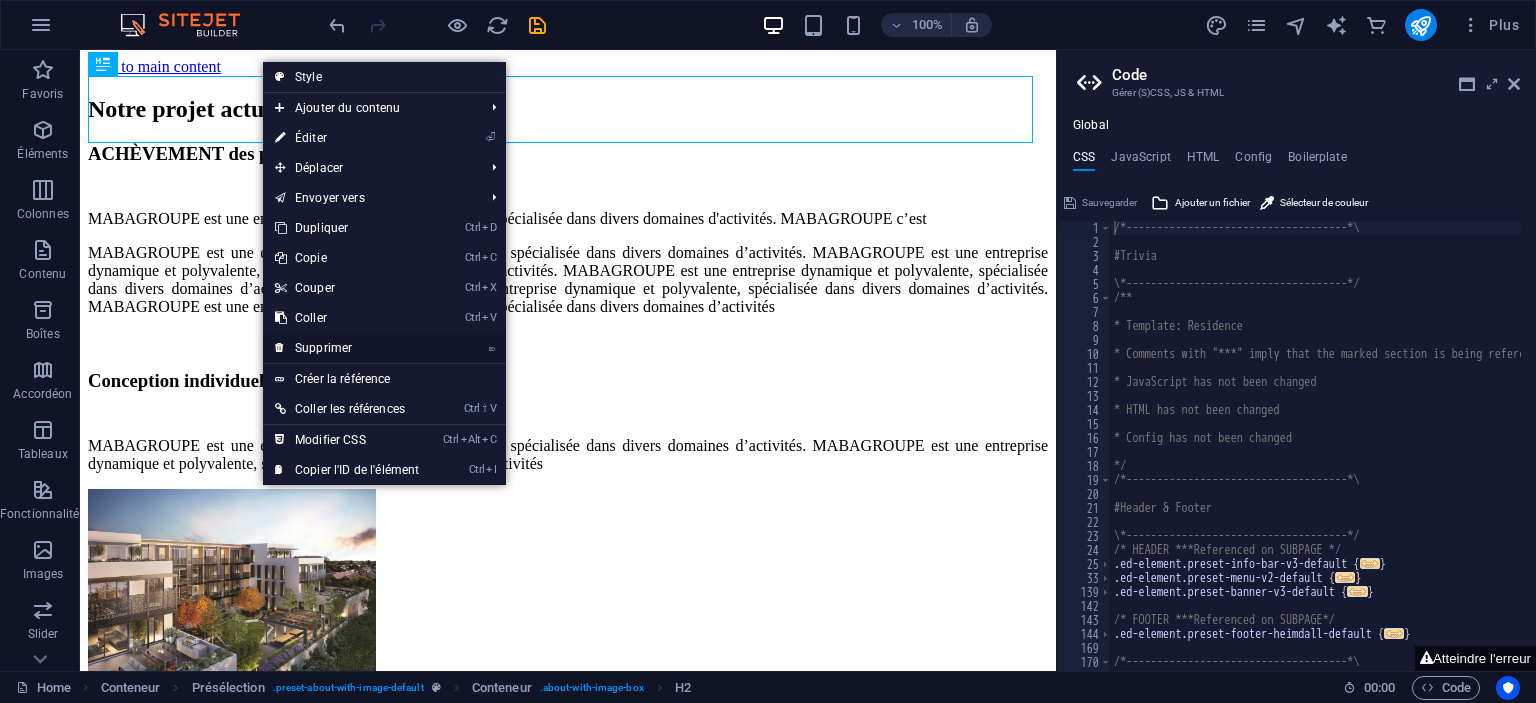 click on "⌦  Supprimer" at bounding box center (347, 348) 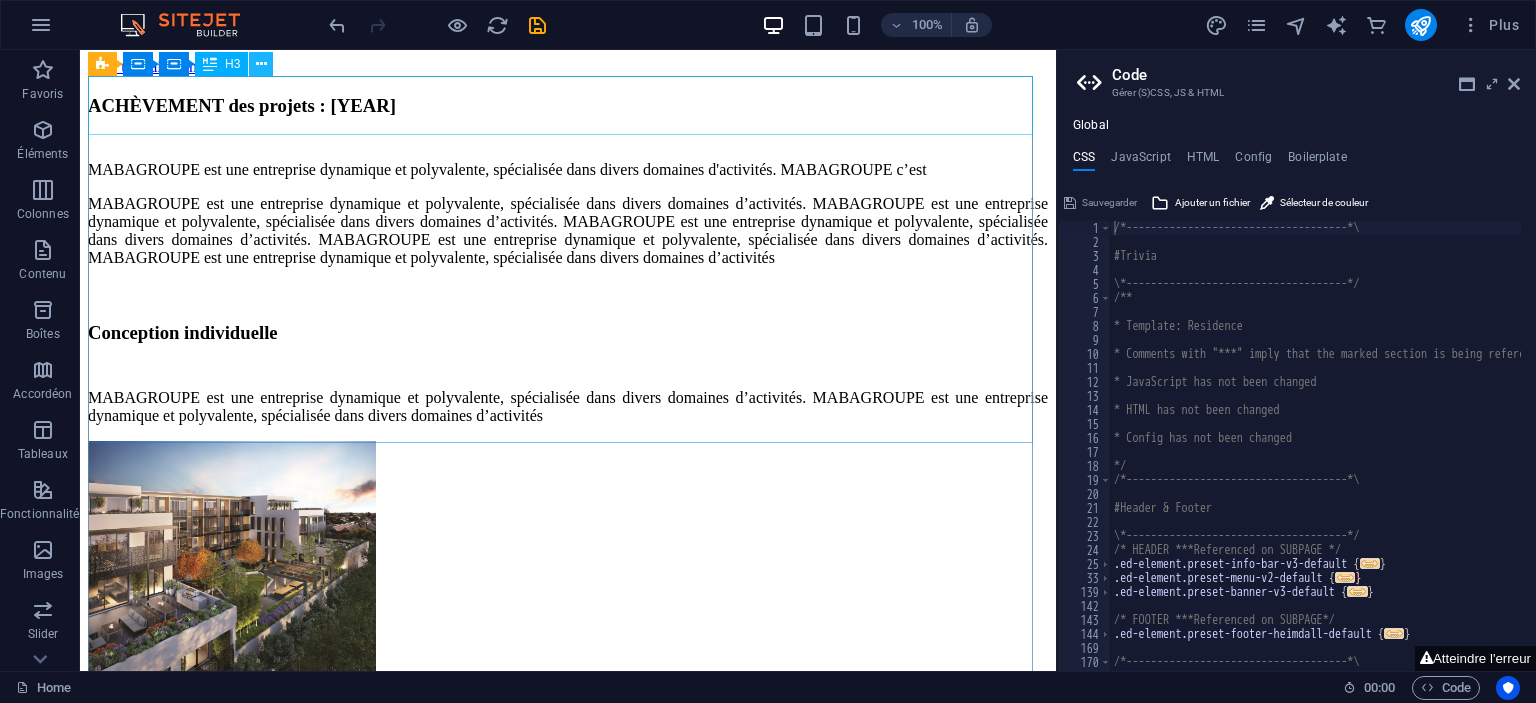 click at bounding box center [261, 64] 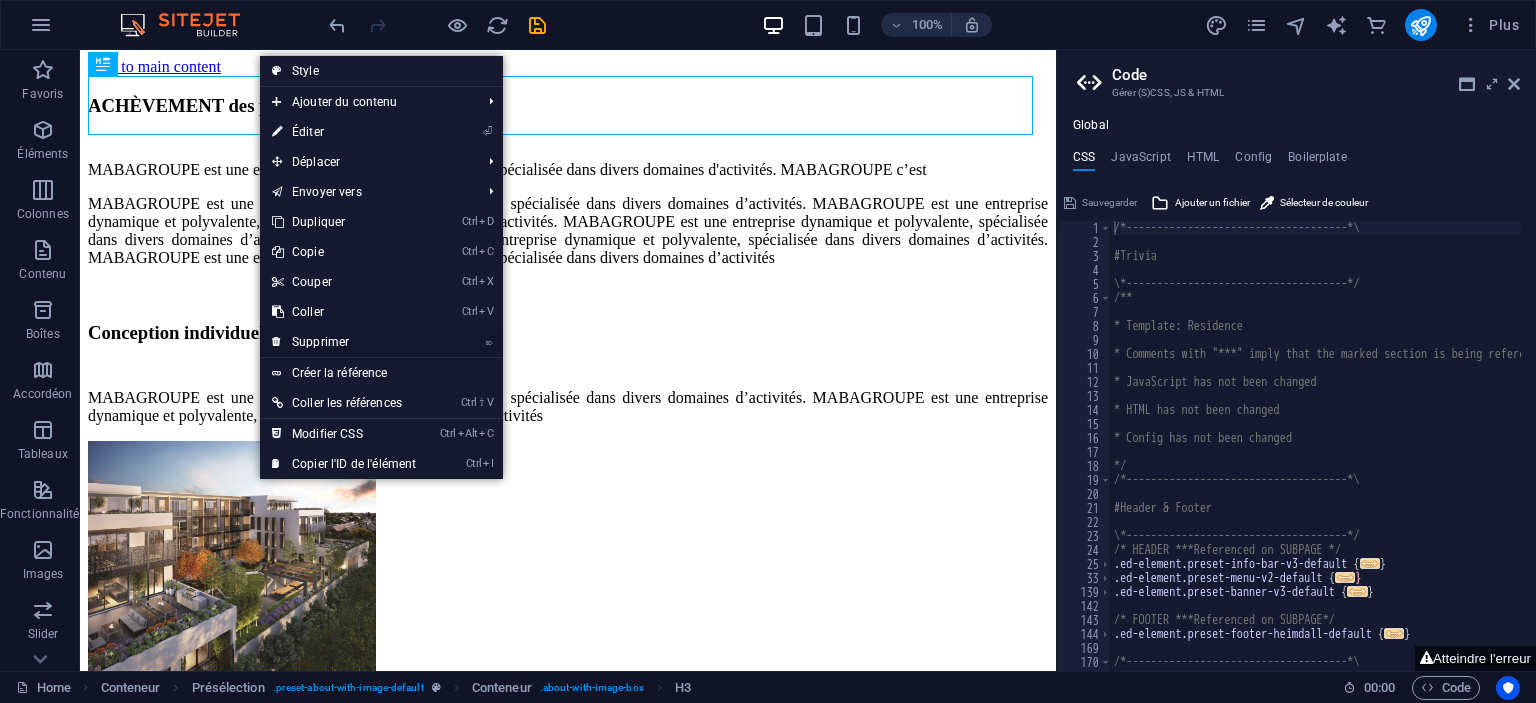 click on "⌦  Supprimer" at bounding box center (344, 342) 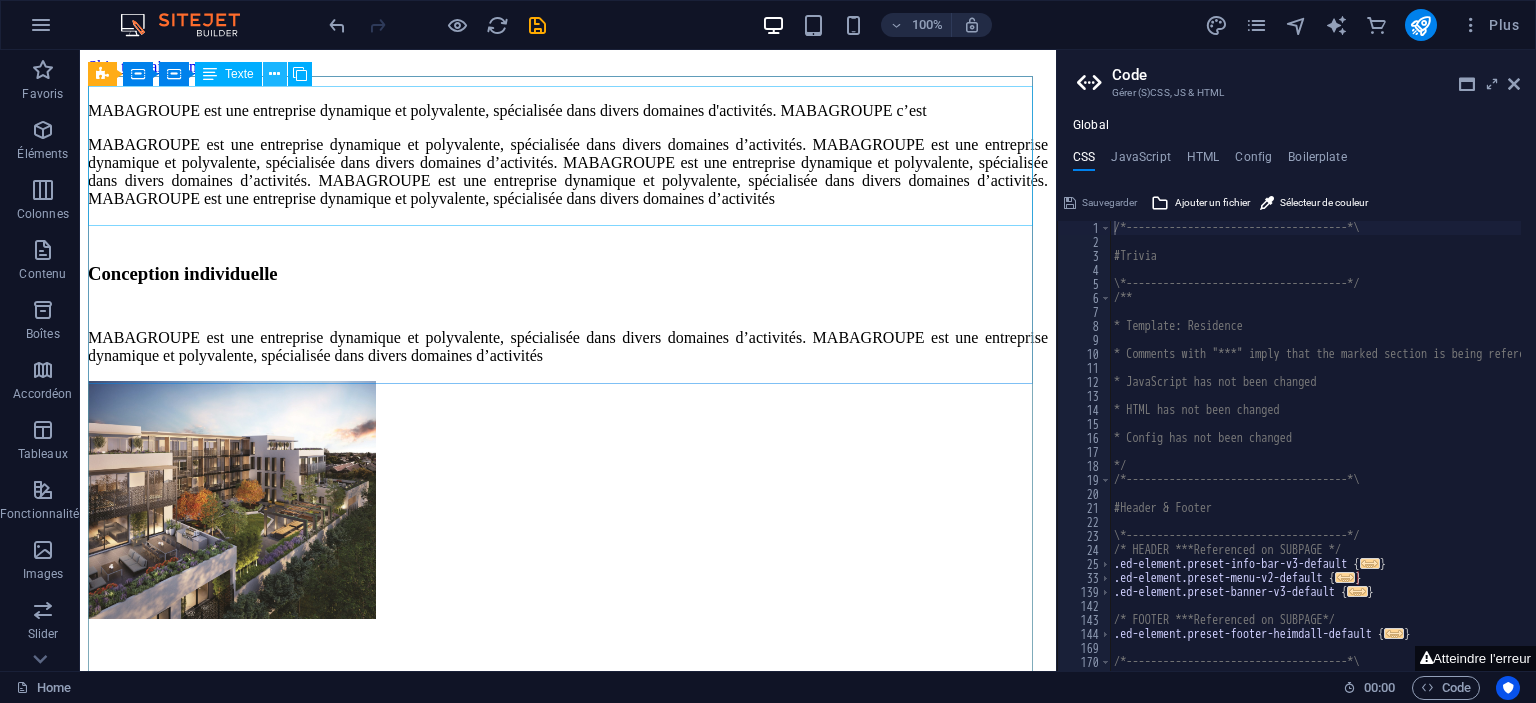 click at bounding box center [274, 74] 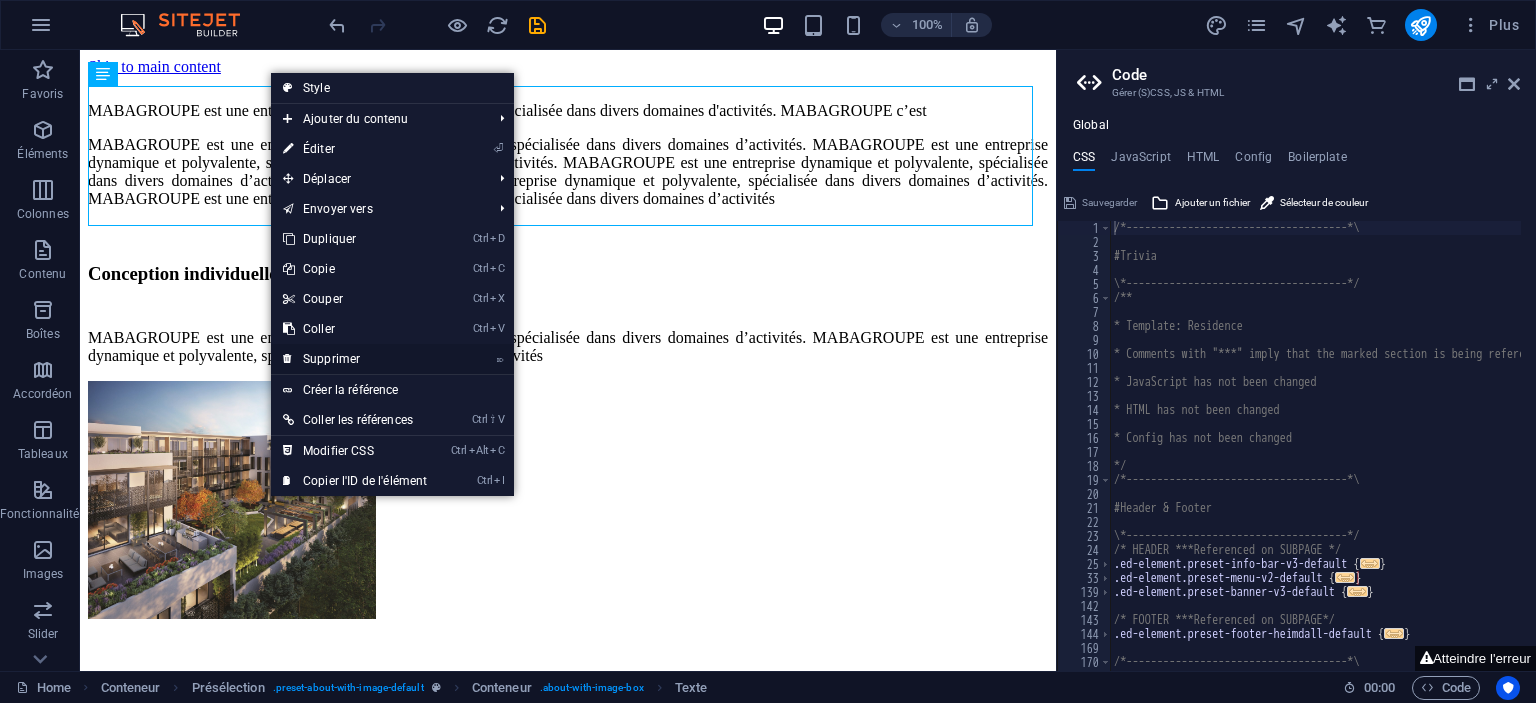 click on "⌦  Supprimer" at bounding box center [355, 359] 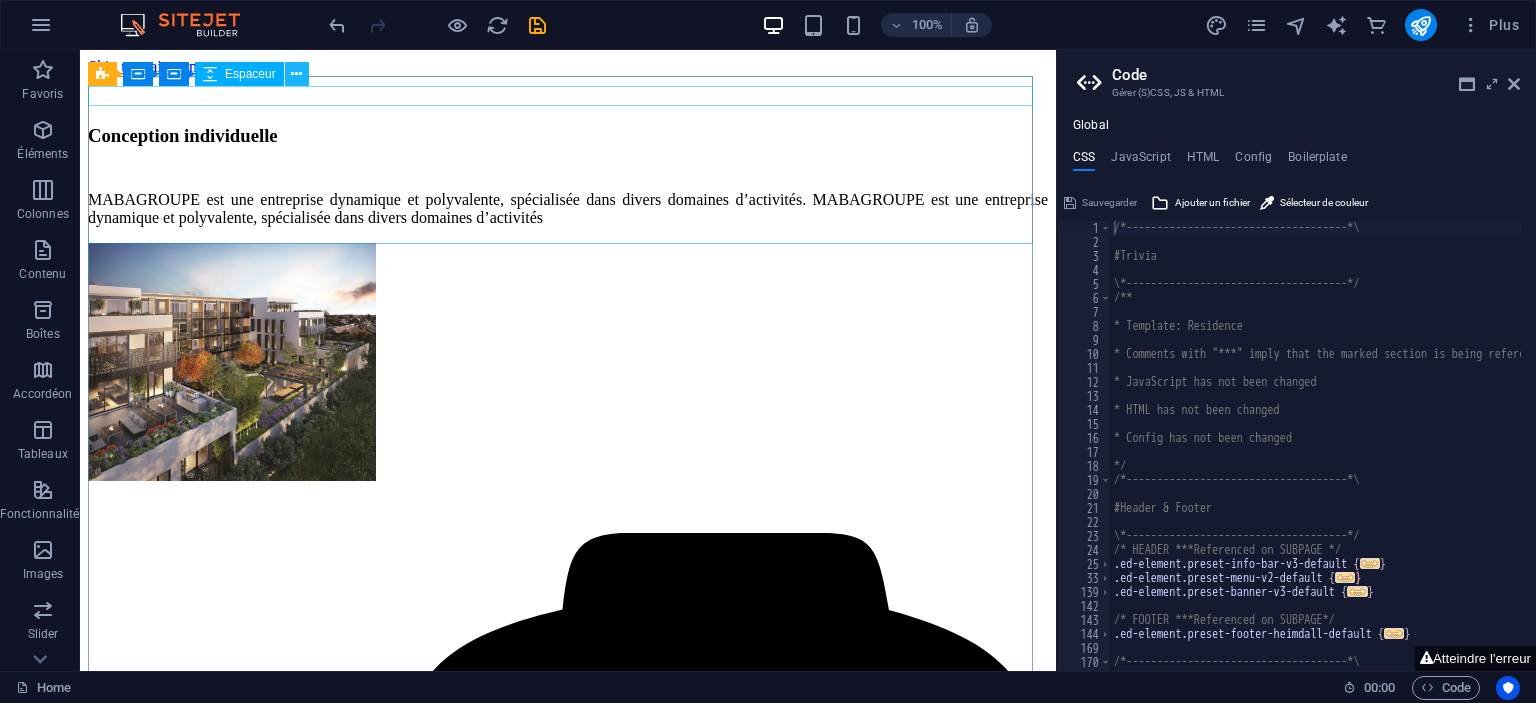 click at bounding box center [296, 74] 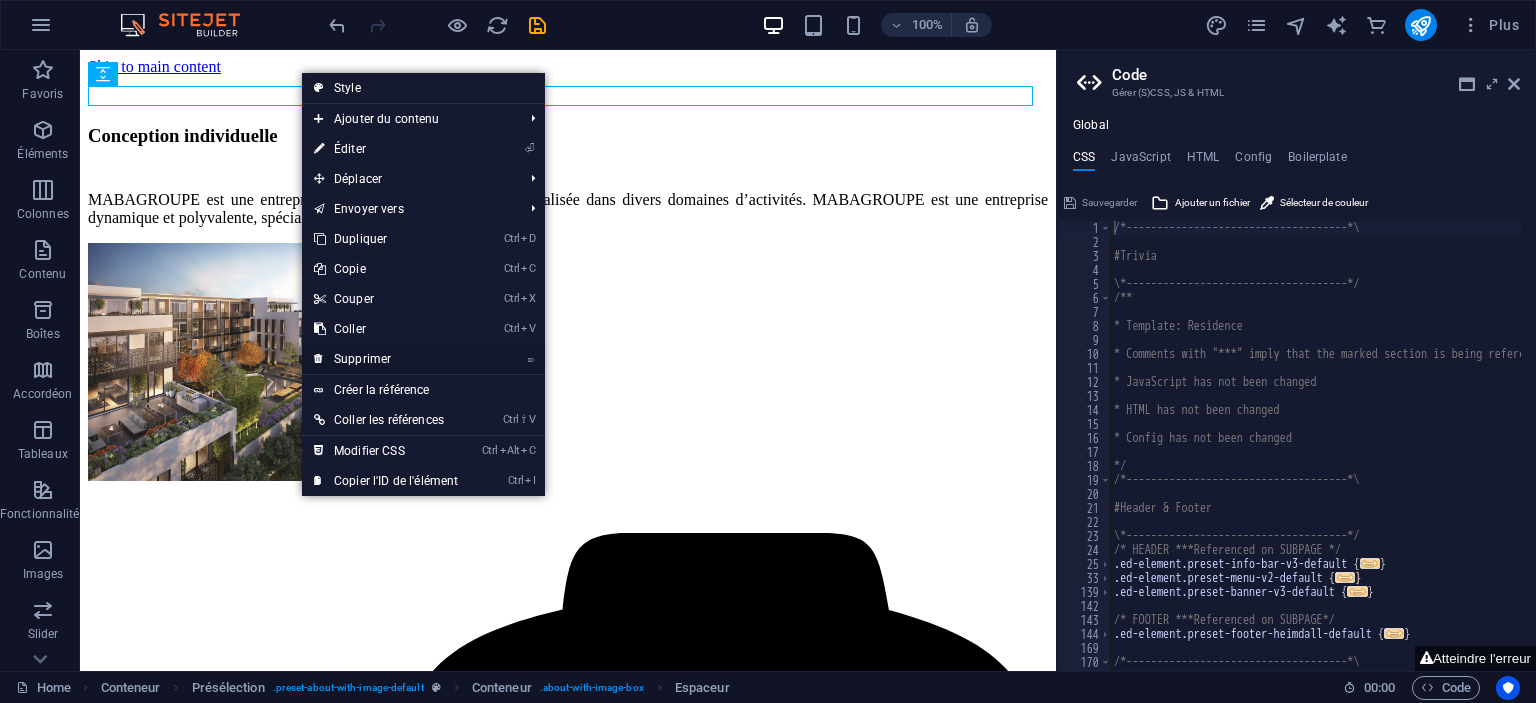 click on "⌦  Supprimer" at bounding box center (386, 359) 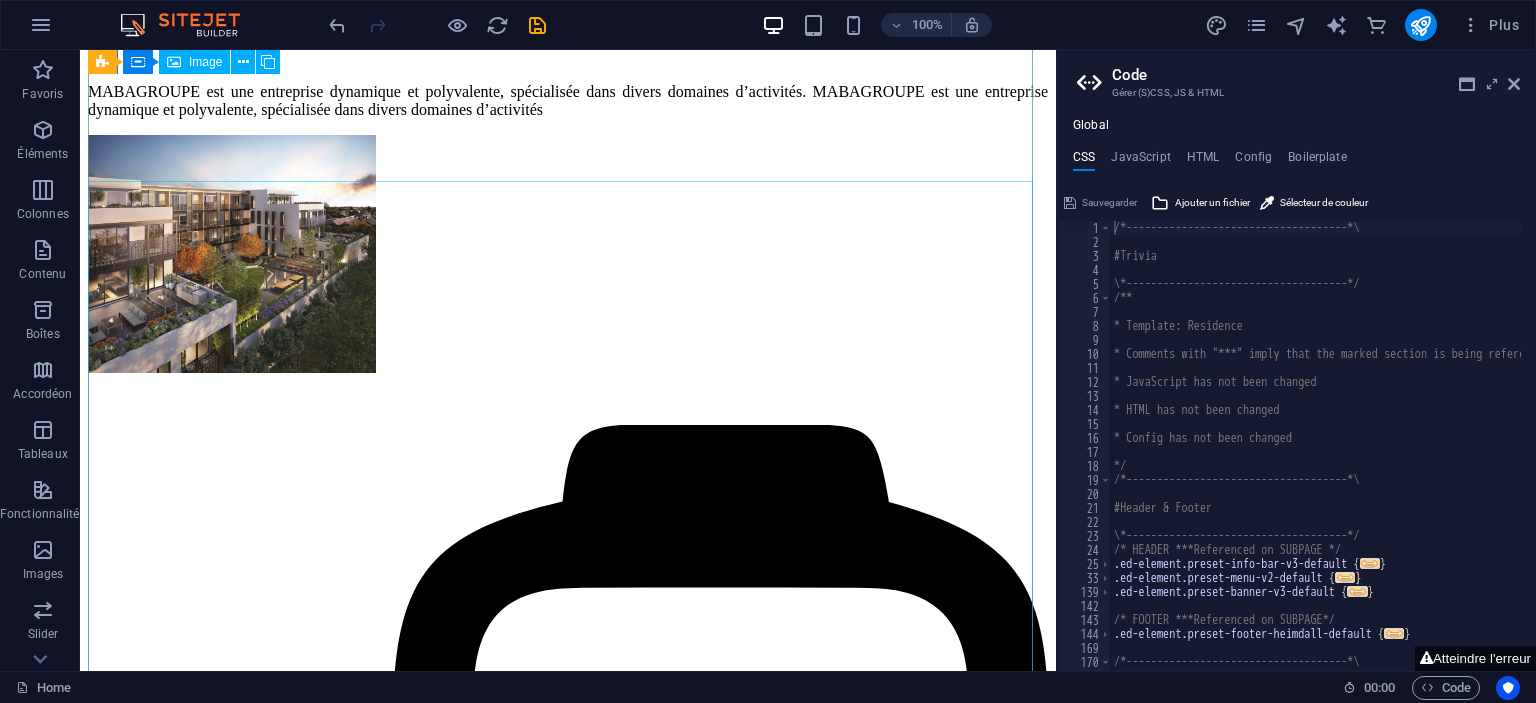 scroll, scrollTop: 0, scrollLeft: 0, axis: both 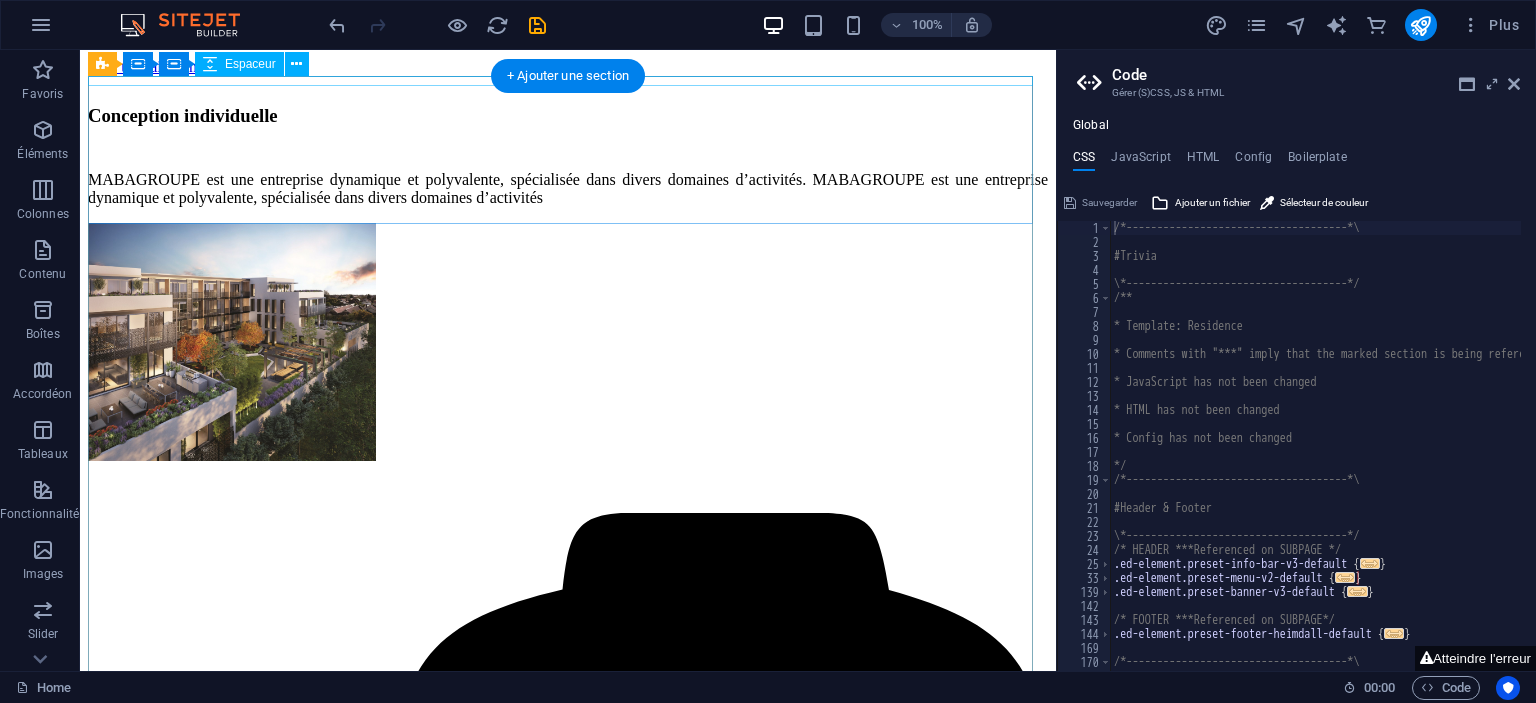 click at bounding box center [568, 81] 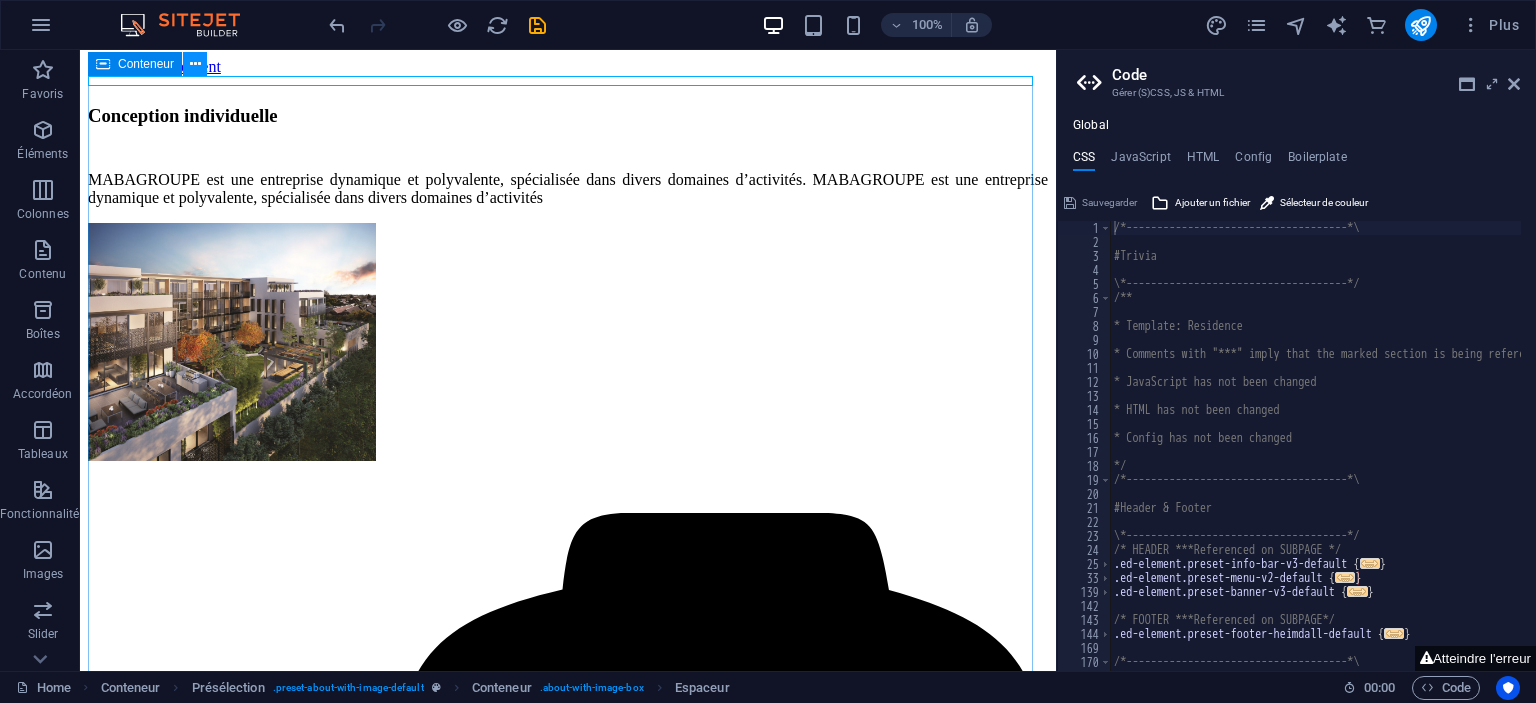 click at bounding box center (195, 64) 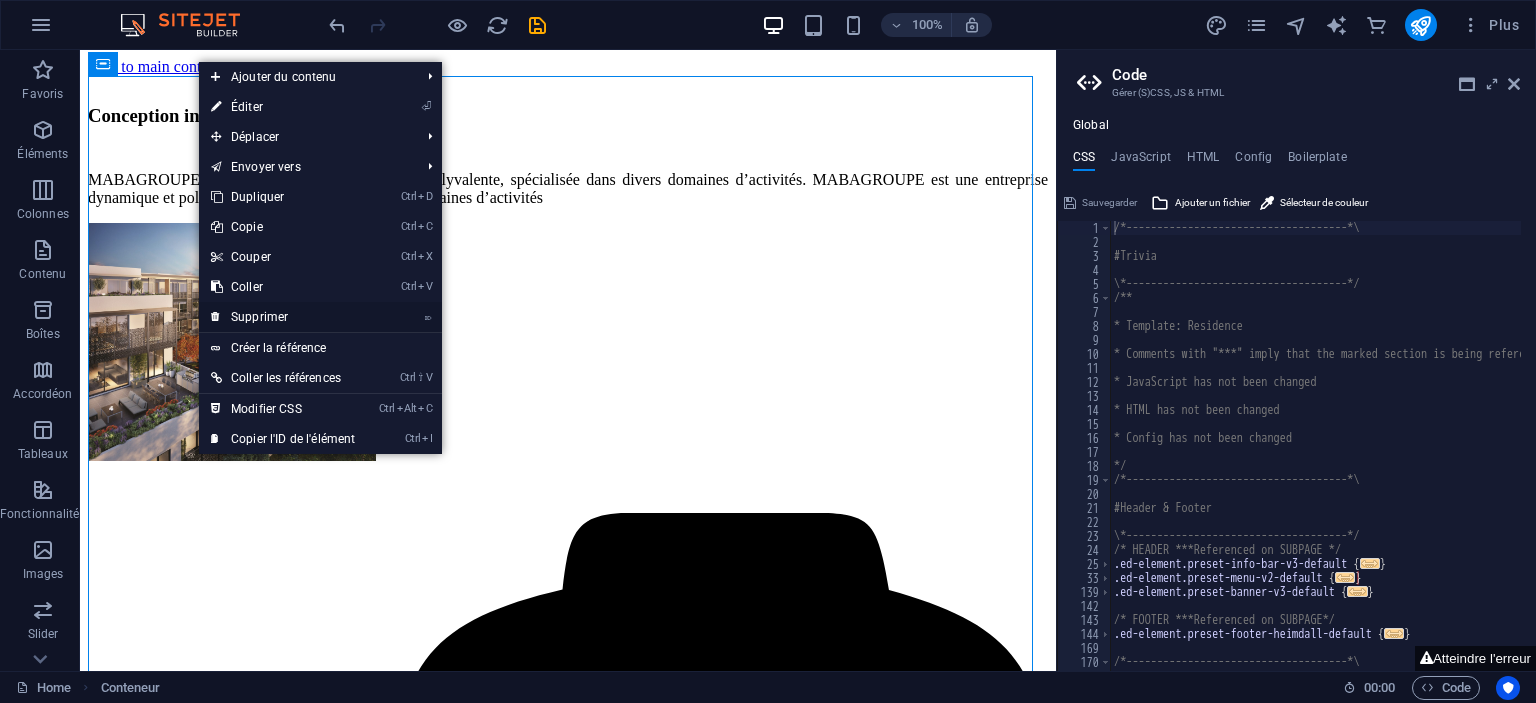 click on "⌦  Supprimer" at bounding box center (283, 317) 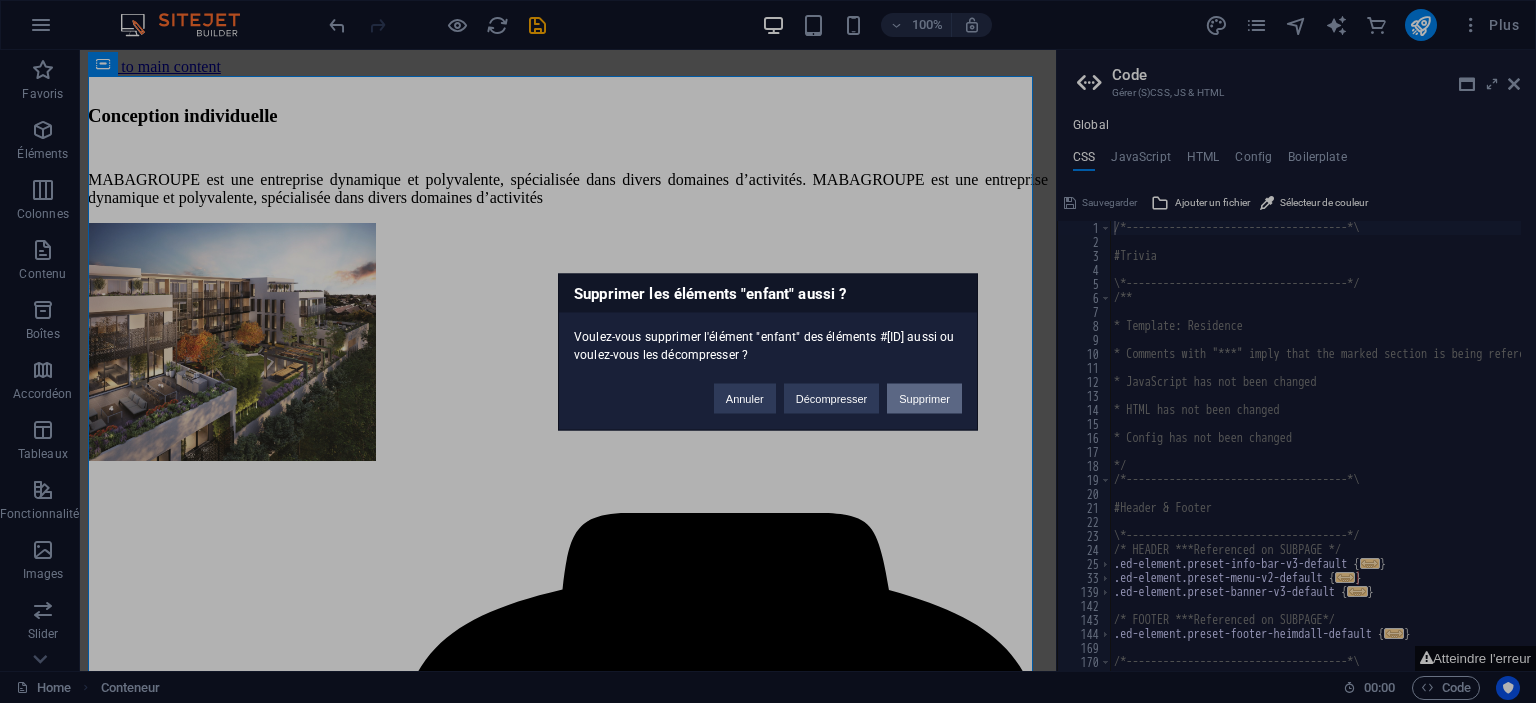 click on "Supprimer" at bounding box center [924, 398] 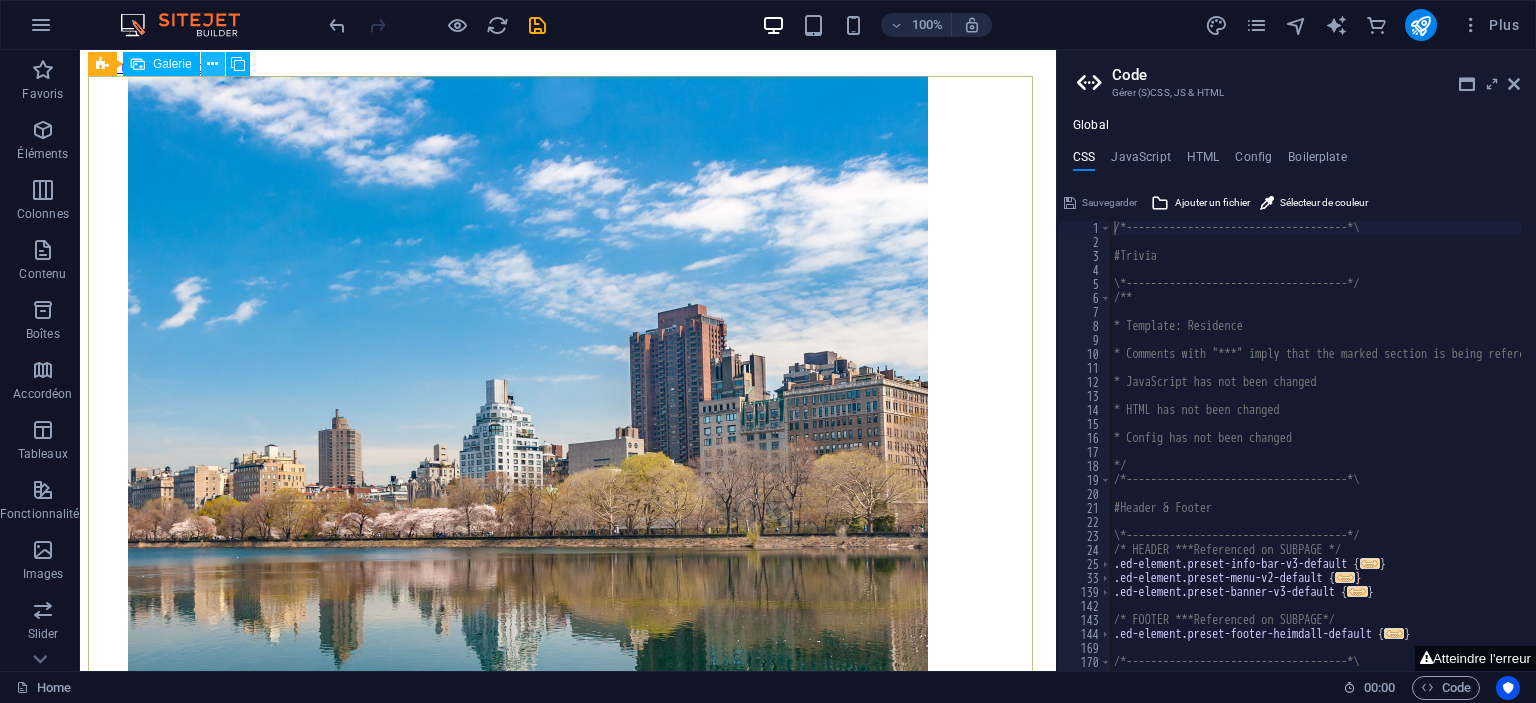 click at bounding box center [212, 64] 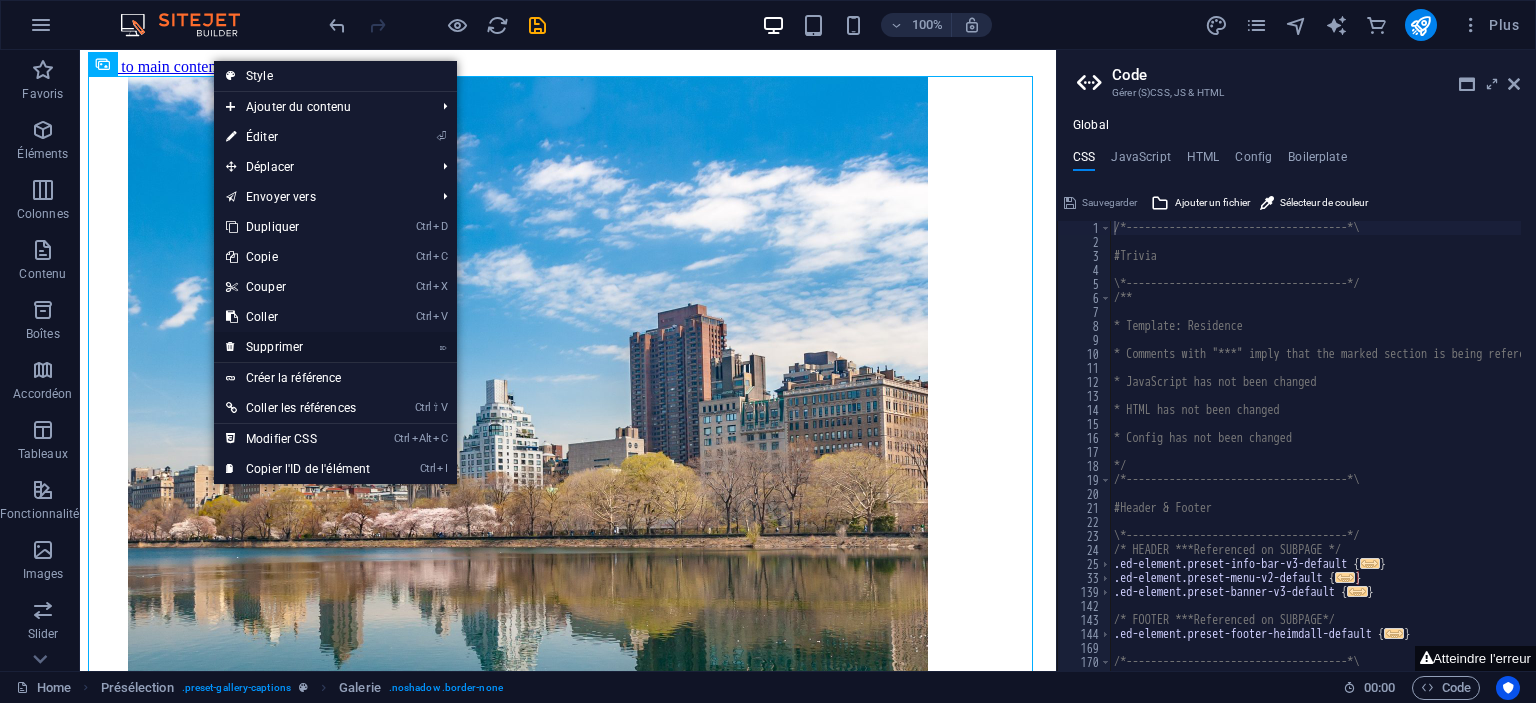 click on "⌦  Supprimer" at bounding box center [298, 347] 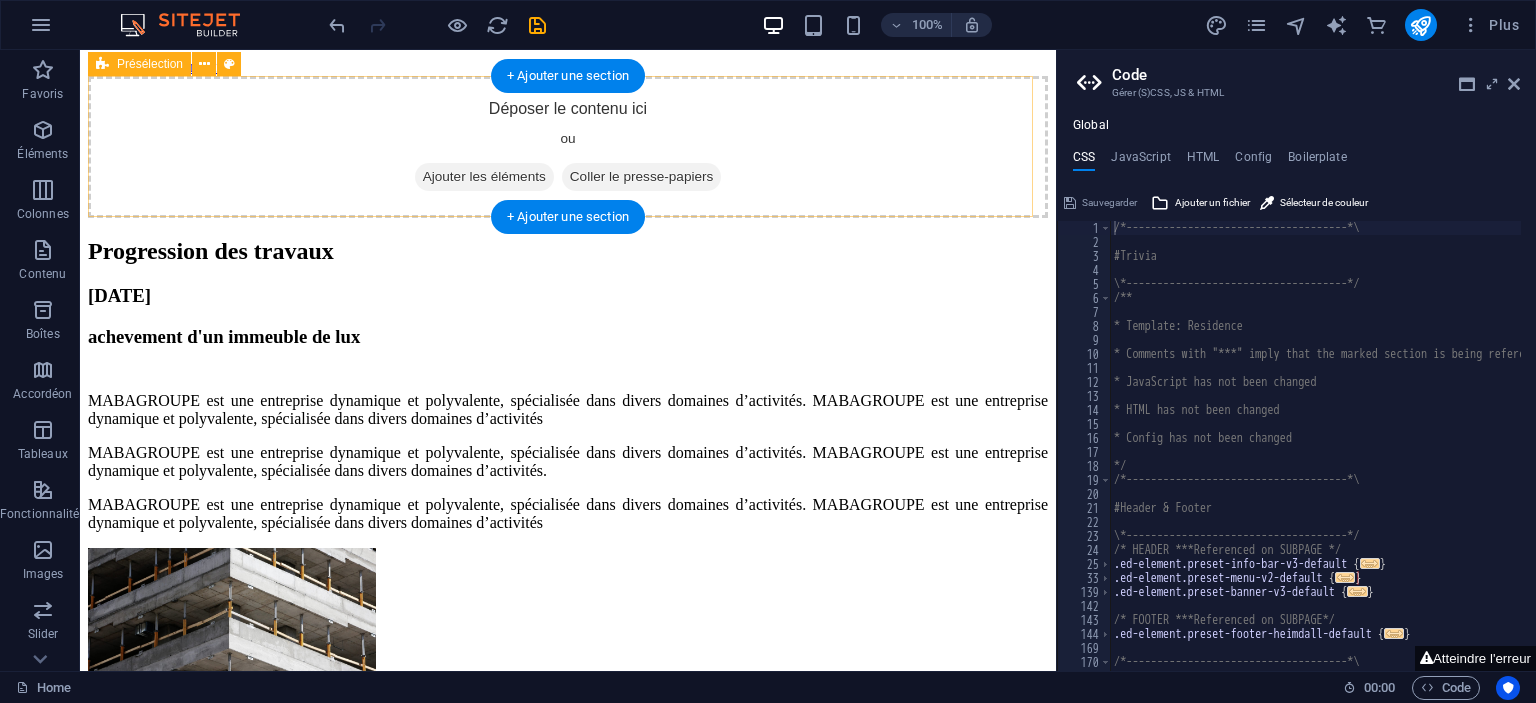 click on "Déposer le contenu ici ou  Ajouter les éléments  Coller le presse-papiers" at bounding box center (568, 147) 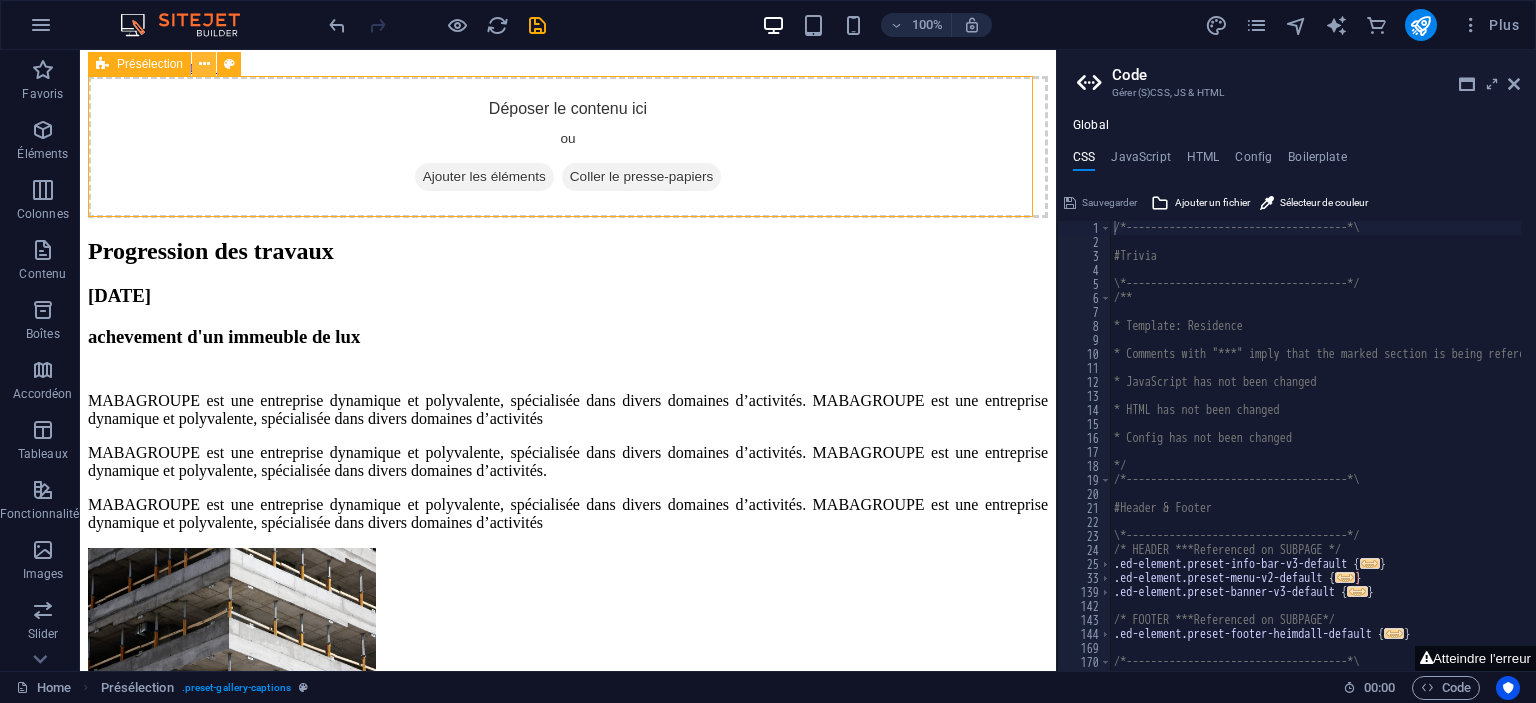 click at bounding box center [204, 64] 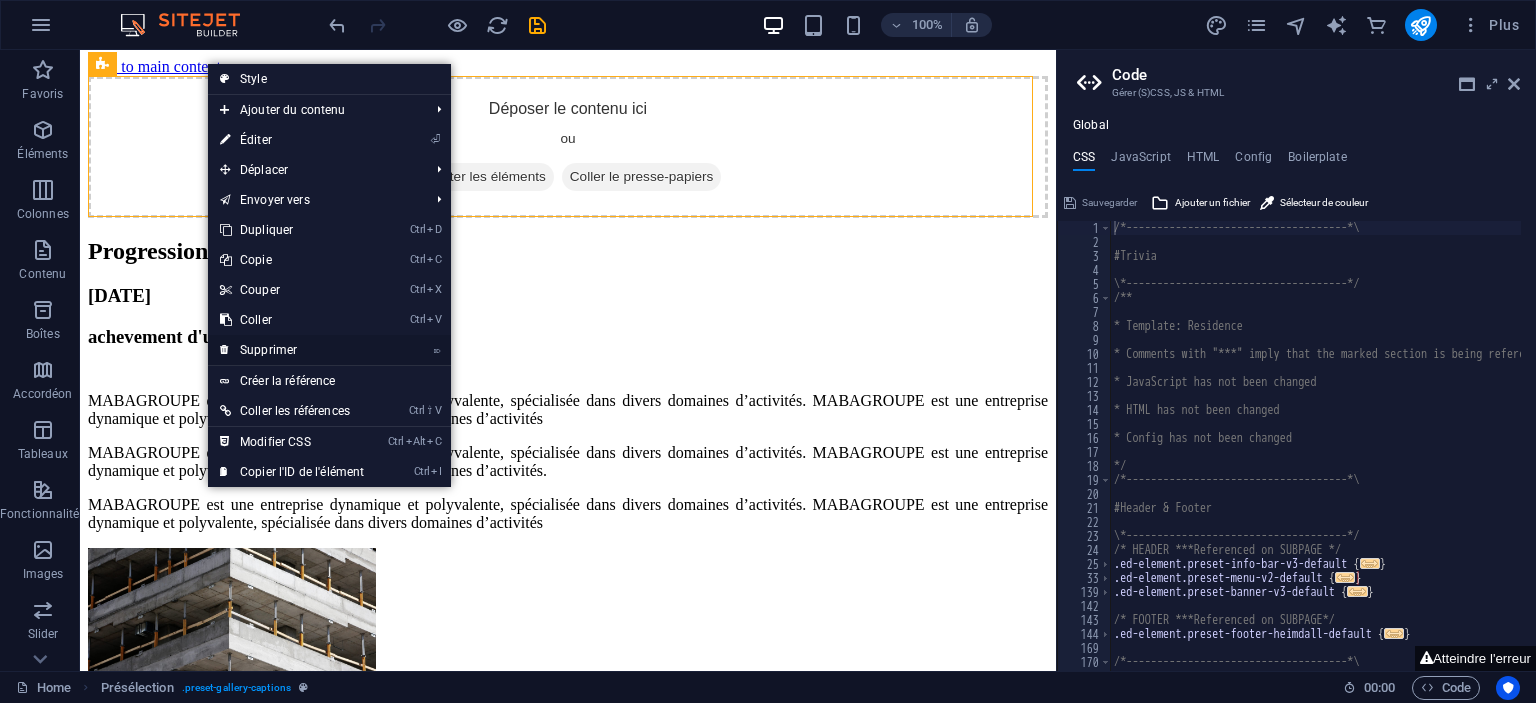 click on "⌦  Supprimer" at bounding box center [292, 350] 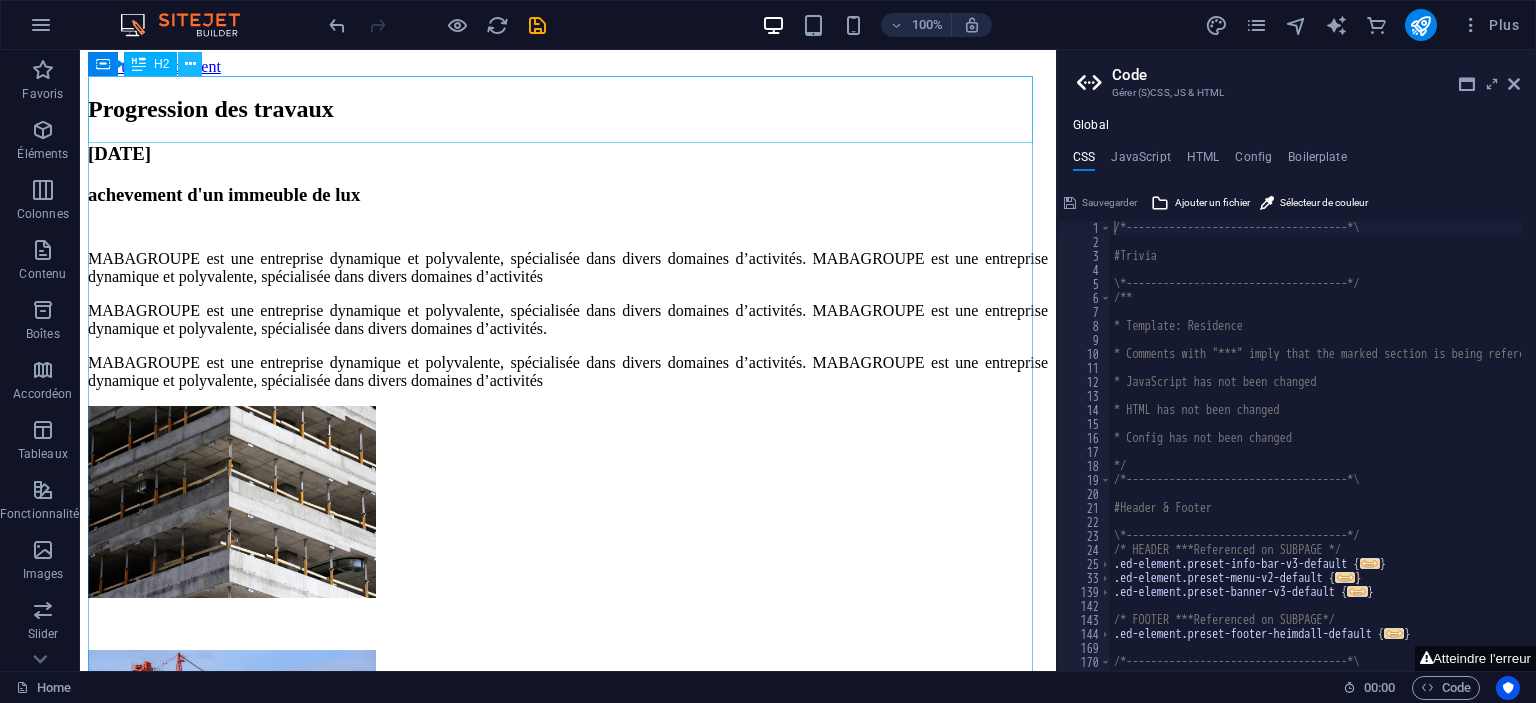 click at bounding box center [190, 64] 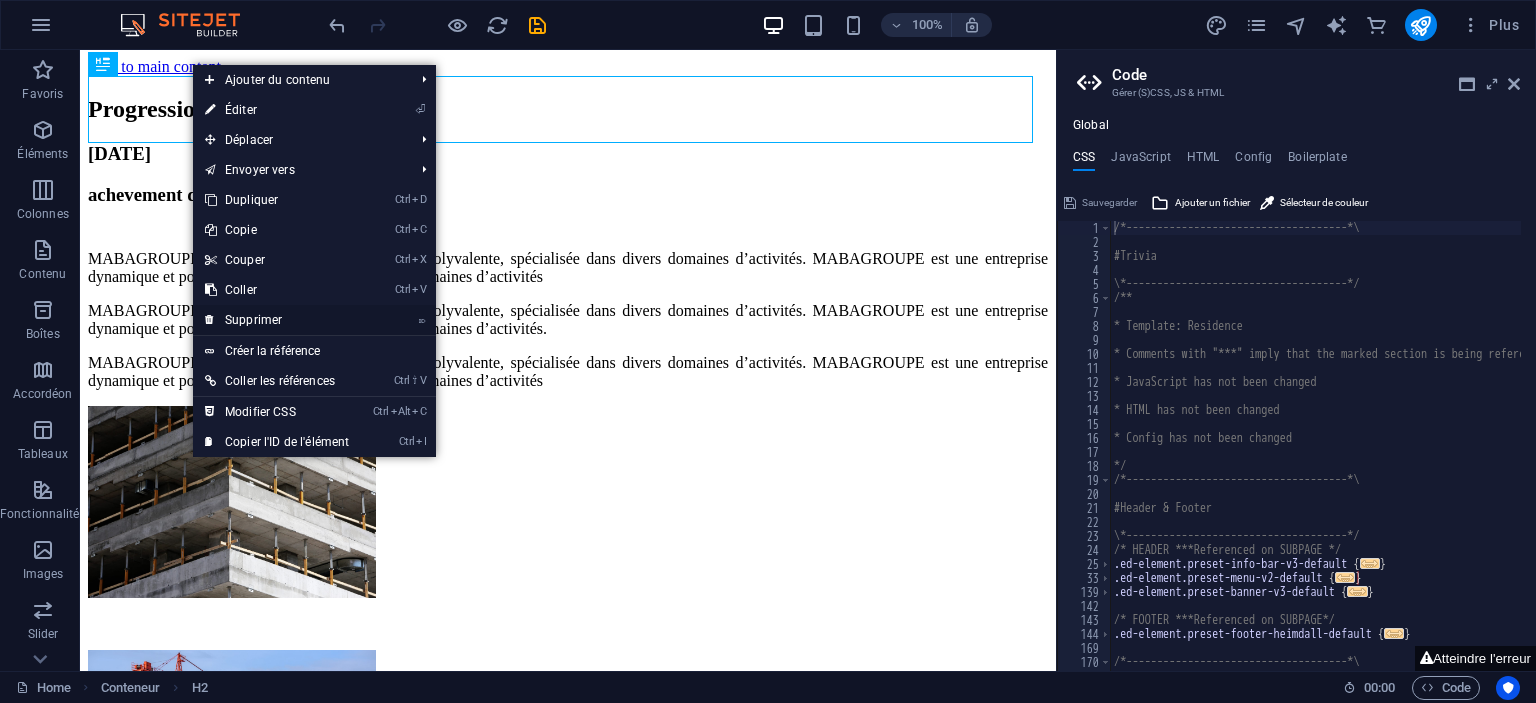 click on "⌦  Supprimer" at bounding box center (277, 320) 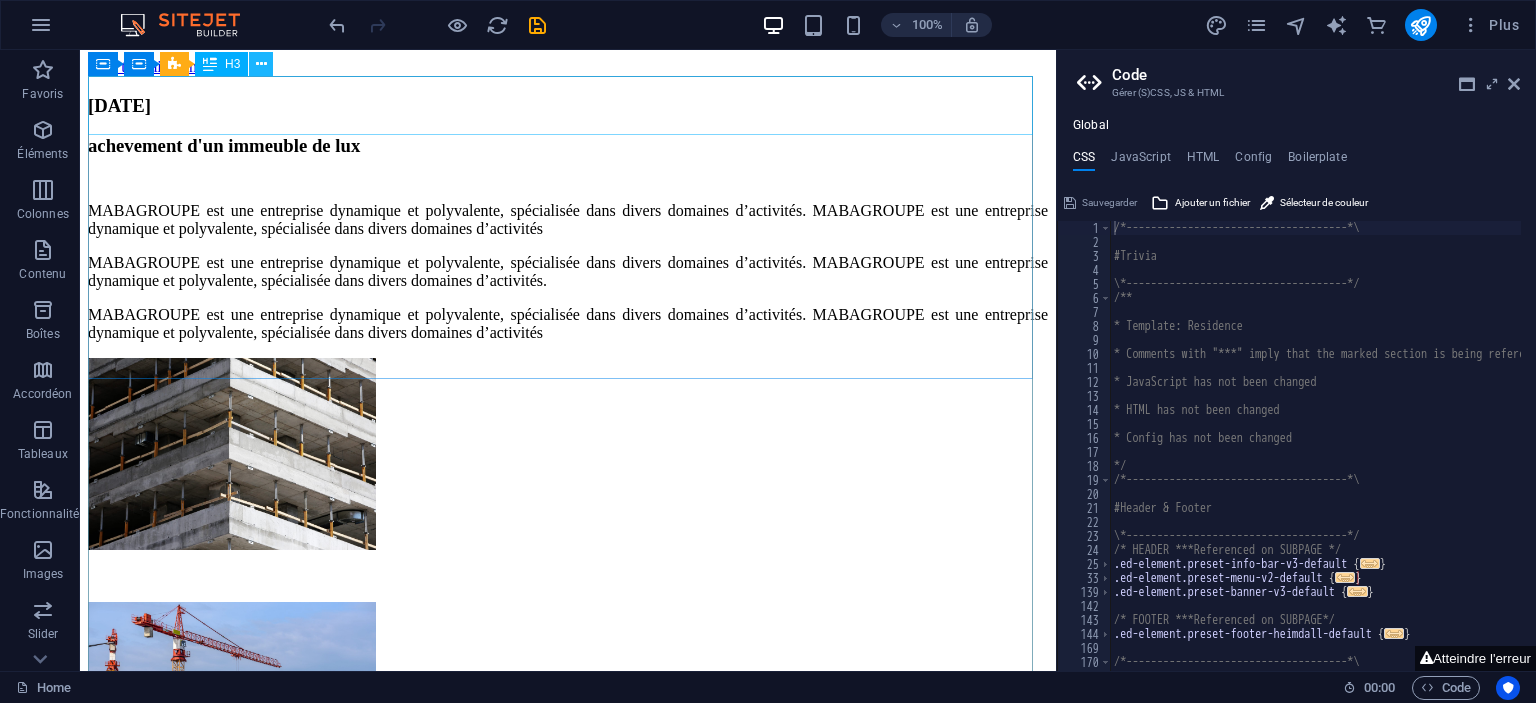 click at bounding box center (261, 64) 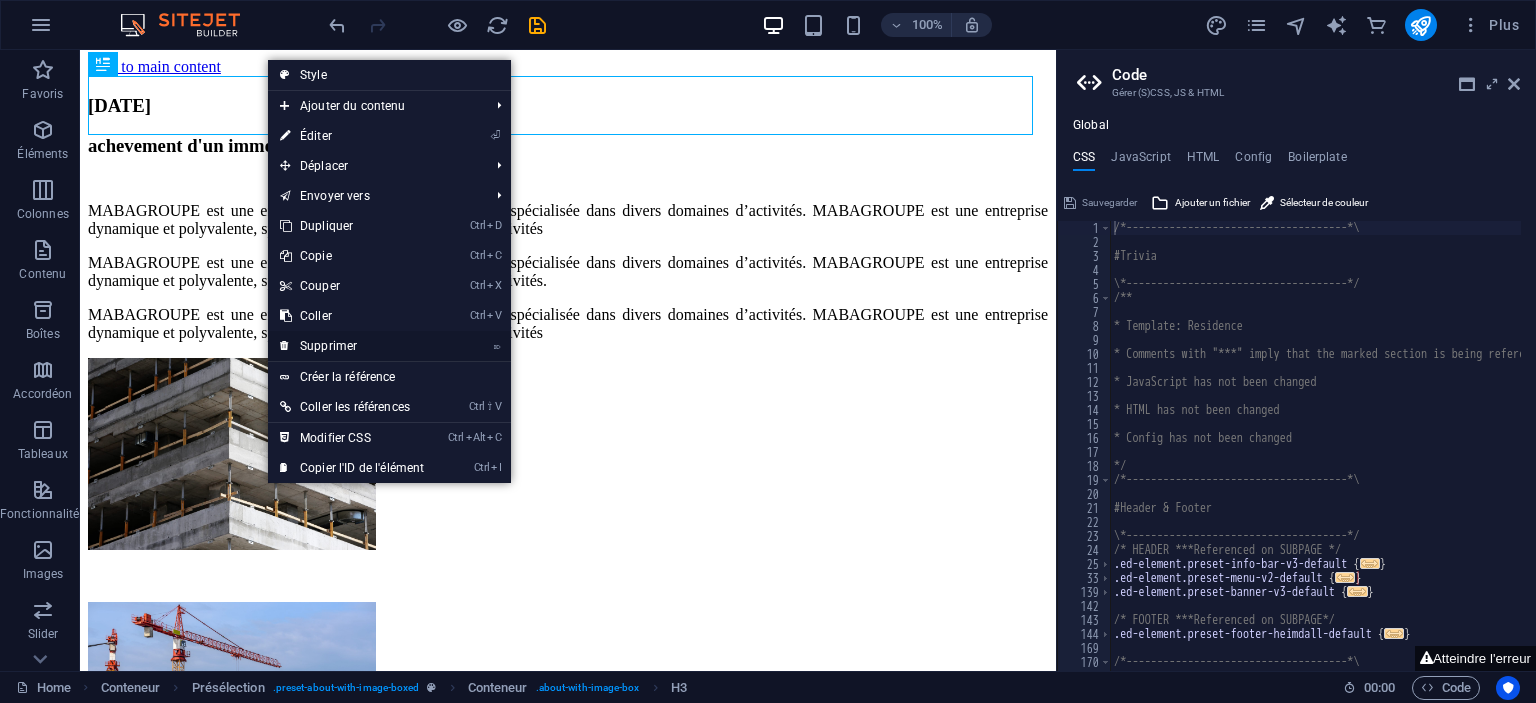 click on "⌦  Supprimer" at bounding box center [352, 346] 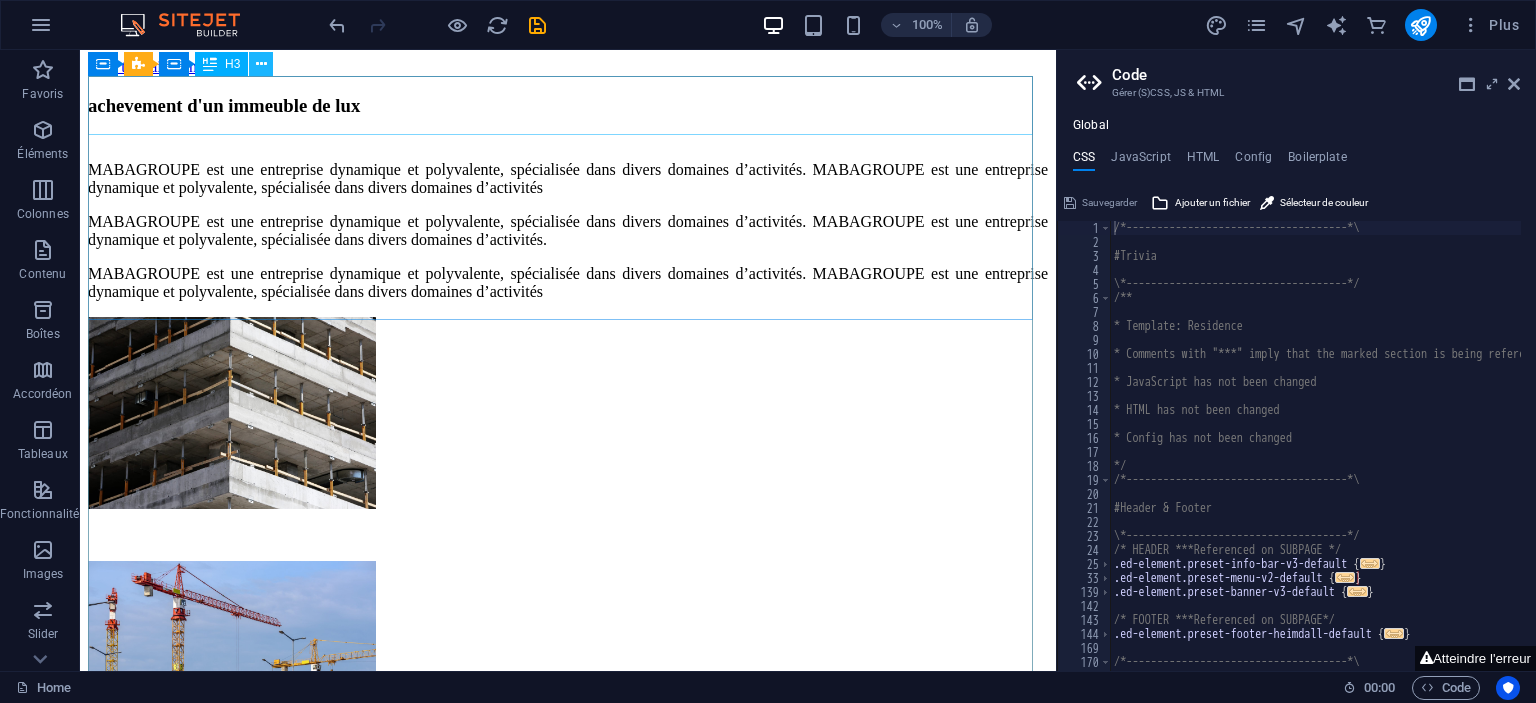 click at bounding box center (261, 64) 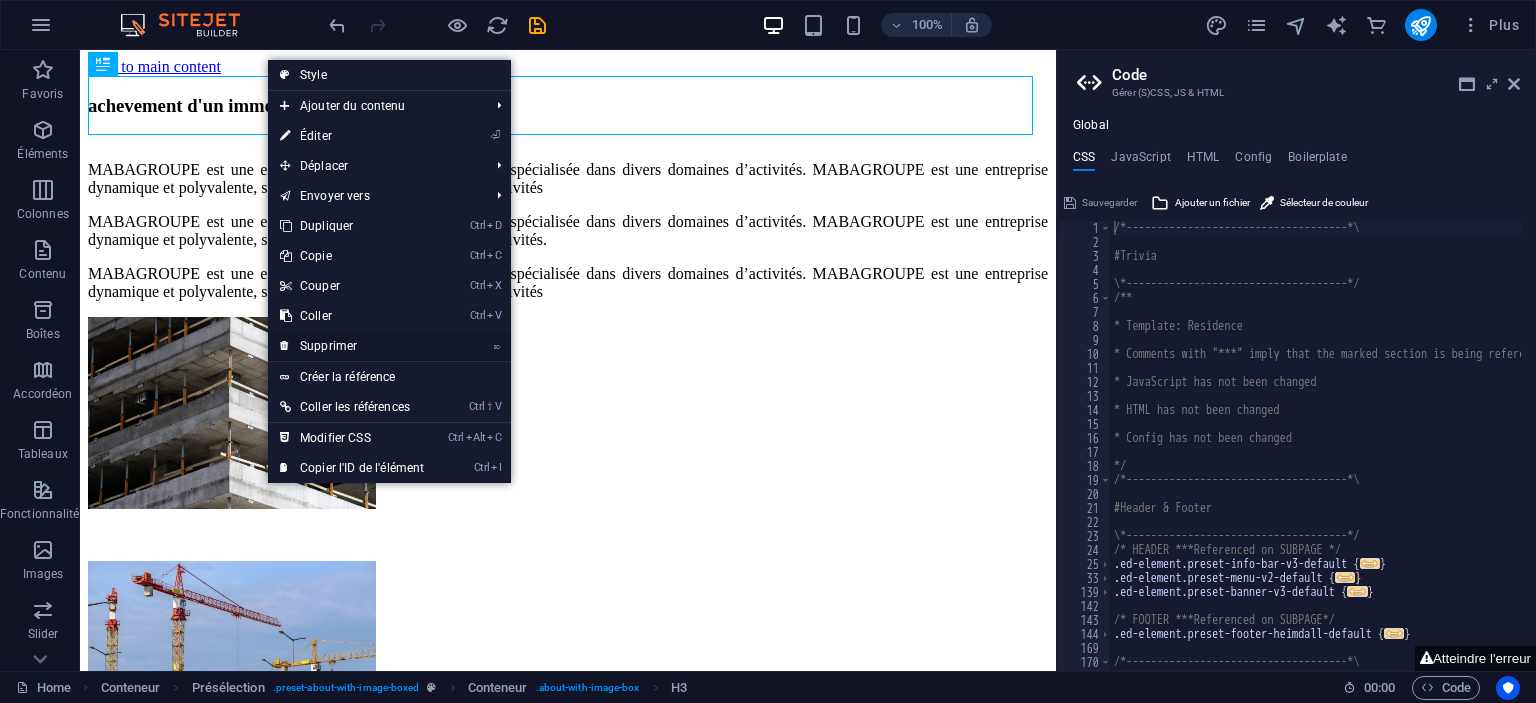 click on "⌦  Supprimer" at bounding box center (352, 346) 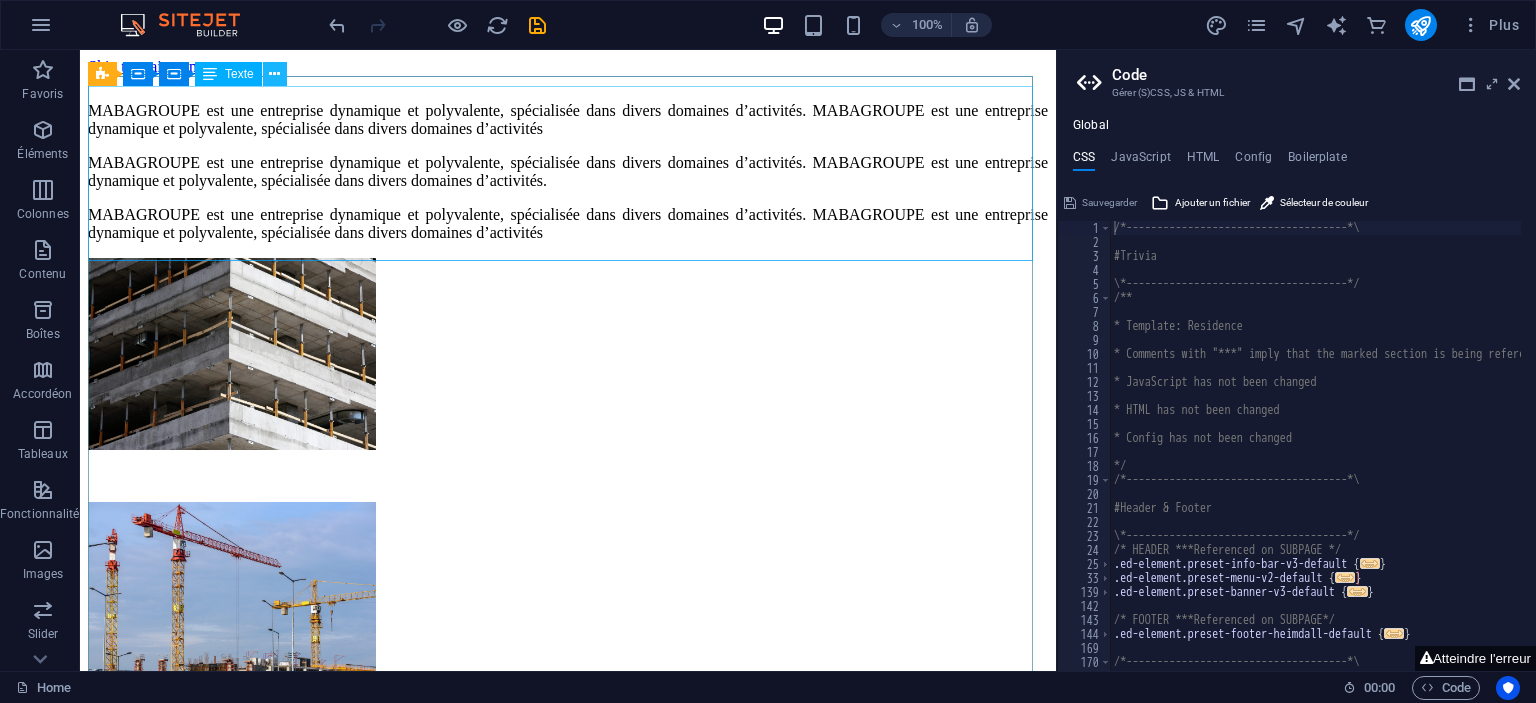 click at bounding box center [274, 74] 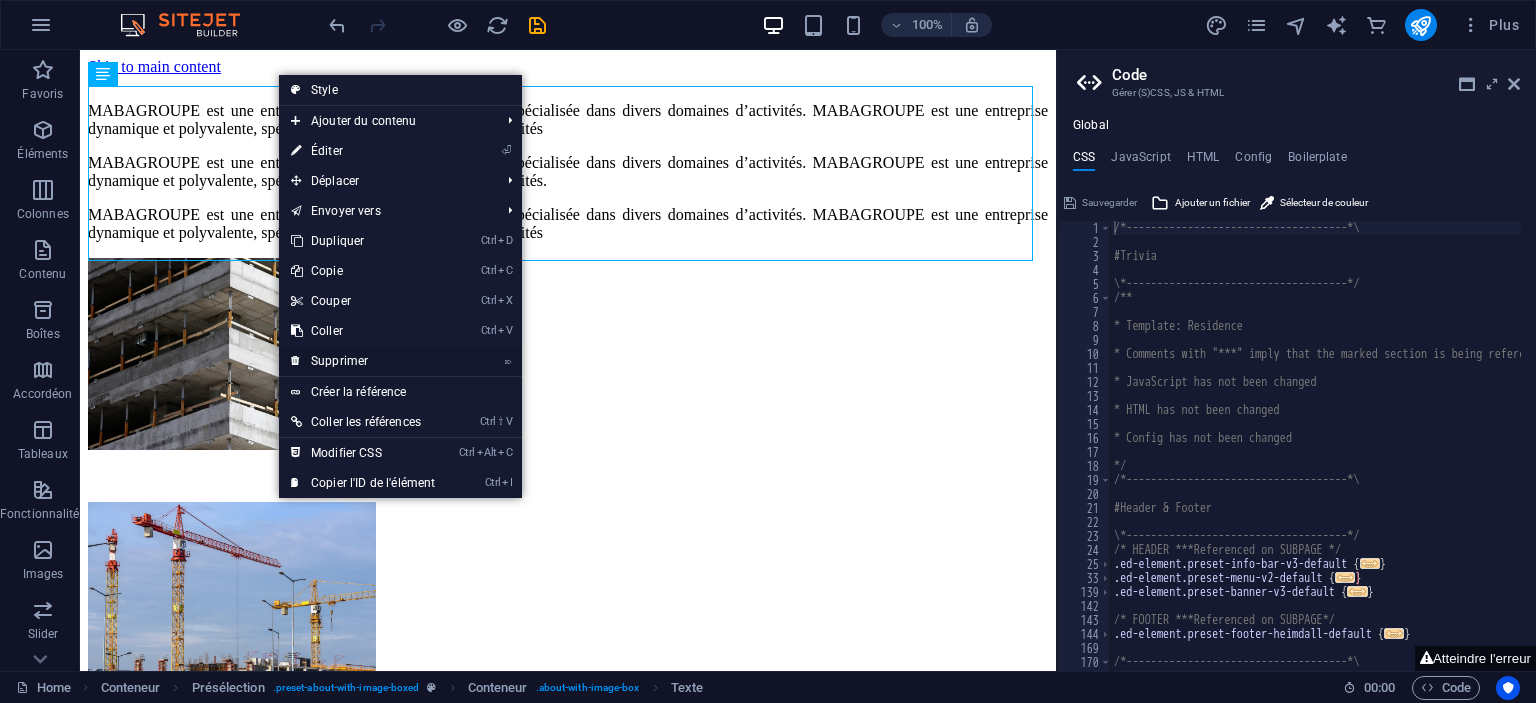 click on "⌦  Supprimer" at bounding box center [363, 361] 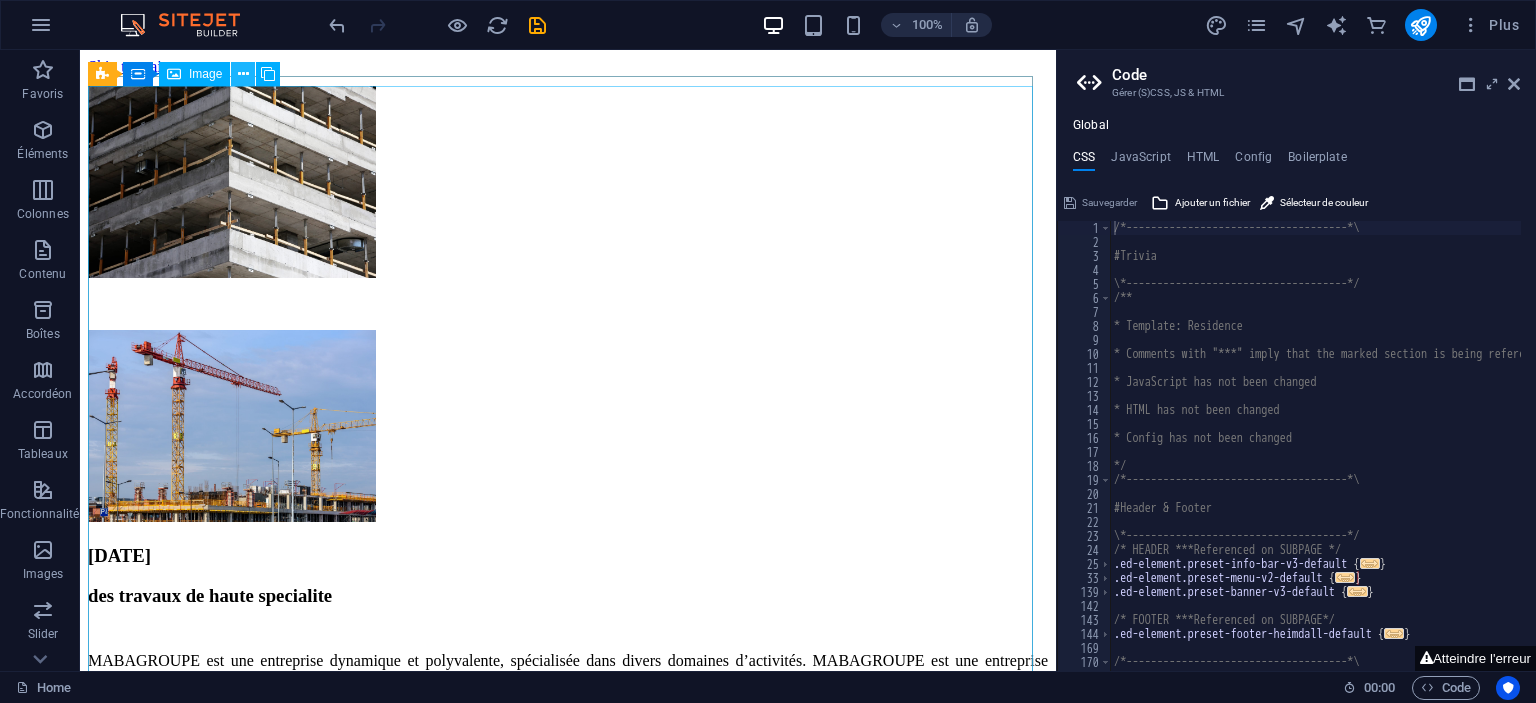 click at bounding box center (243, 74) 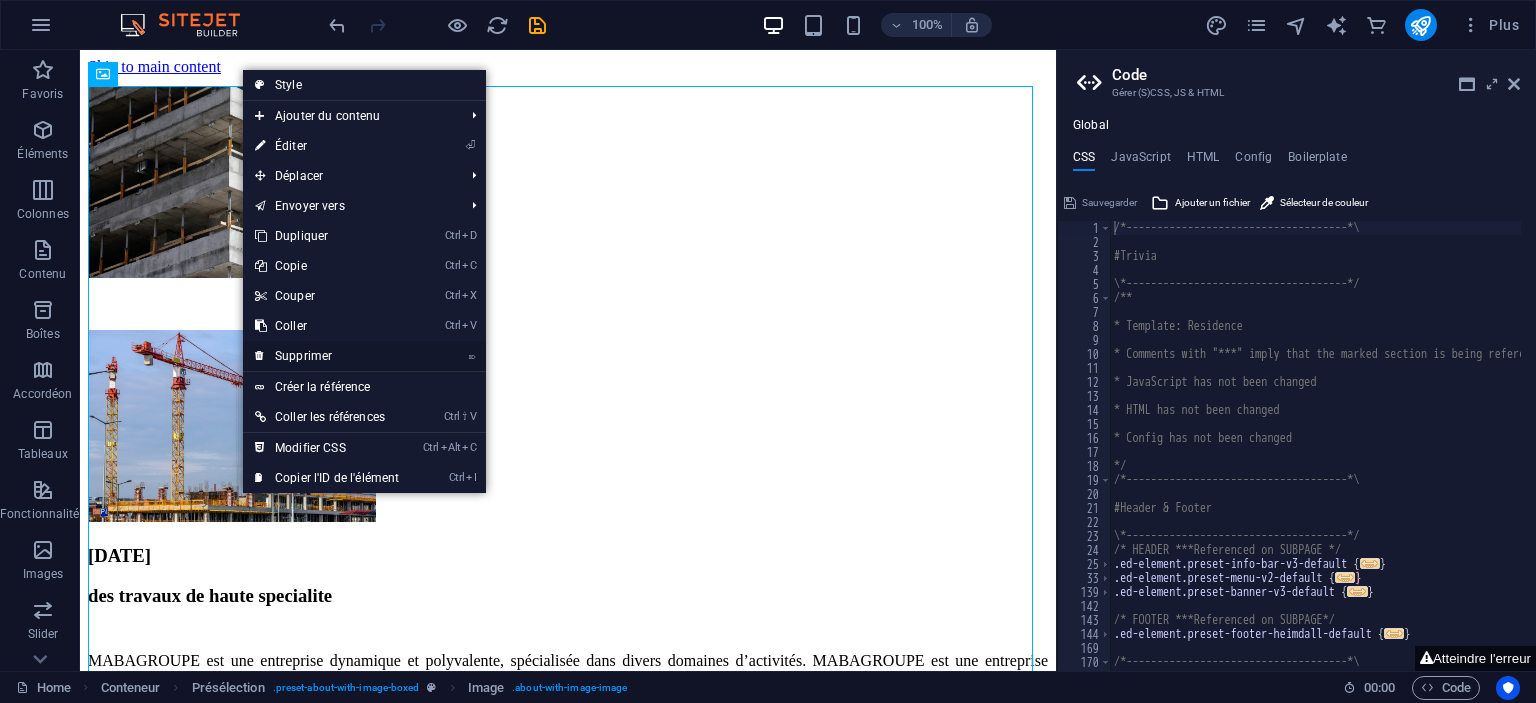 click on "⌦  Supprimer" at bounding box center (327, 356) 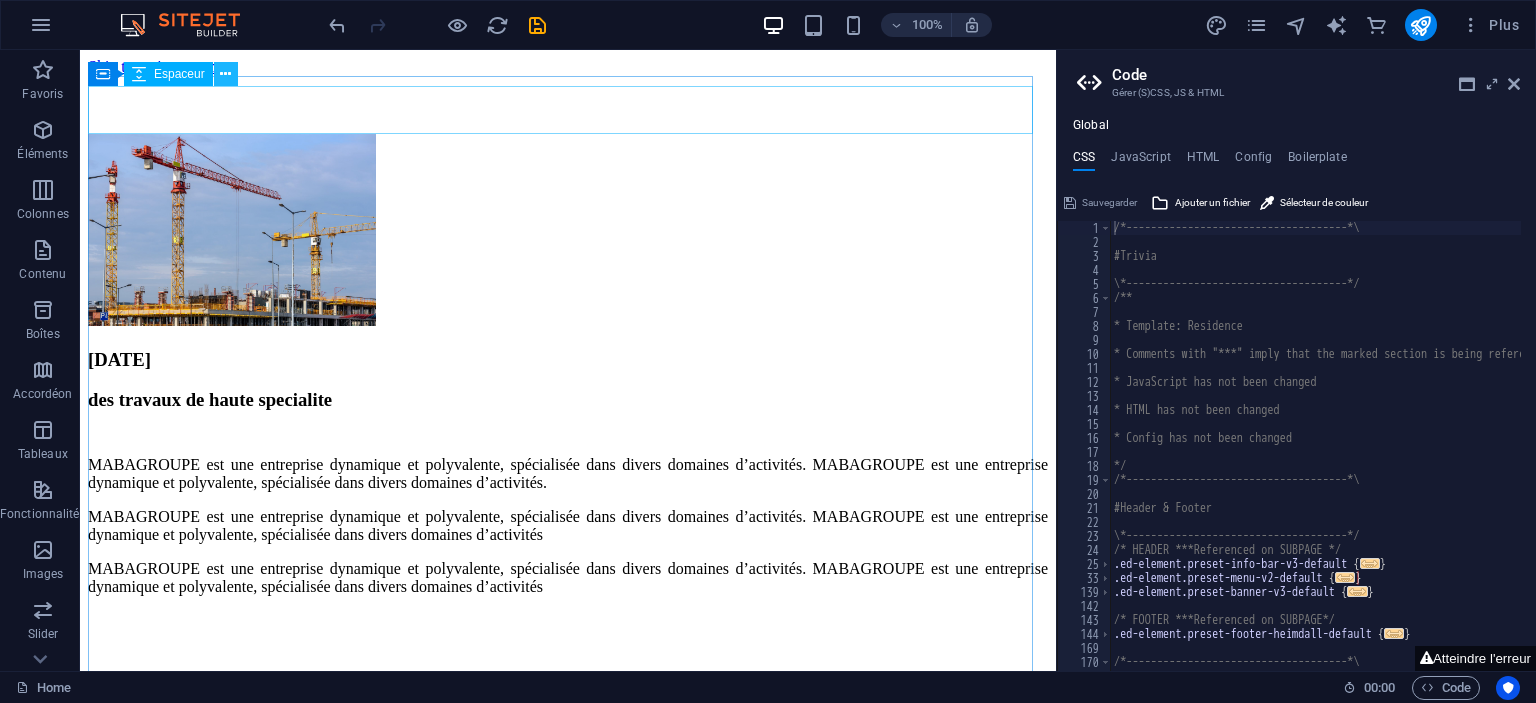 click at bounding box center [225, 74] 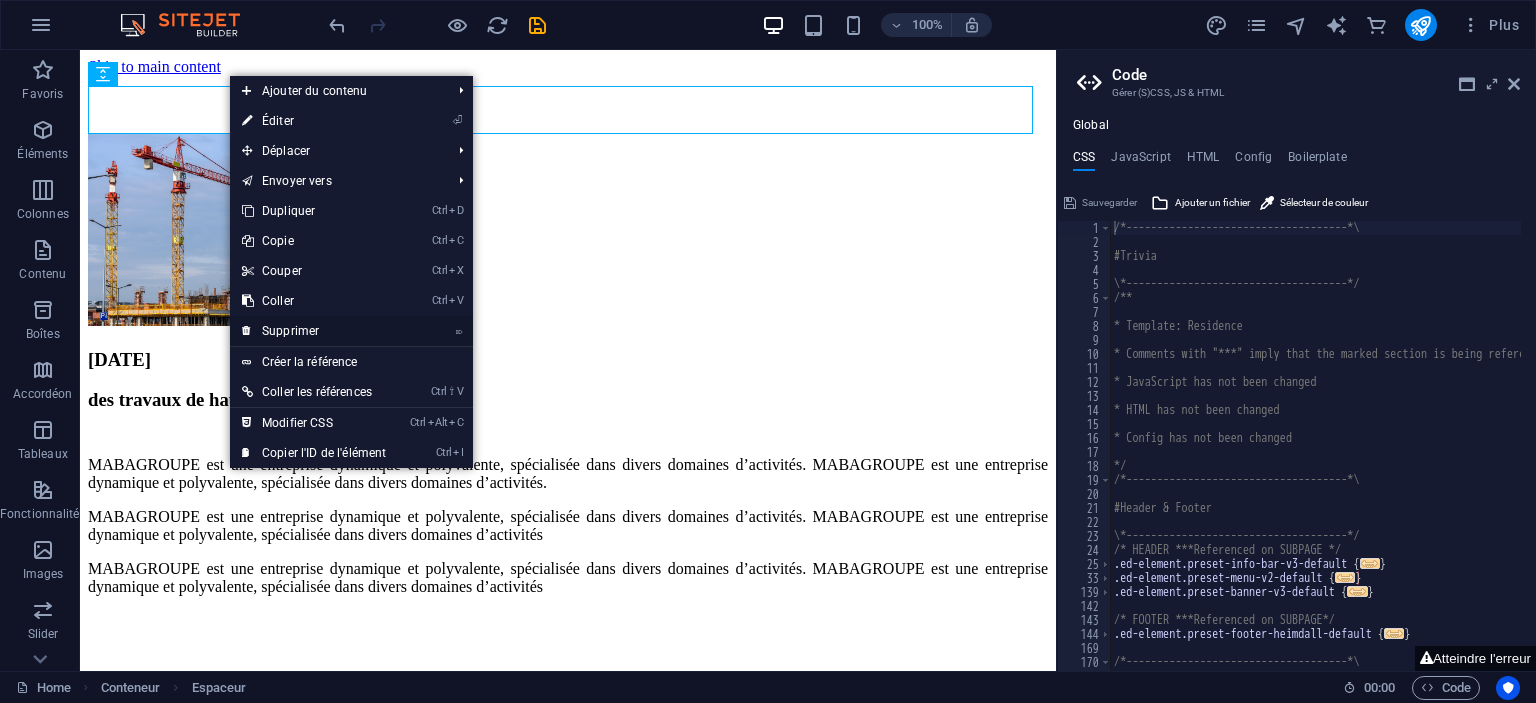 click on "⌦  Supprimer" at bounding box center [314, 331] 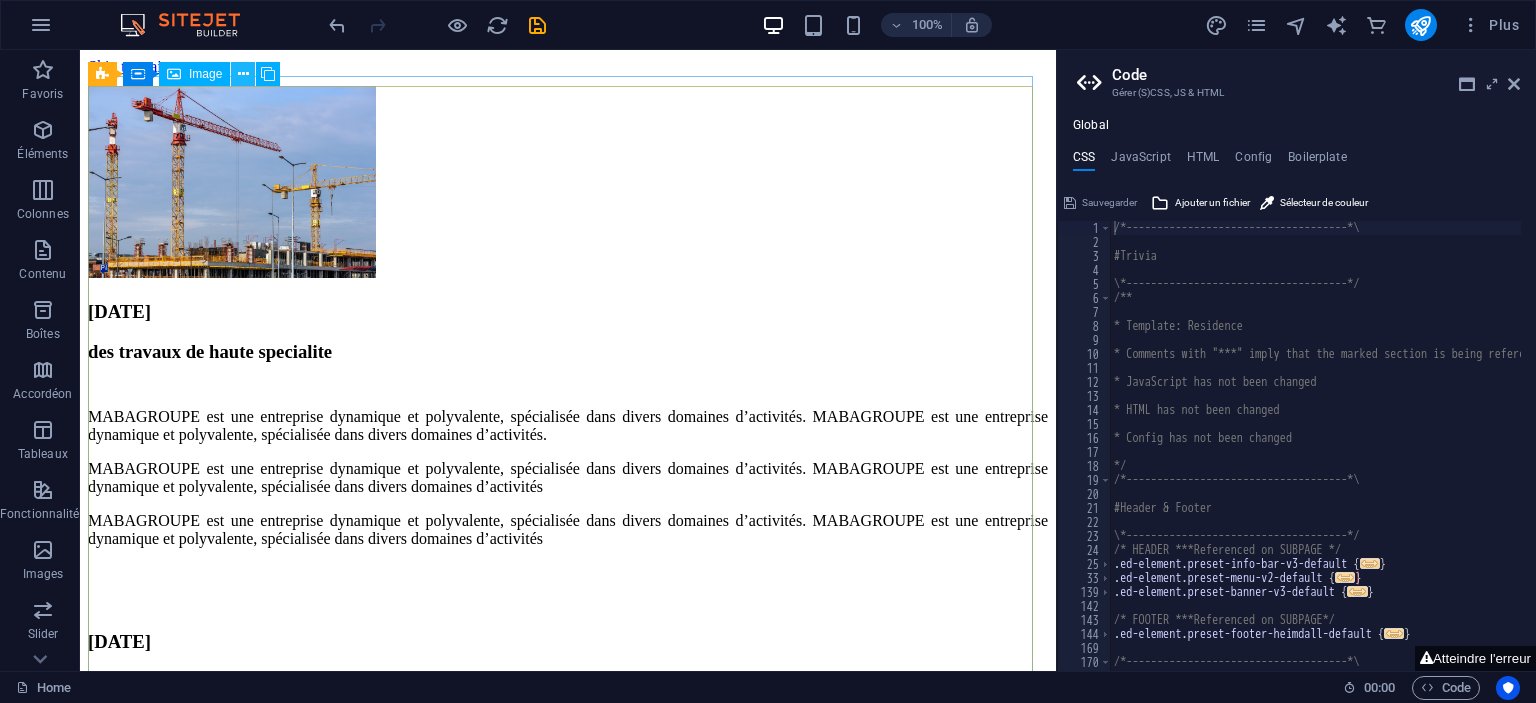 click at bounding box center [243, 74] 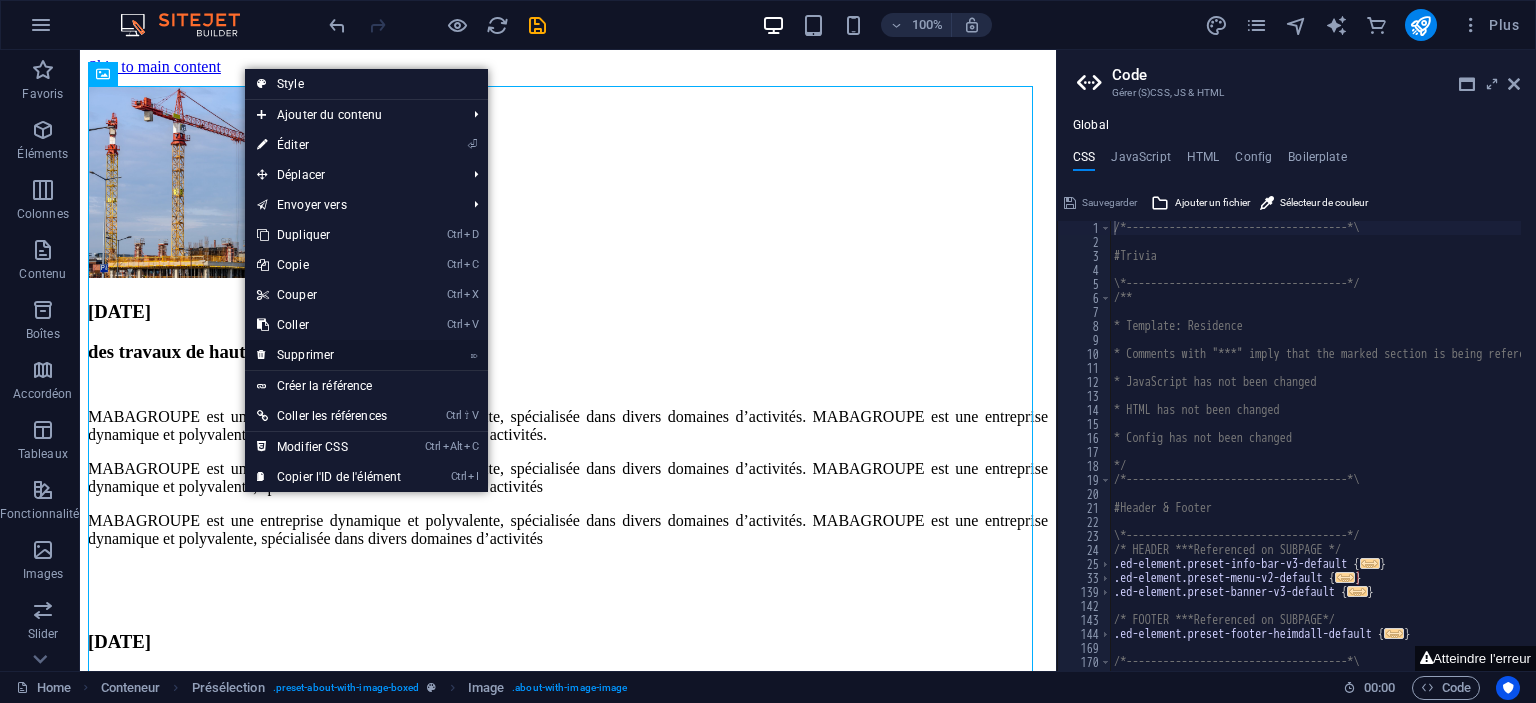 click on "⌦  Supprimer" at bounding box center (329, 355) 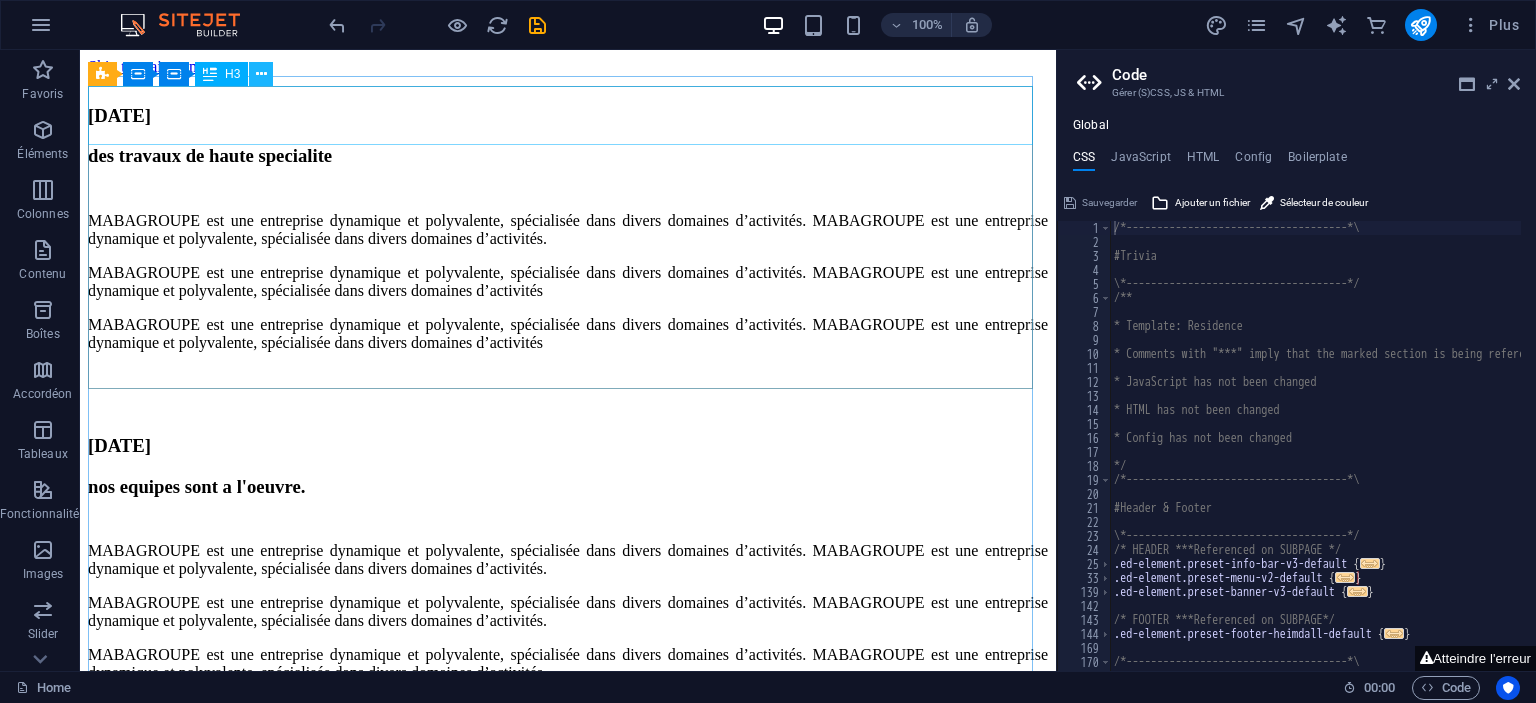 click at bounding box center (261, 74) 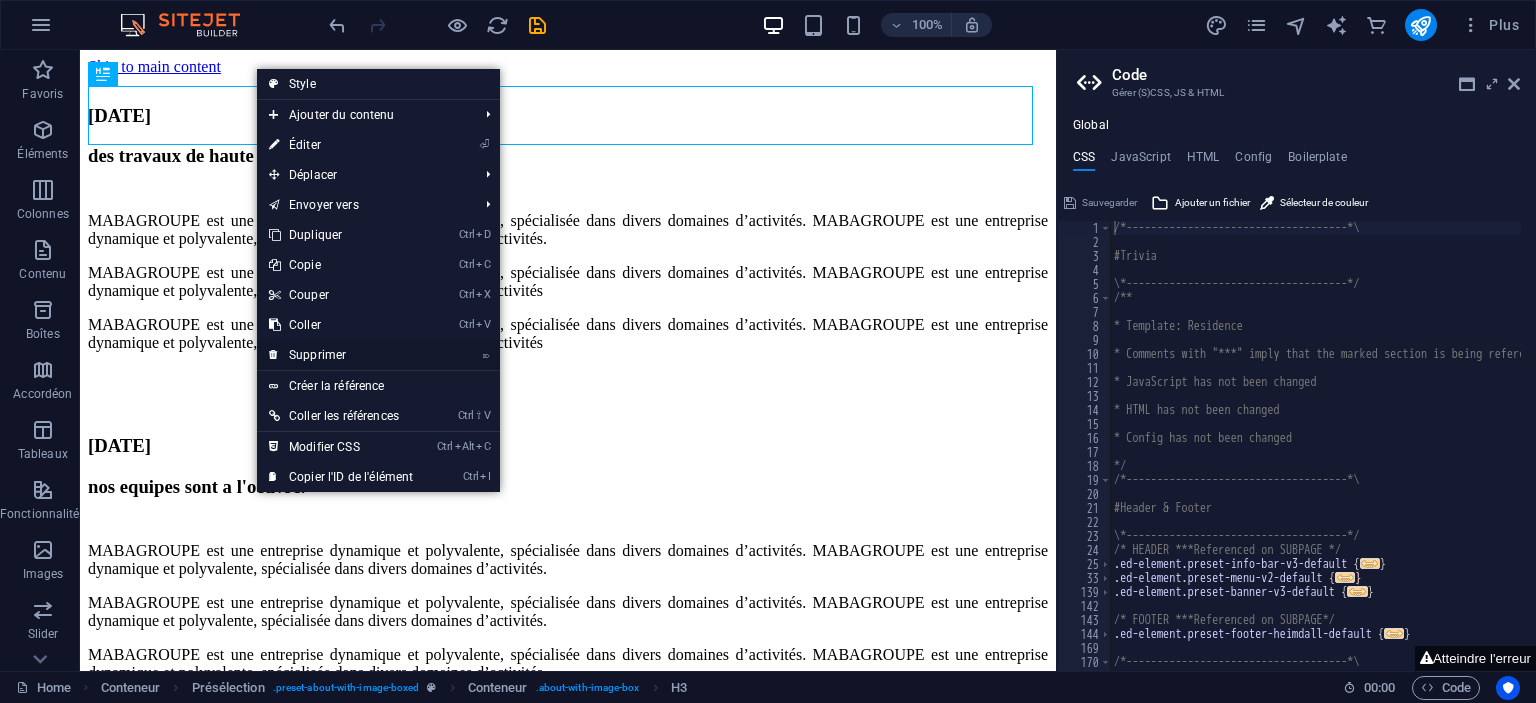 drag, startPoint x: 311, startPoint y: 351, endPoint x: 232, endPoint y: 301, distance: 93.49332 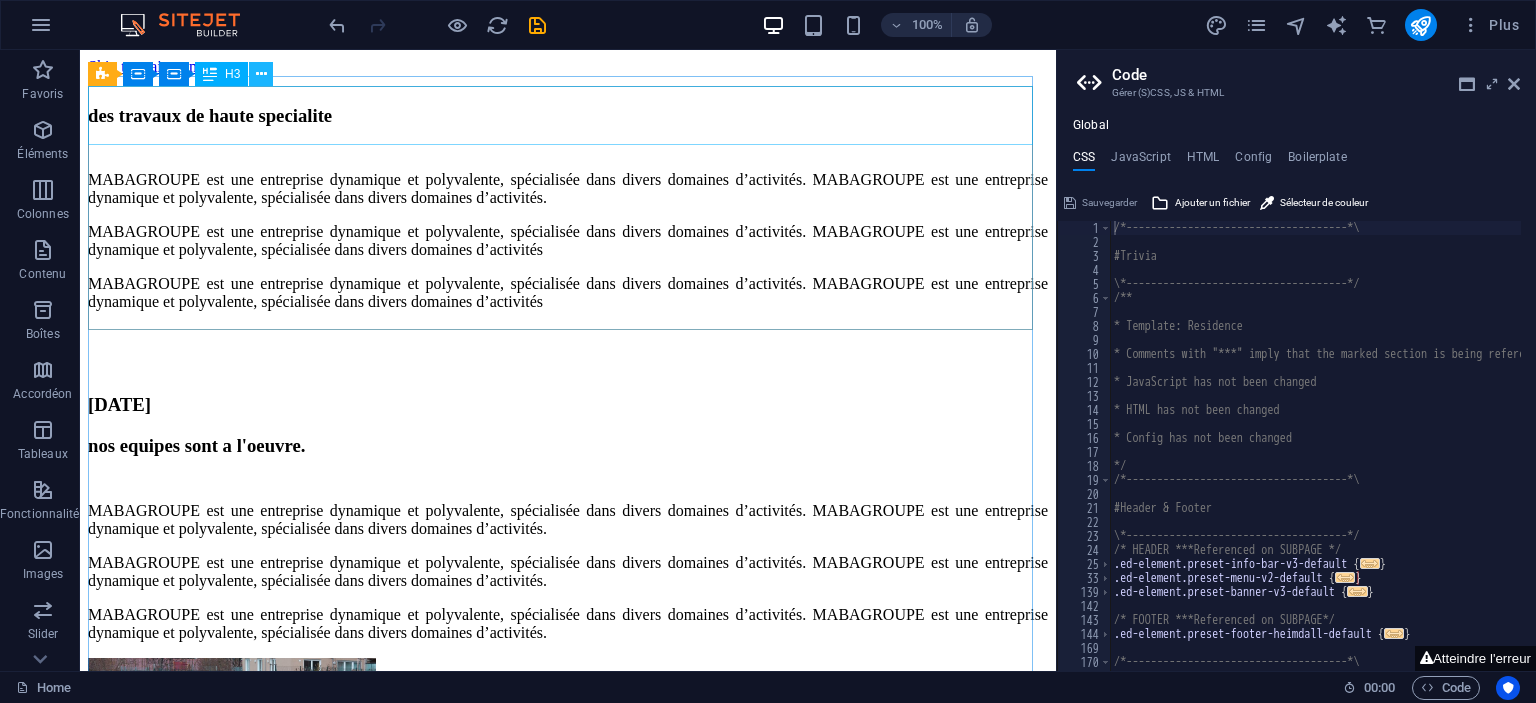 click at bounding box center [261, 74] 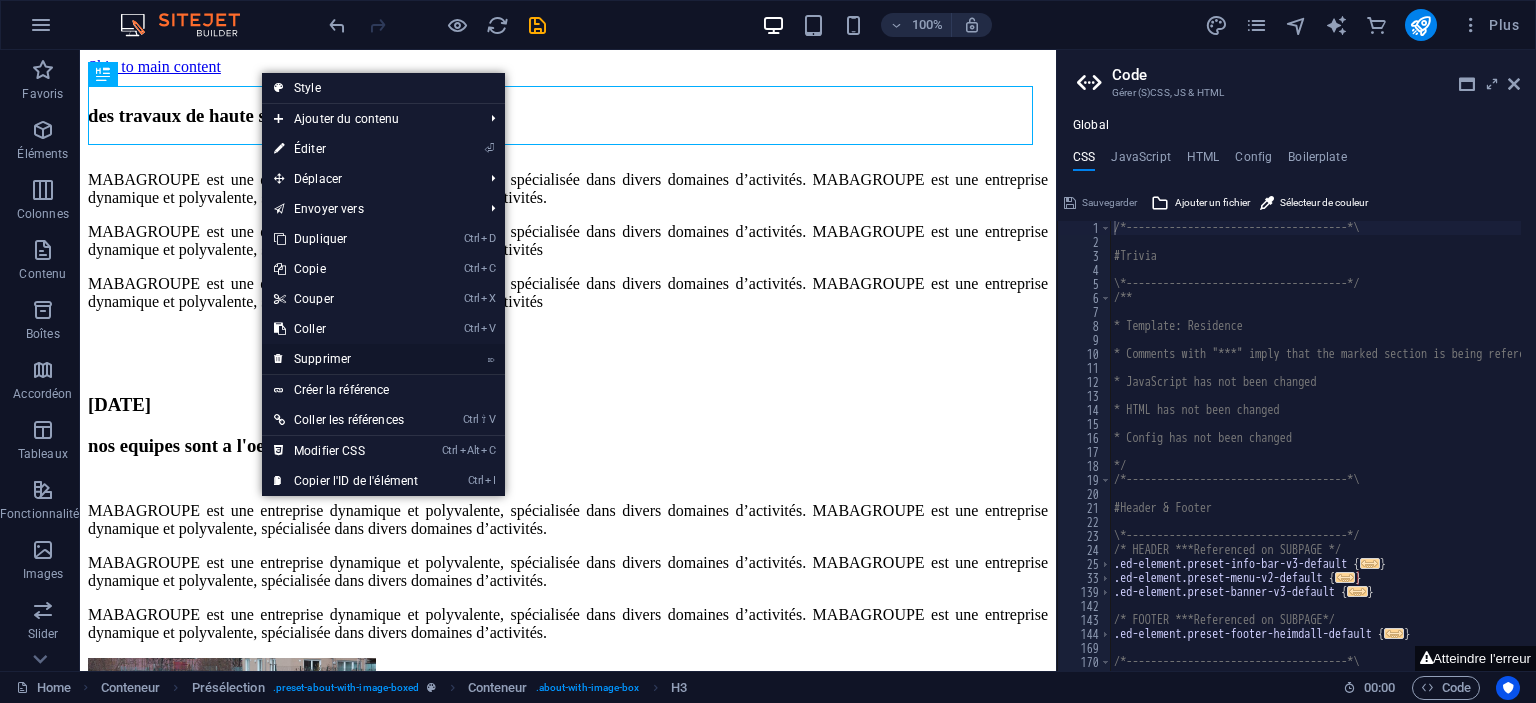 click on "⌦  Supprimer" at bounding box center [346, 359] 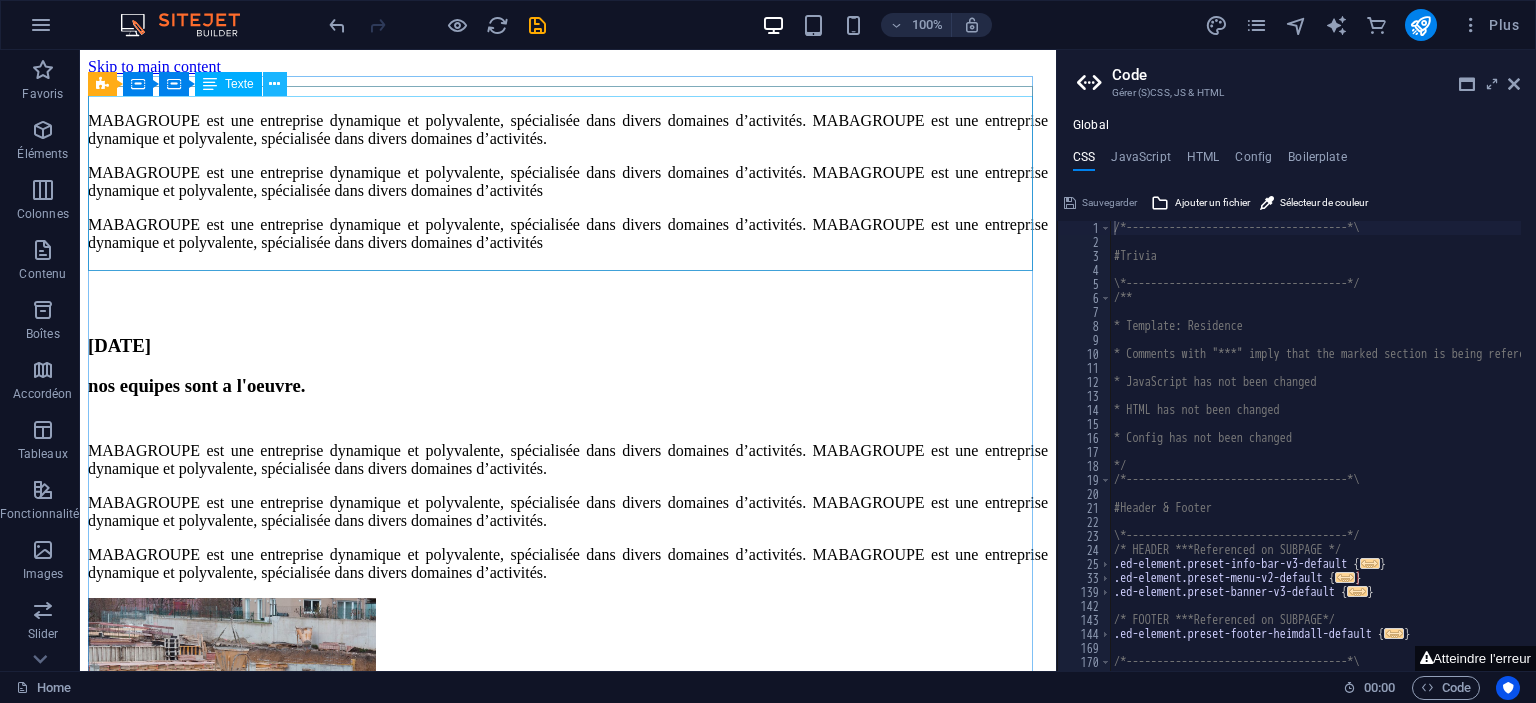 click at bounding box center (274, 84) 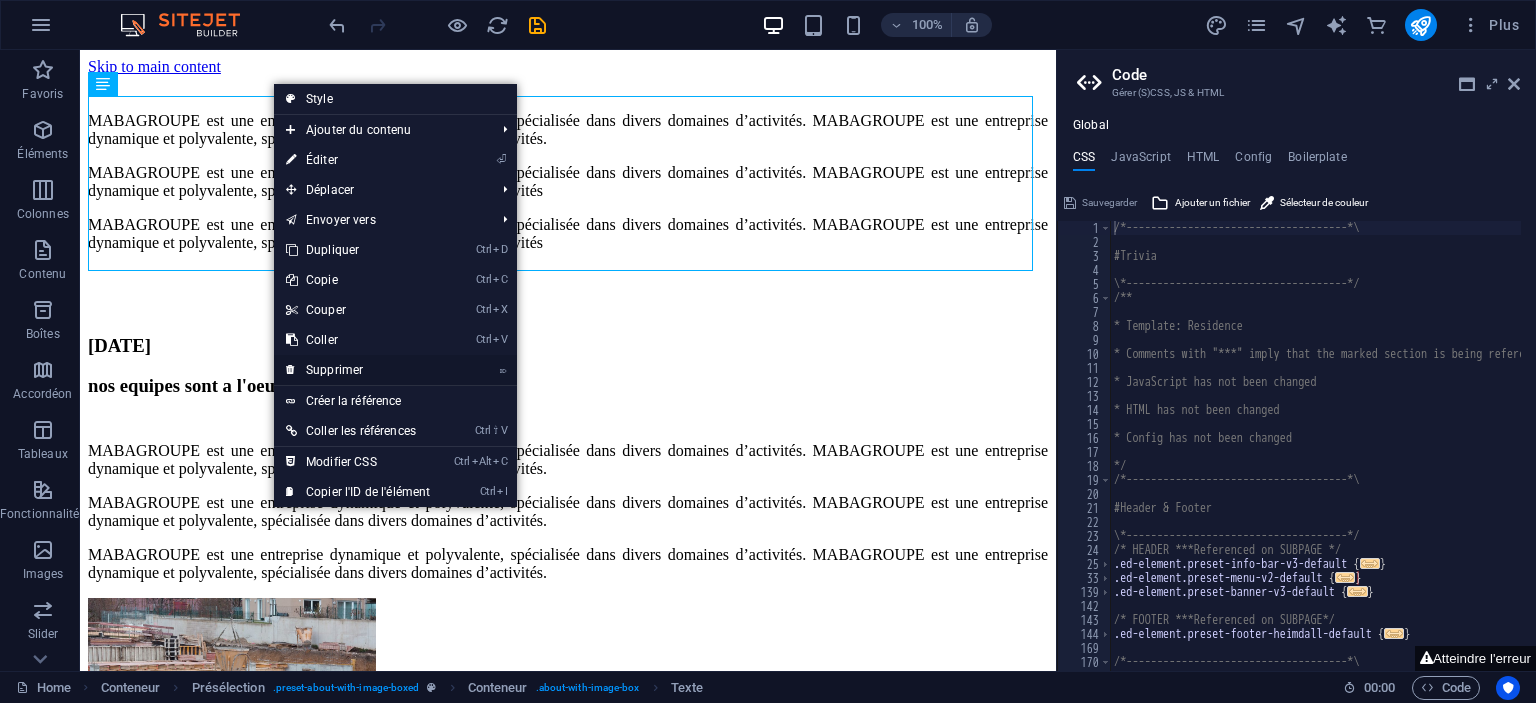 click on "⌦  Supprimer" at bounding box center (358, 370) 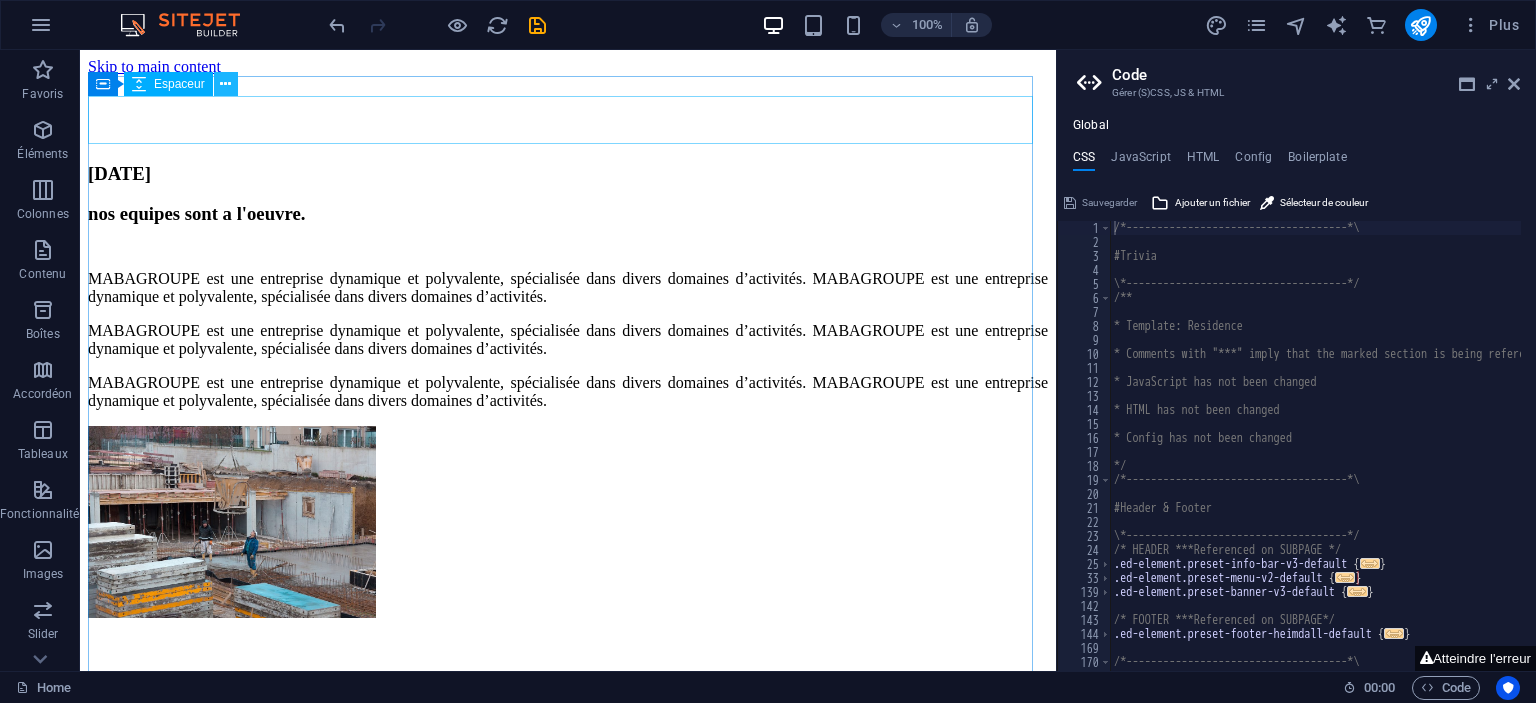 click at bounding box center [225, 84] 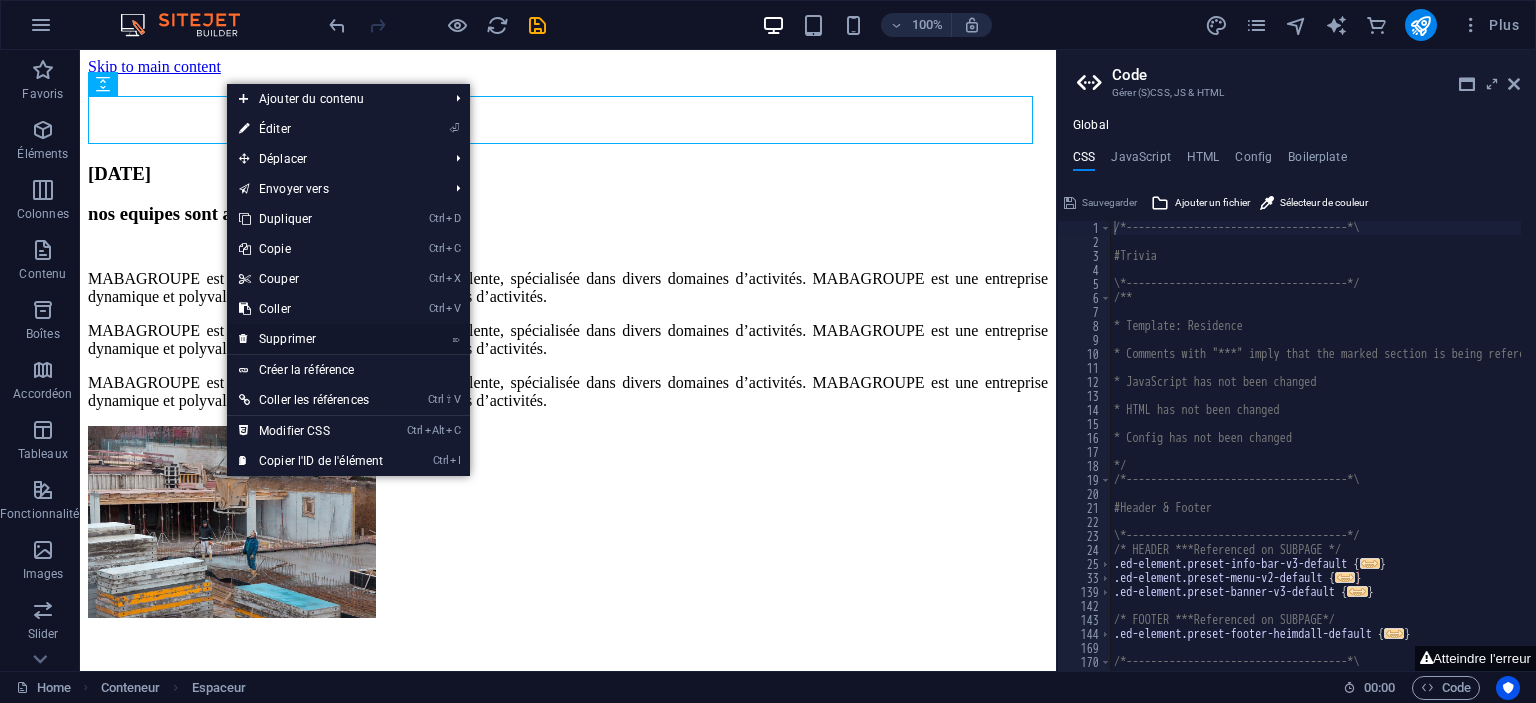 click on "⌦  Supprimer" at bounding box center [311, 339] 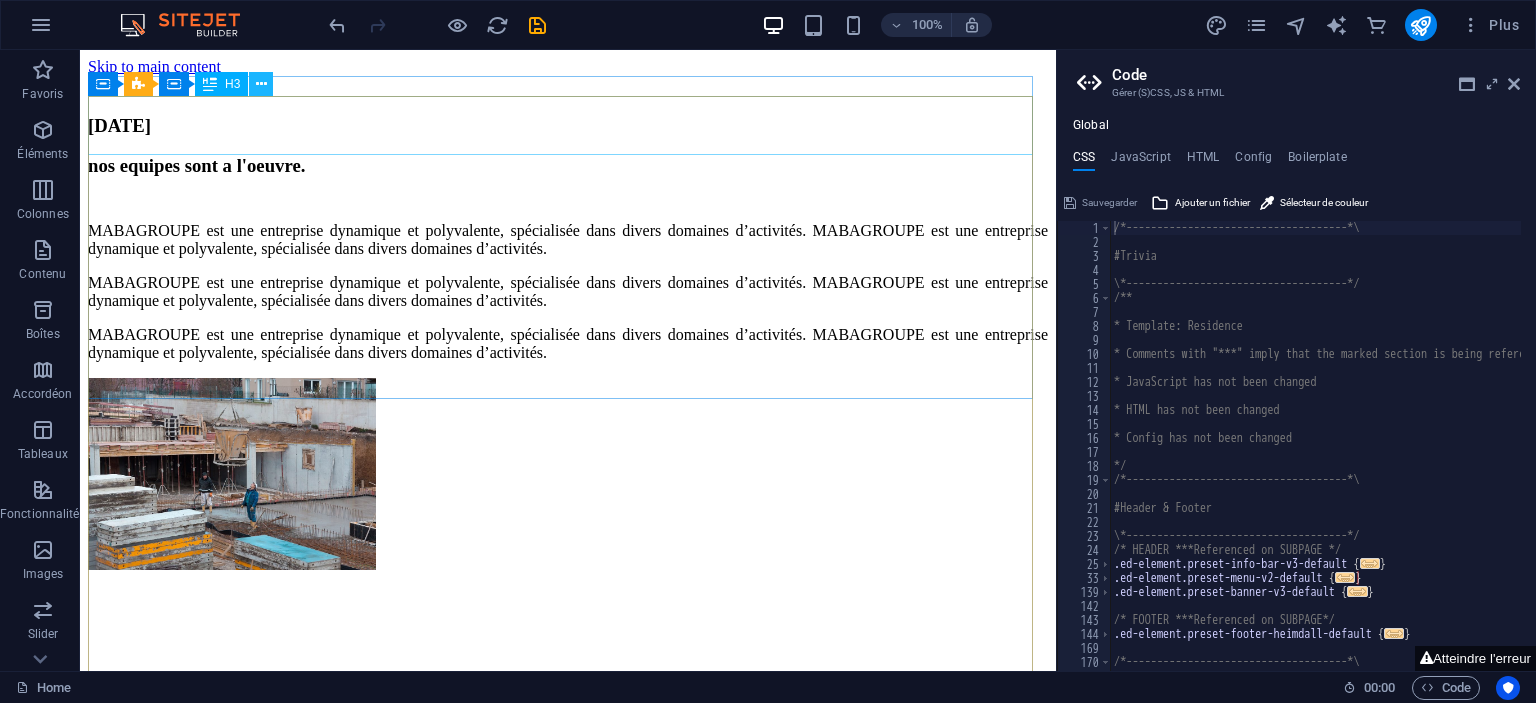 click at bounding box center [261, 84] 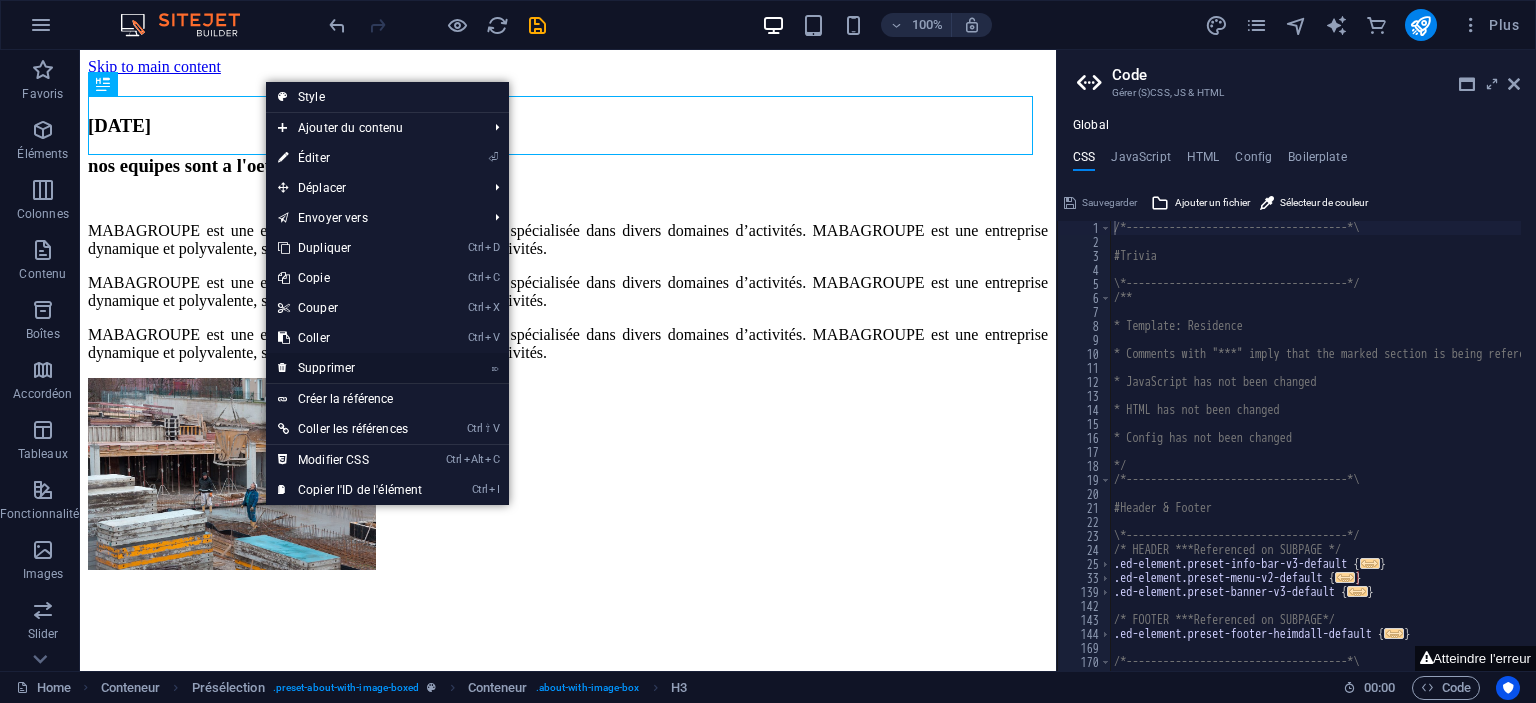 click on "⌦  Supprimer" at bounding box center (350, 368) 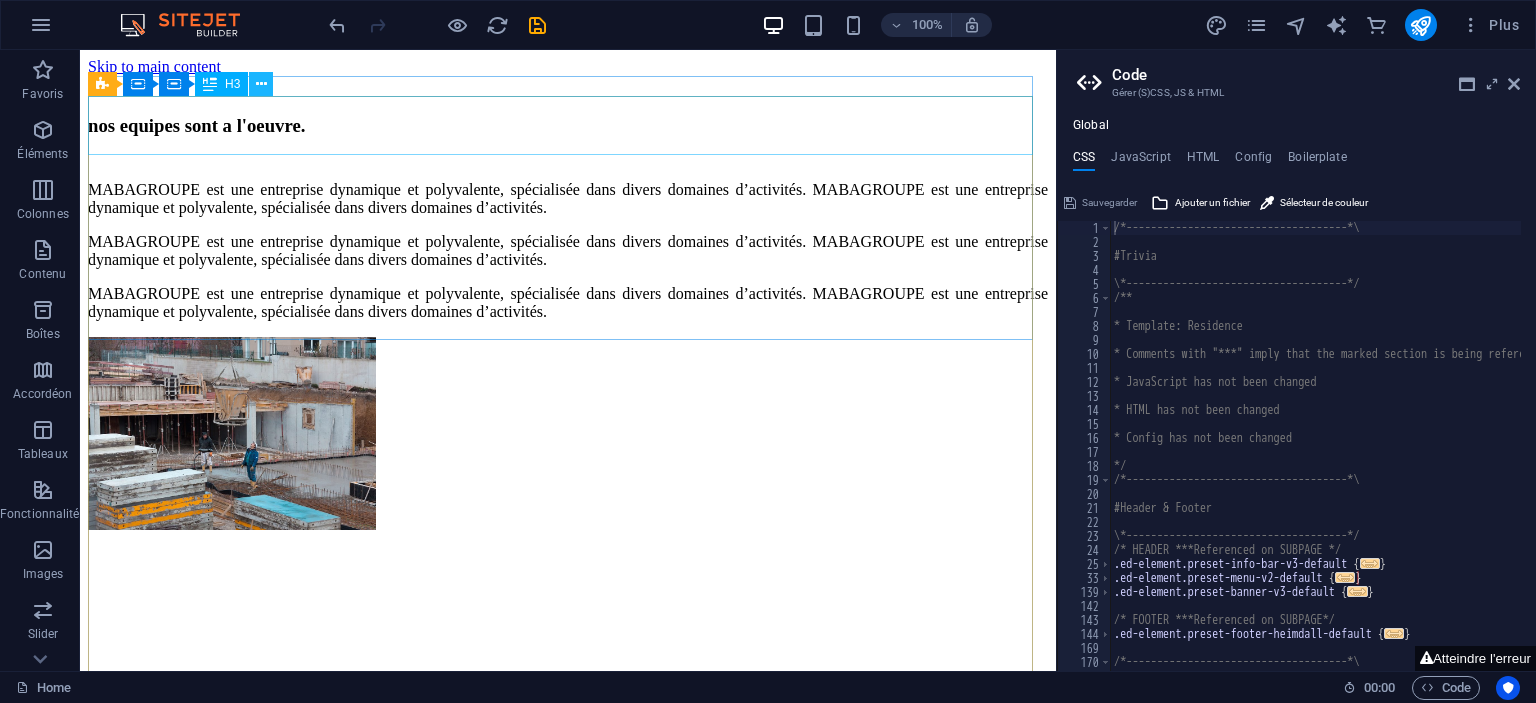 click at bounding box center (261, 84) 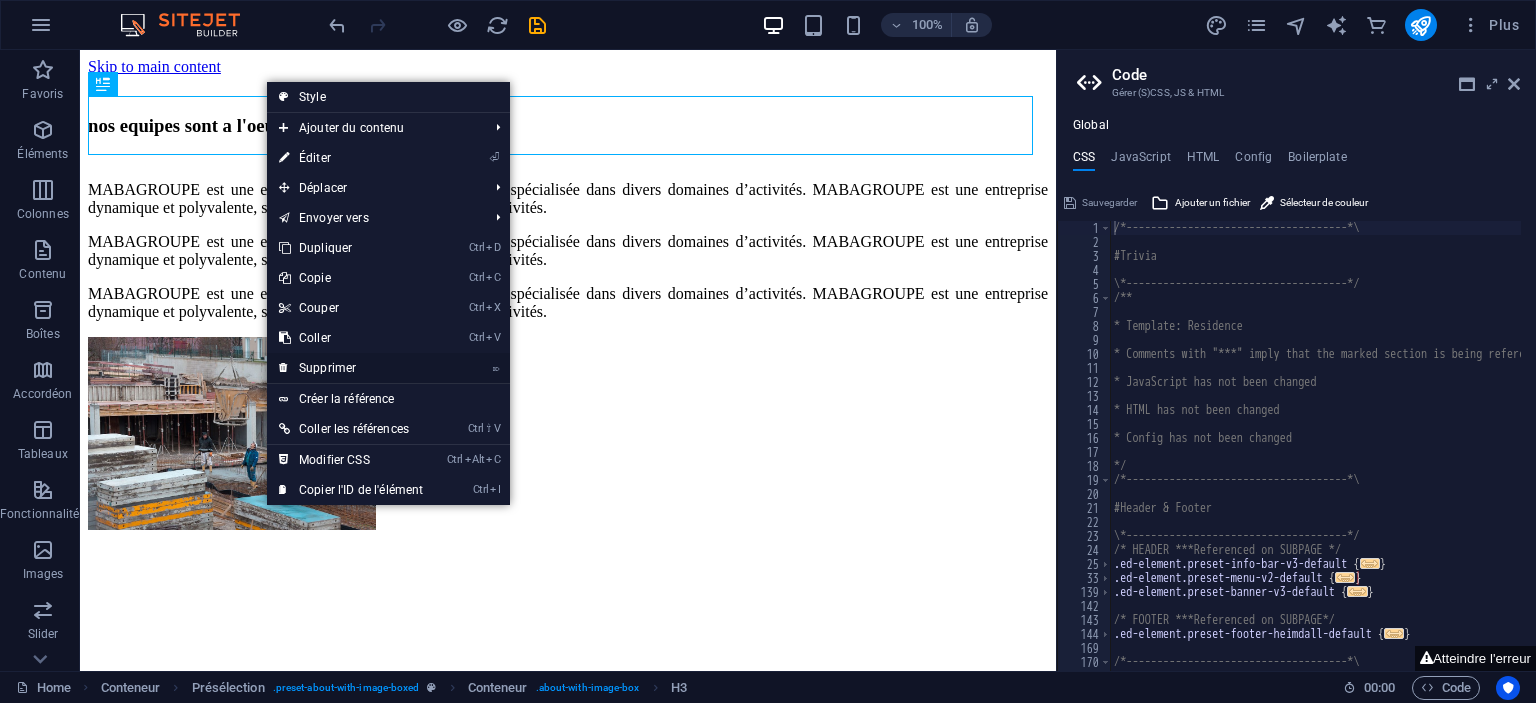 click on "⌦  Supprimer" at bounding box center (351, 368) 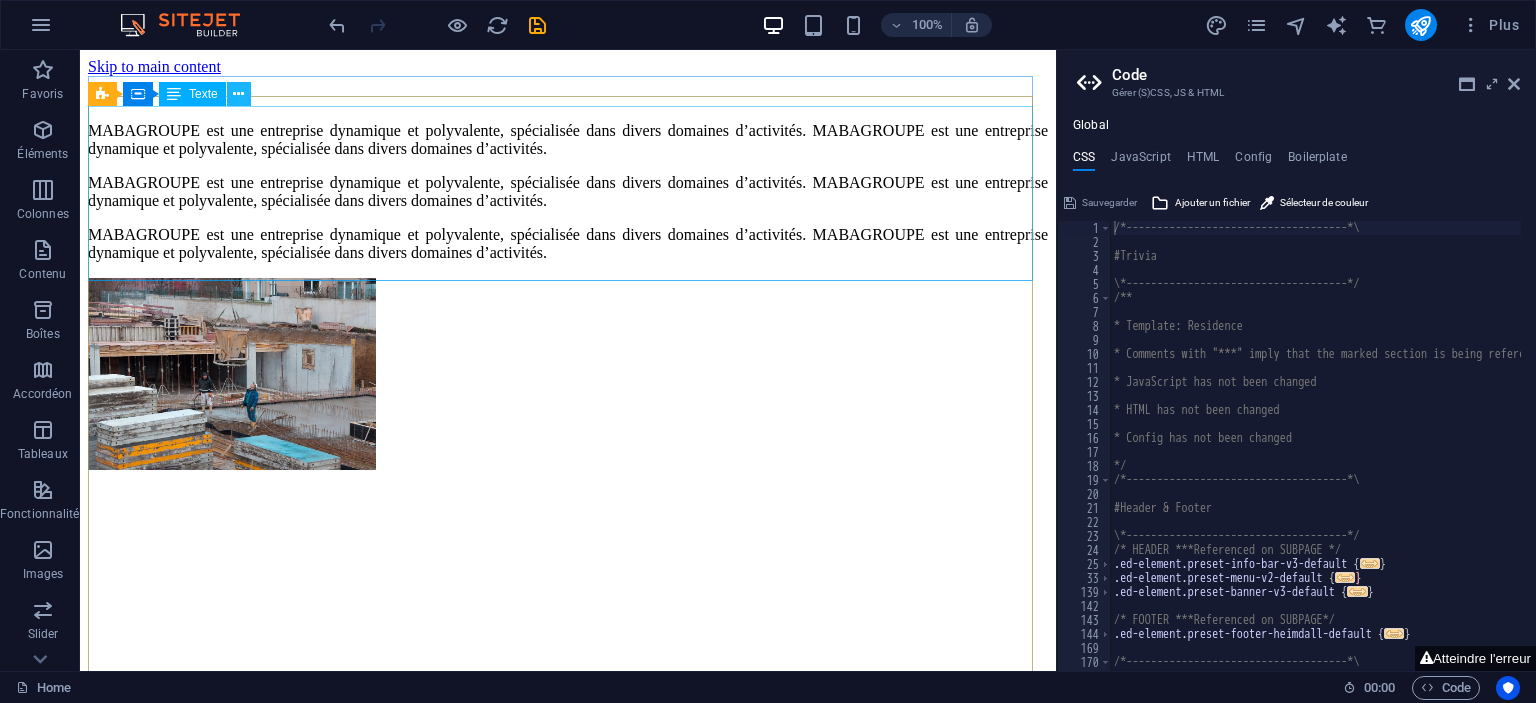 click at bounding box center [238, 94] 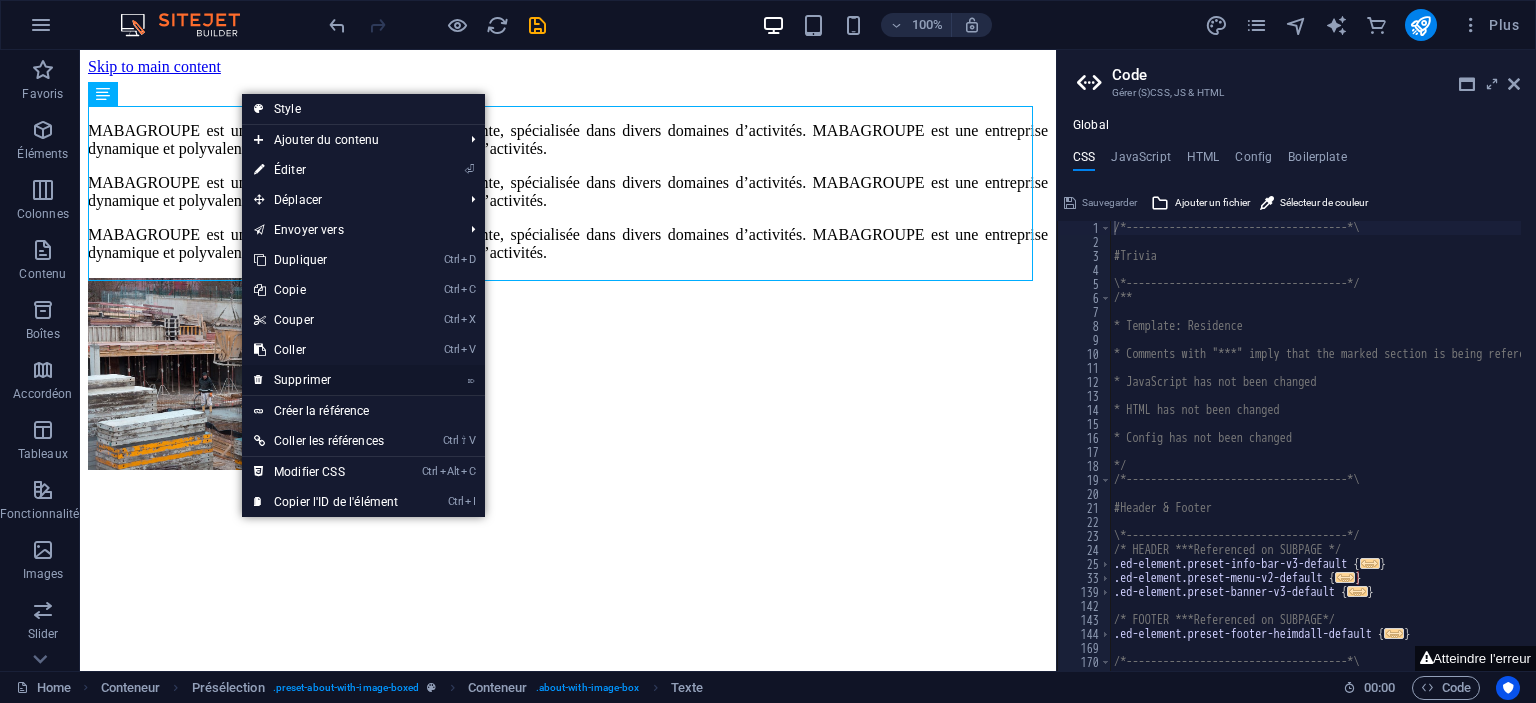 click on "⌦  Supprimer" at bounding box center (326, 380) 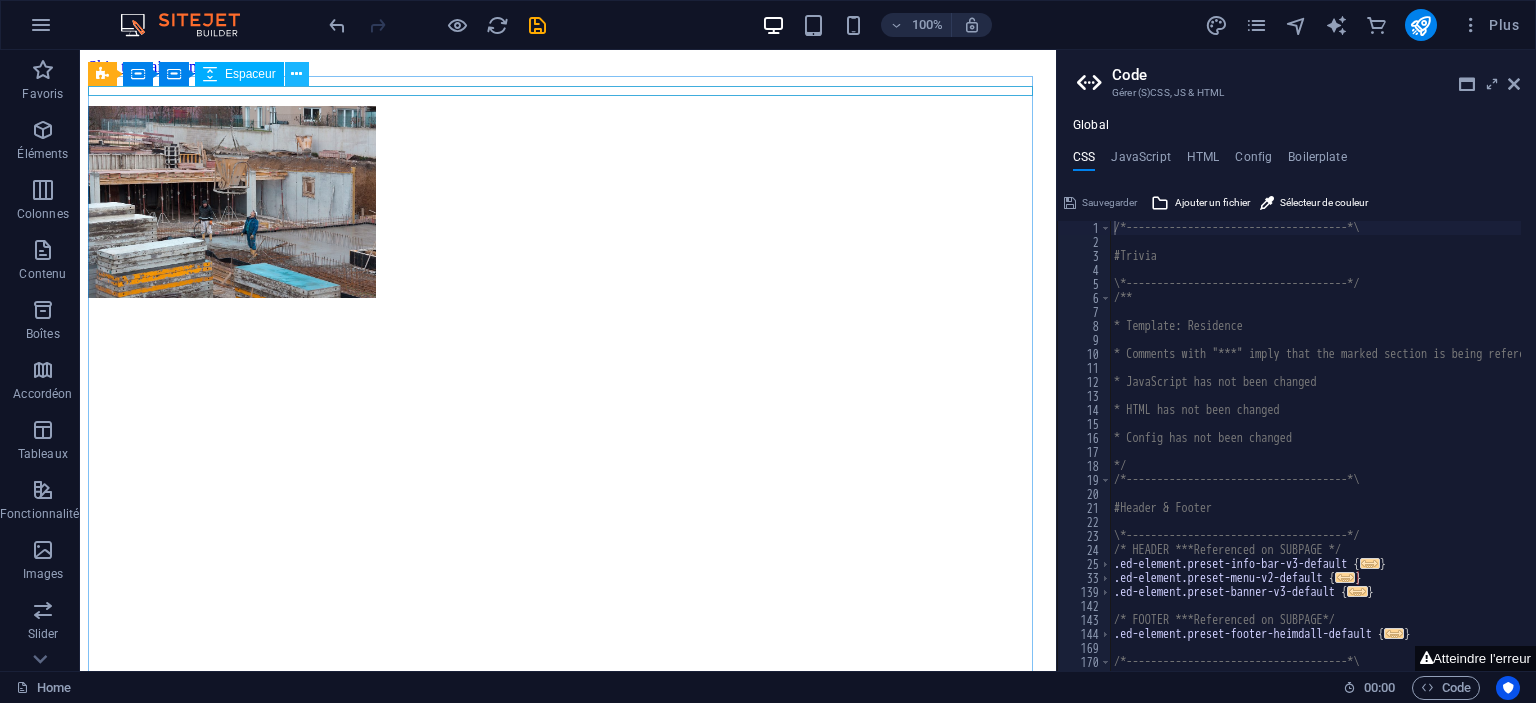 click at bounding box center [296, 74] 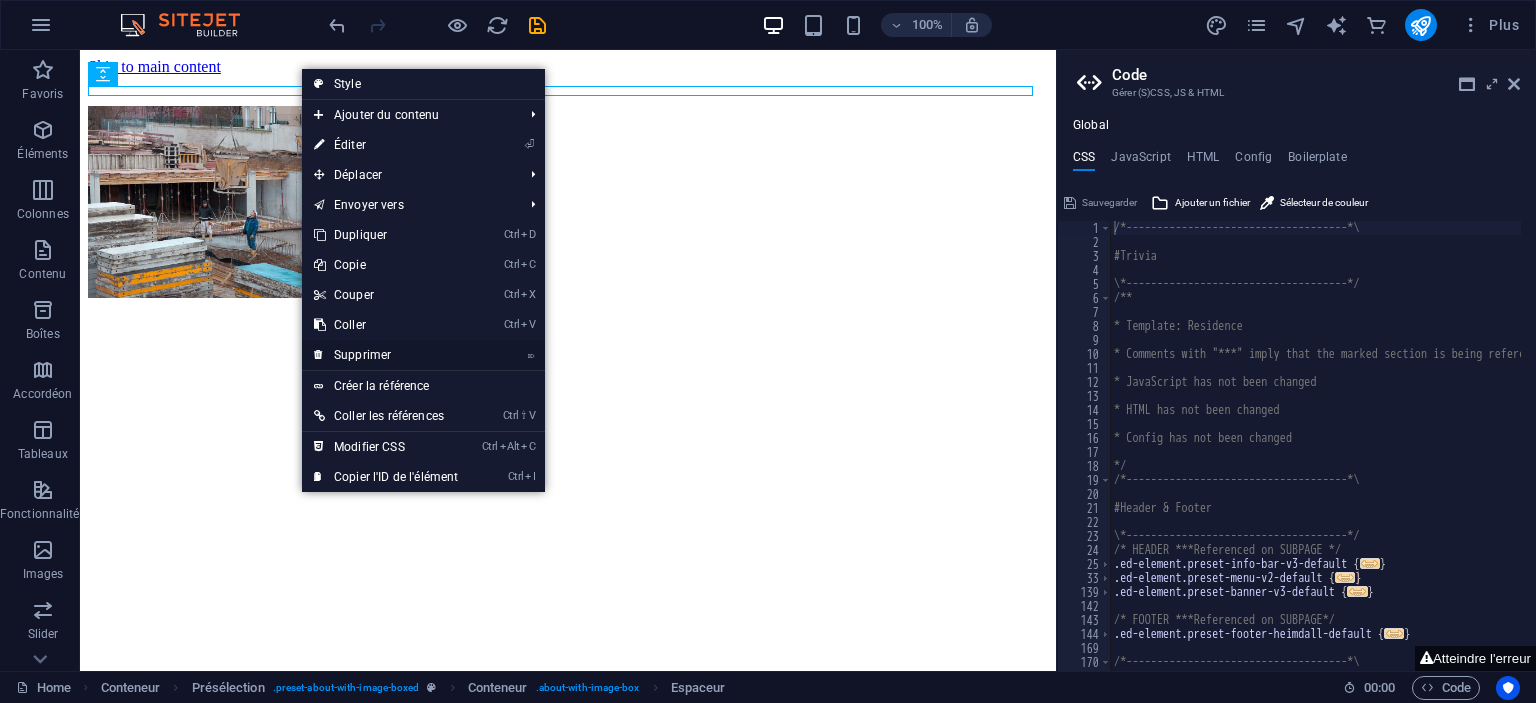 click on "⌦  Supprimer" at bounding box center [386, 355] 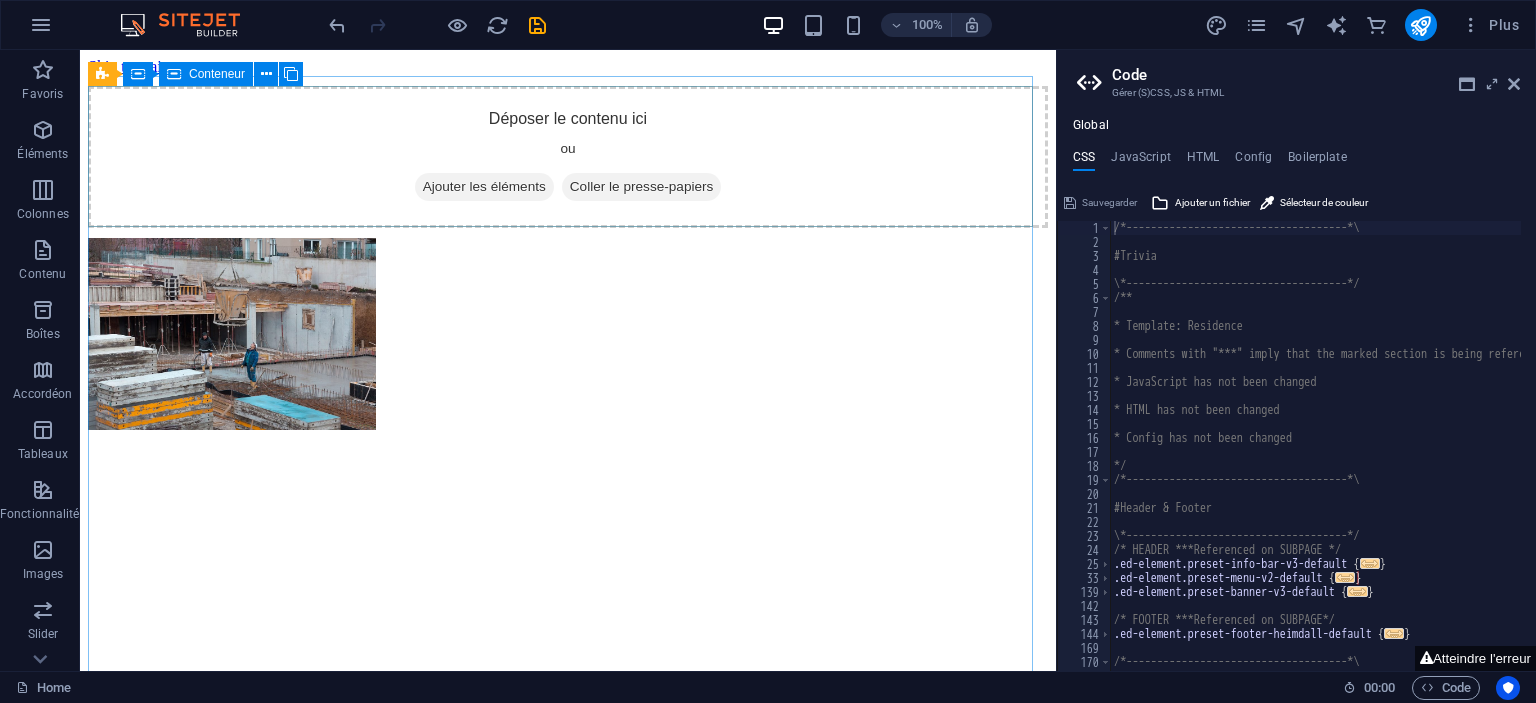 click on "Conteneur" at bounding box center (217, 74) 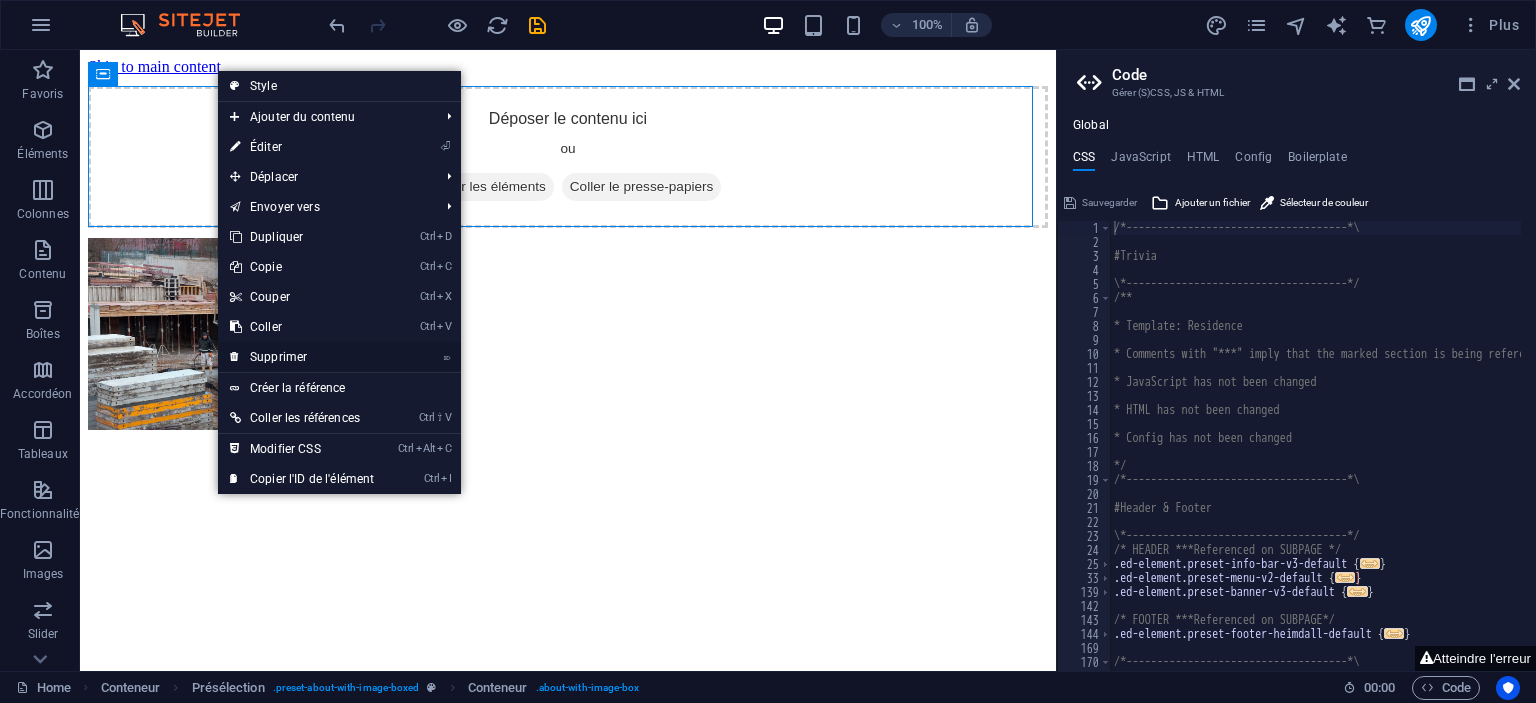 click on "⌦  Supprimer" at bounding box center (302, 357) 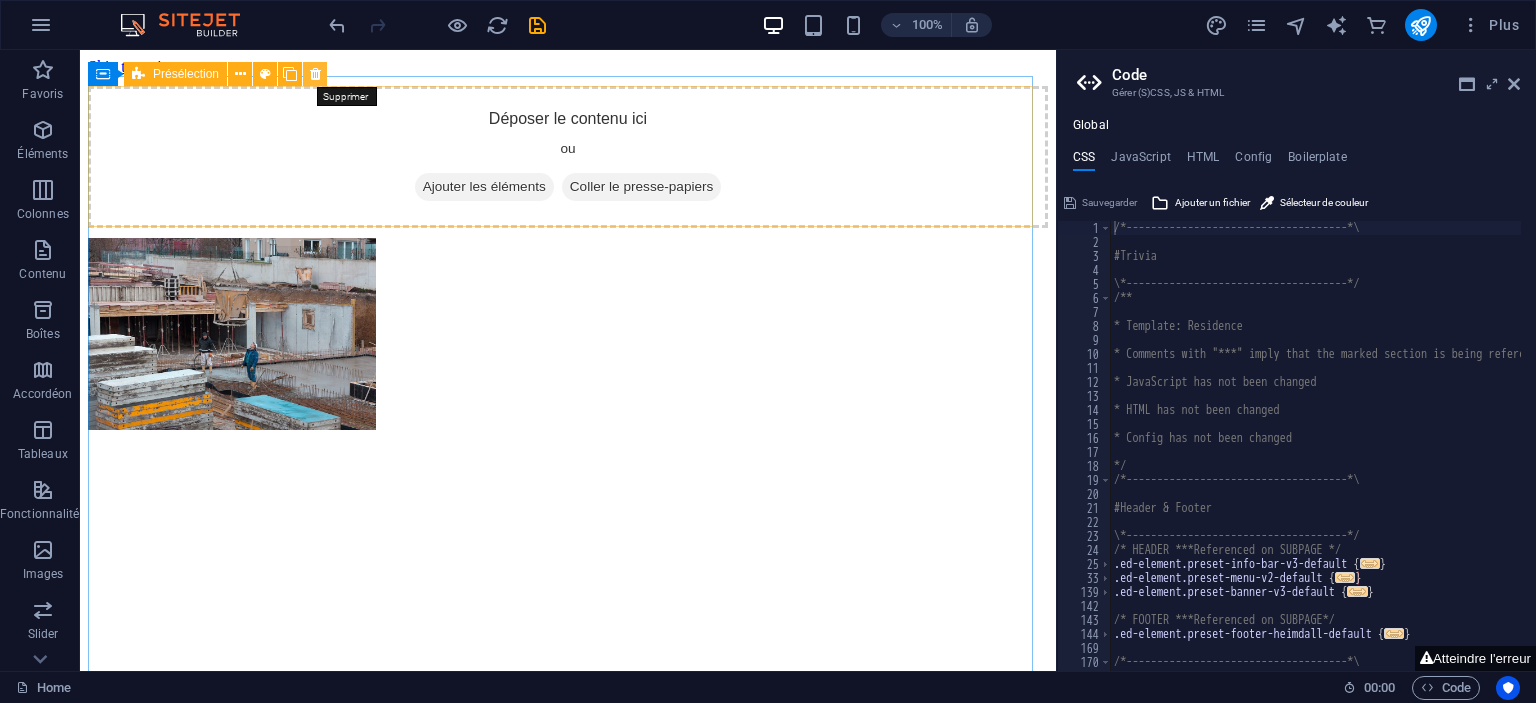 drag, startPoint x: 316, startPoint y: 74, endPoint x: 236, endPoint y: 23, distance: 94.873604 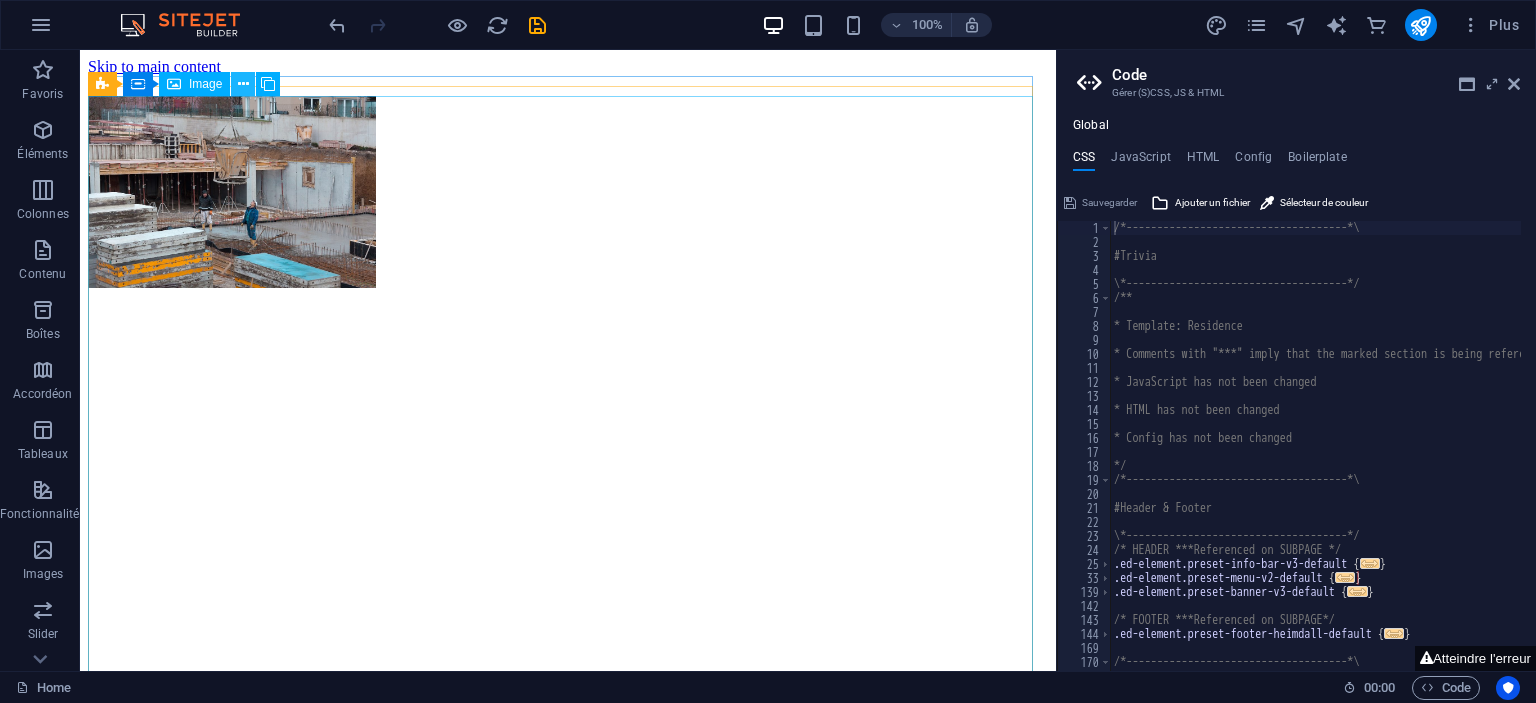 click at bounding box center (243, 84) 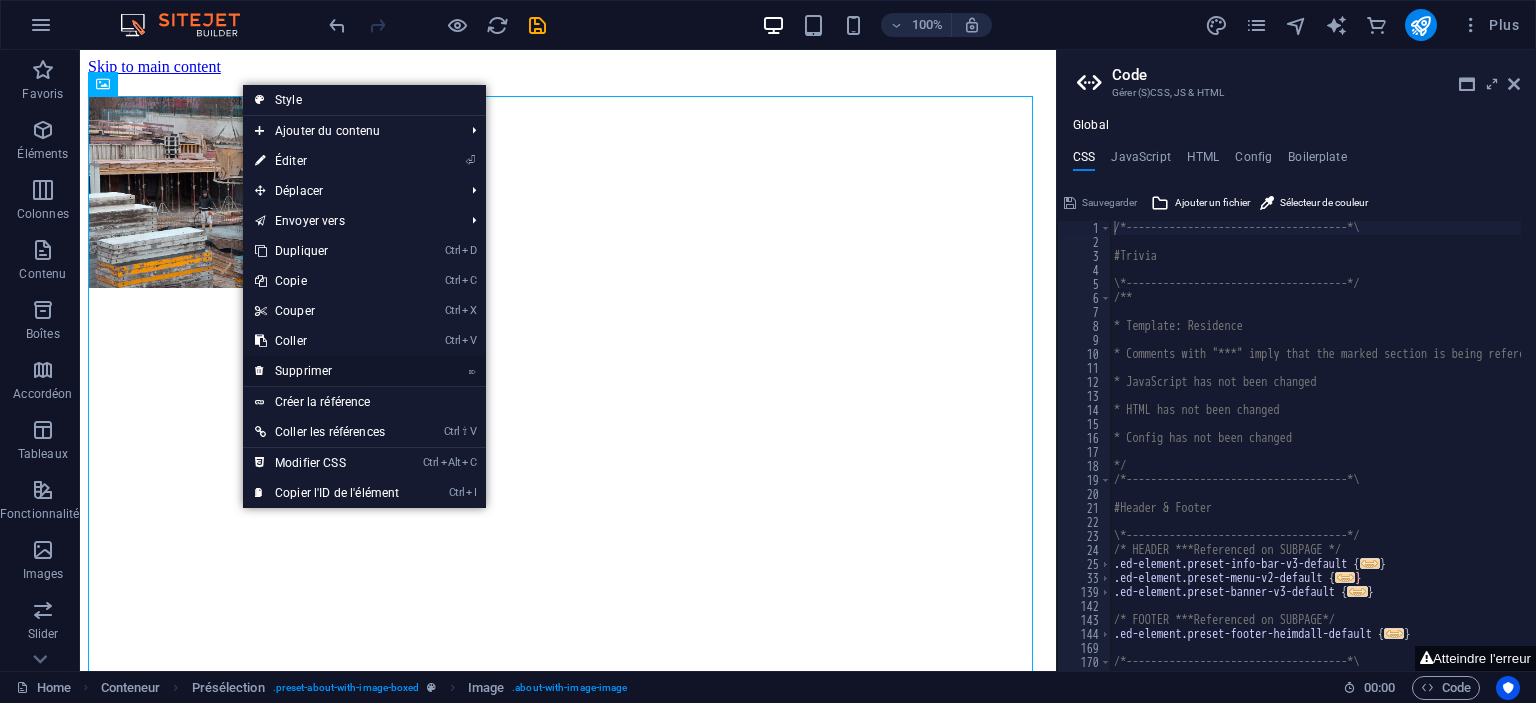click on "⌦  Supprimer" at bounding box center (327, 371) 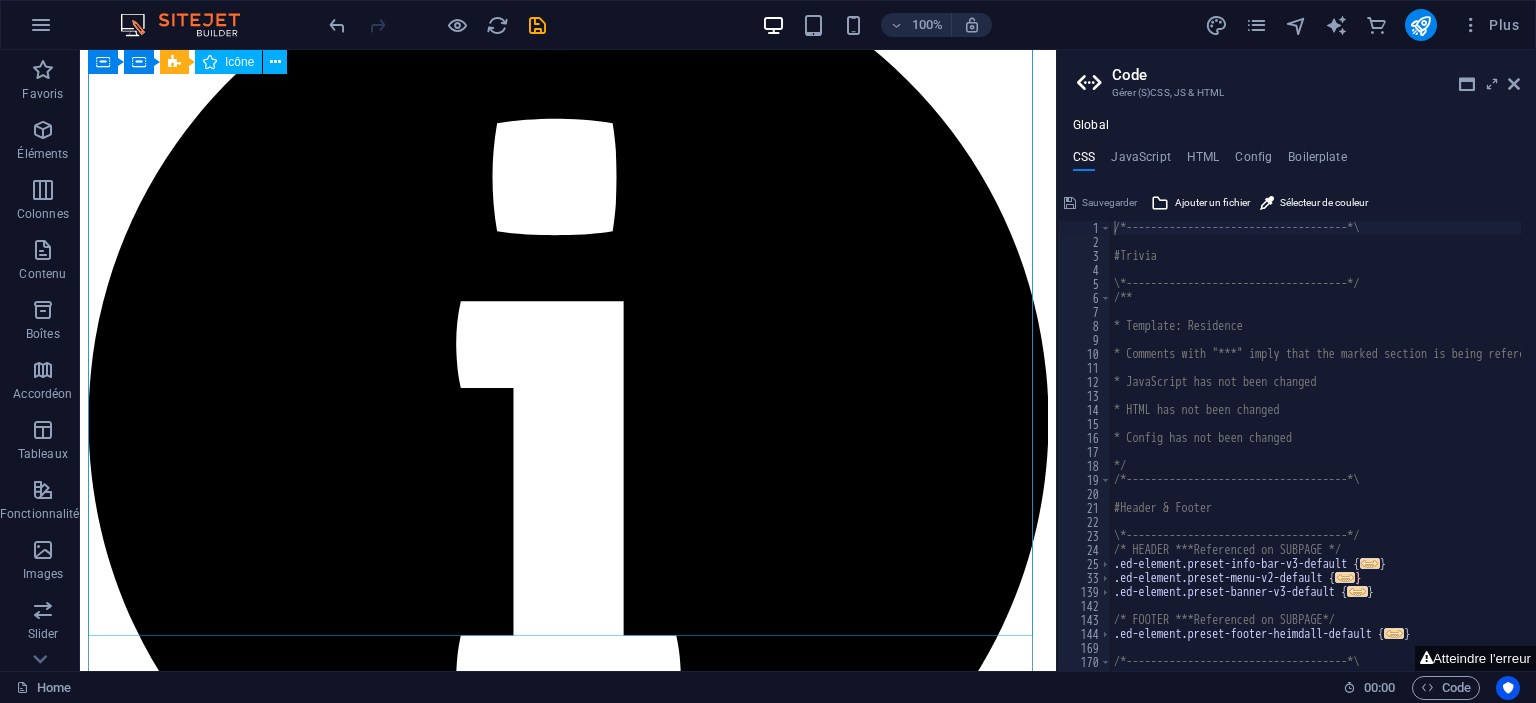 scroll, scrollTop: 3816, scrollLeft: 0, axis: vertical 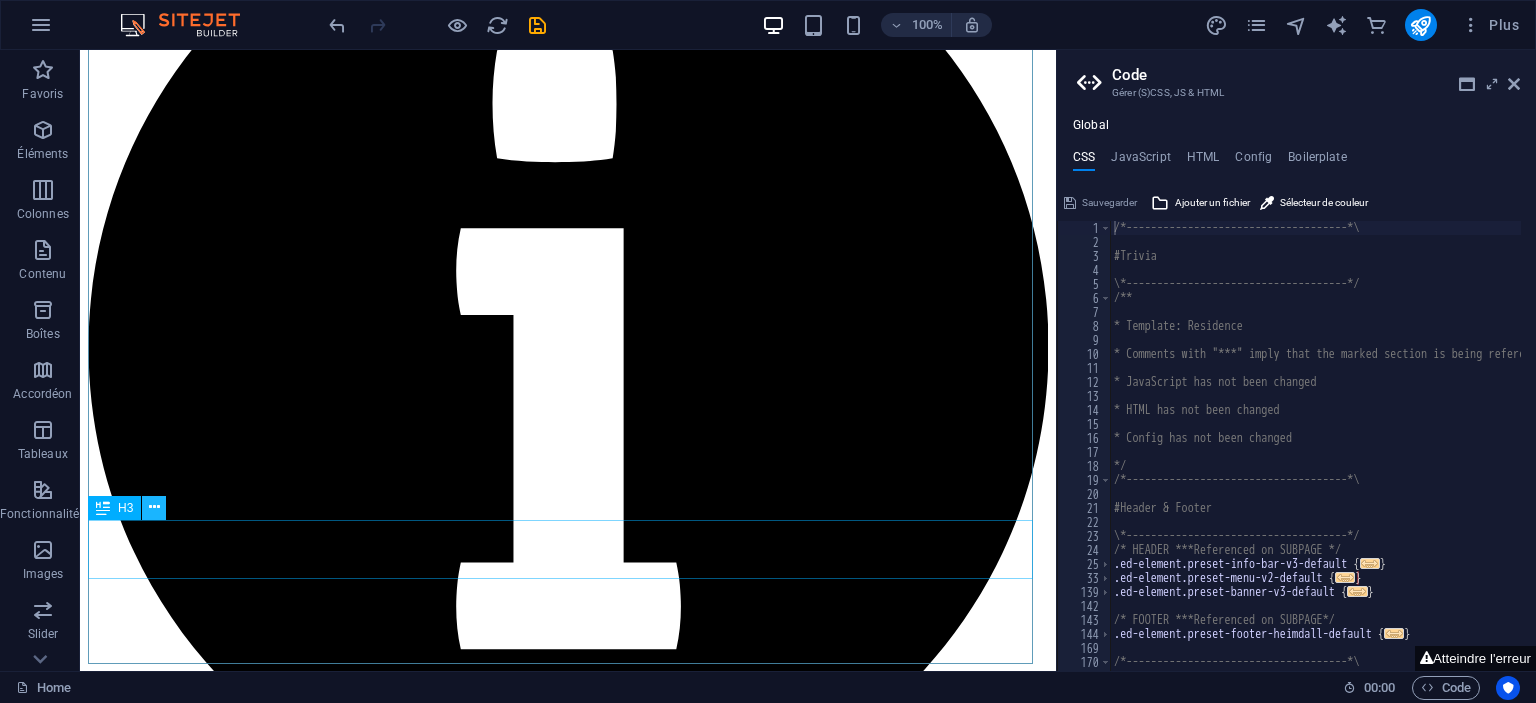 click at bounding box center [154, 507] 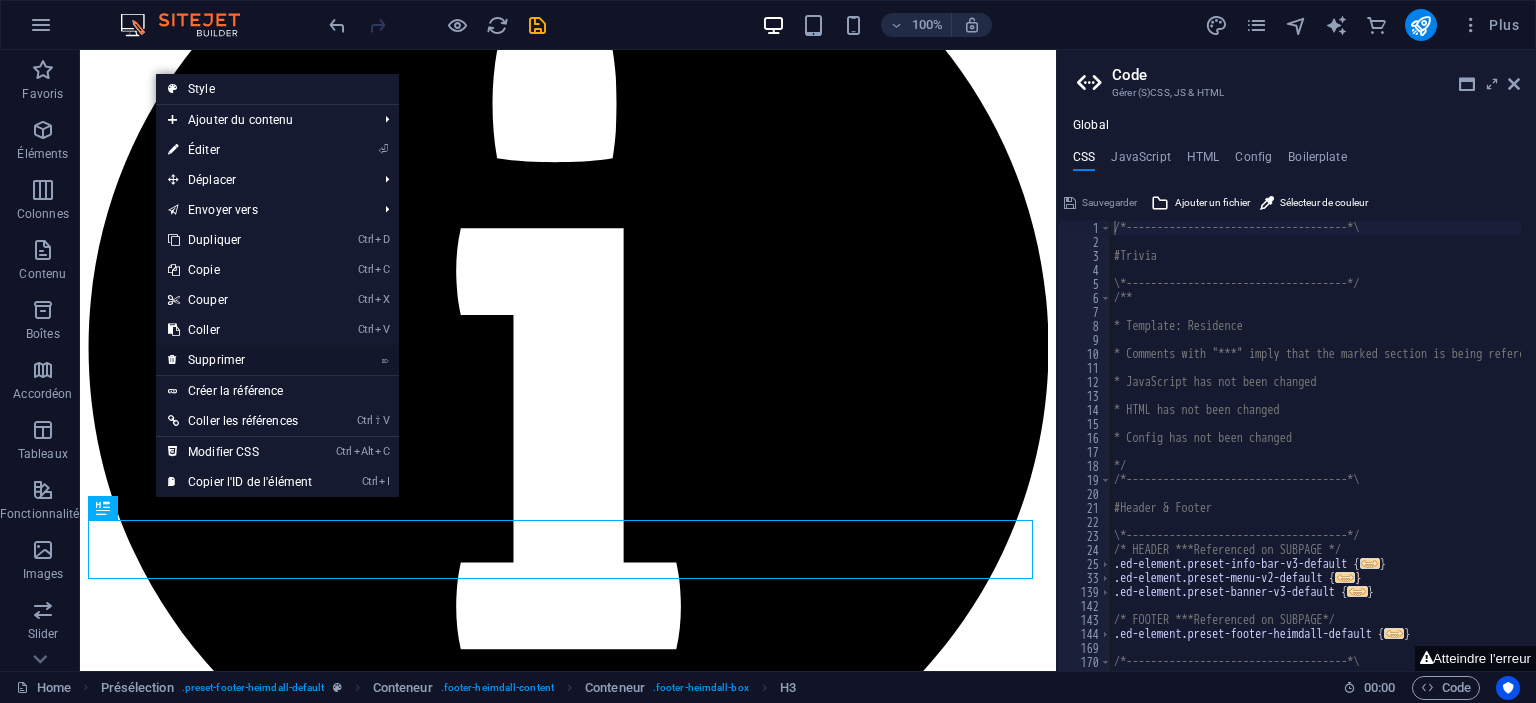 click on "⌦  Supprimer" at bounding box center [240, 360] 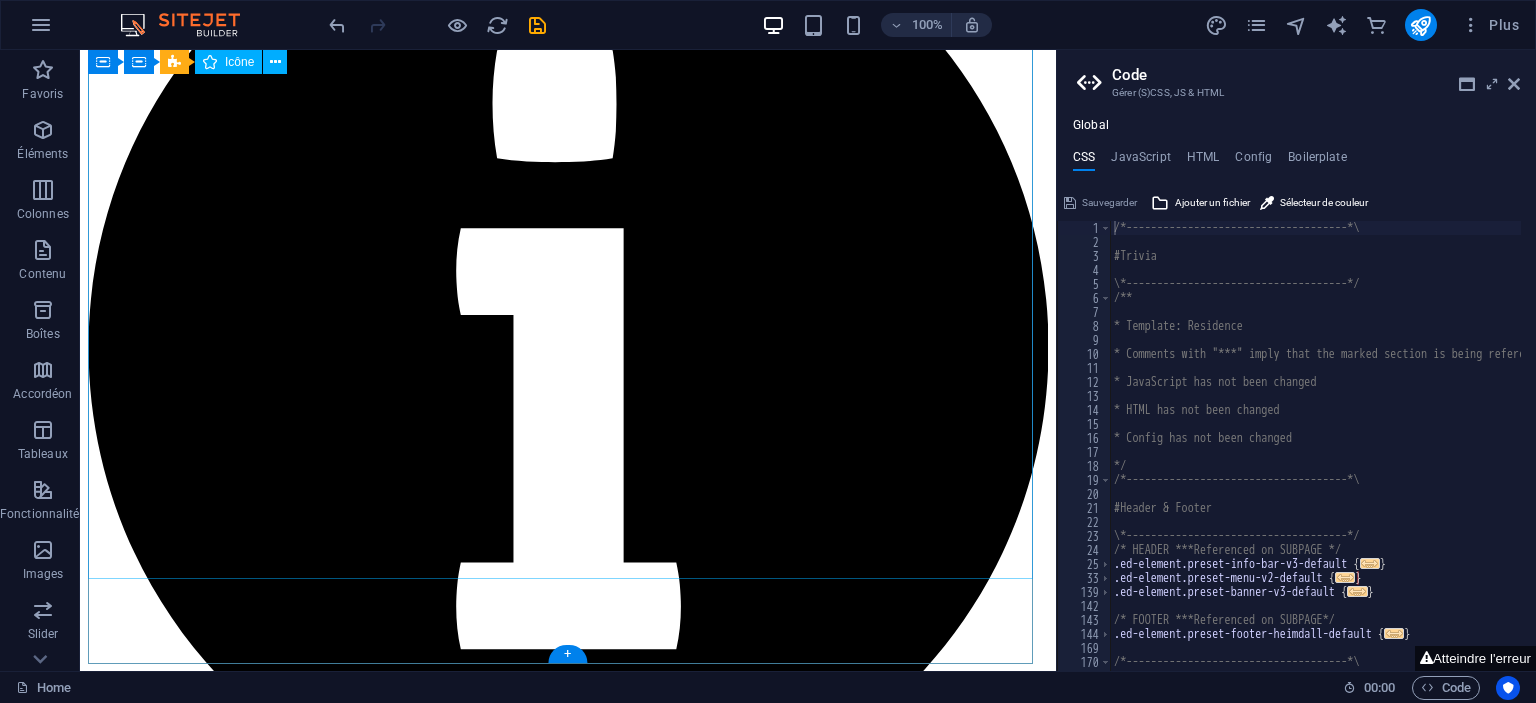 scroll, scrollTop: 3756, scrollLeft: 0, axis: vertical 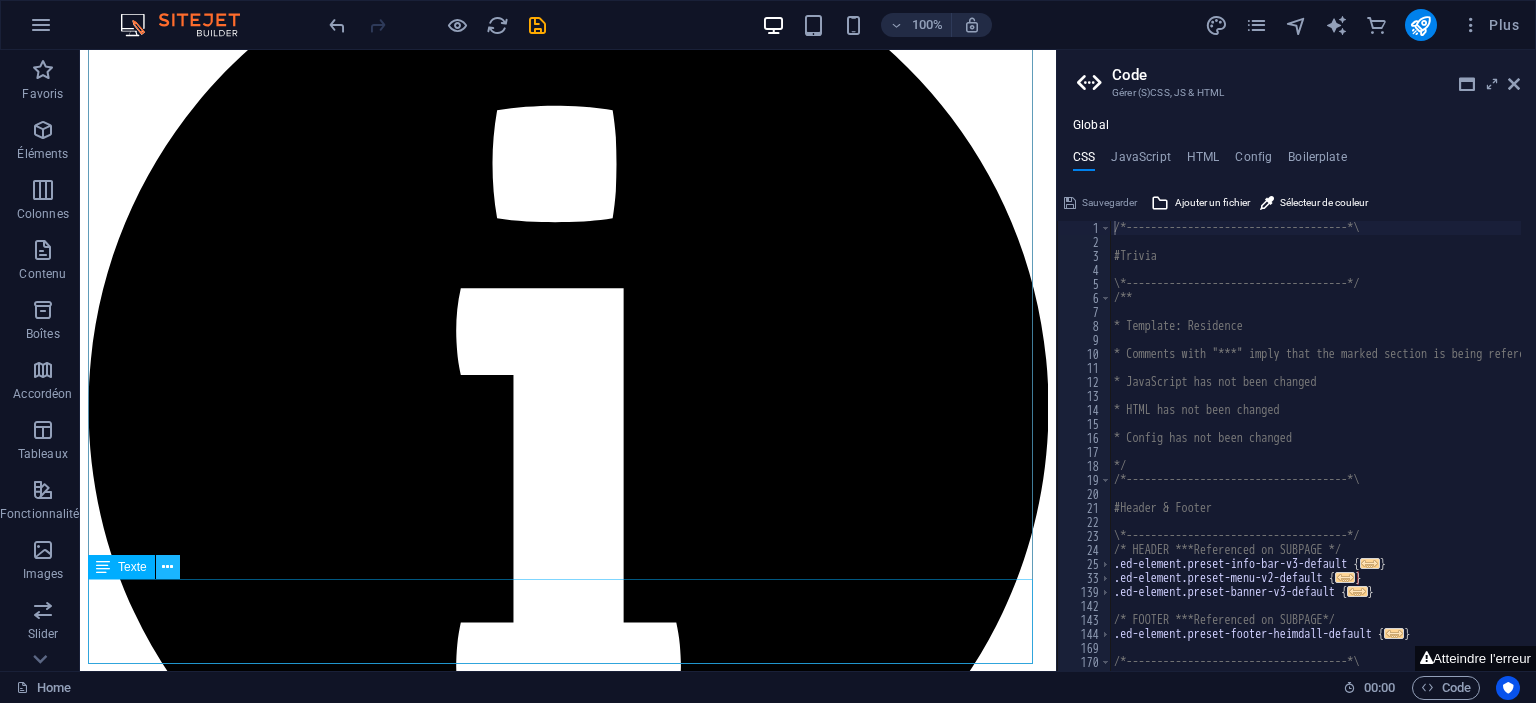 click at bounding box center [168, 567] 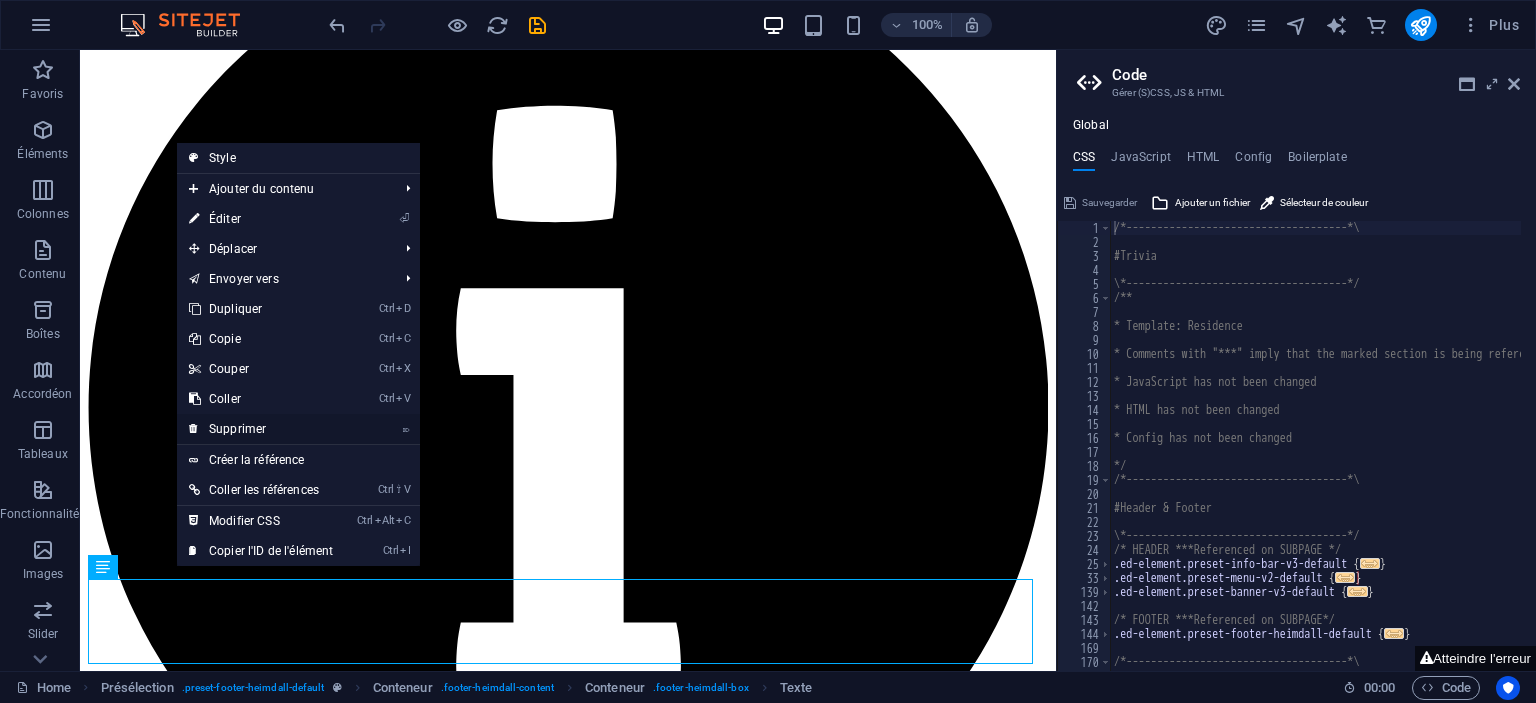 click on "⌦  Supprimer" at bounding box center [261, 429] 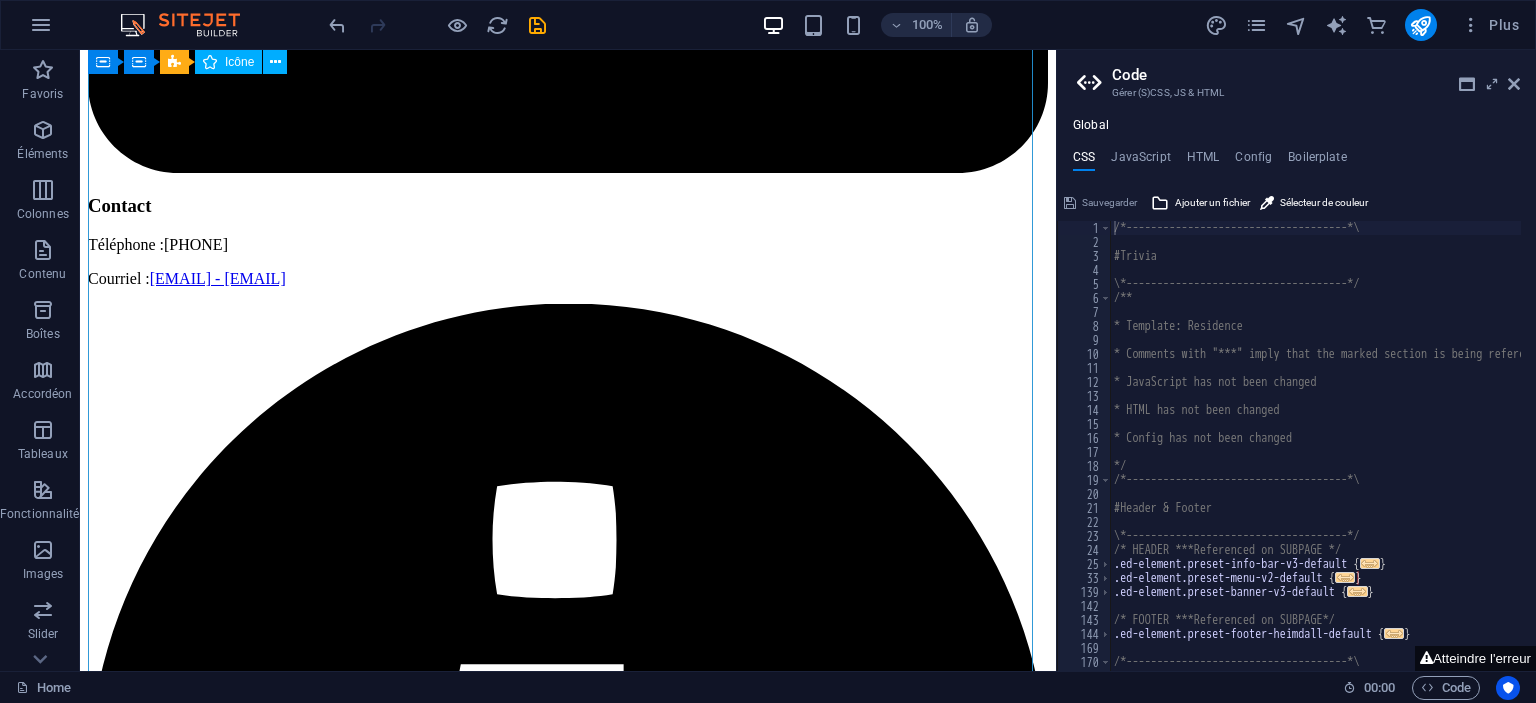 scroll, scrollTop: 3172, scrollLeft: 0, axis: vertical 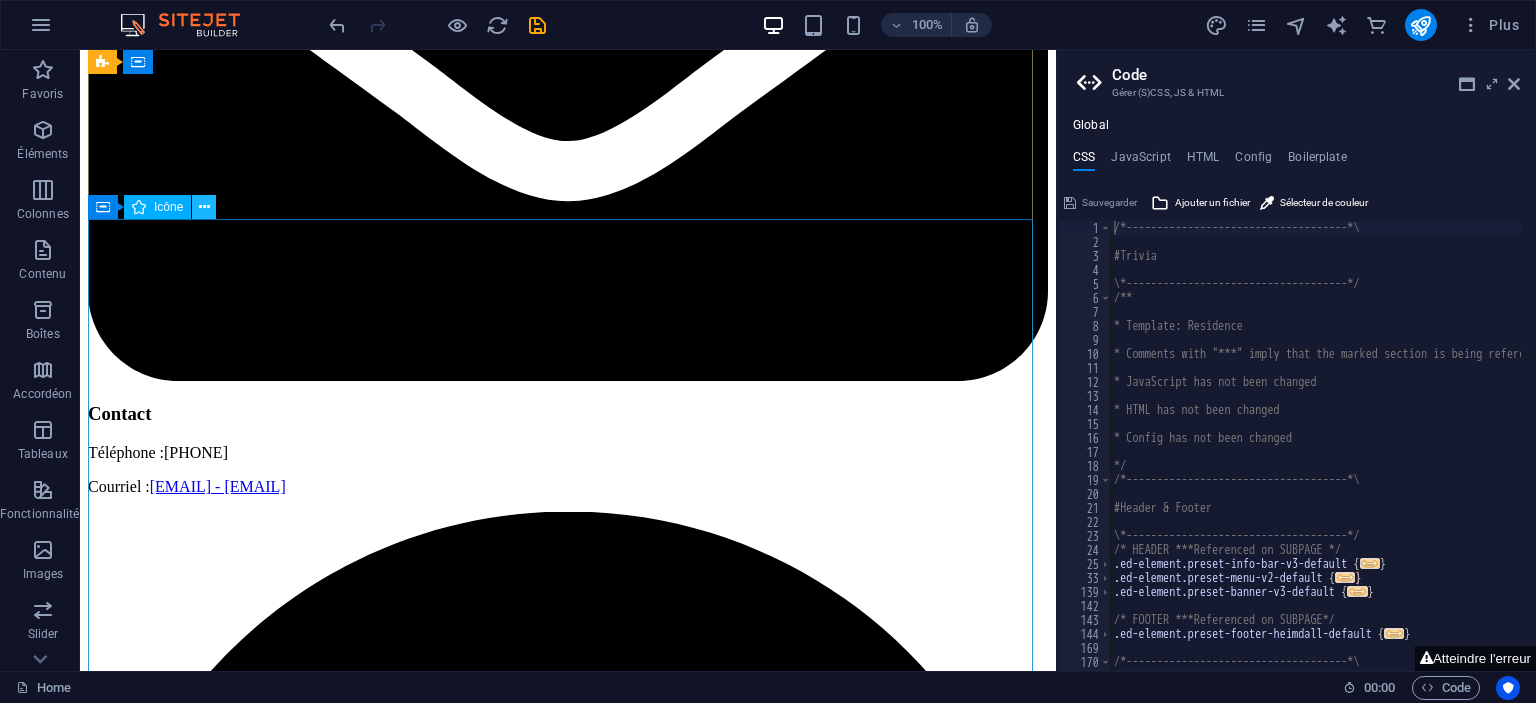 click at bounding box center [204, 207] 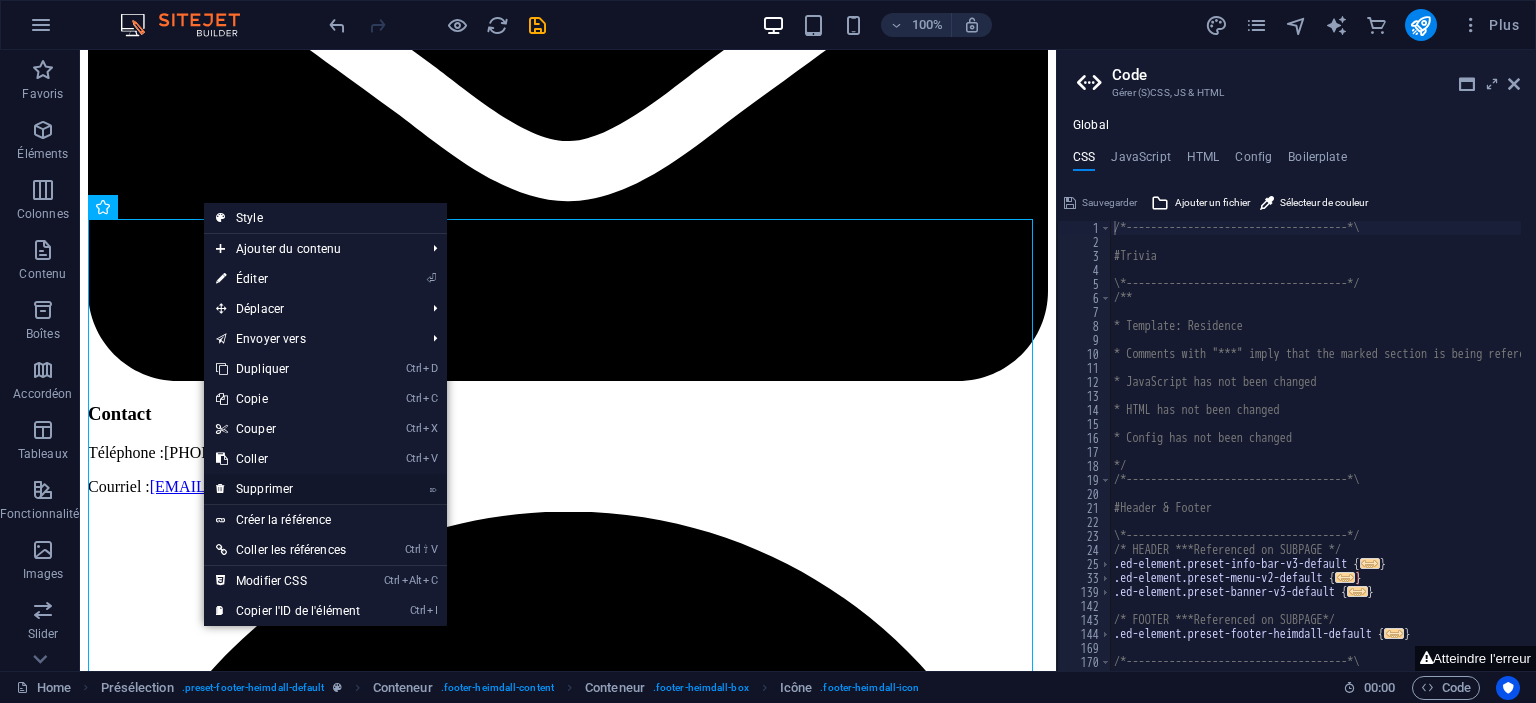 click on "⌦  Supprimer" at bounding box center (288, 489) 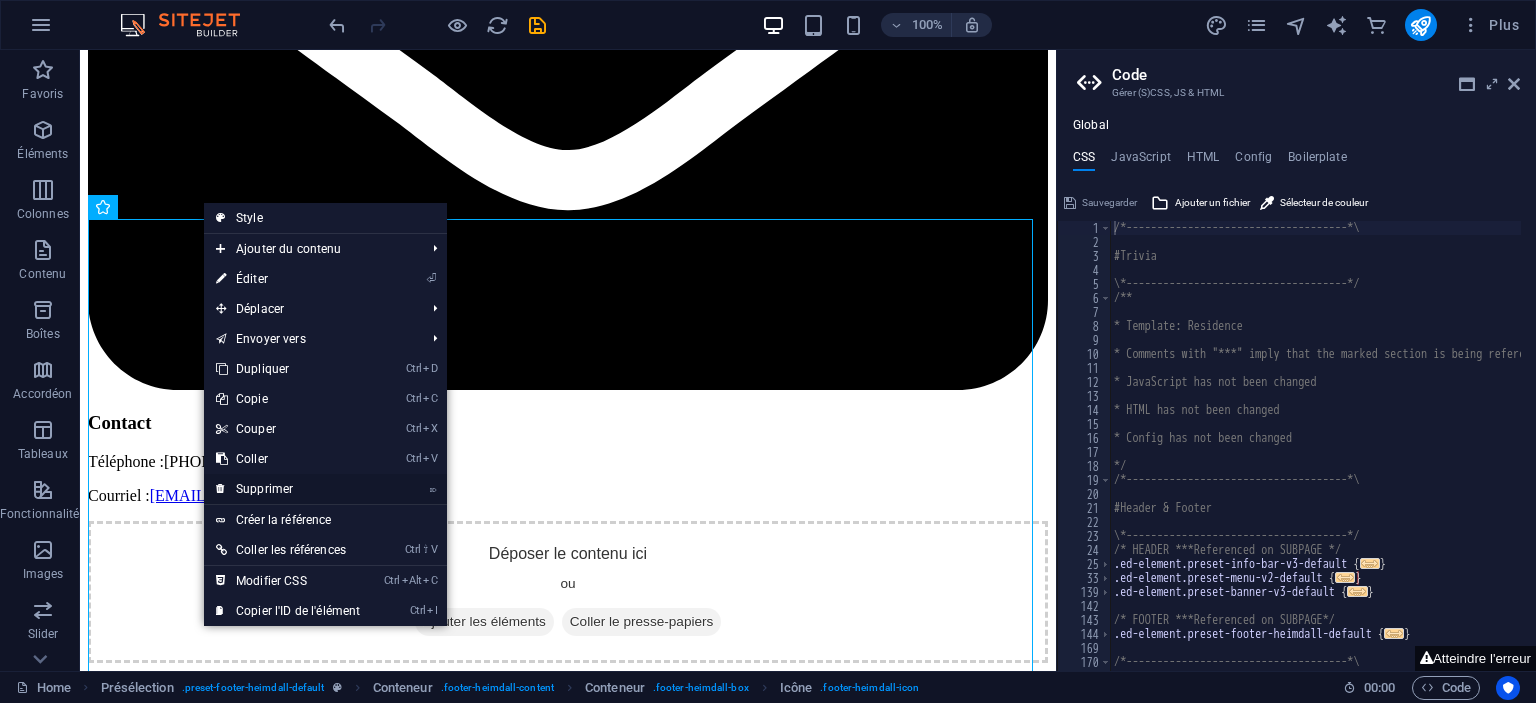 scroll, scrollTop: 2868, scrollLeft: 0, axis: vertical 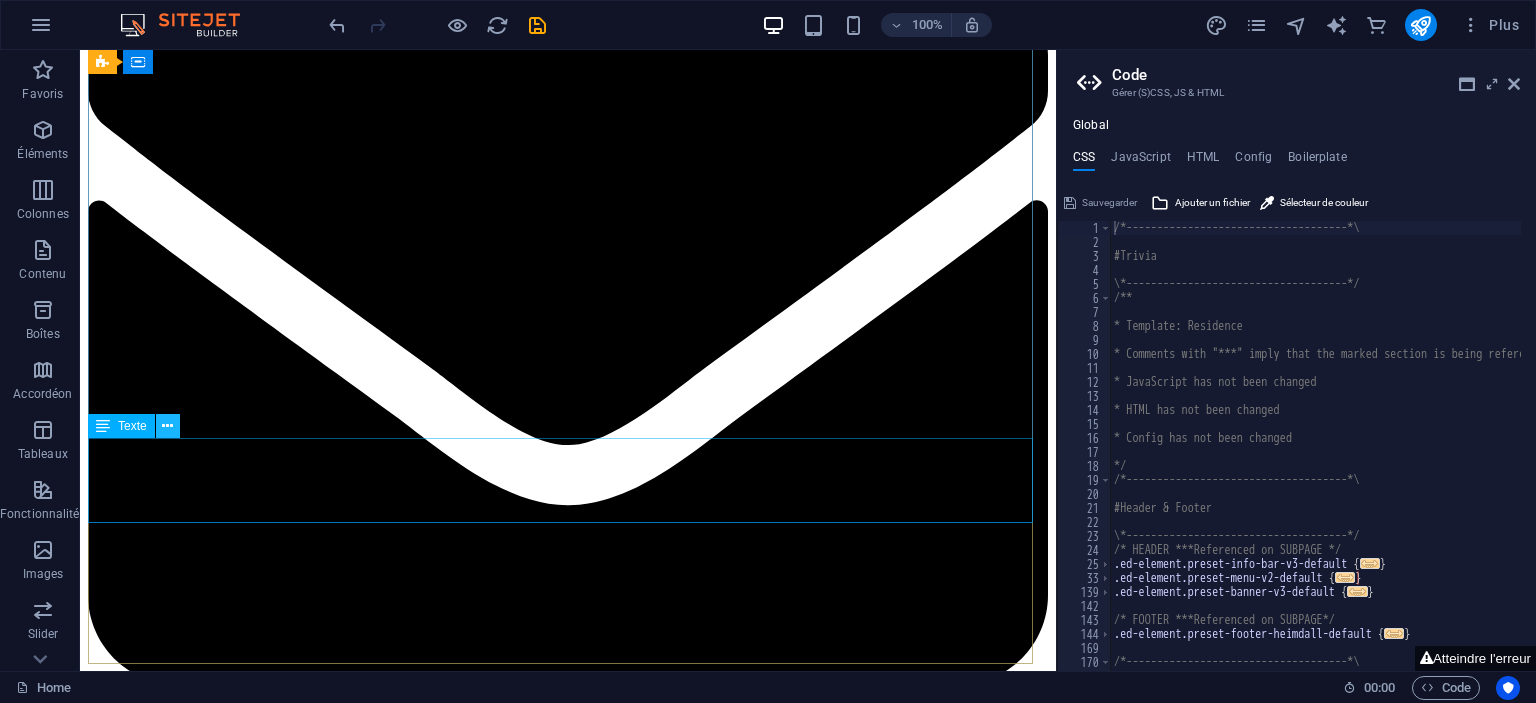 click at bounding box center (168, 426) 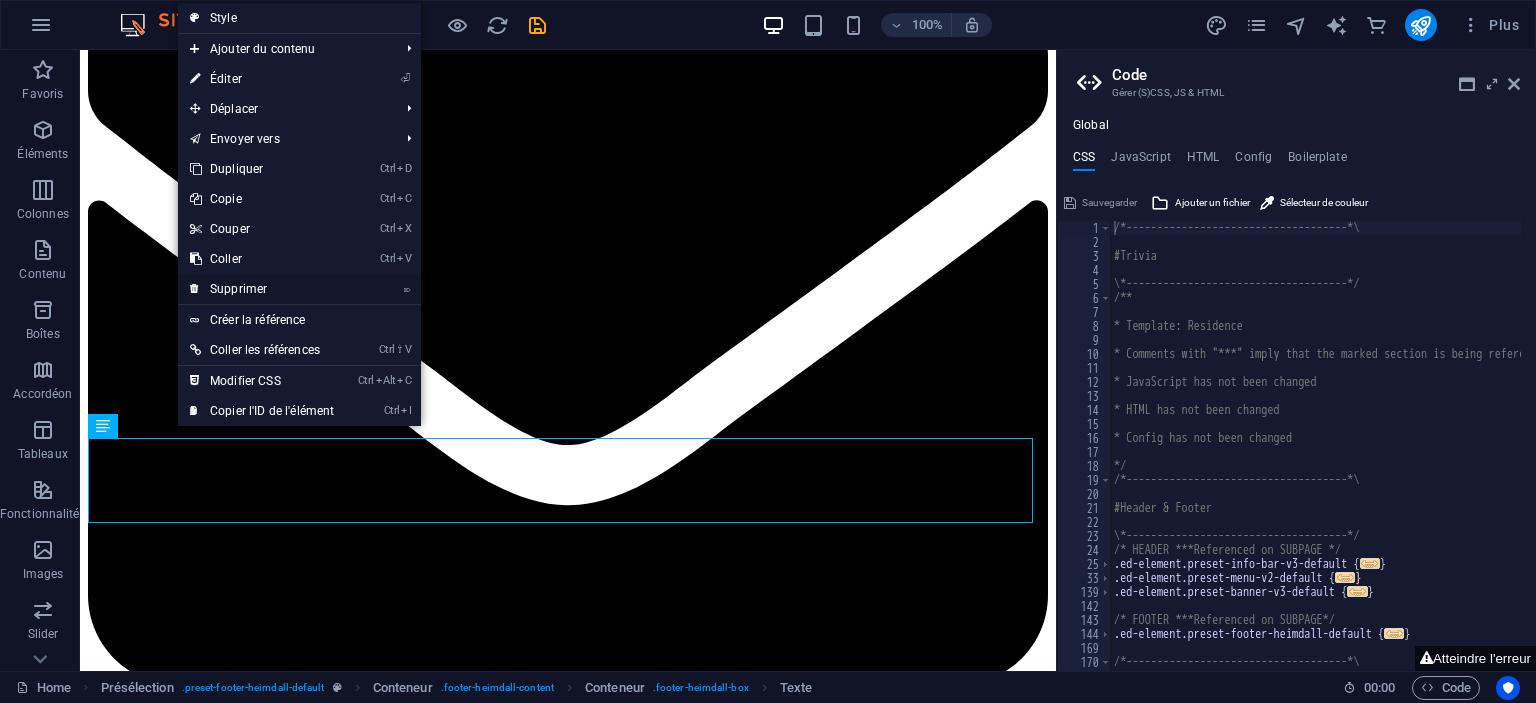 click on "⌦  Supprimer" at bounding box center [262, 289] 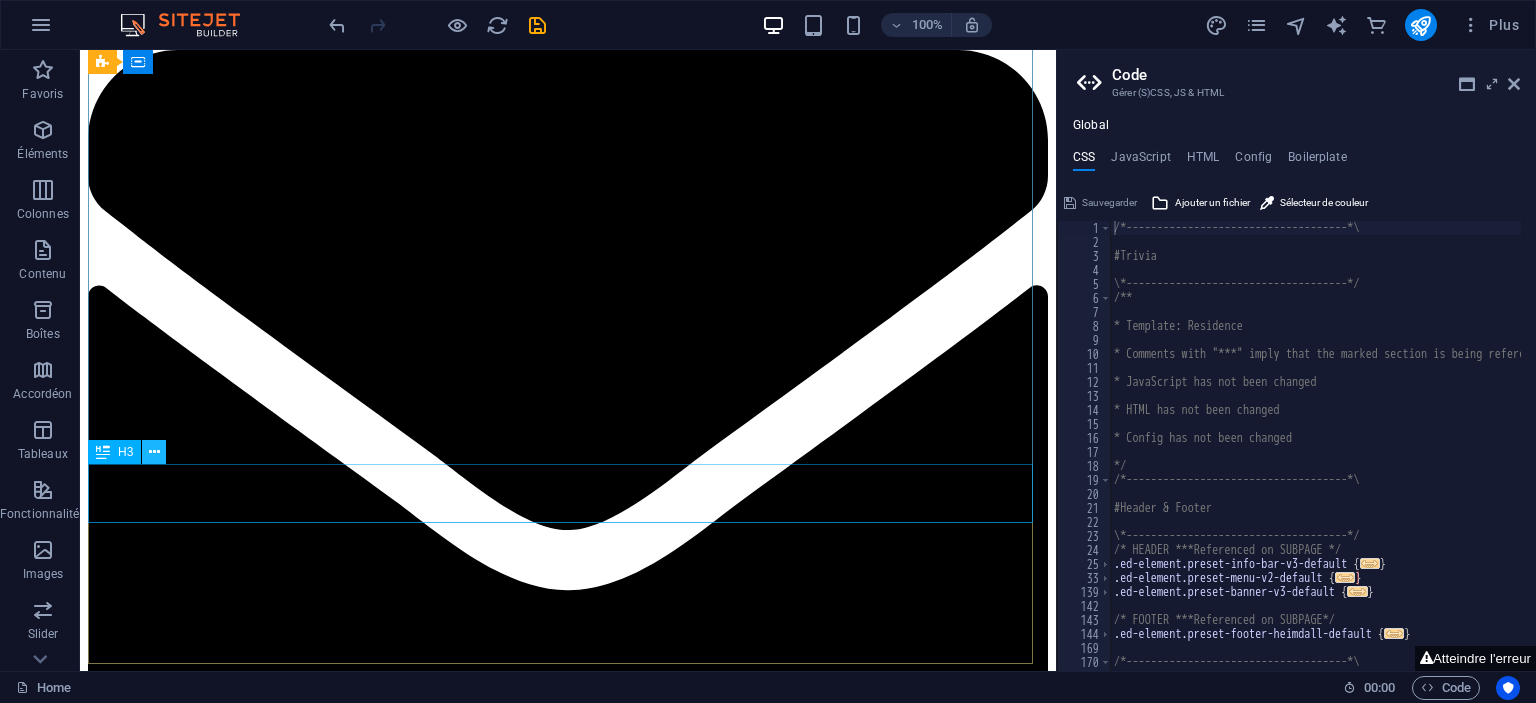 click at bounding box center [154, 452] 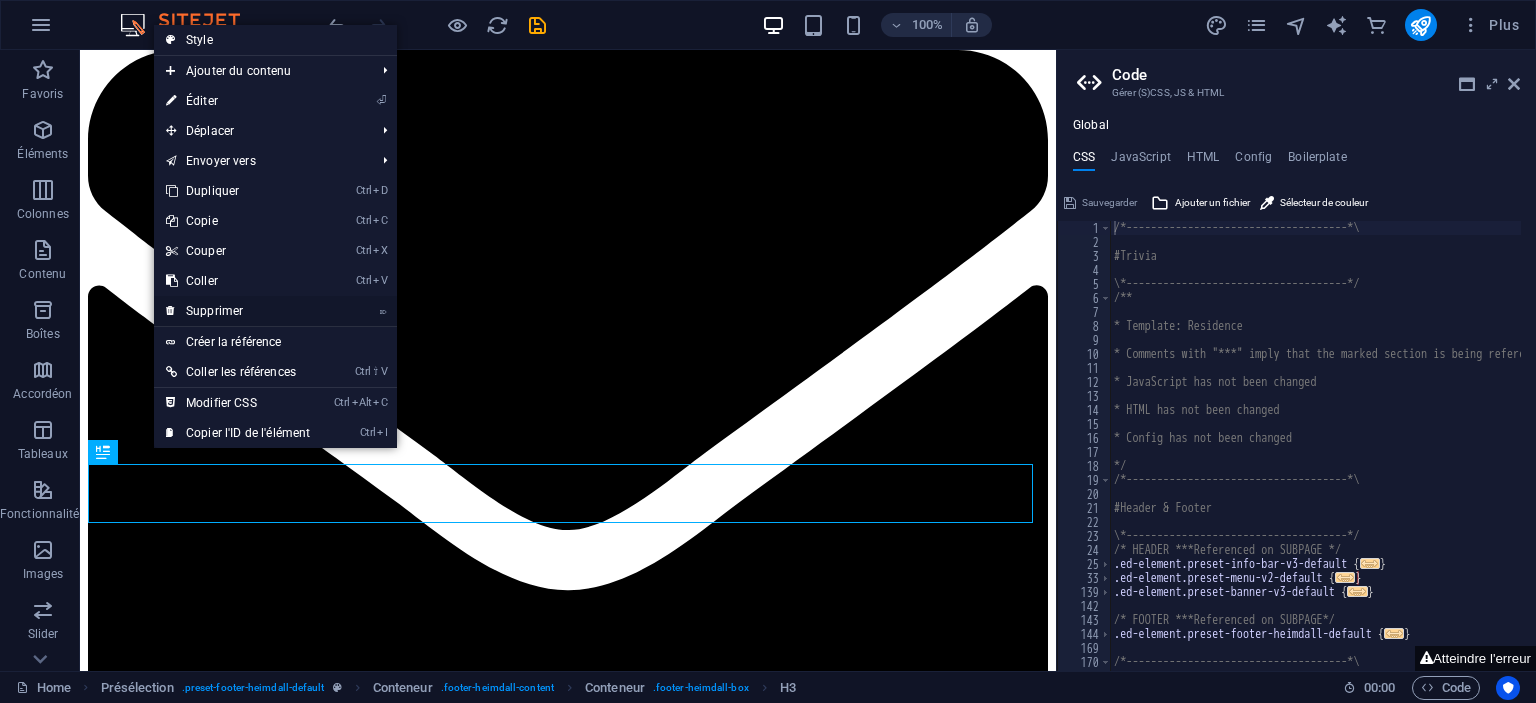 click on "⌦  Supprimer" at bounding box center (238, 311) 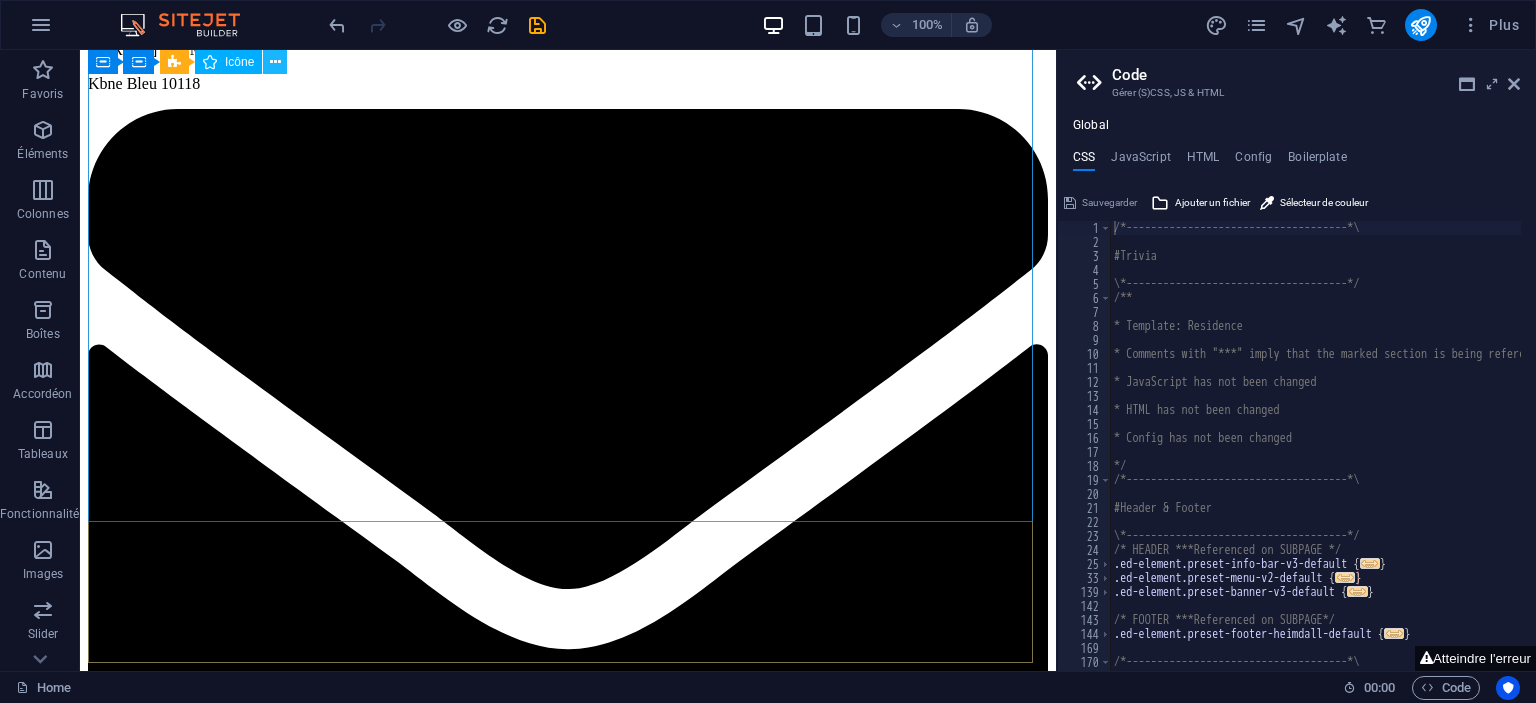 click at bounding box center [275, 62] 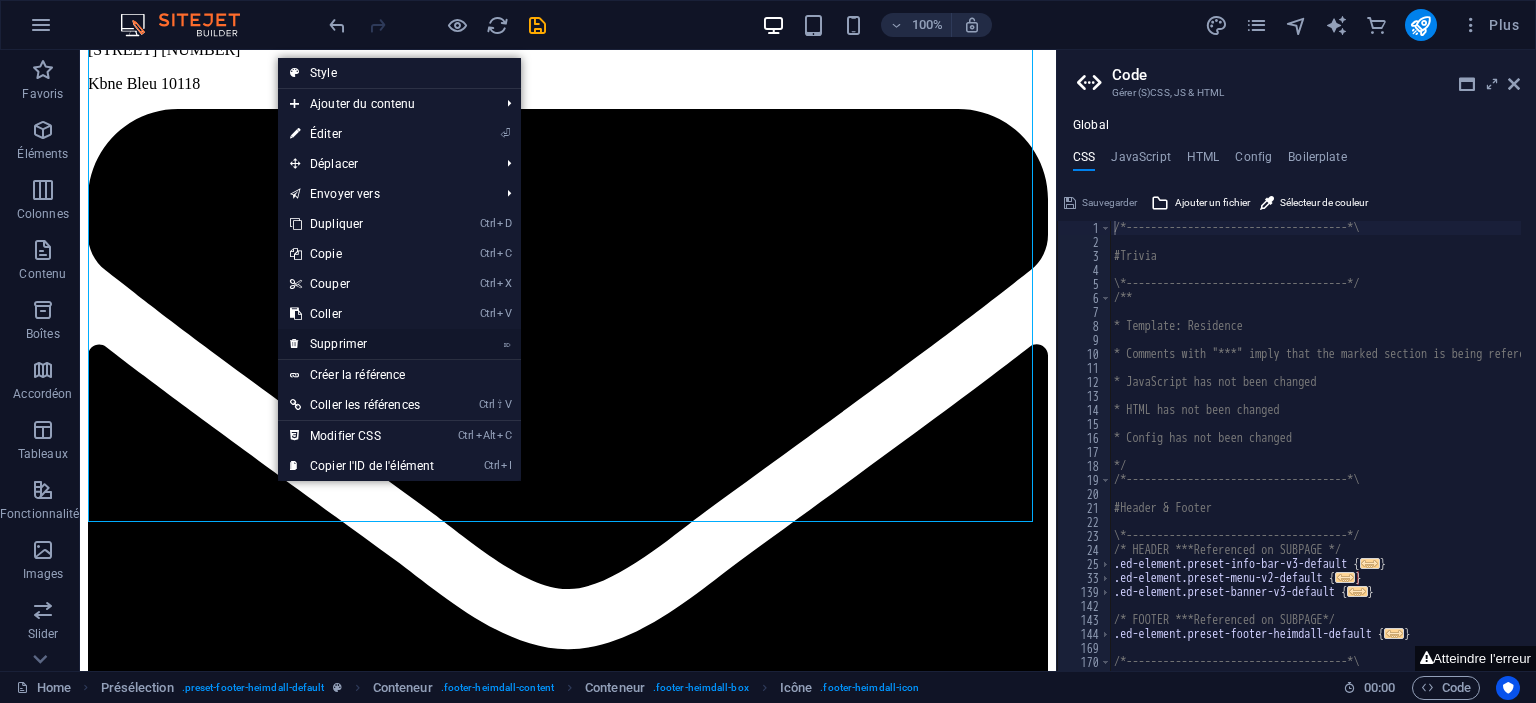 click on "⌦  Supprimer" at bounding box center [362, 344] 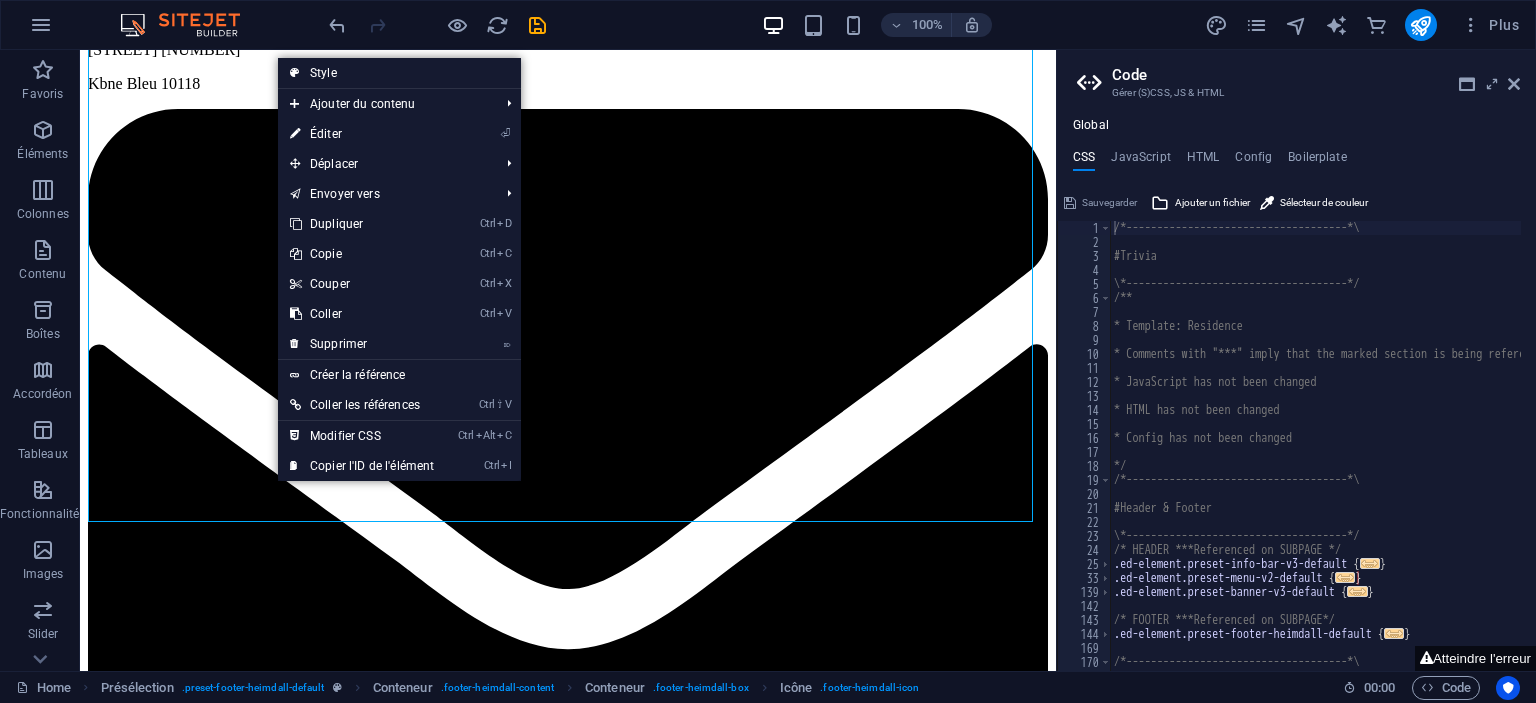 scroll, scrollTop: 2156, scrollLeft: 0, axis: vertical 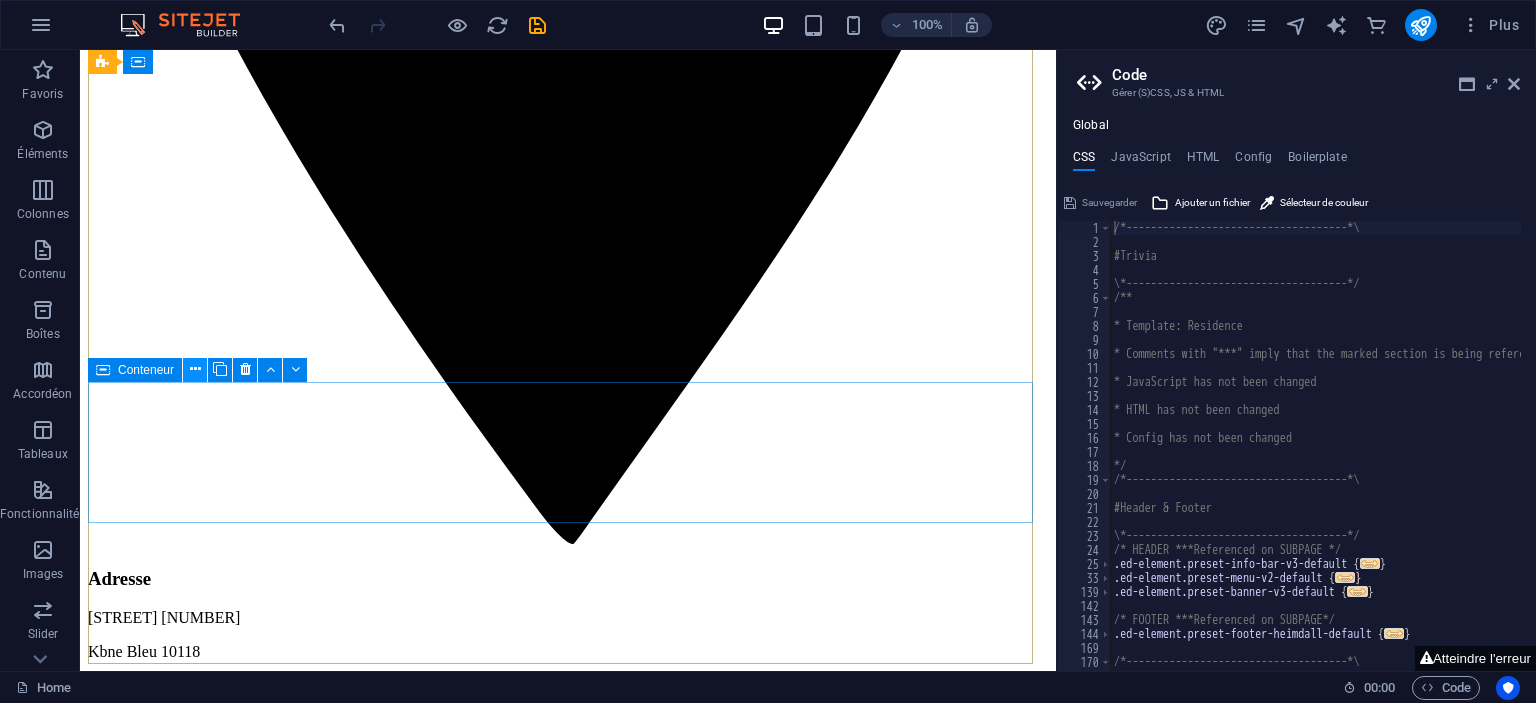 click at bounding box center [195, 369] 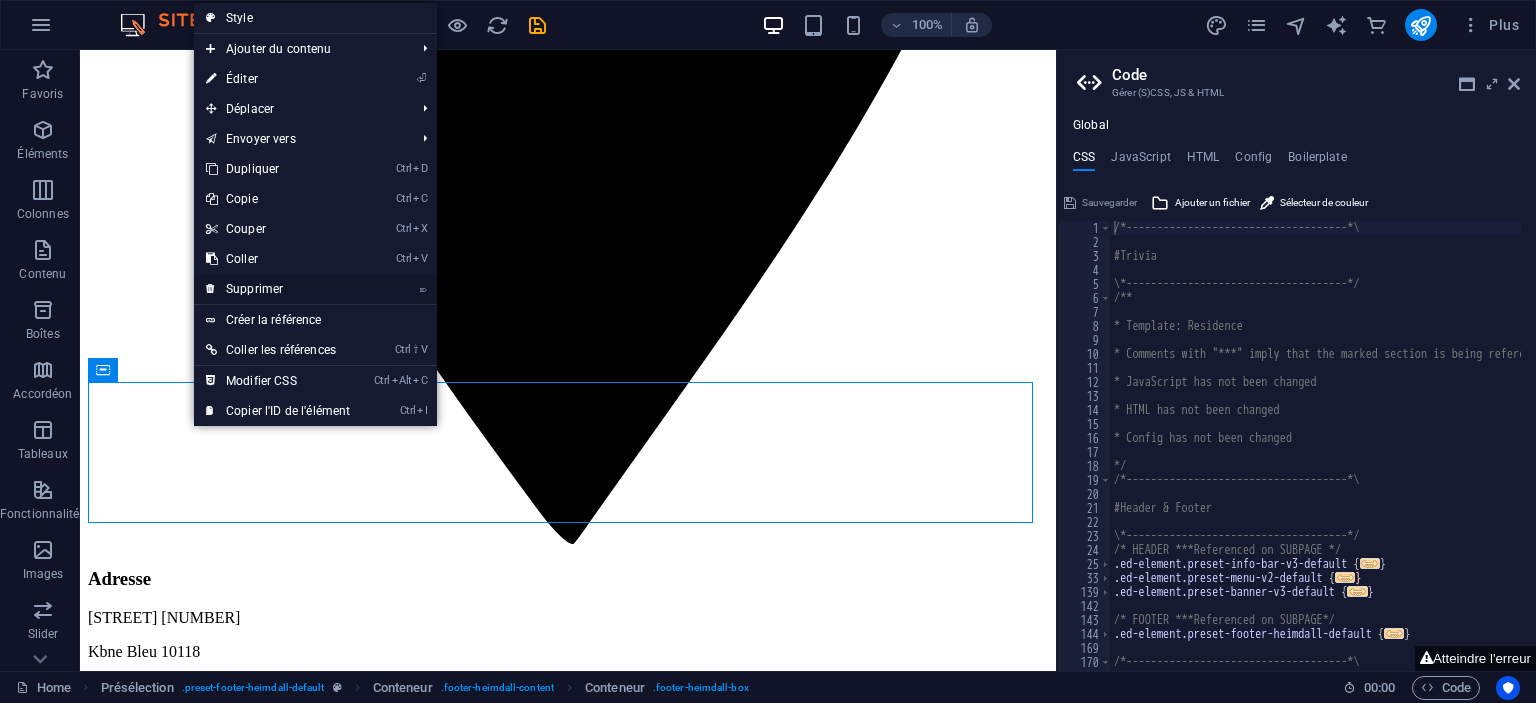 drag, startPoint x: 244, startPoint y: 286, endPoint x: 166, endPoint y: 236, distance: 92.64988 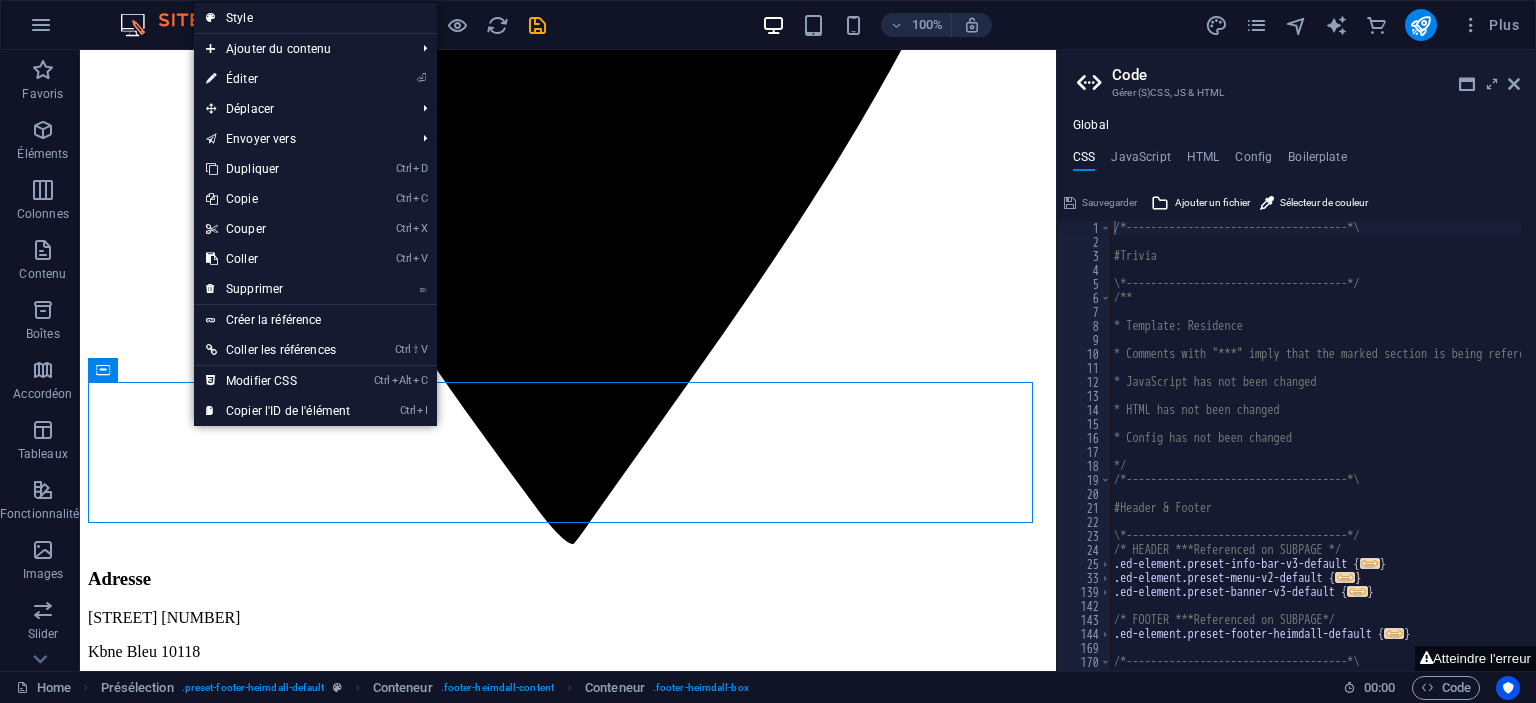 scroll, scrollTop: 2016, scrollLeft: 0, axis: vertical 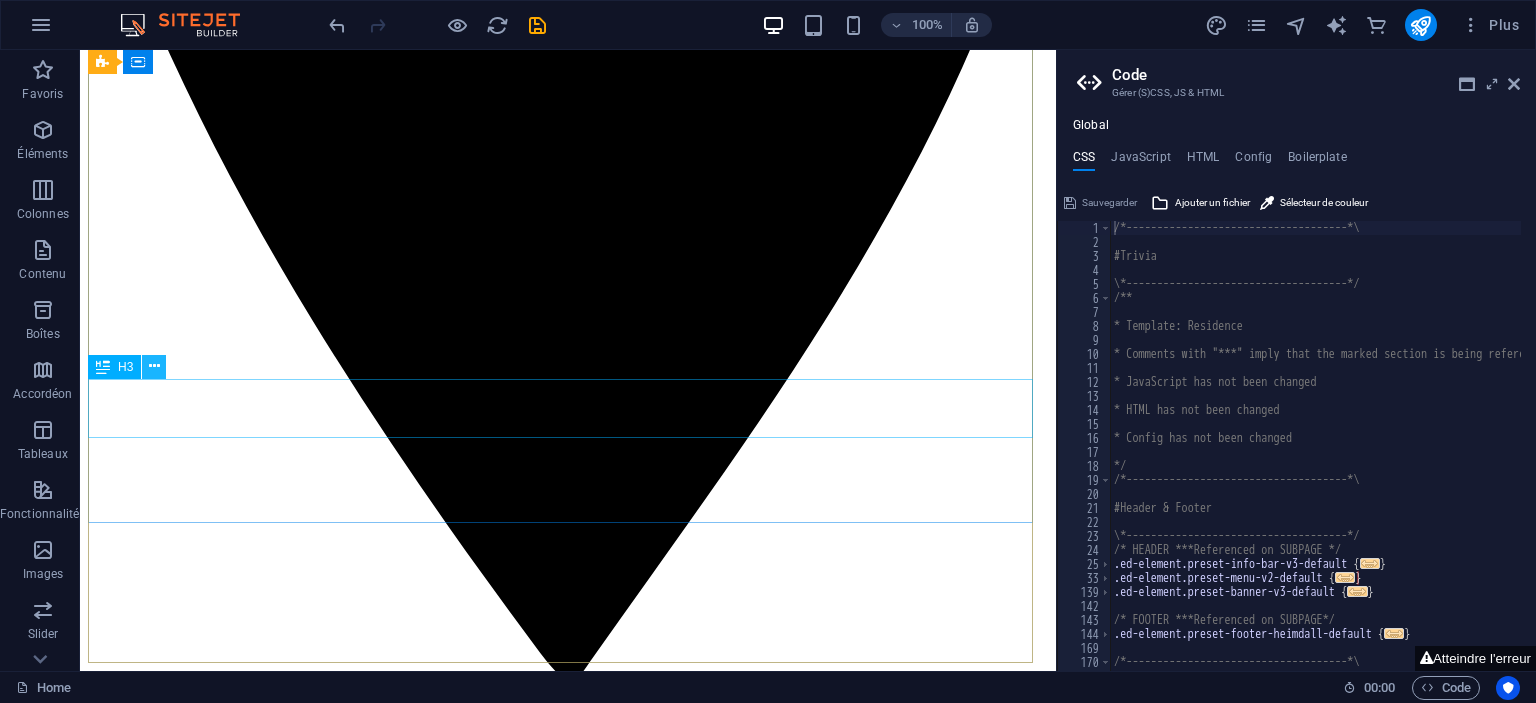 click at bounding box center [154, 366] 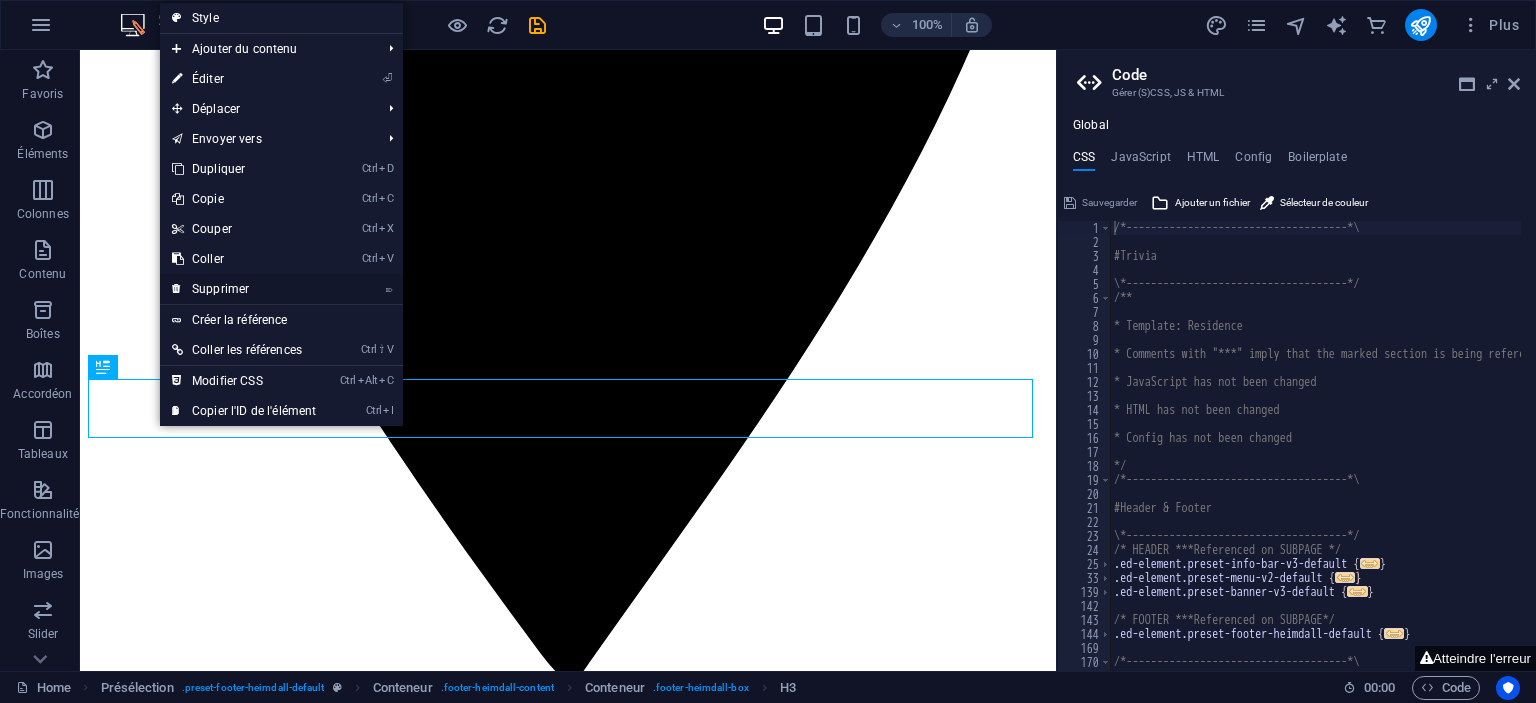 click on "⌦  Supprimer" at bounding box center (244, 289) 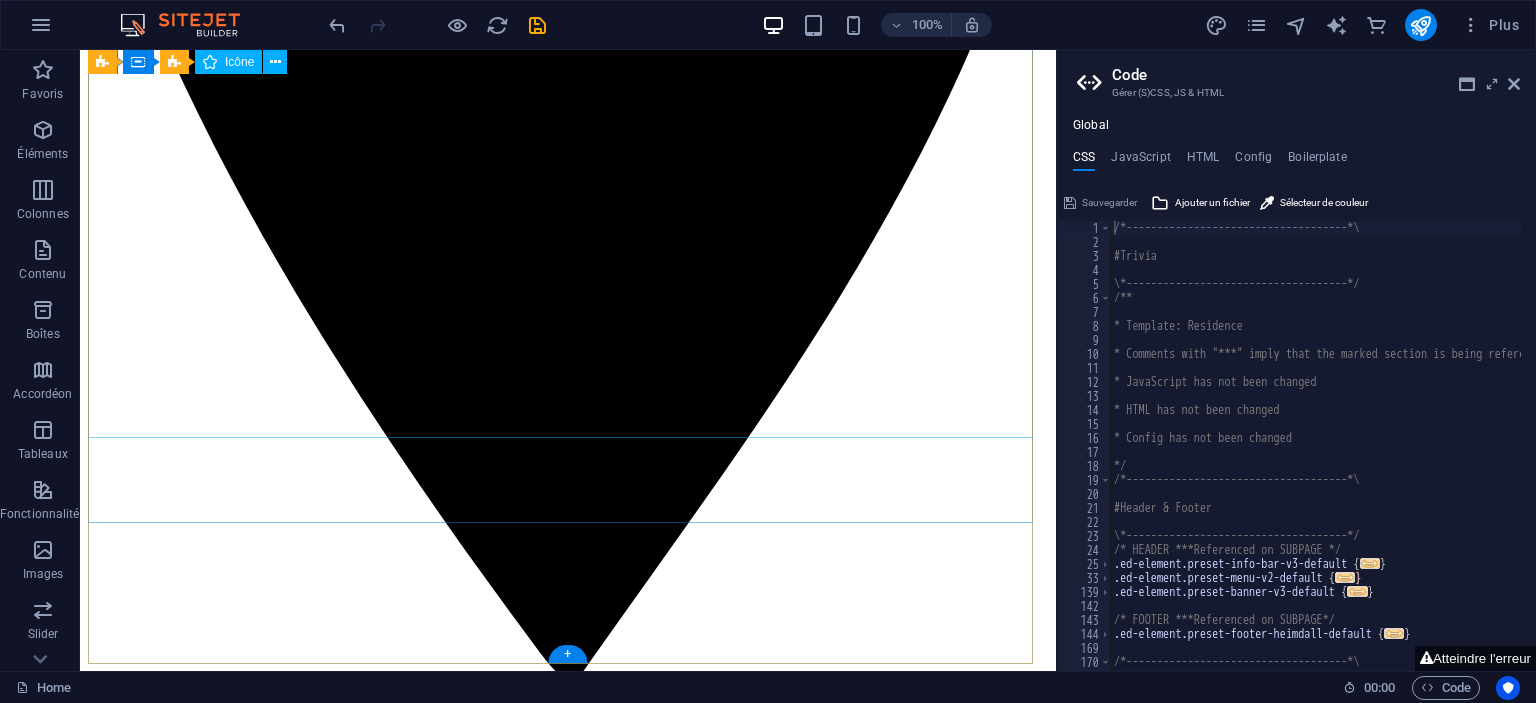 scroll, scrollTop: 1956, scrollLeft: 0, axis: vertical 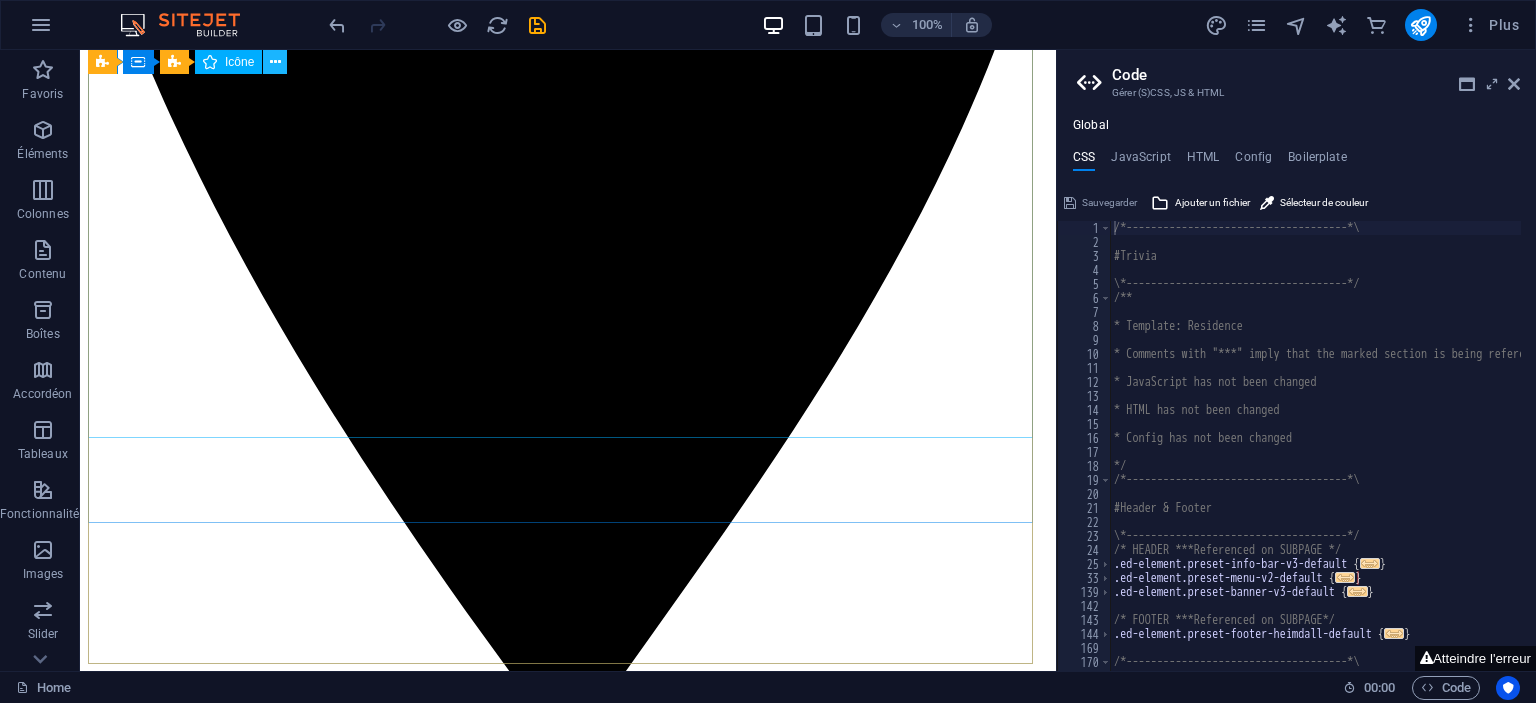 click at bounding box center (275, 62) 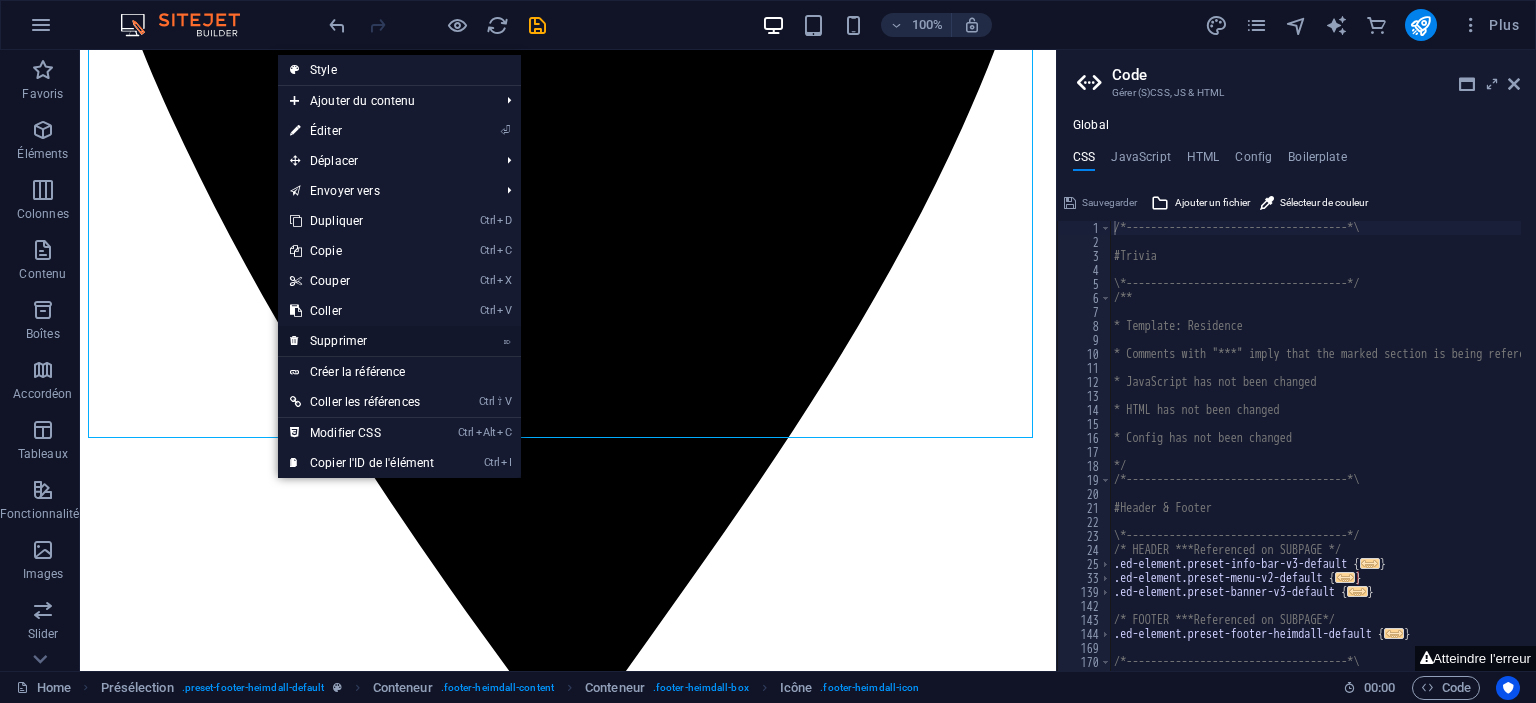 click on "⌦  Supprimer" at bounding box center (362, 341) 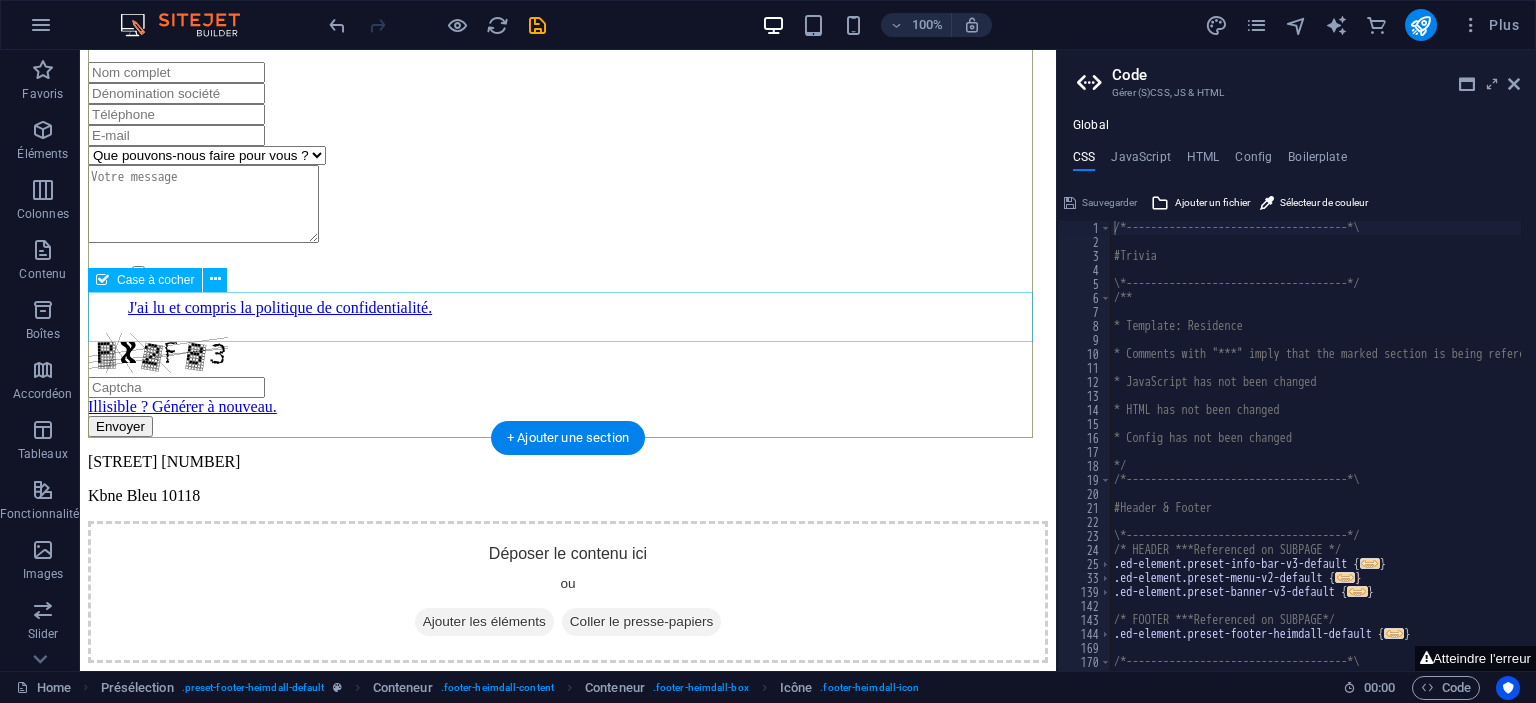 scroll, scrollTop: 567, scrollLeft: 0, axis: vertical 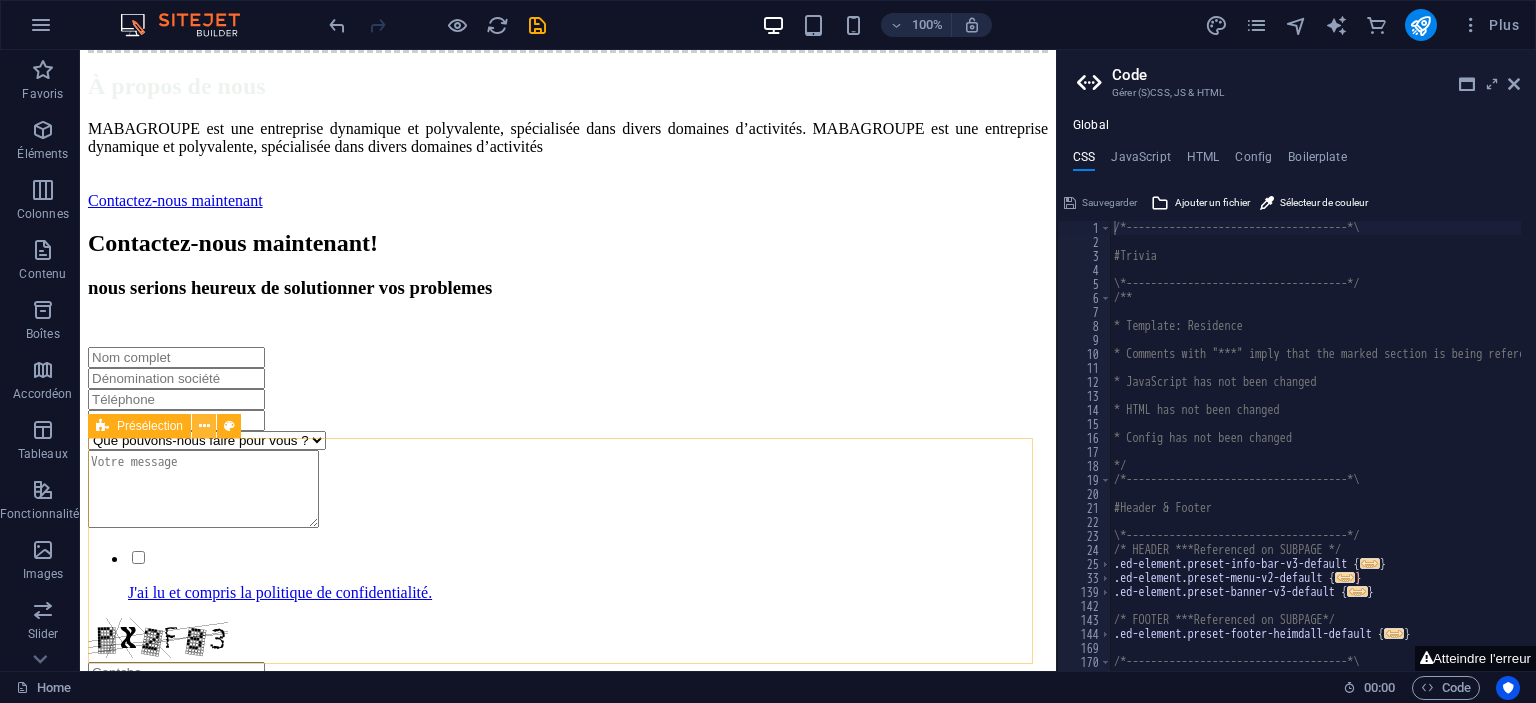 click at bounding box center [204, 426] 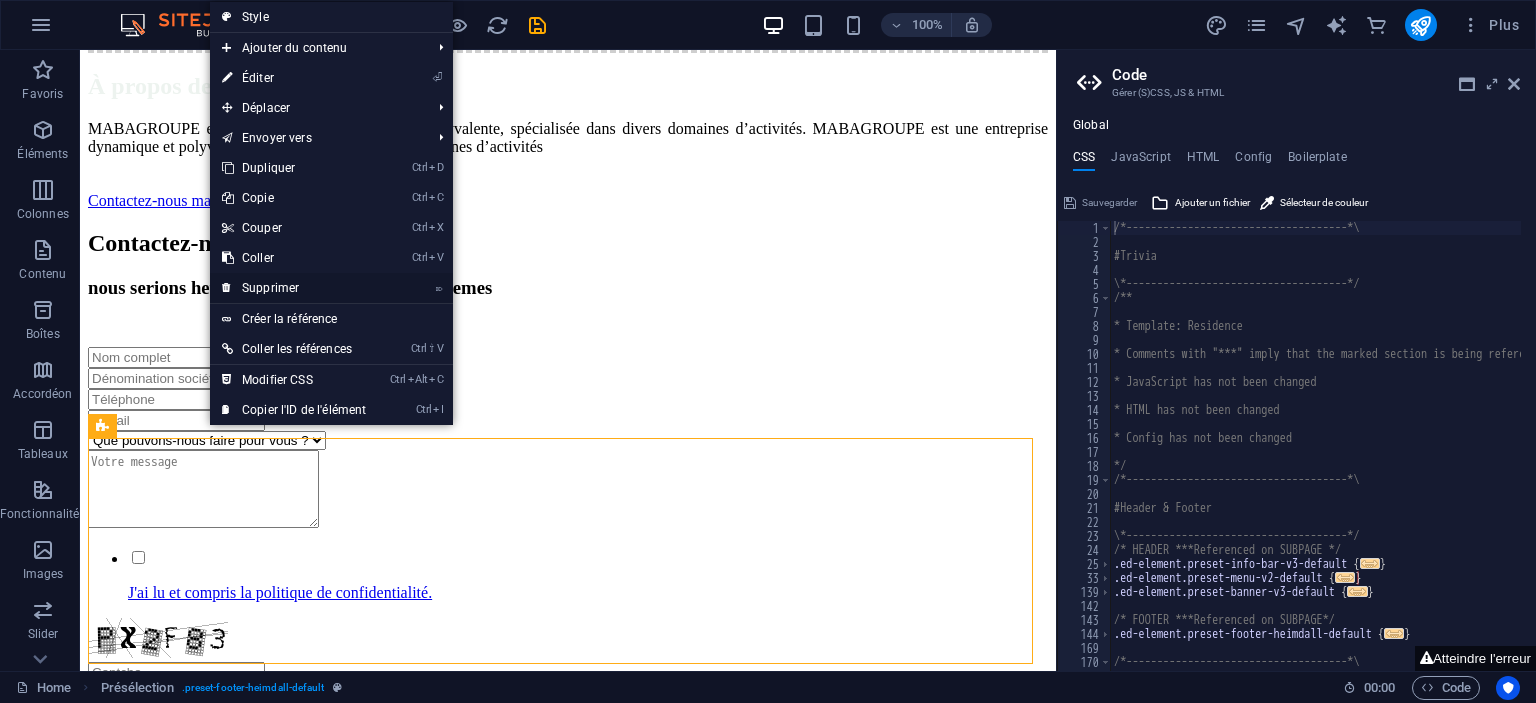 click on "⌦  Supprimer" at bounding box center (294, 288) 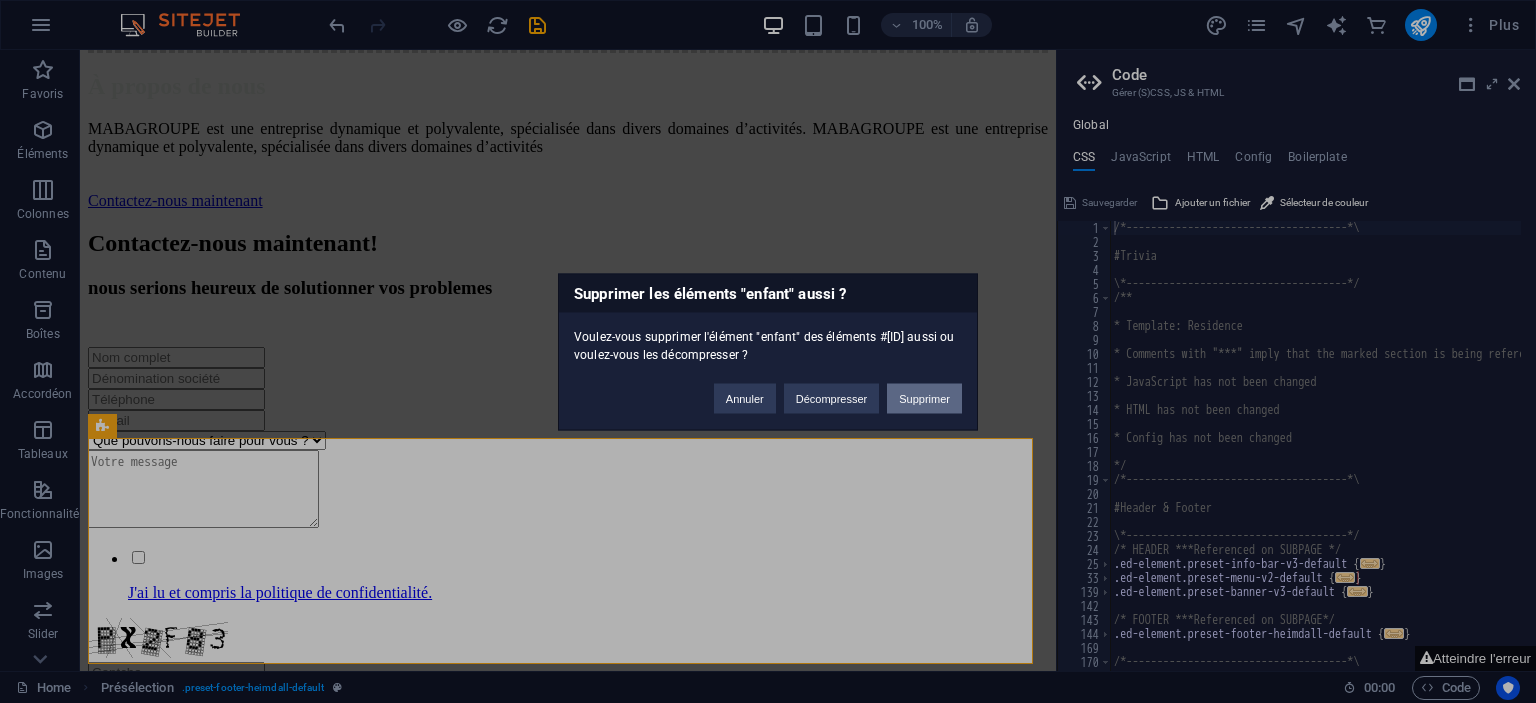 drag, startPoint x: 924, startPoint y: 391, endPoint x: 494, endPoint y: 333, distance: 433.89398 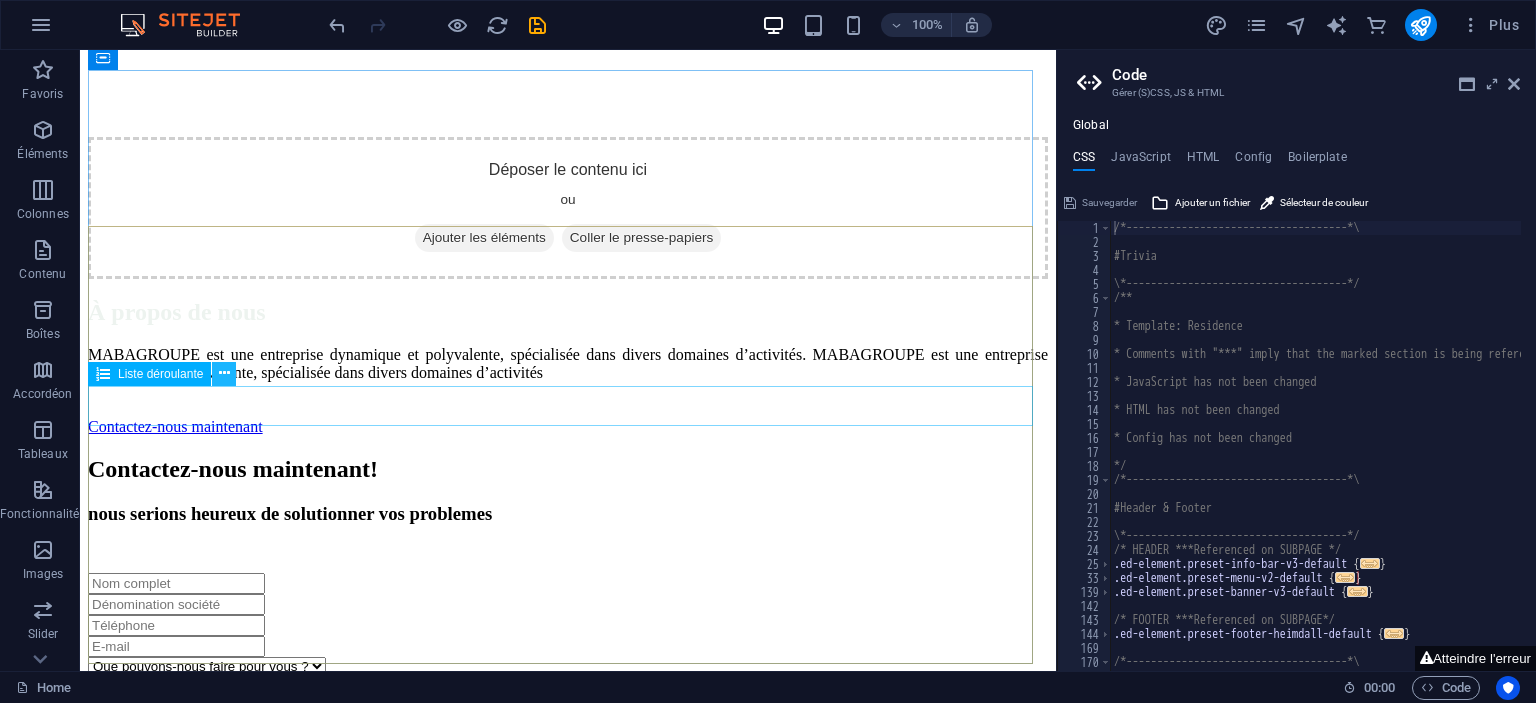 click at bounding box center [224, 373] 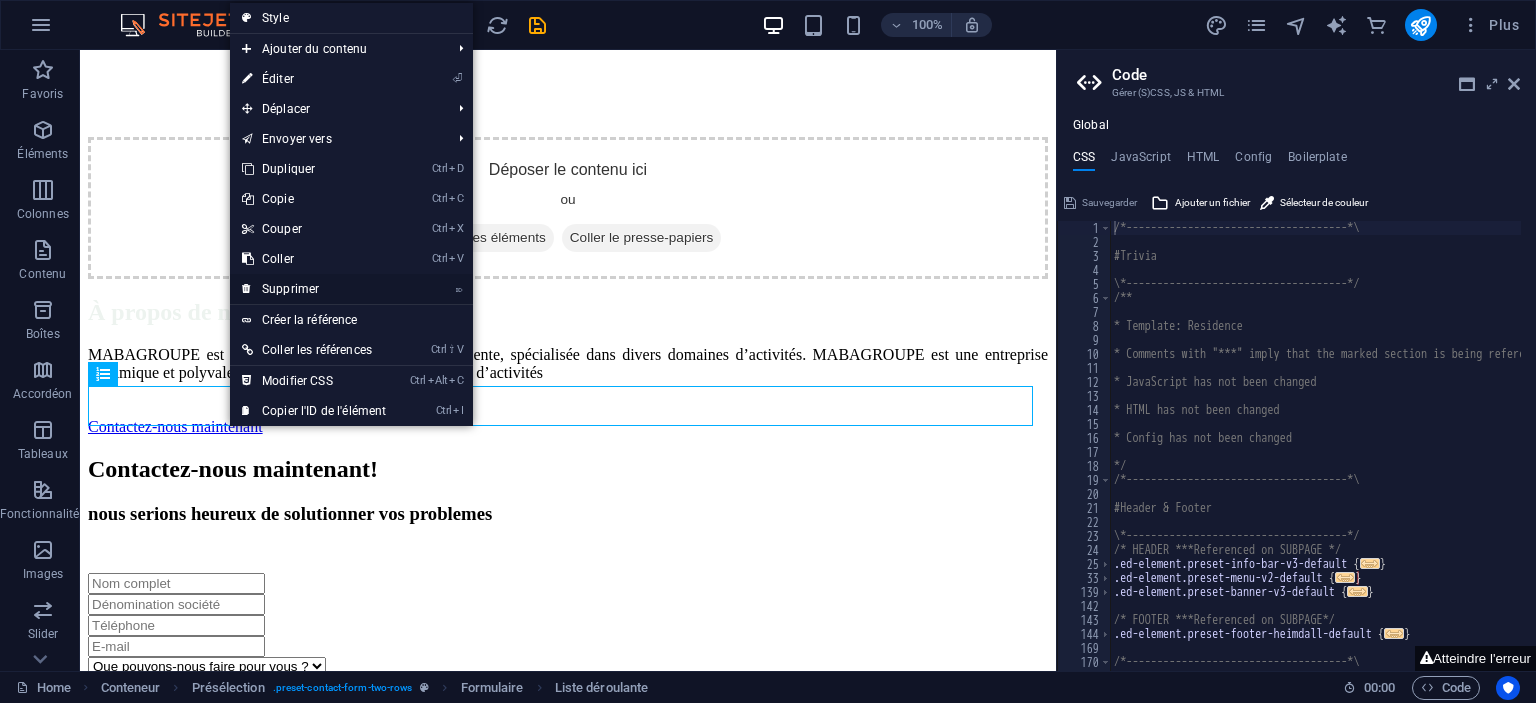 click on "⌦  Supprimer" at bounding box center [314, 289] 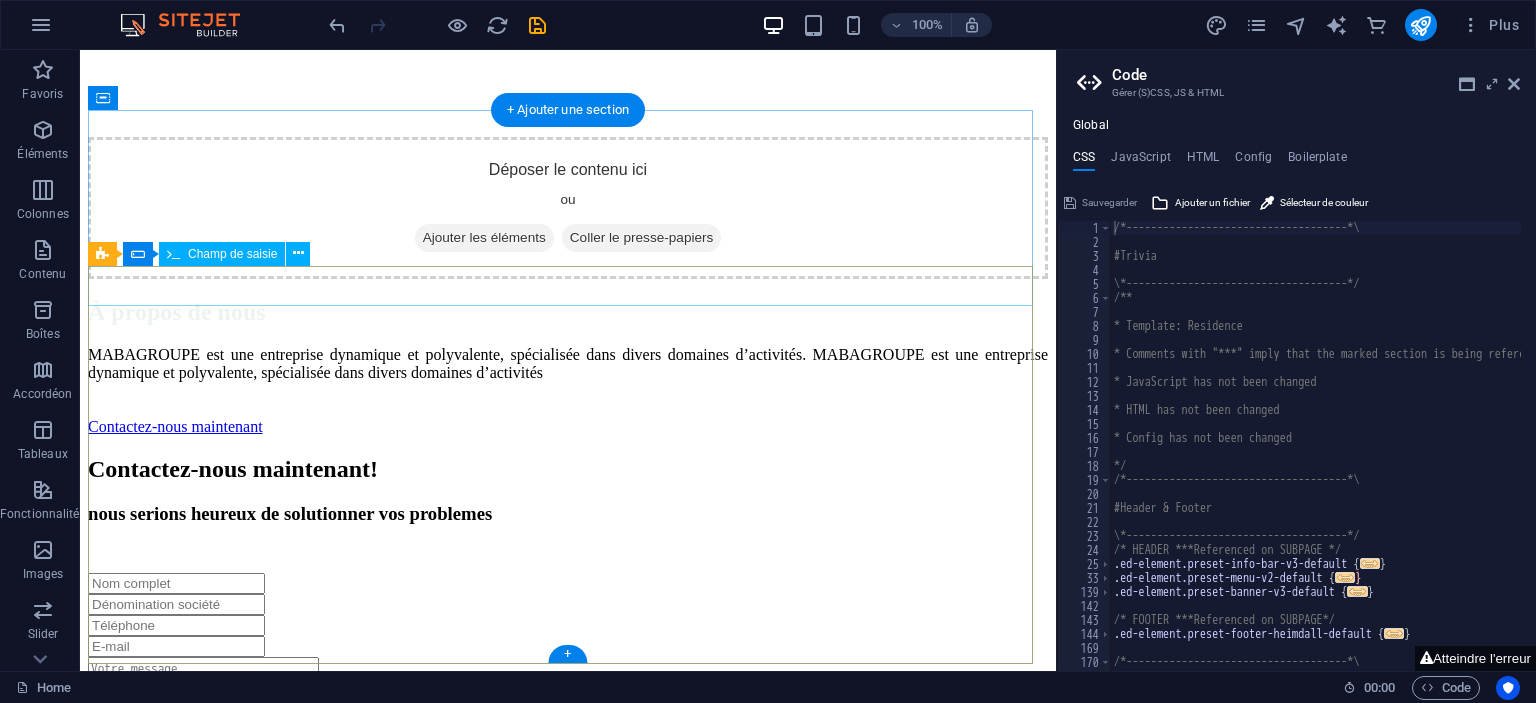 scroll, scrollTop: 301, scrollLeft: 0, axis: vertical 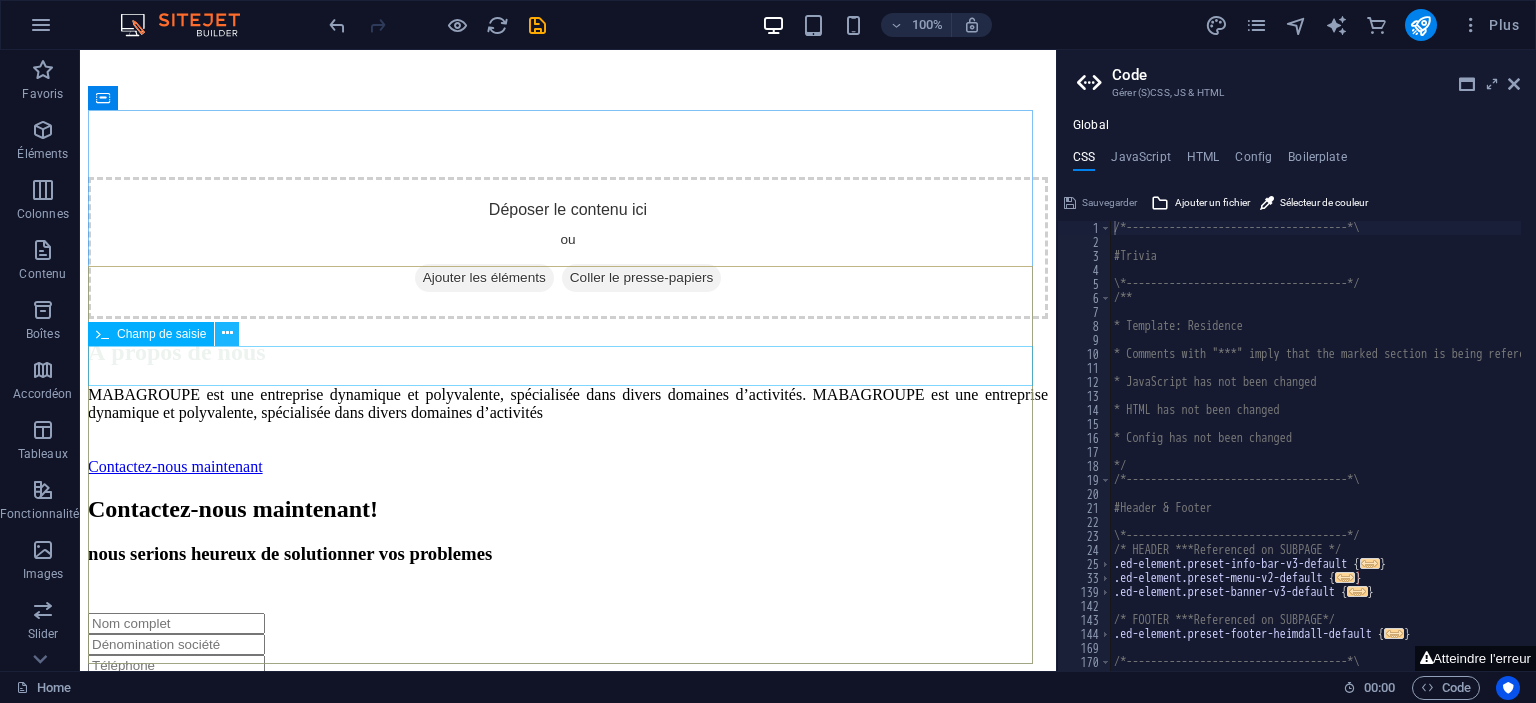 click at bounding box center (227, 333) 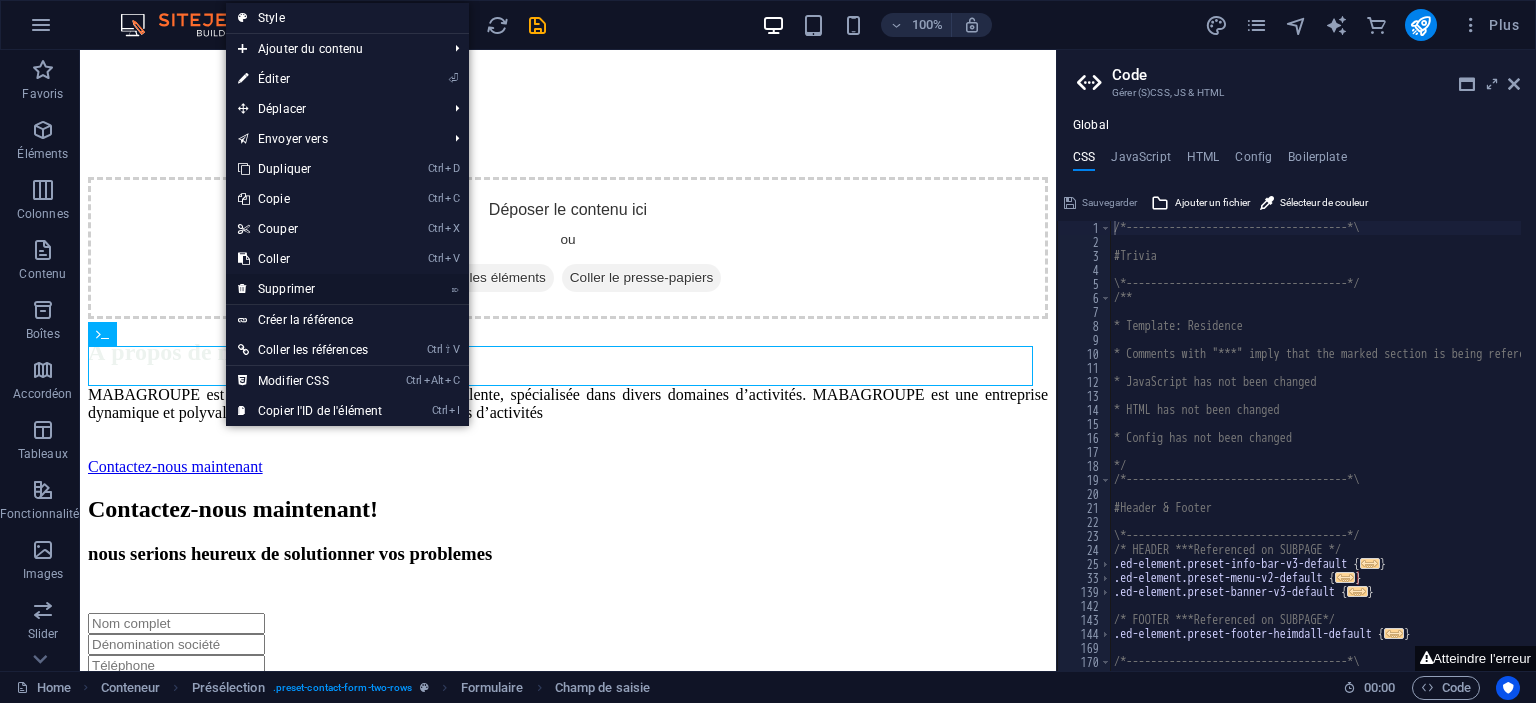 drag, startPoint x: 282, startPoint y: 279, endPoint x: 203, endPoint y: 229, distance: 93.49332 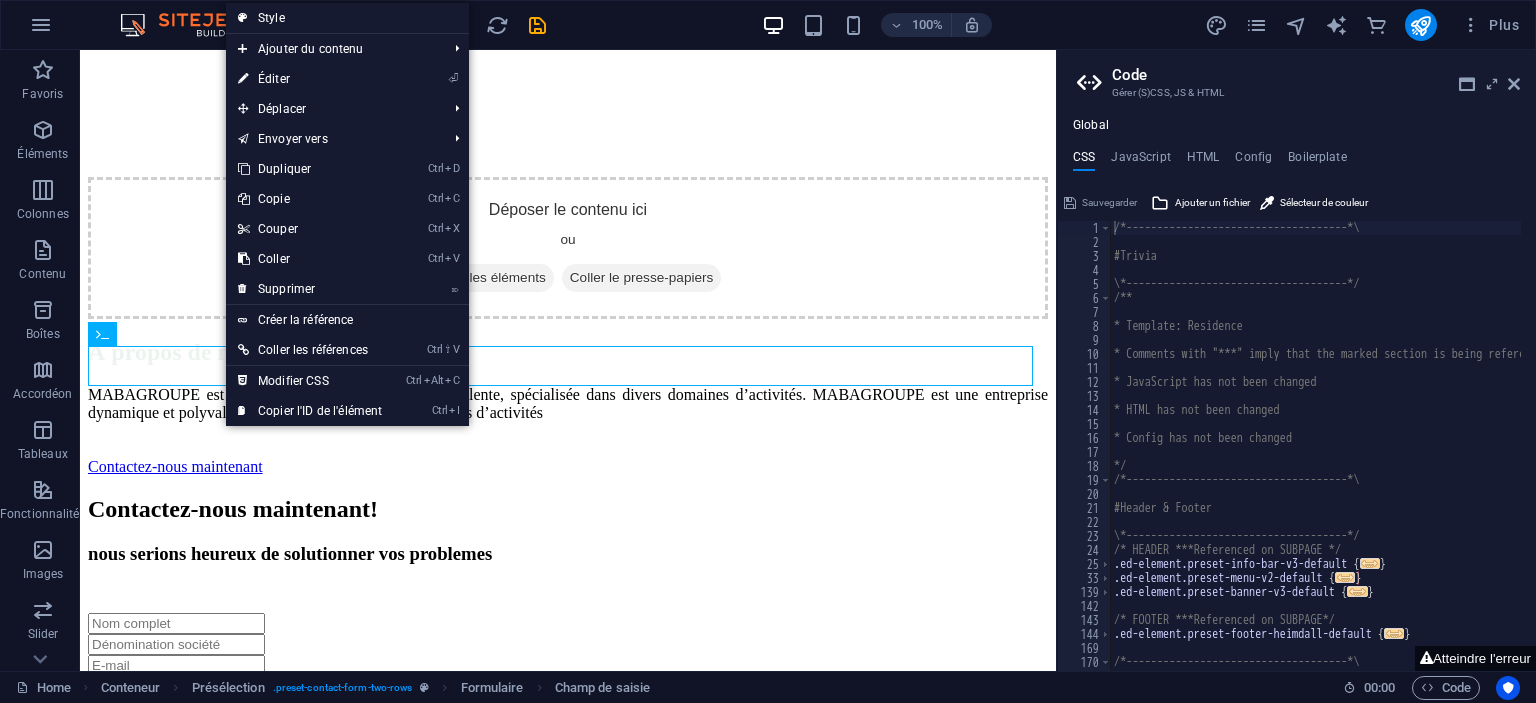 scroll, scrollTop: 261, scrollLeft: 0, axis: vertical 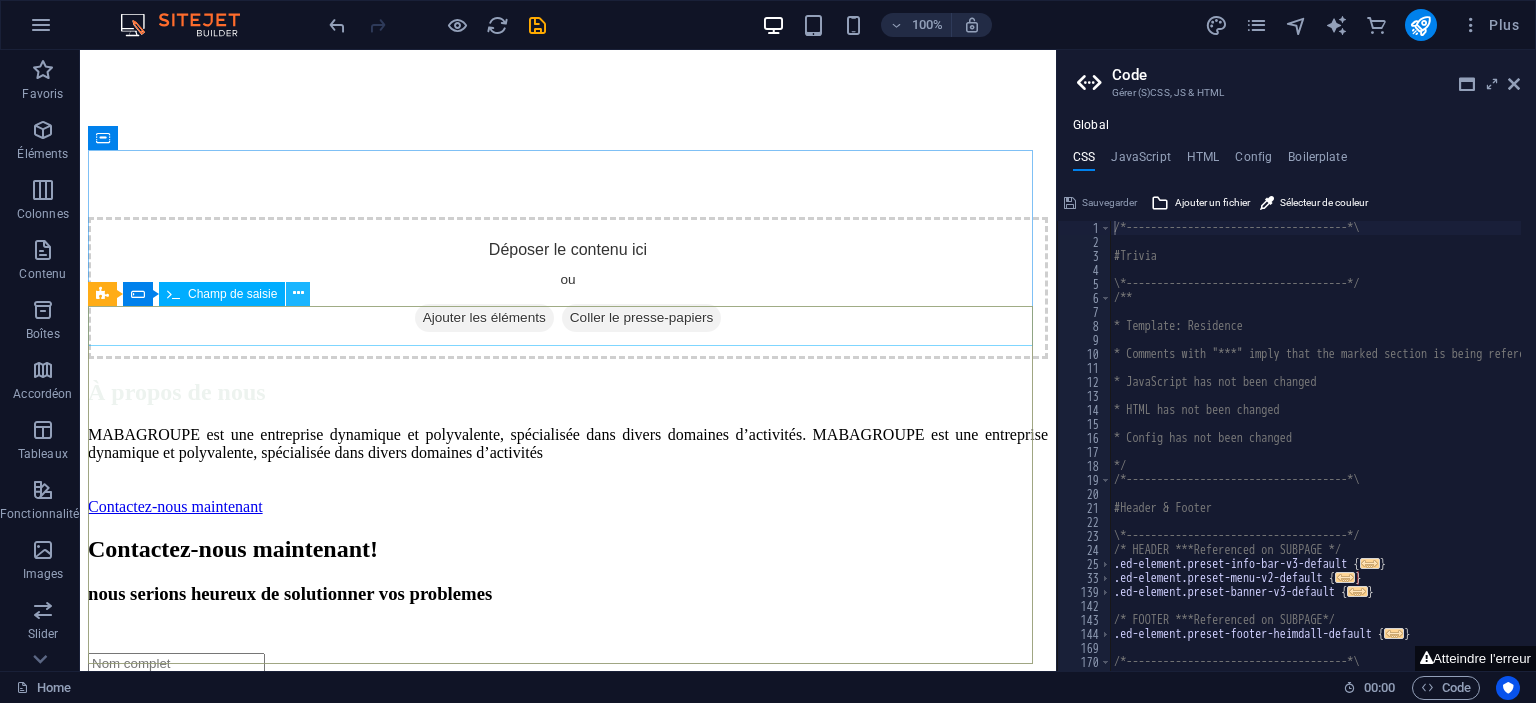 click at bounding box center [298, 293] 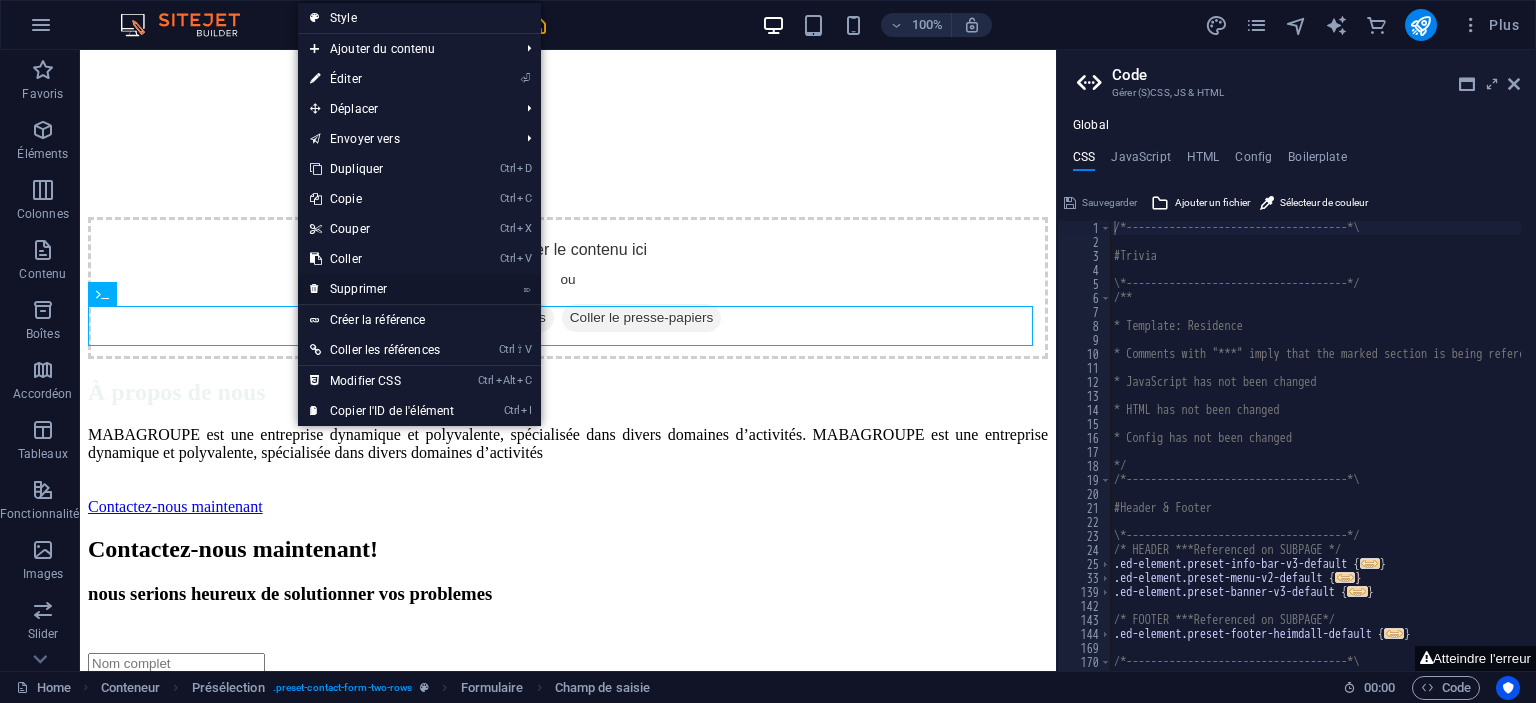 click on "⌦  Supprimer" at bounding box center [382, 289] 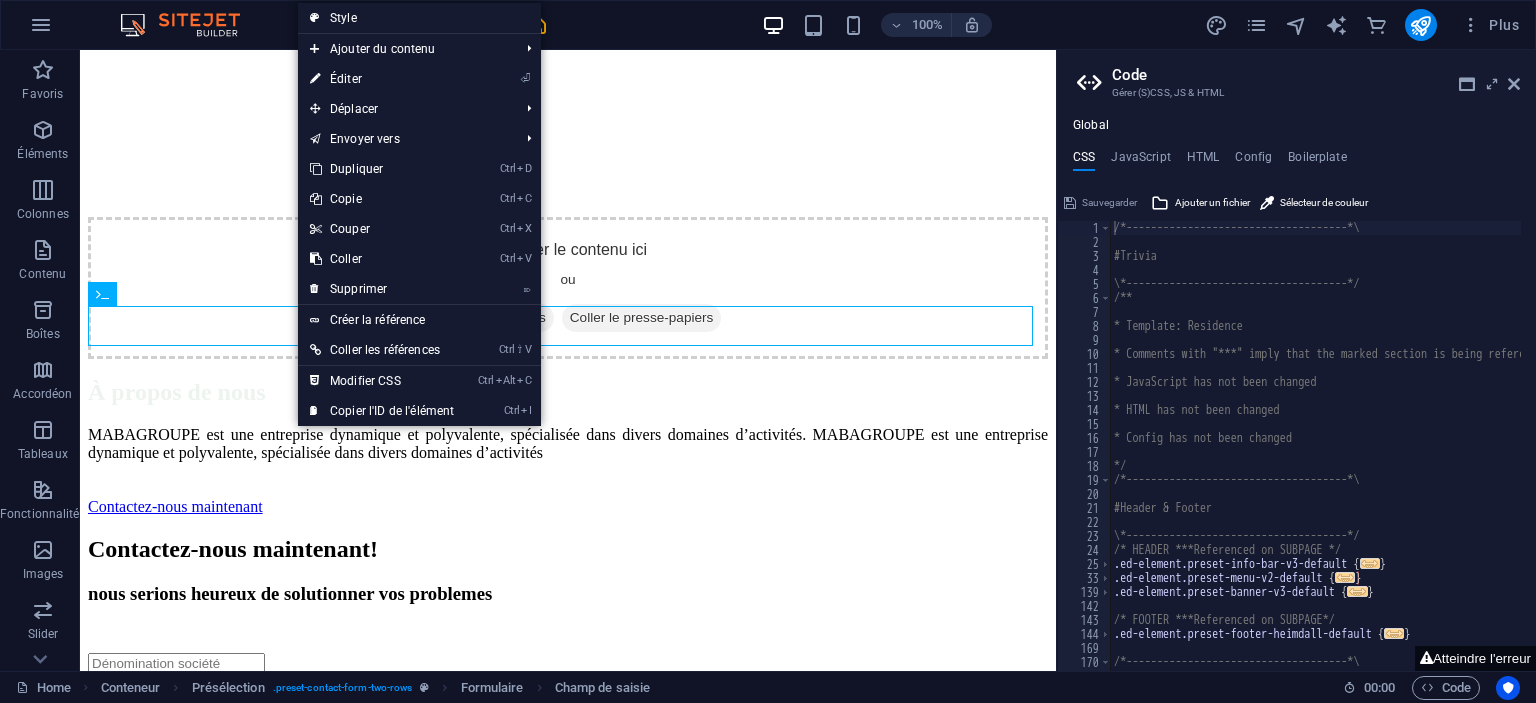 scroll, scrollTop: 221, scrollLeft: 0, axis: vertical 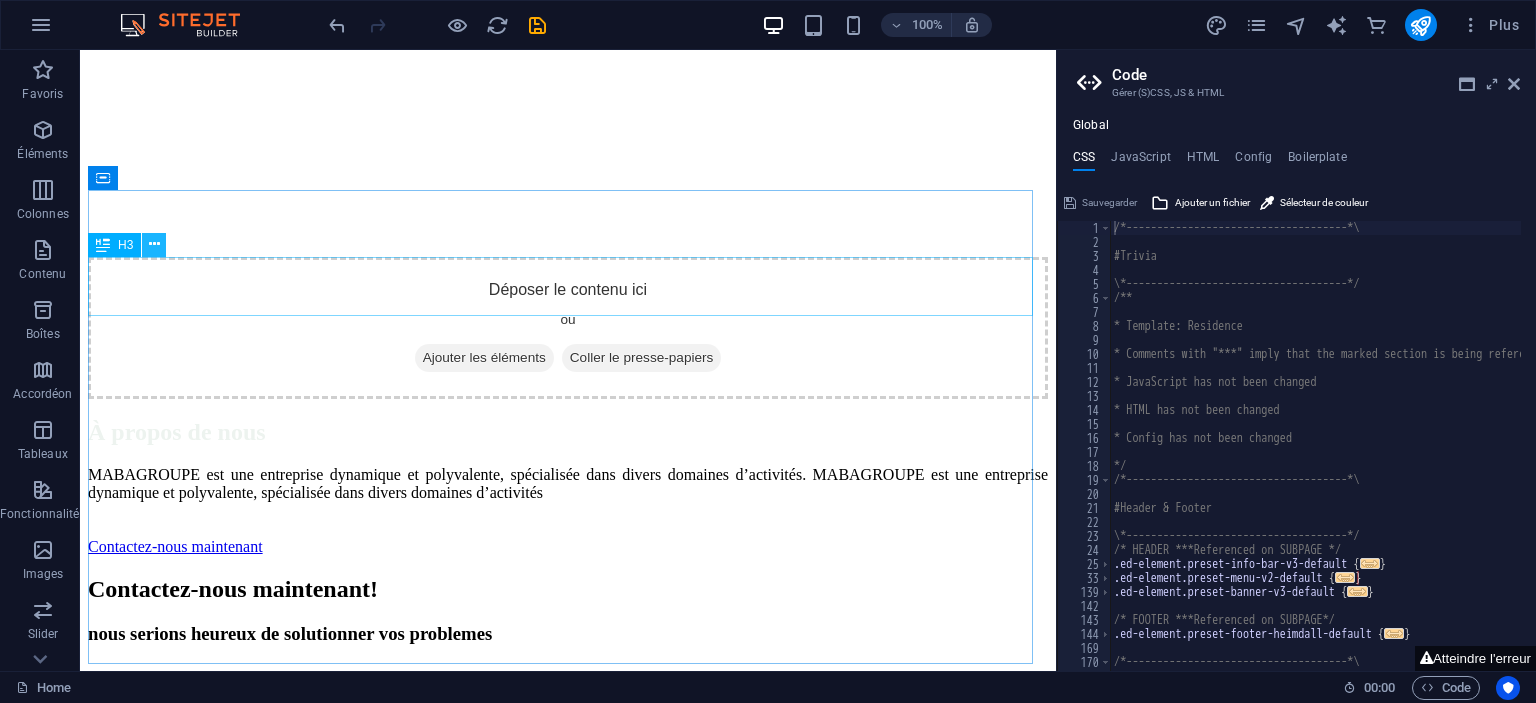 click at bounding box center (154, 244) 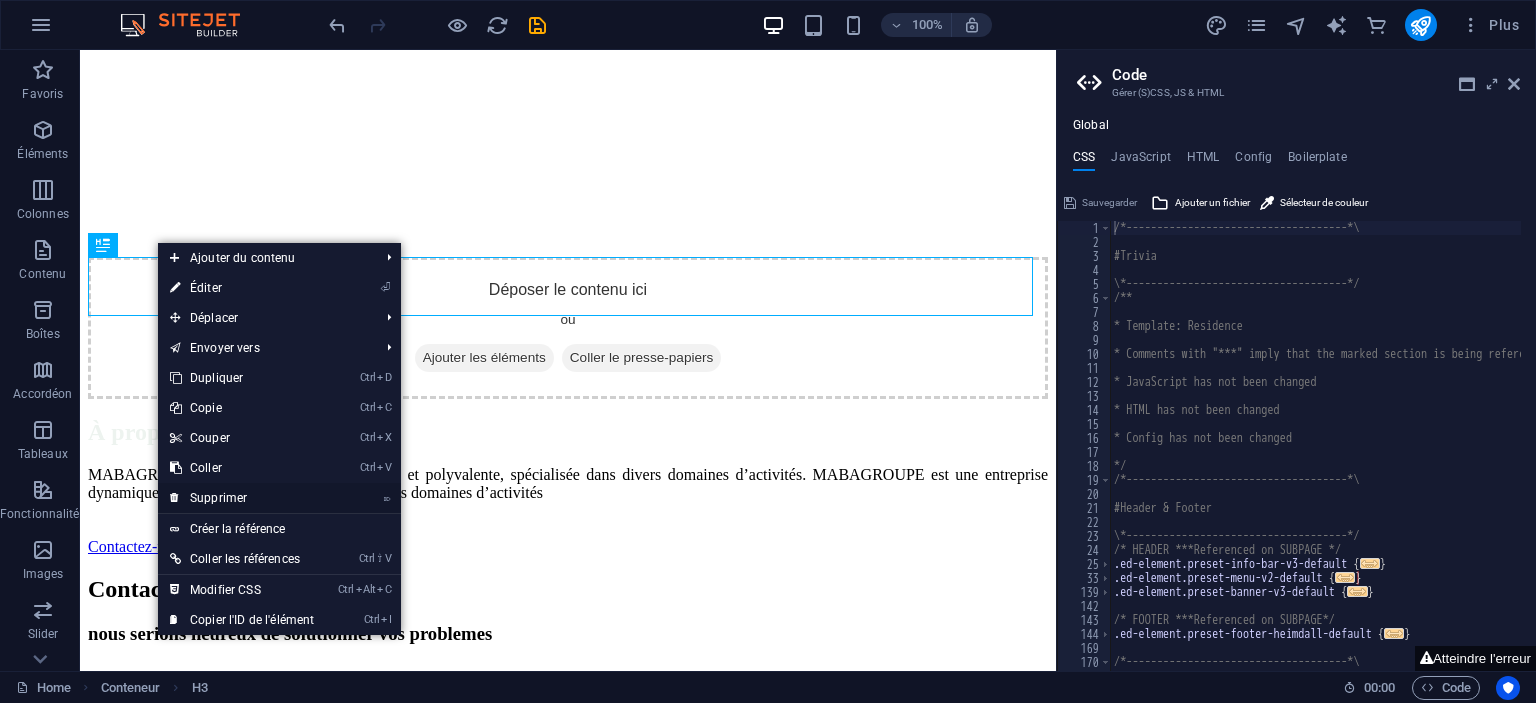 click on "⌦  Supprimer" at bounding box center [242, 498] 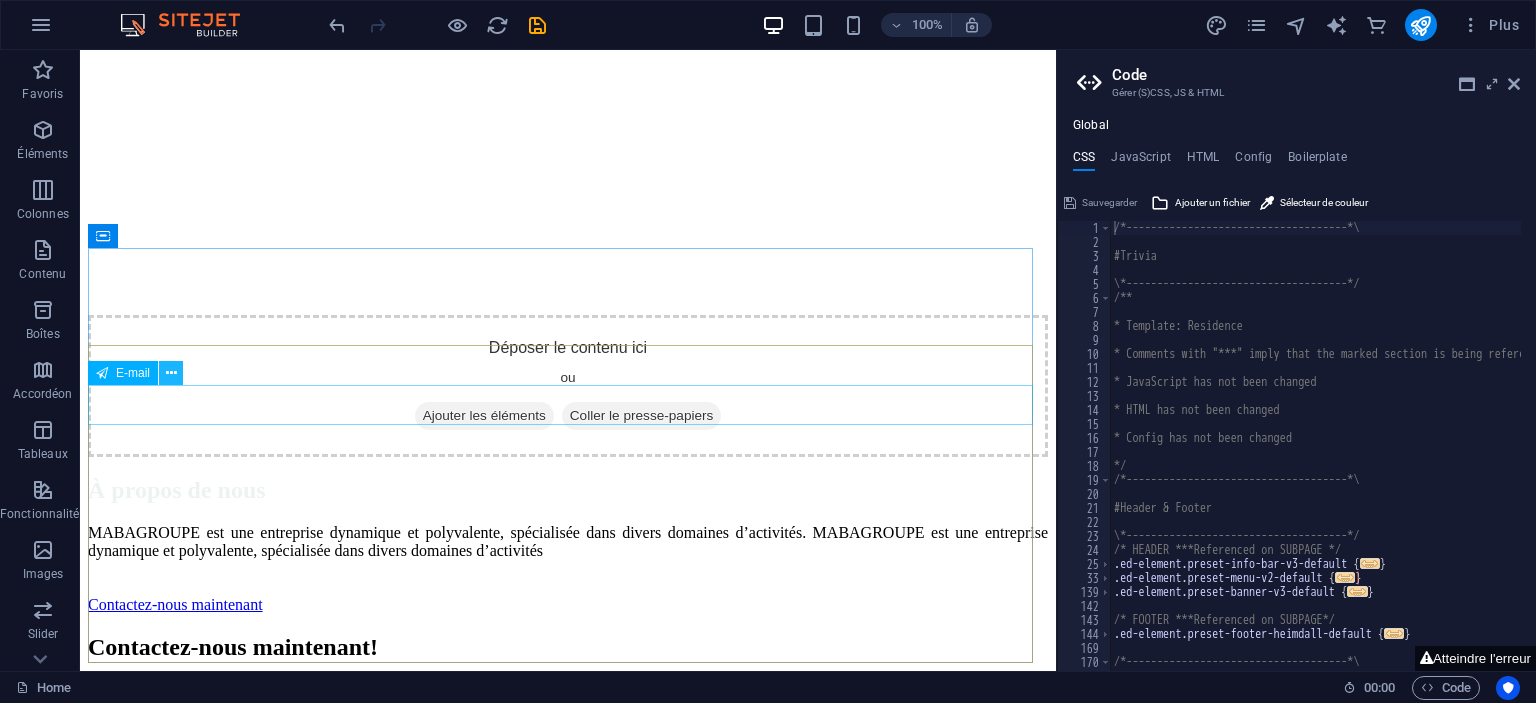 click at bounding box center (171, 373) 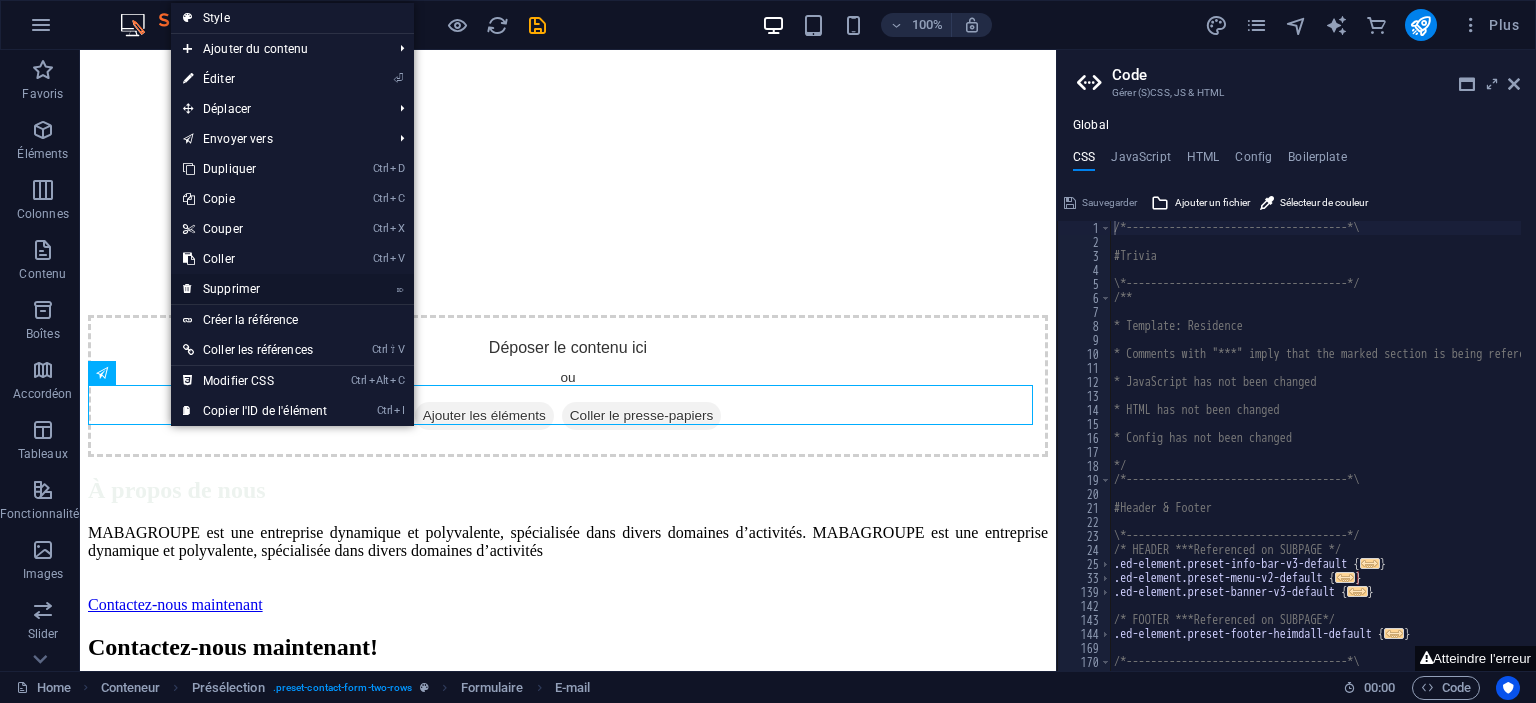 click on "⌦  Supprimer" at bounding box center (255, 289) 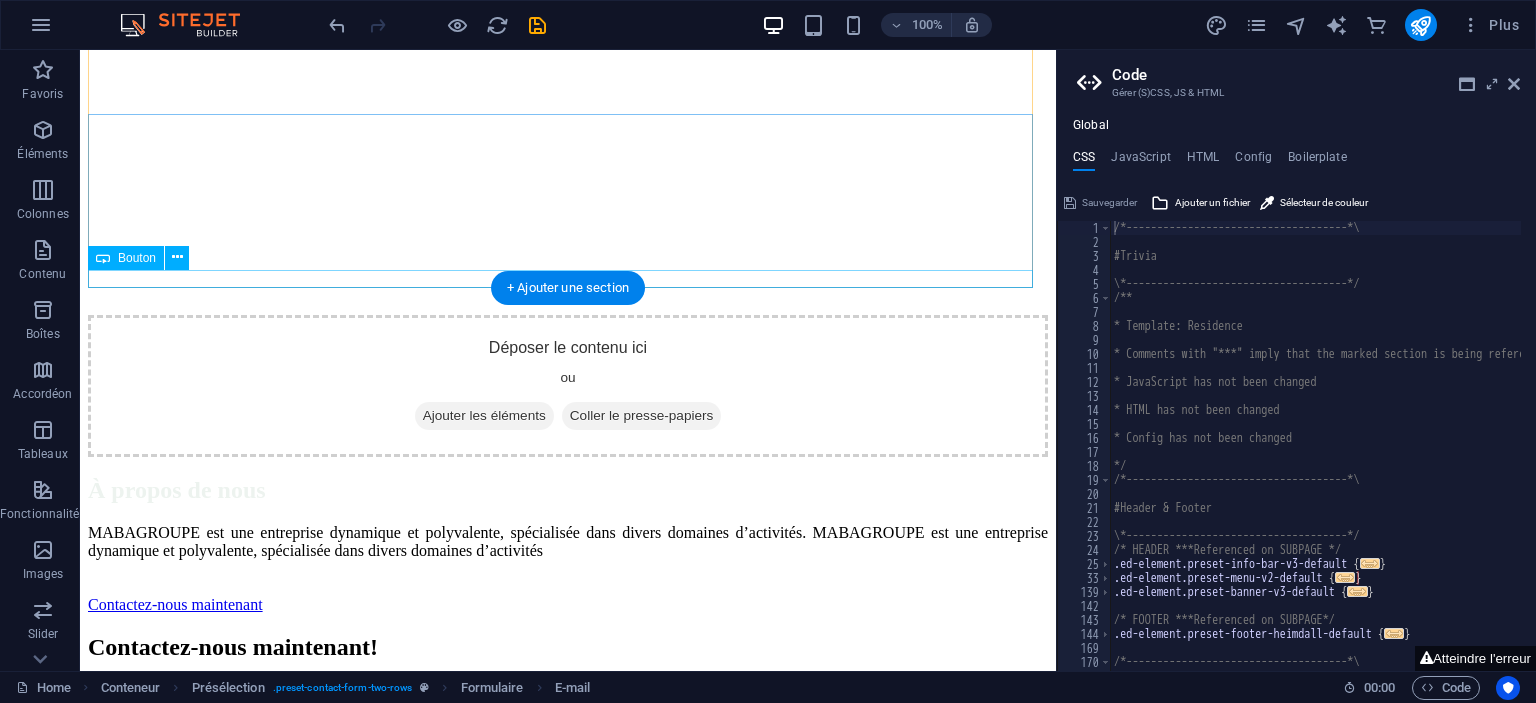 scroll, scrollTop: 123, scrollLeft: 0, axis: vertical 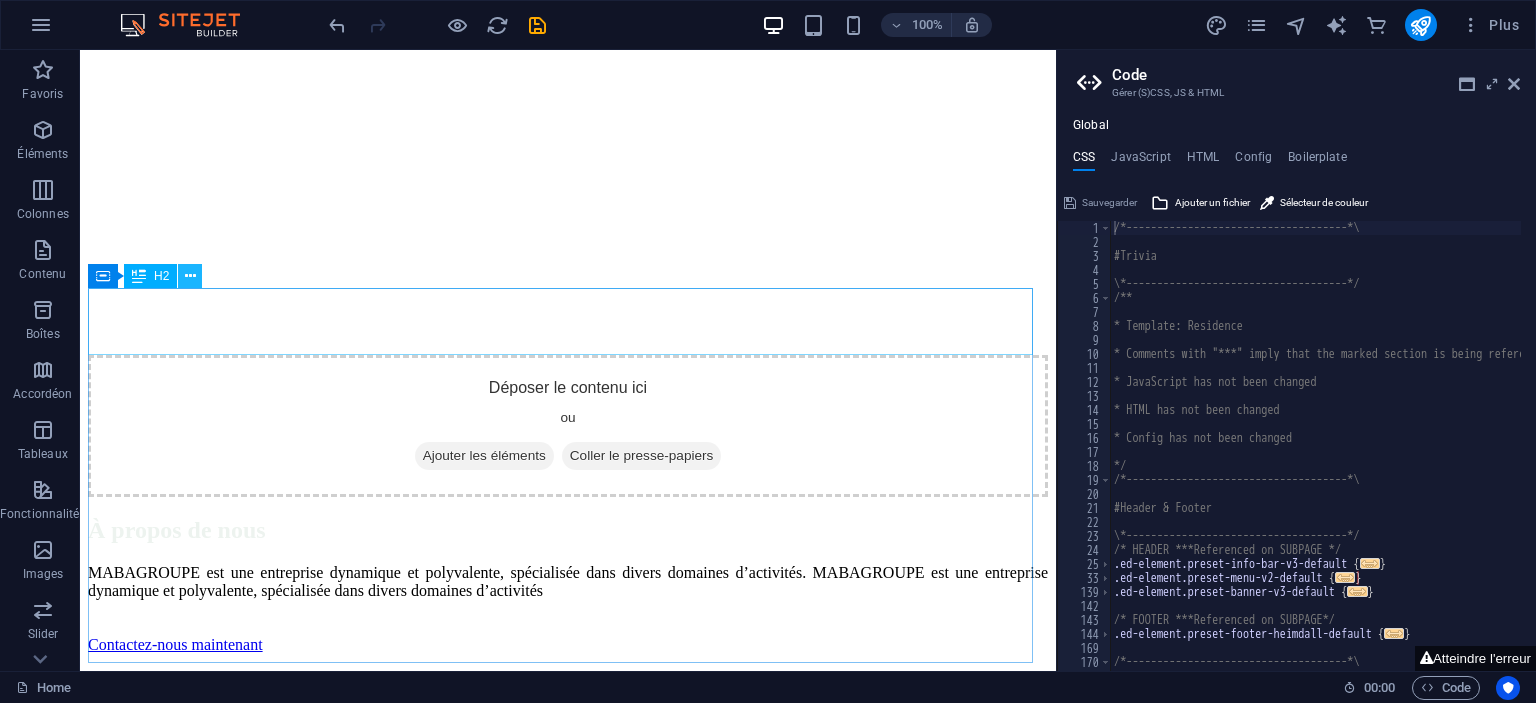 click at bounding box center (190, 276) 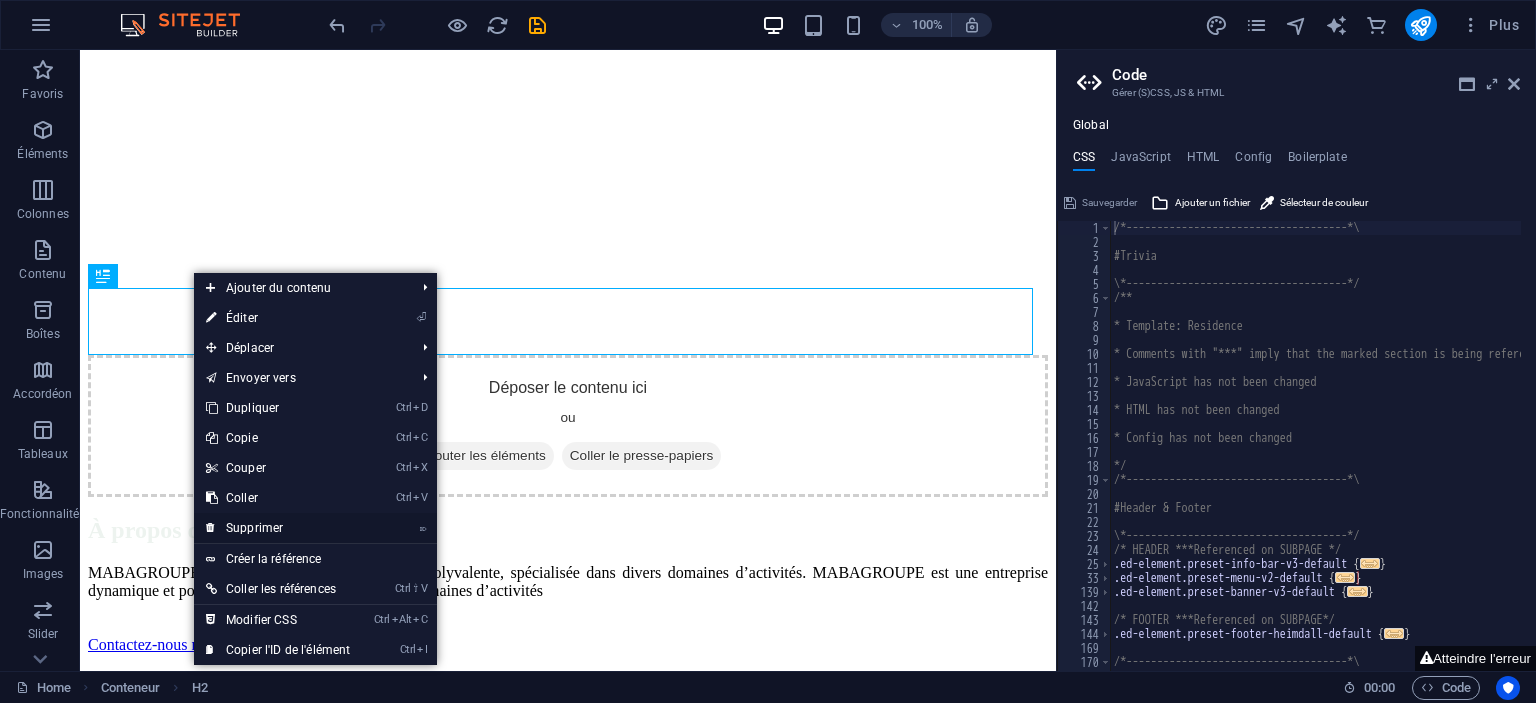 click on "⌦  Supprimer" at bounding box center (278, 528) 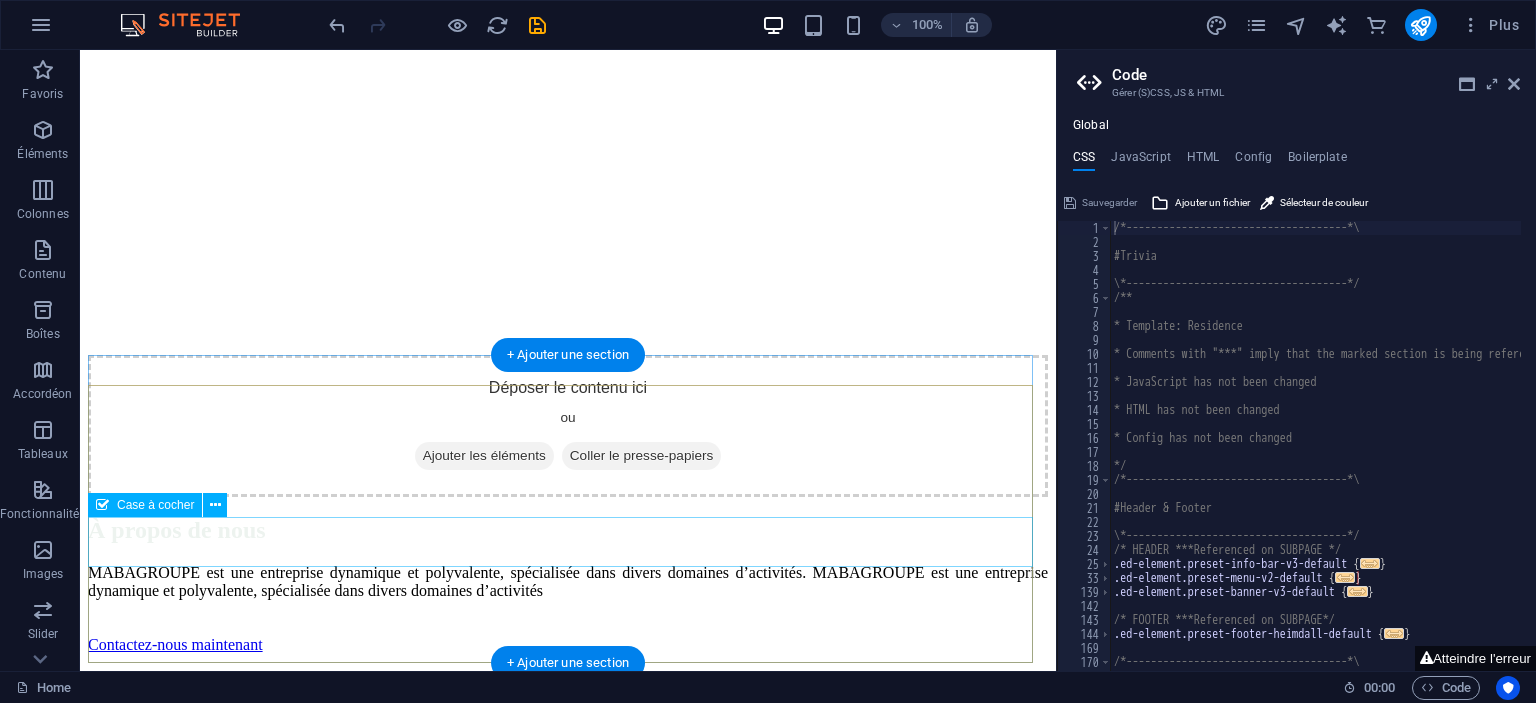 scroll, scrollTop: 56, scrollLeft: 0, axis: vertical 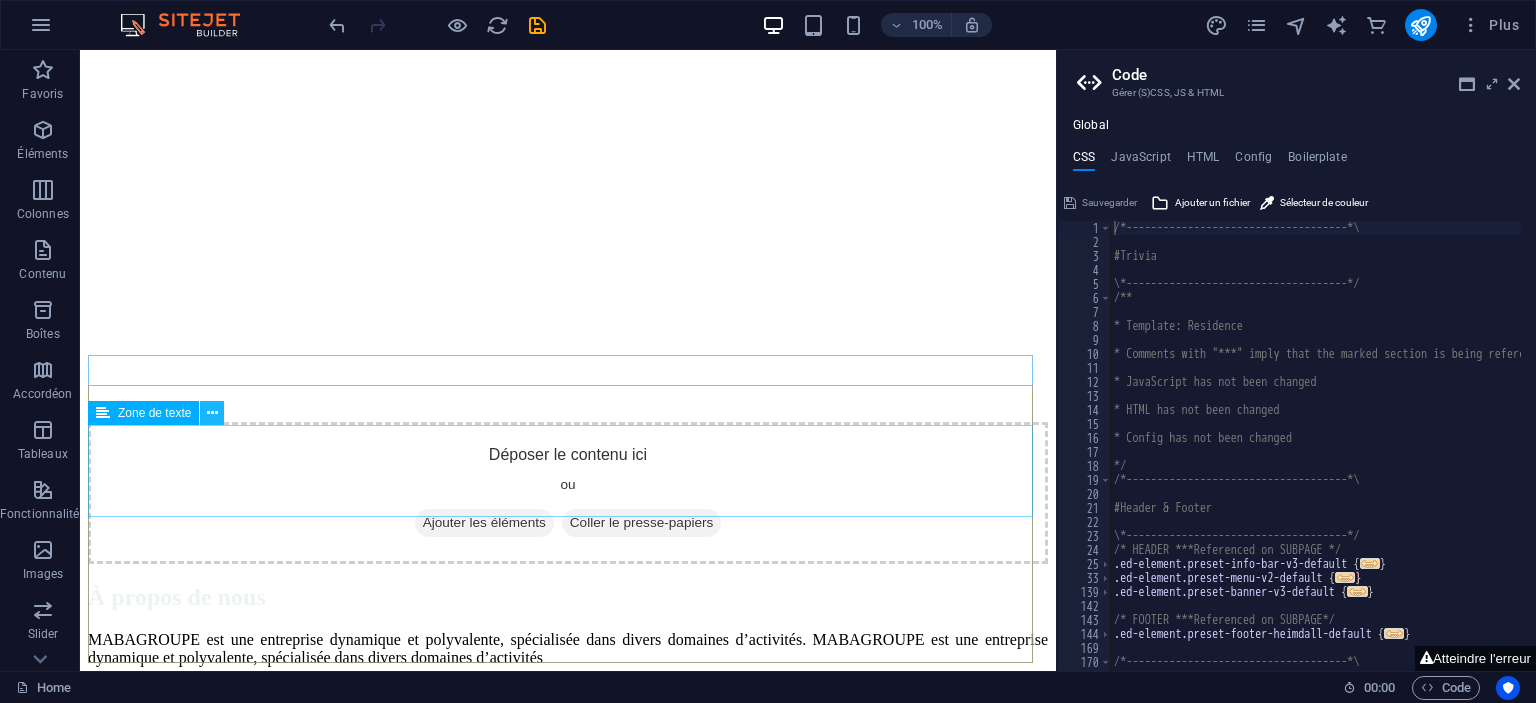 click at bounding box center (212, 413) 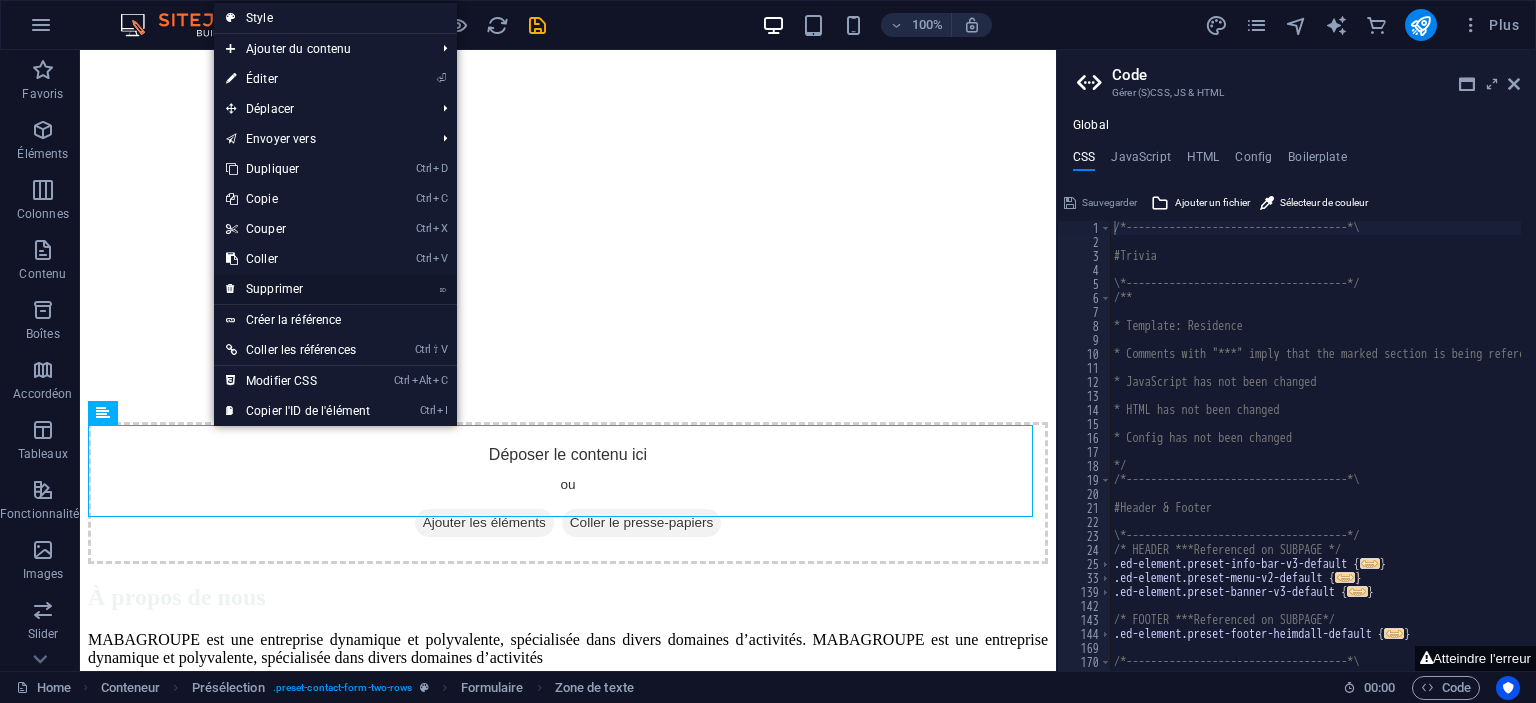 click on "⌦  Supprimer" at bounding box center (298, 289) 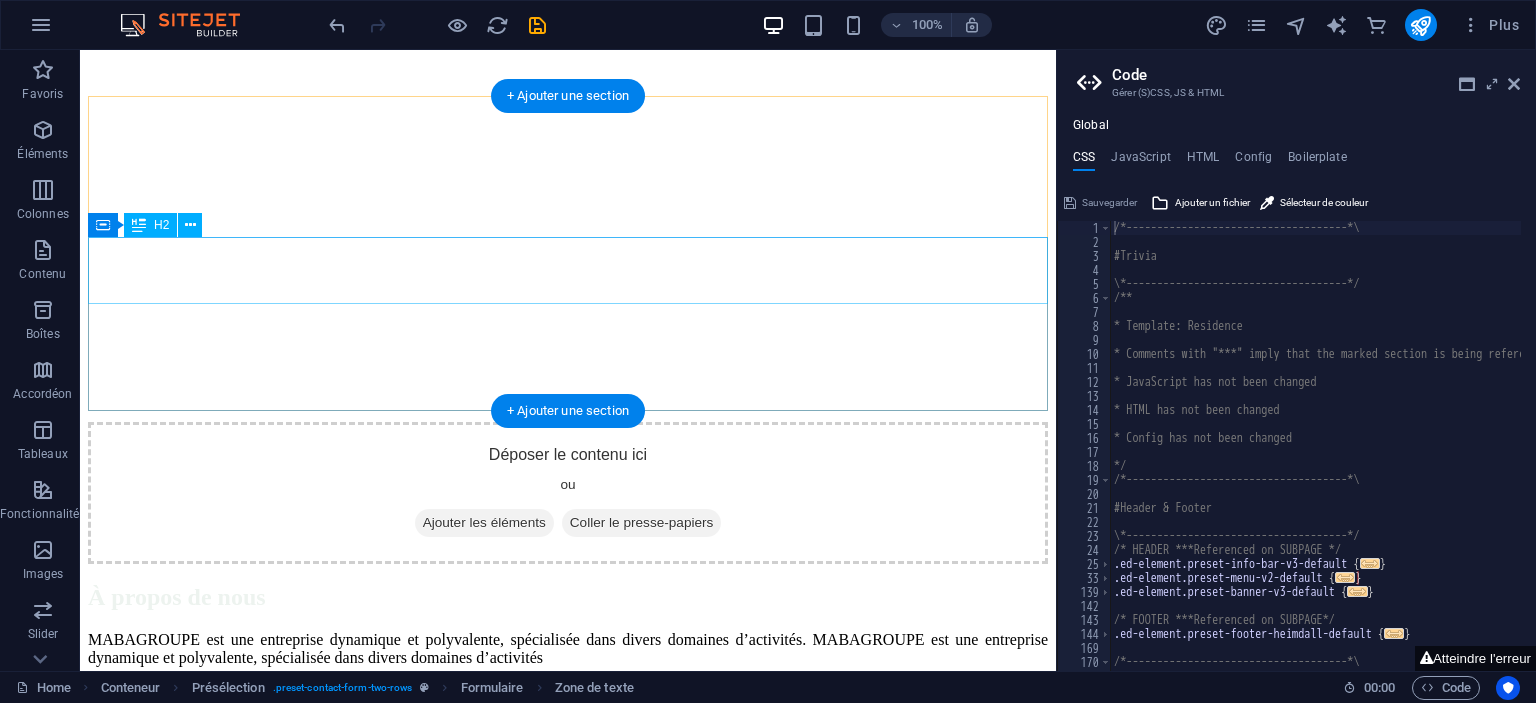 scroll, scrollTop: 0, scrollLeft: 0, axis: both 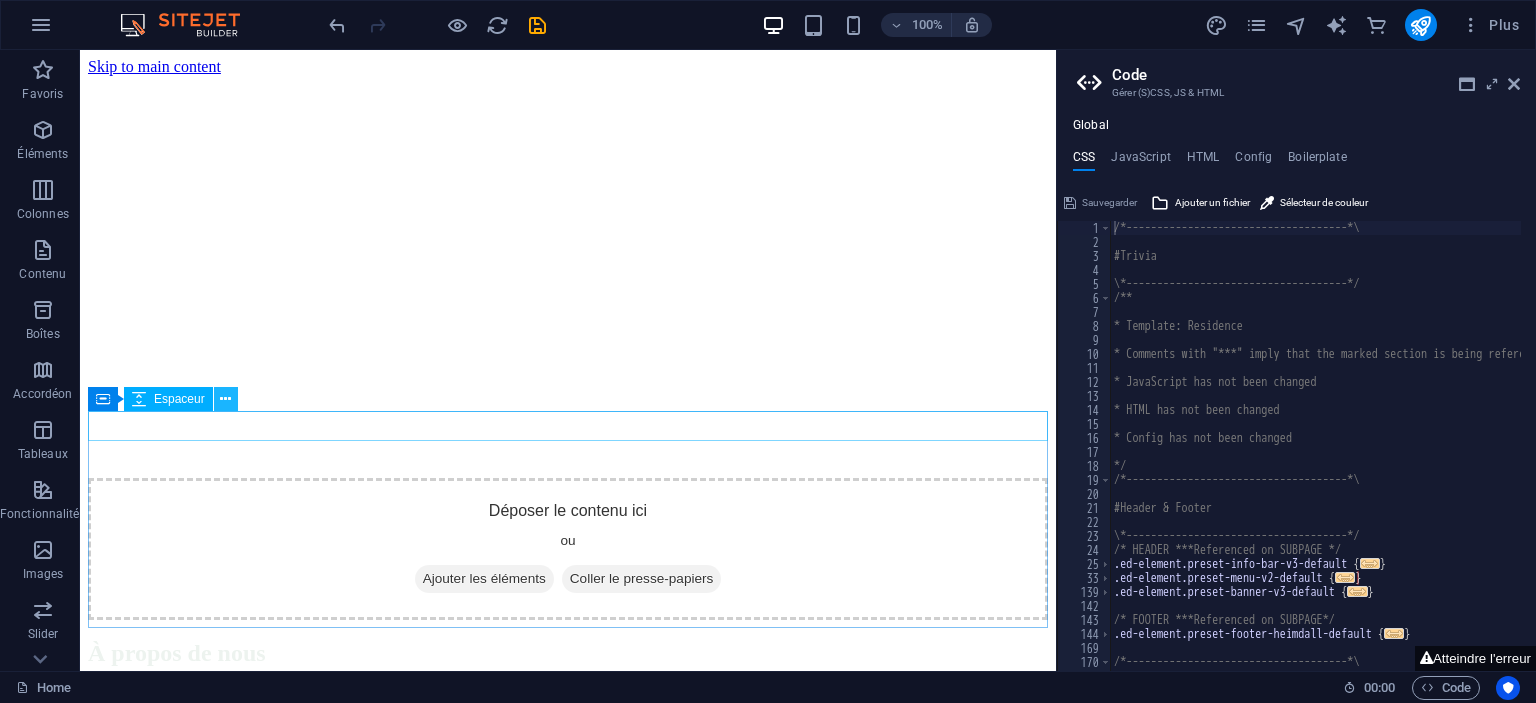 click at bounding box center (225, 399) 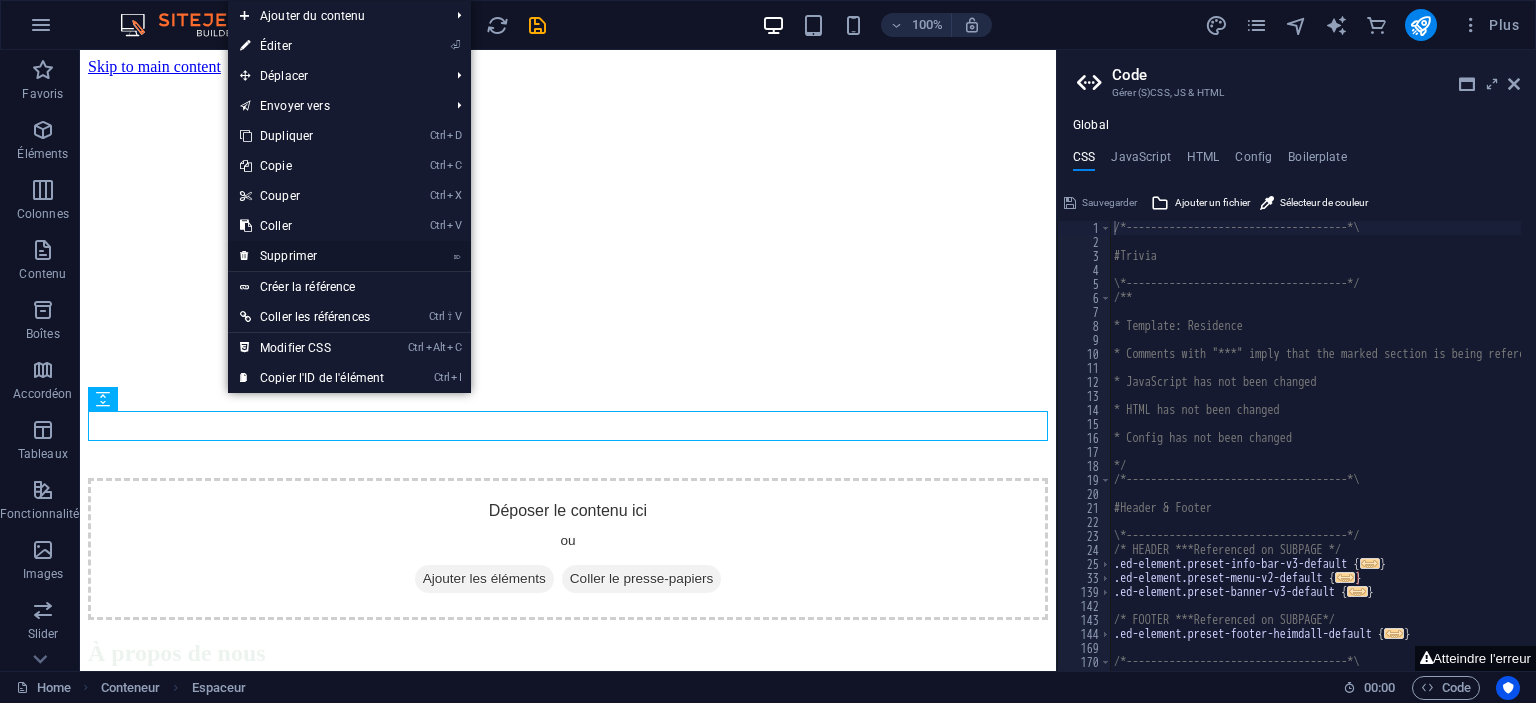 click on "⌦  Supprimer" at bounding box center (312, 256) 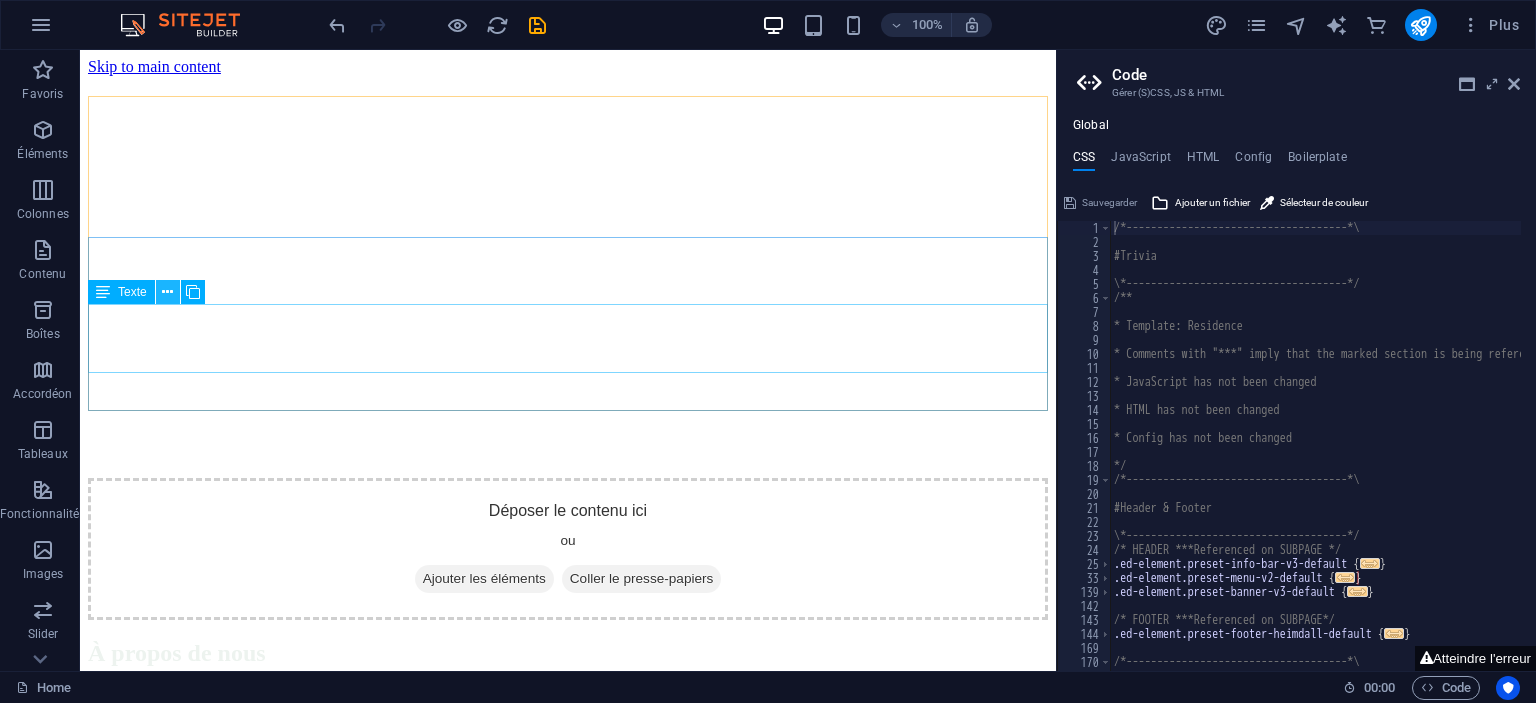 click at bounding box center [167, 292] 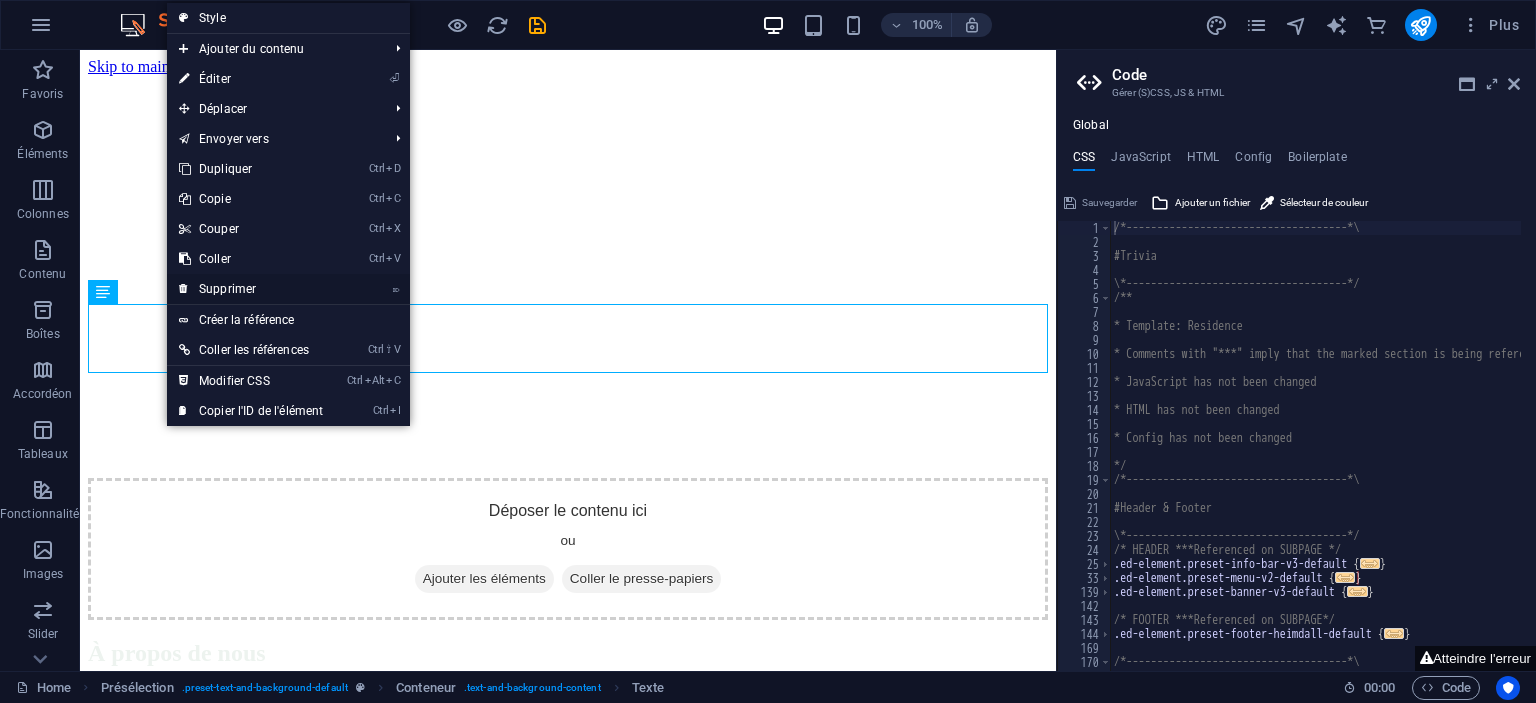 click on "⌦  Supprimer" at bounding box center (251, 289) 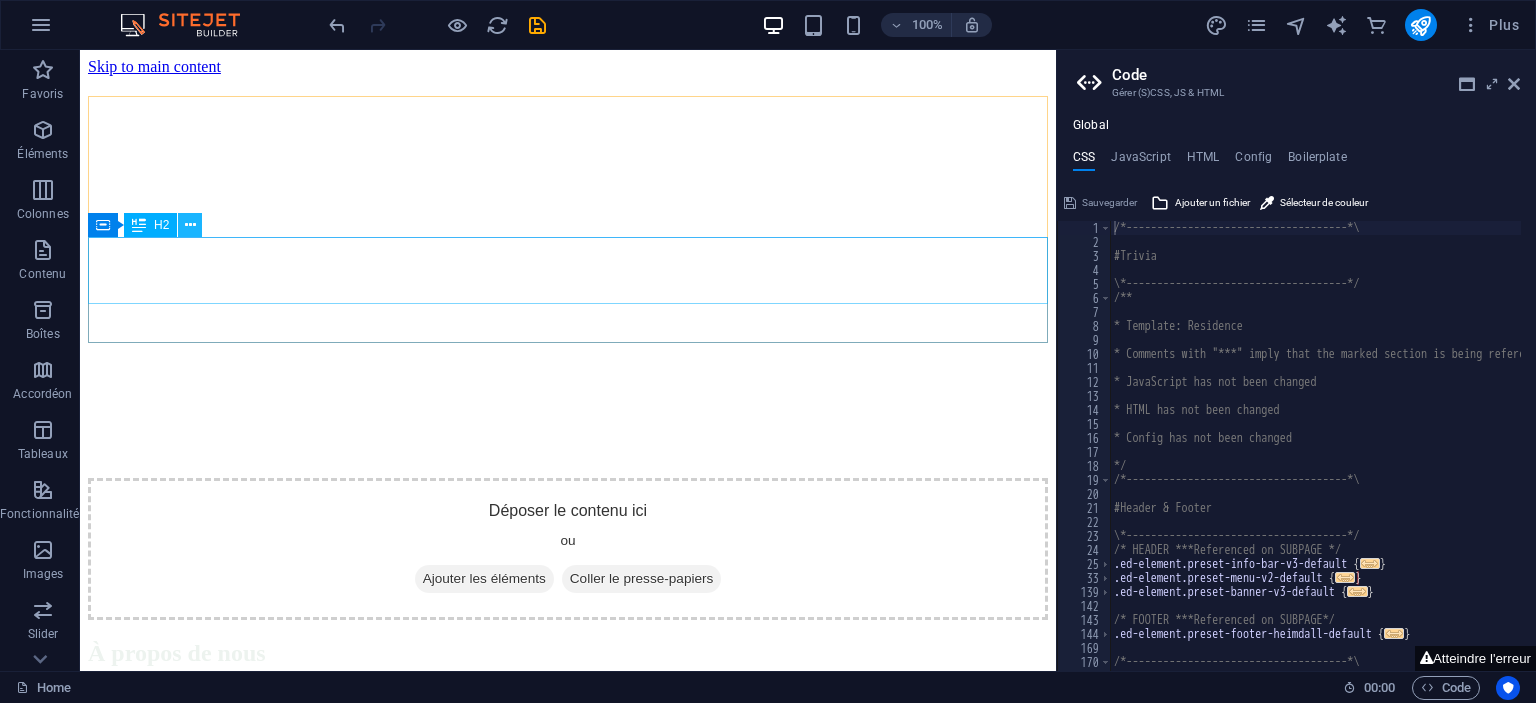 click at bounding box center [190, 225] 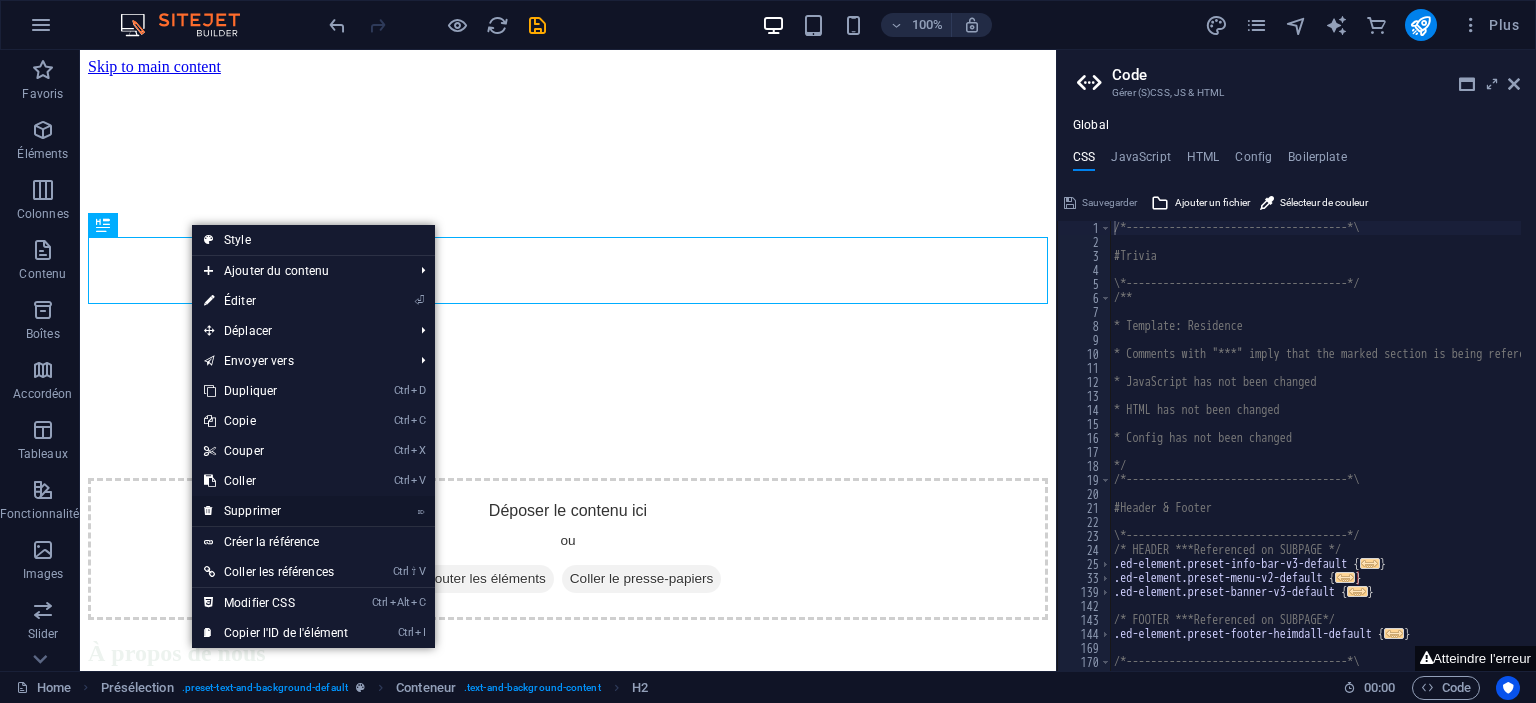 click on "⌦  Supprimer" at bounding box center (276, 511) 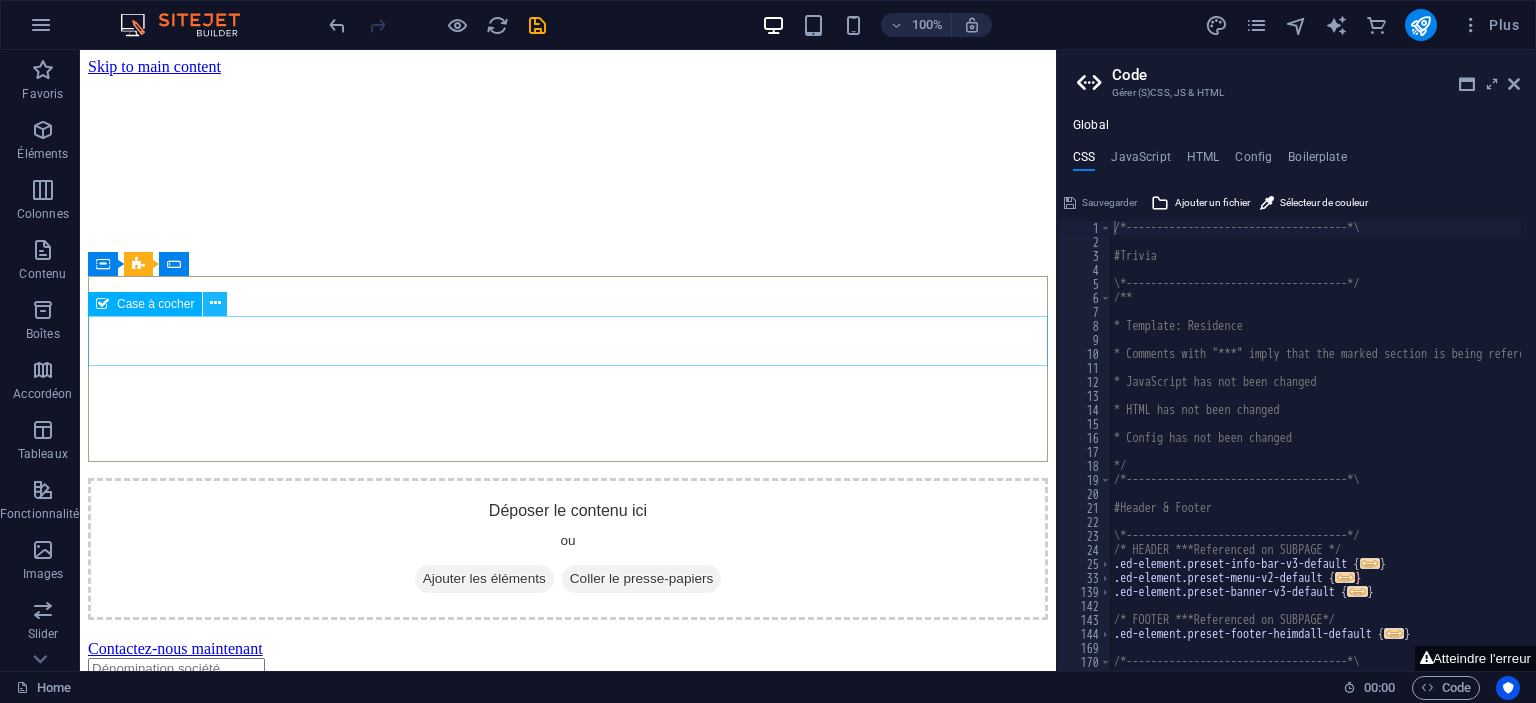 click at bounding box center [215, 303] 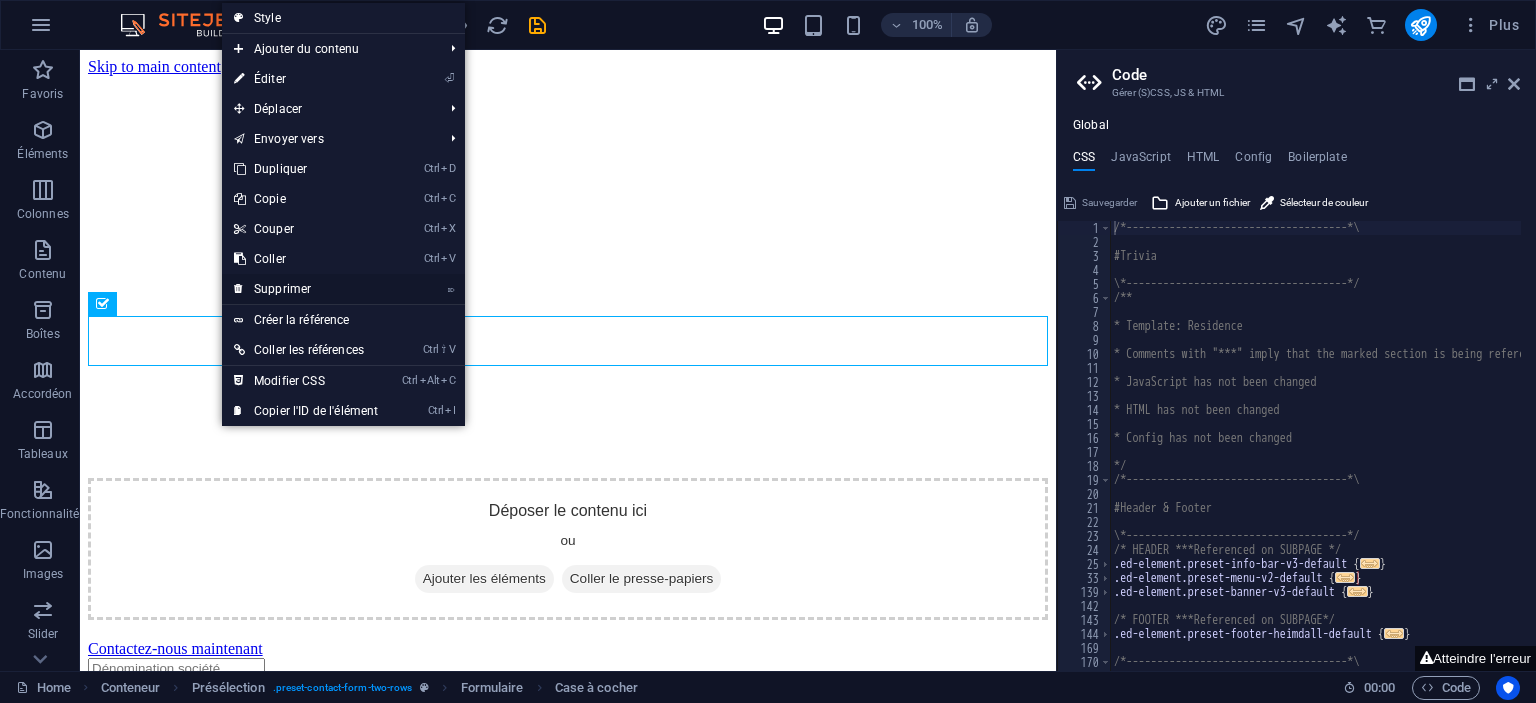 click on "⌦  Supprimer" at bounding box center (306, 289) 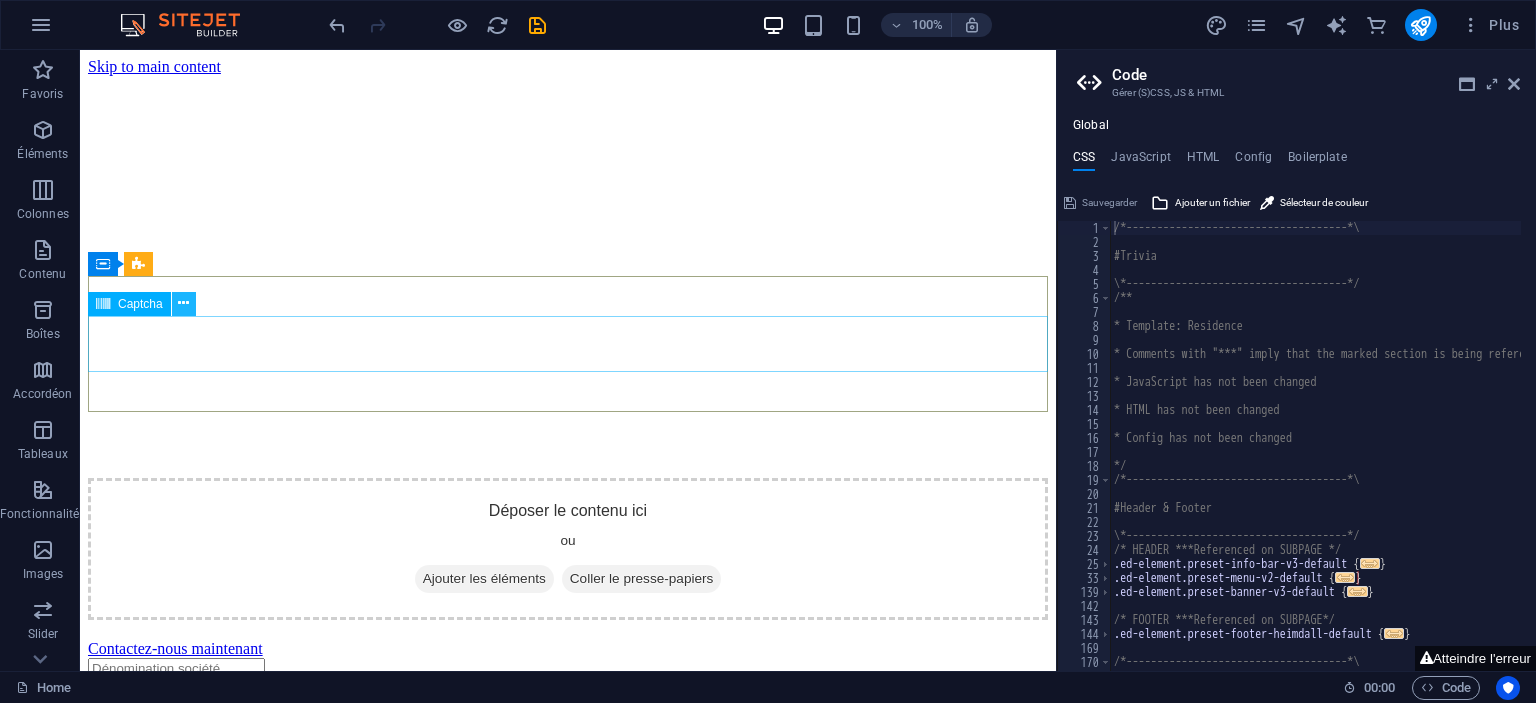 click at bounding box center [183, 303] 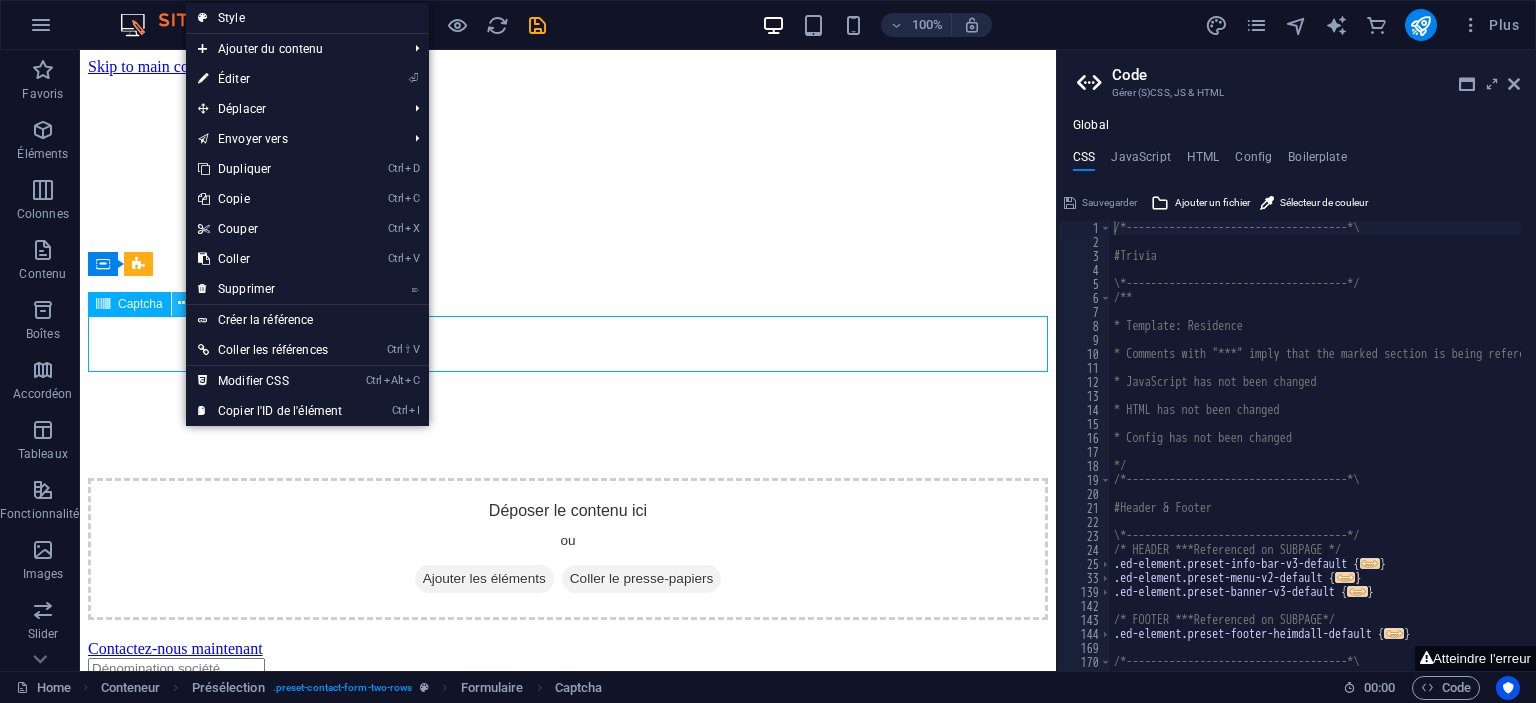 click at bounding box center (183, 303) 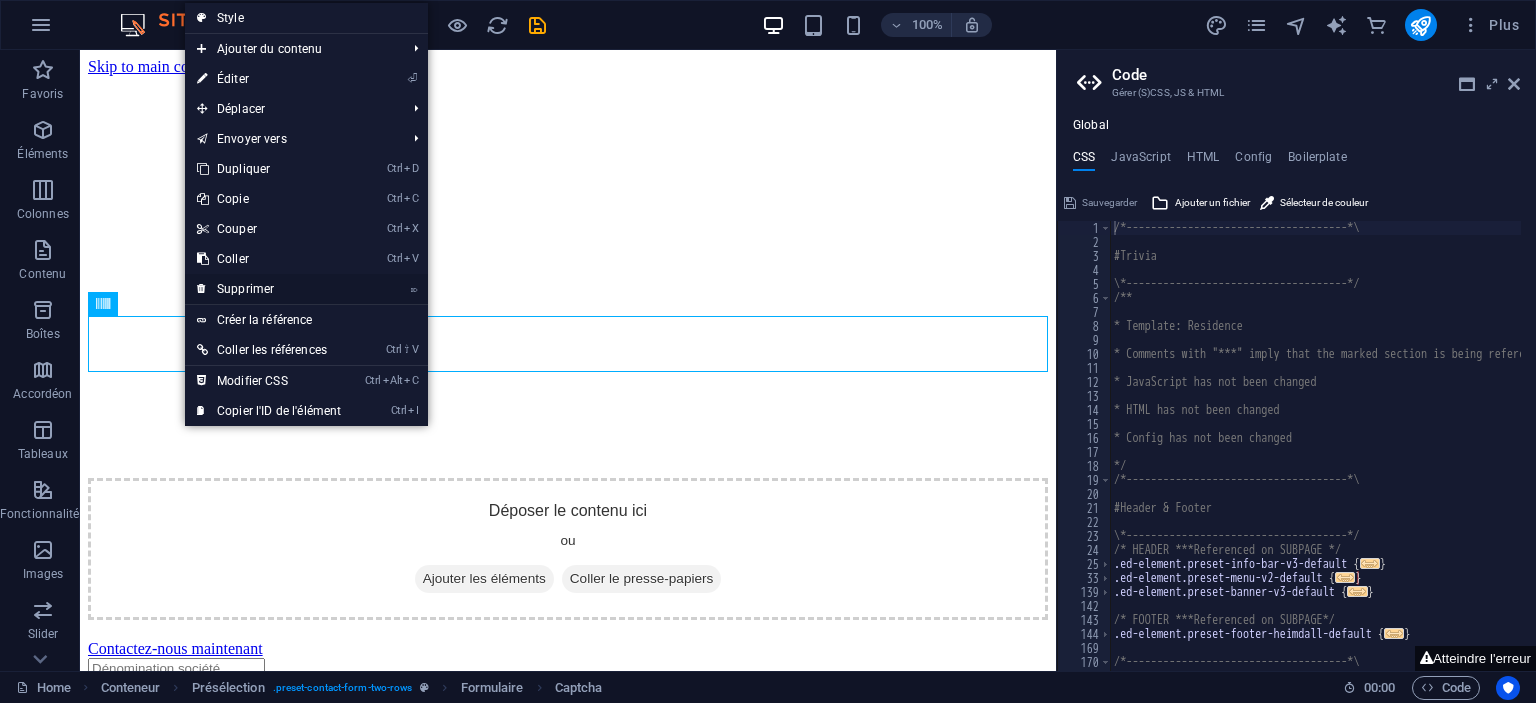click on "⌦  Supprimer" at bounding box center [269, 289] 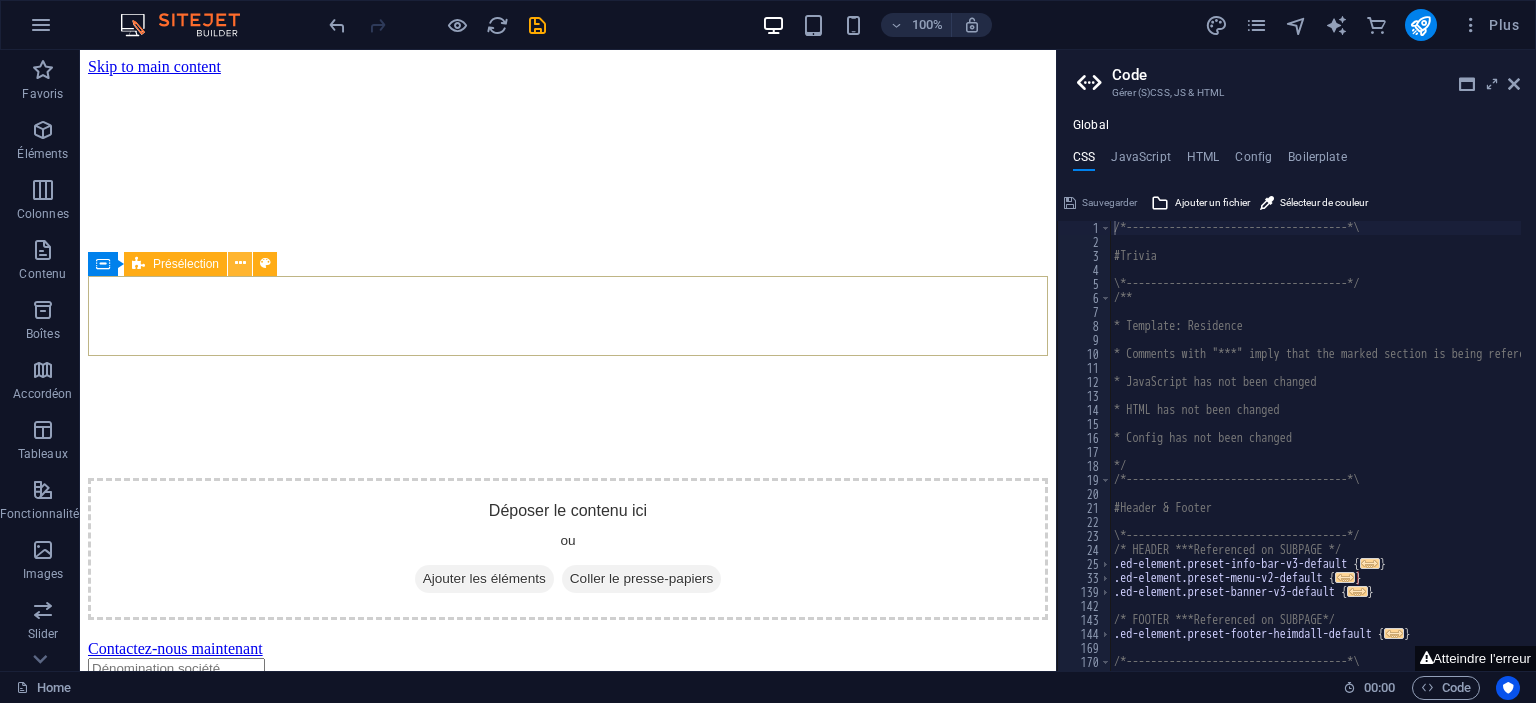 click at bounding box center [240, 263] 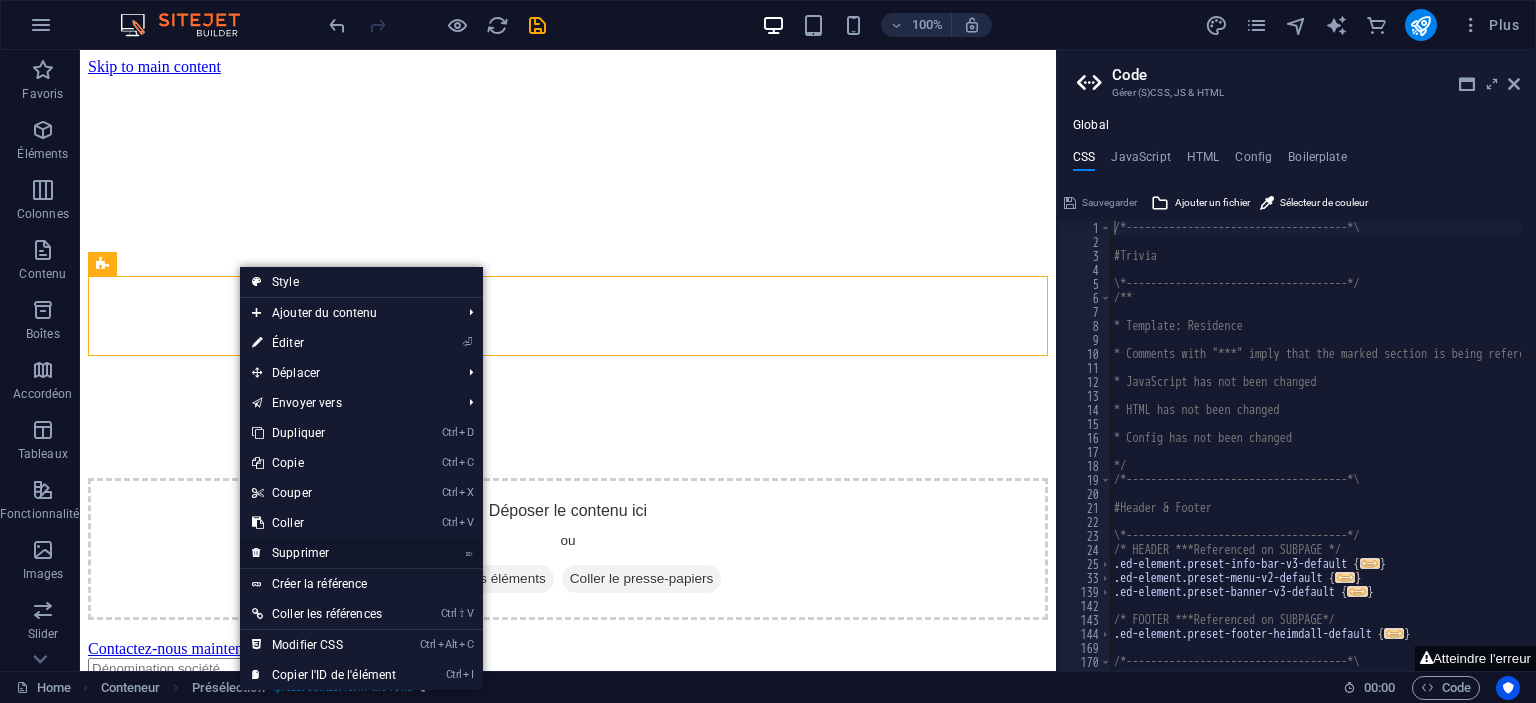 click on "⌦  Supprimer" at bounding box center (324, 553) 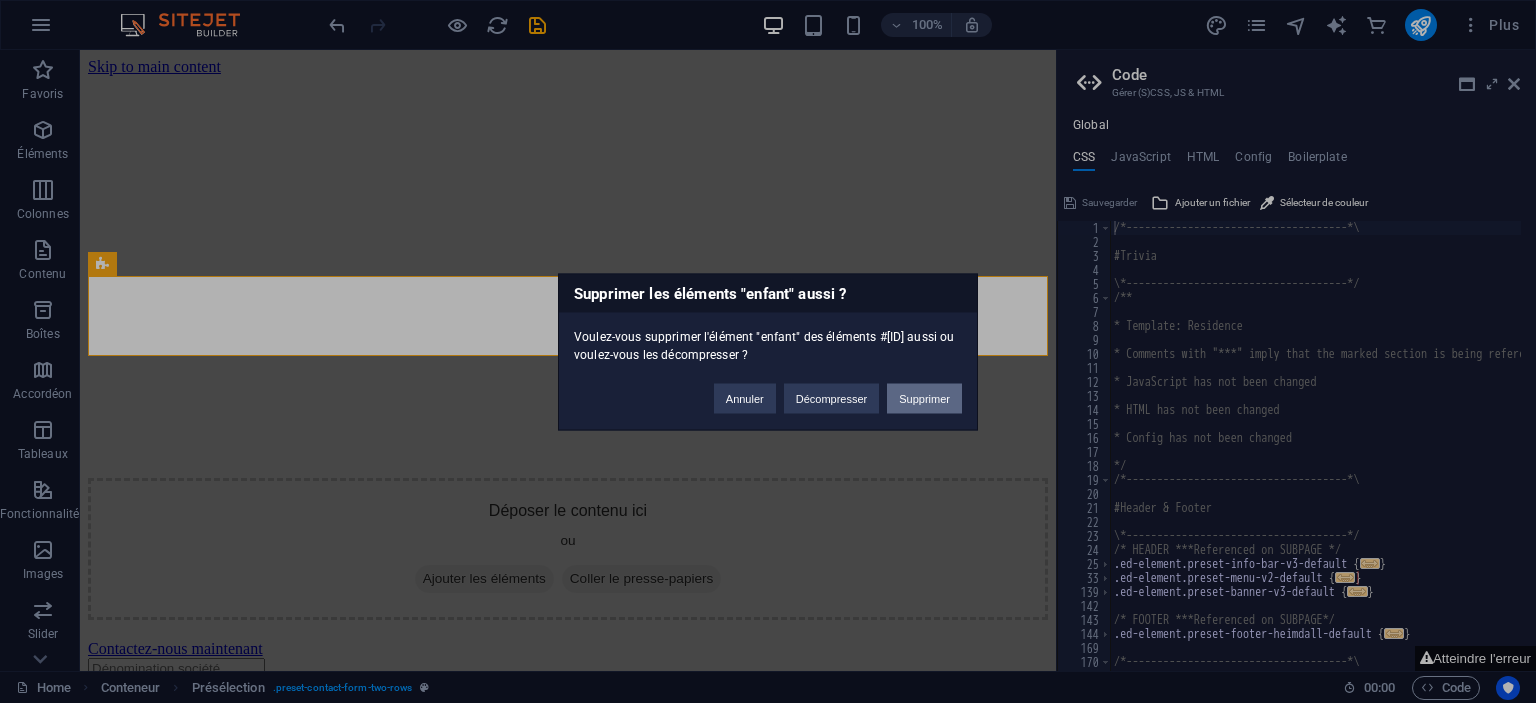 click on "Supprimer" at bounding box center [924, 398] 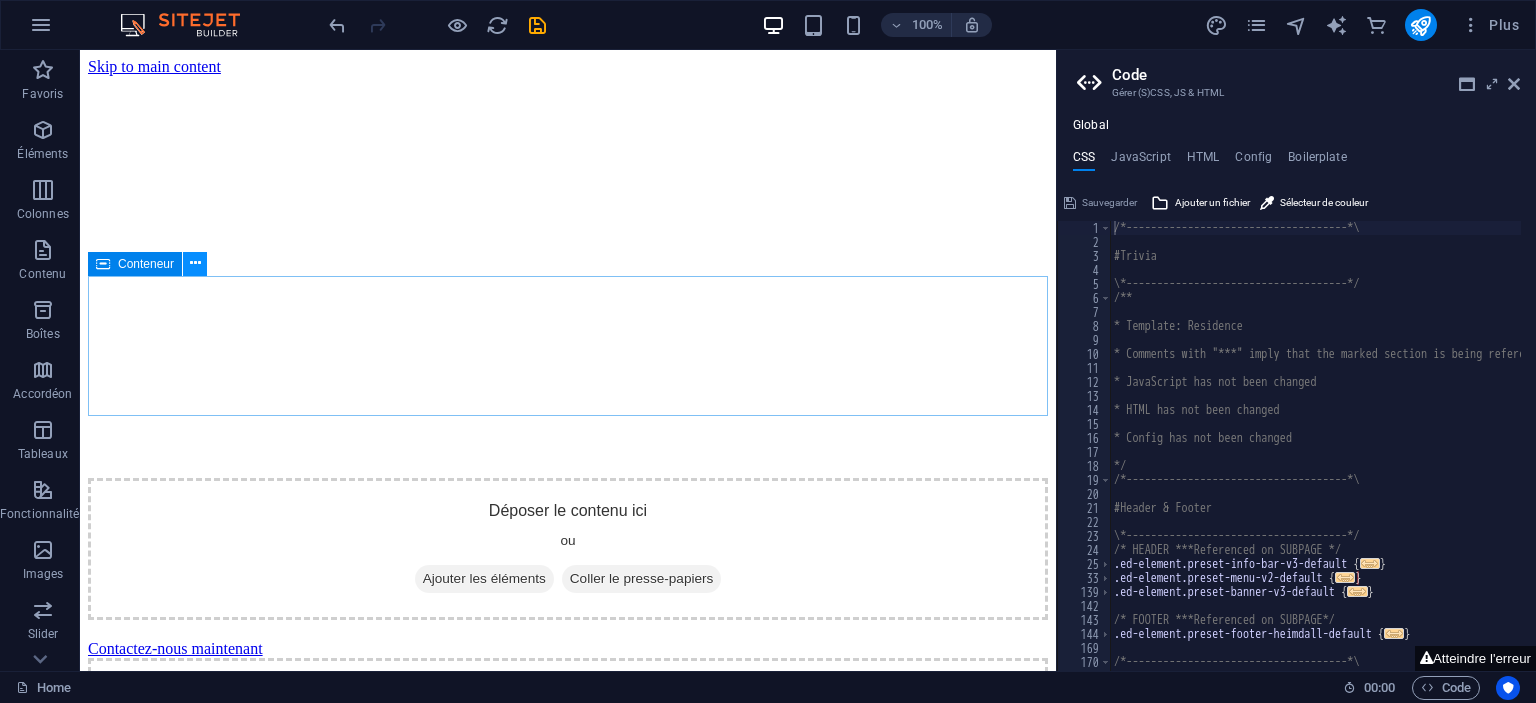 click at bounding box center [195, 263] 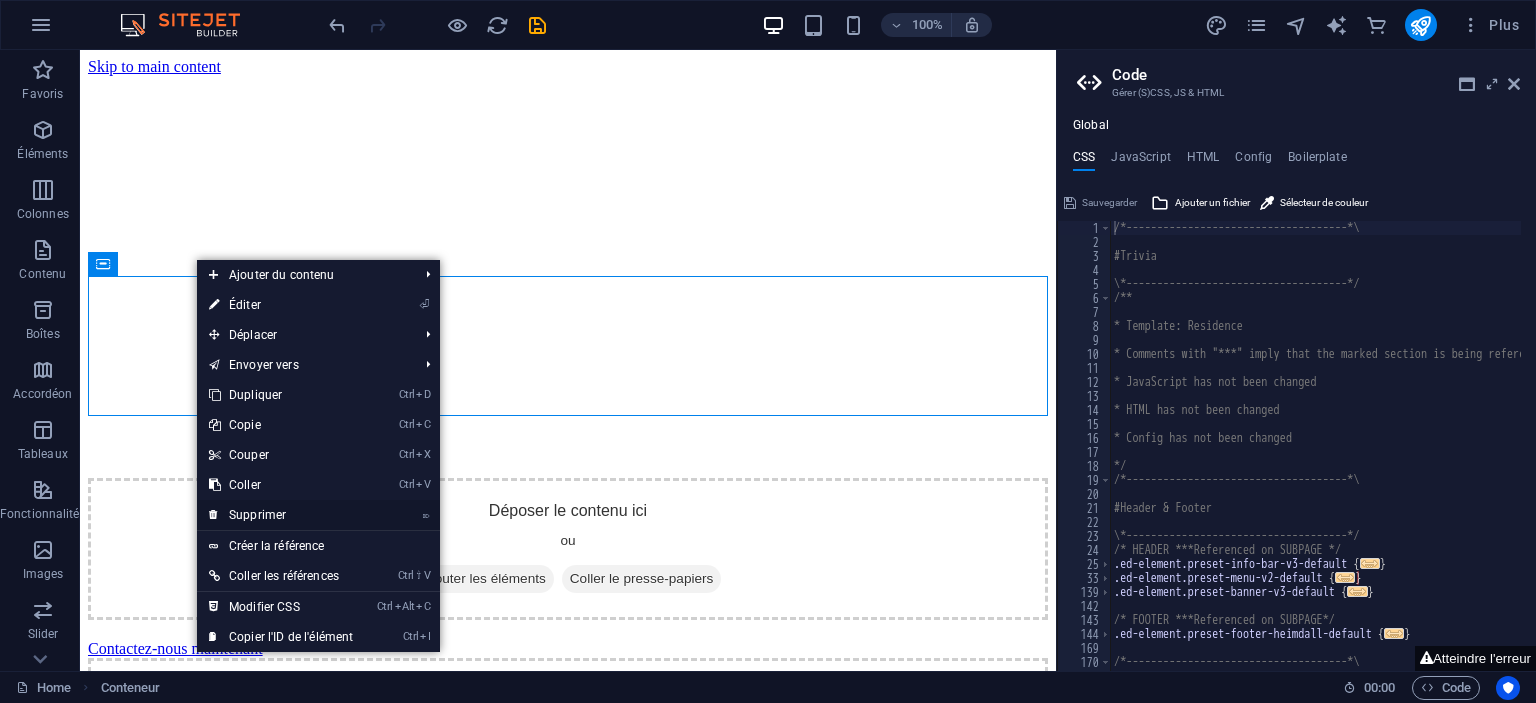 click on "⌦  Supprimer" at bounding box center [281, 515] 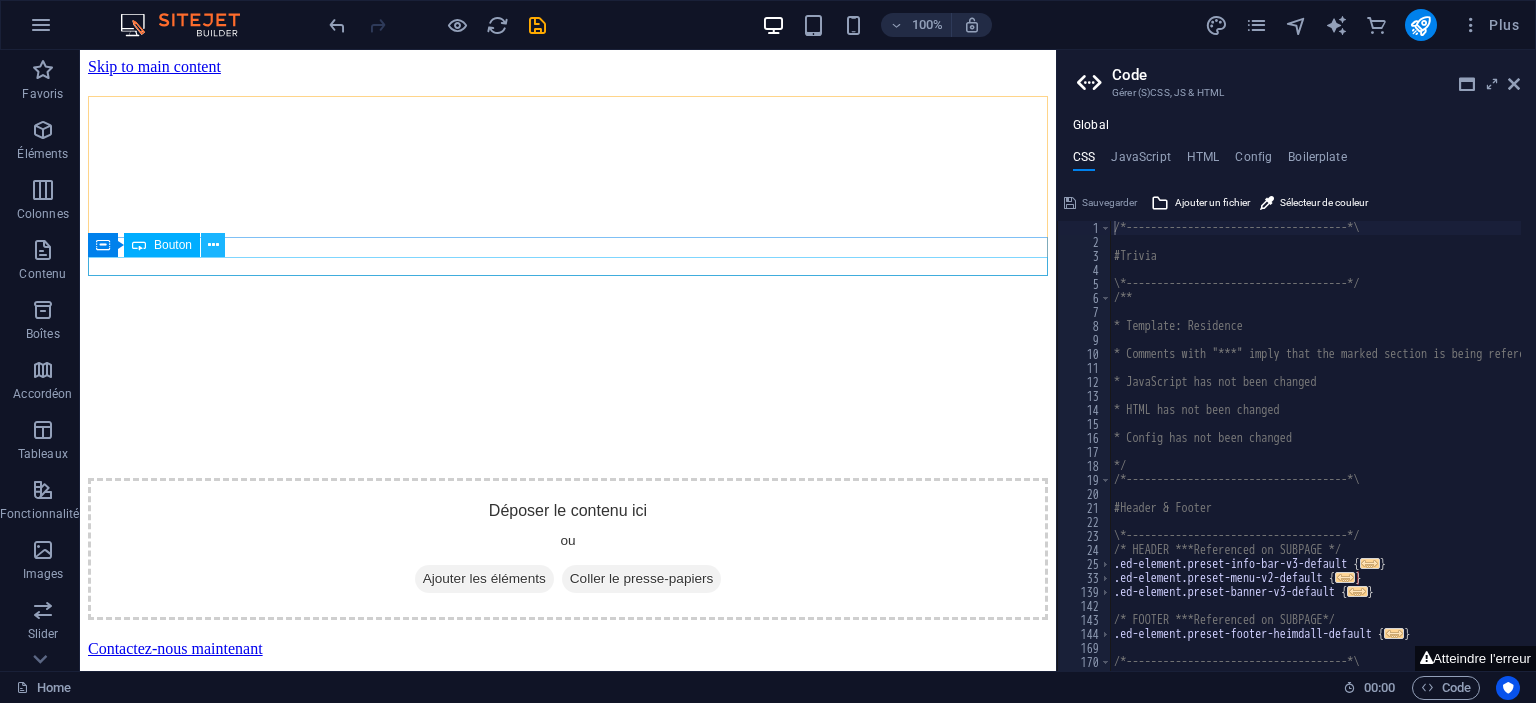 click at bounding box center (213, 245) 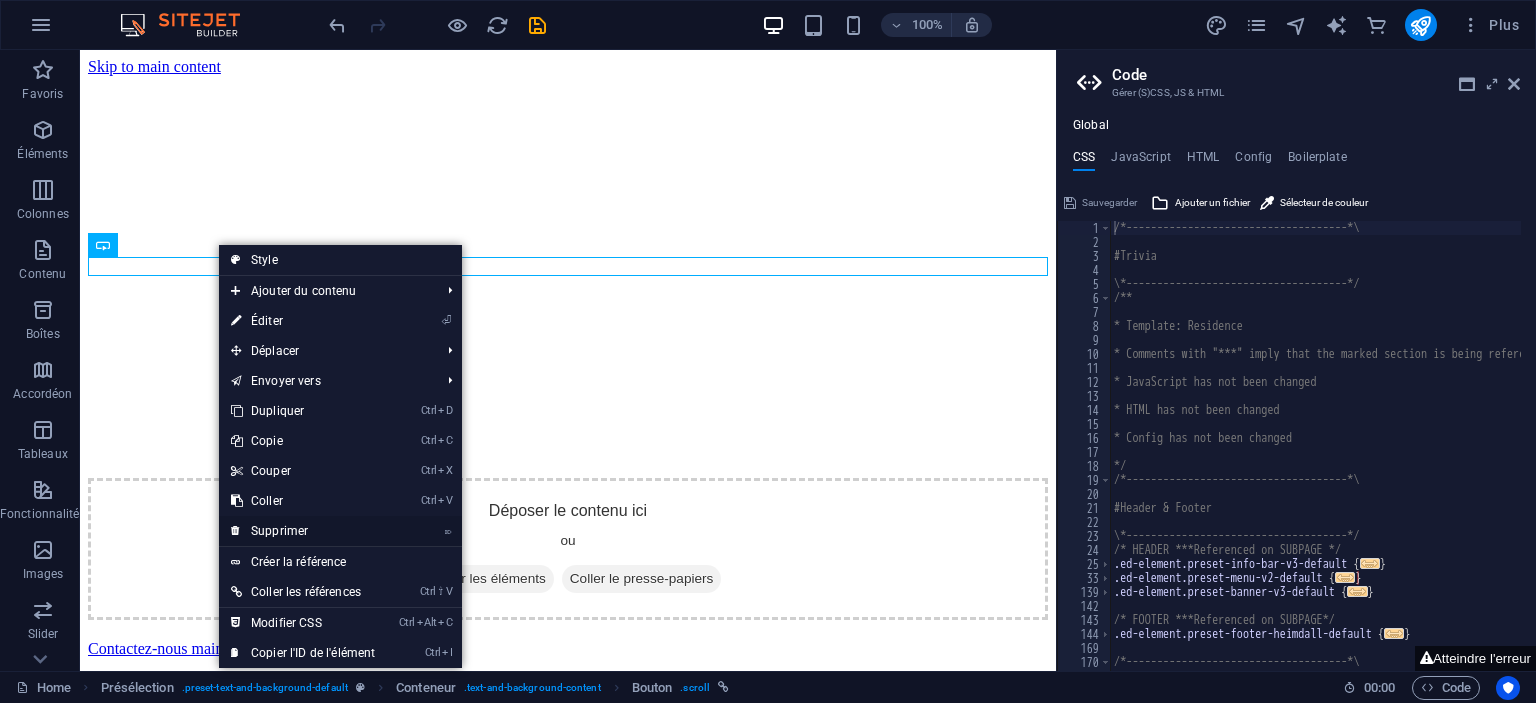 drag, startPoint x: 274, startPoint y: 531, endPoint x: 194, endPoint y: 475, distance: 97.65244 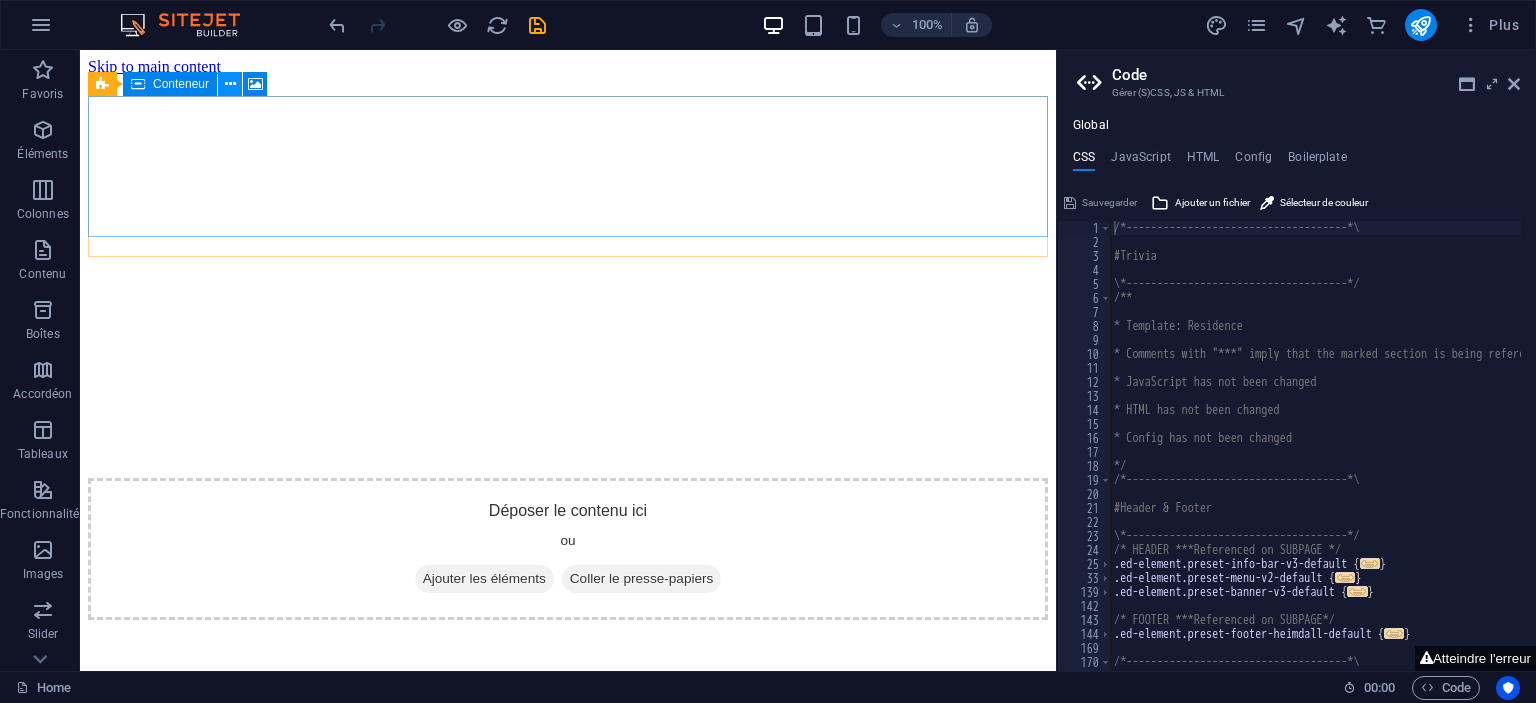 click at bounding box center [230, 84] 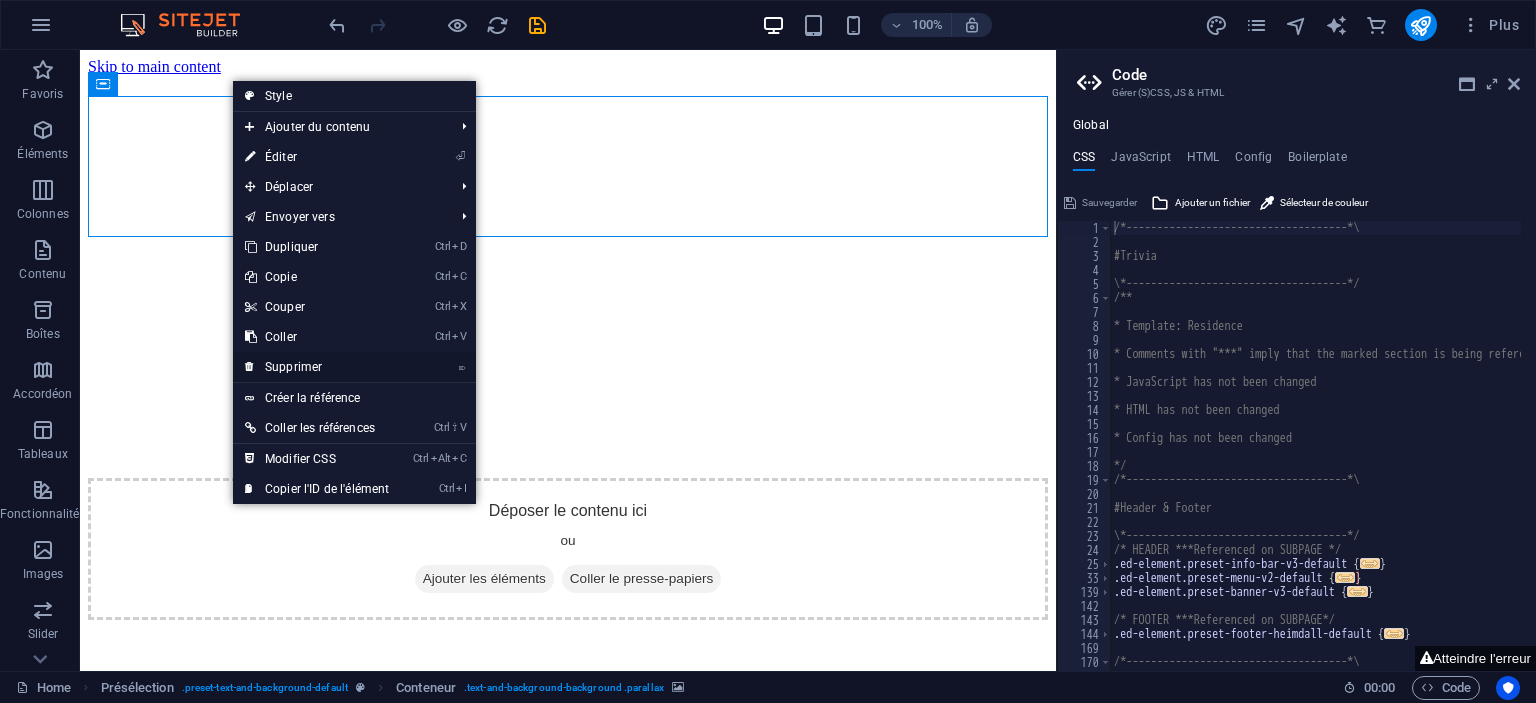 click on "⌦  Supprimer" at bounding box center [317, 367] 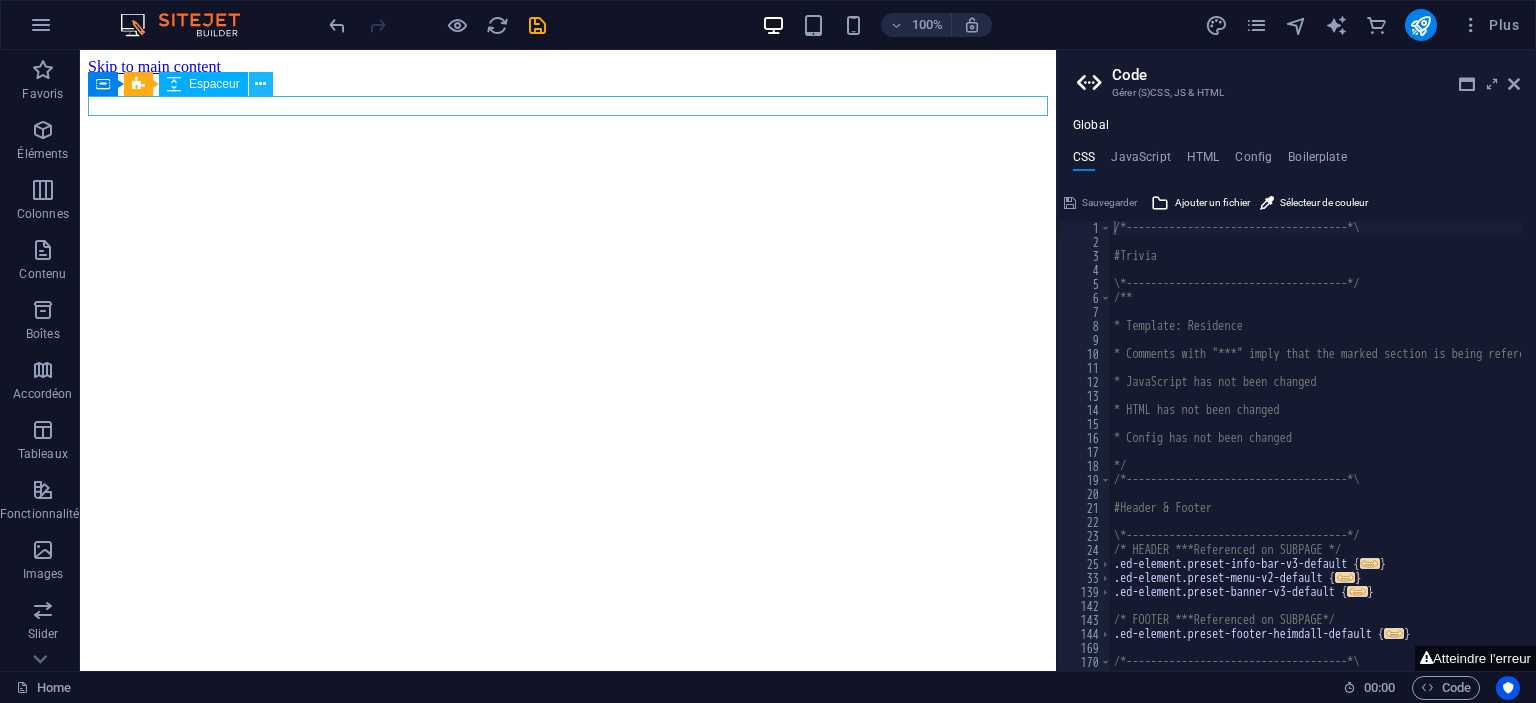 click at bounding box center [260, 84] 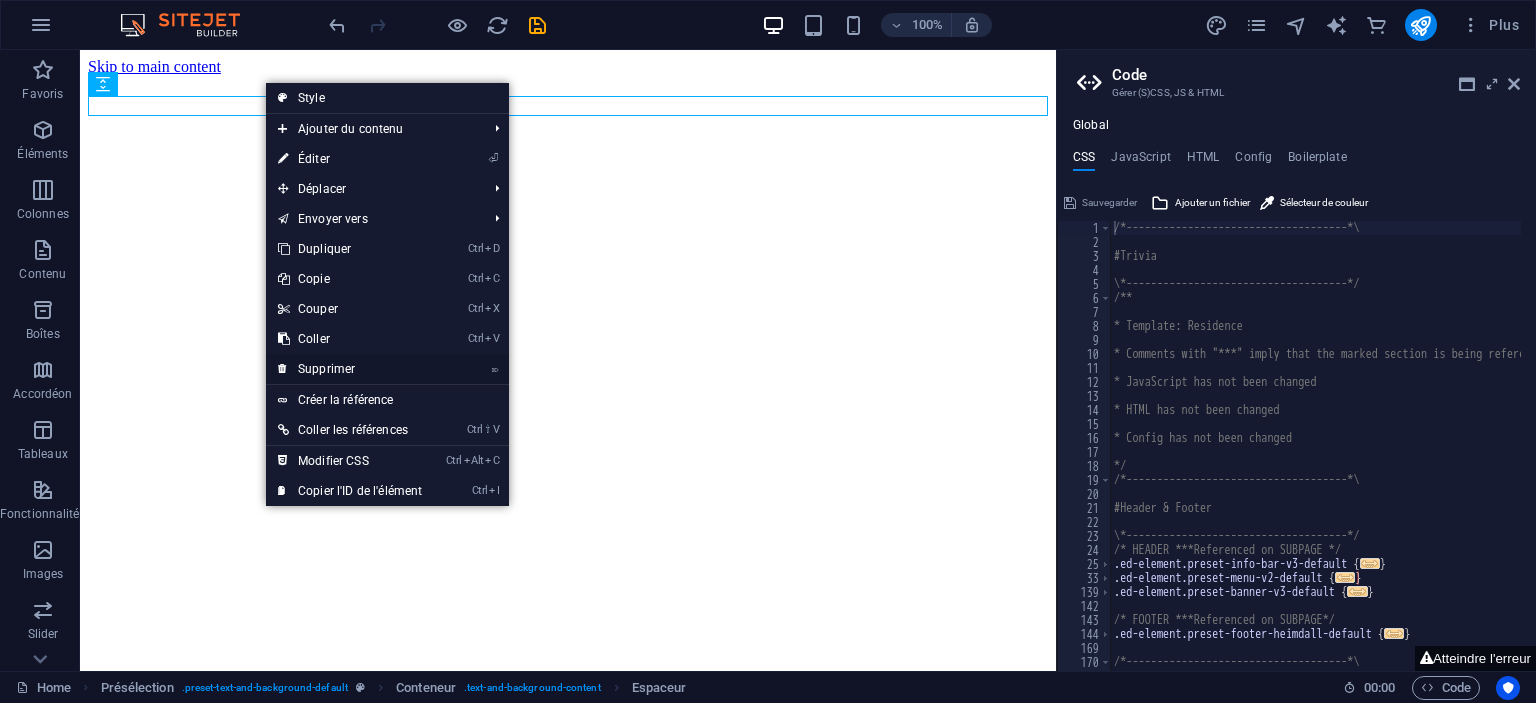 click on "⌦  Supprimer" at bounding box center (350, 369) 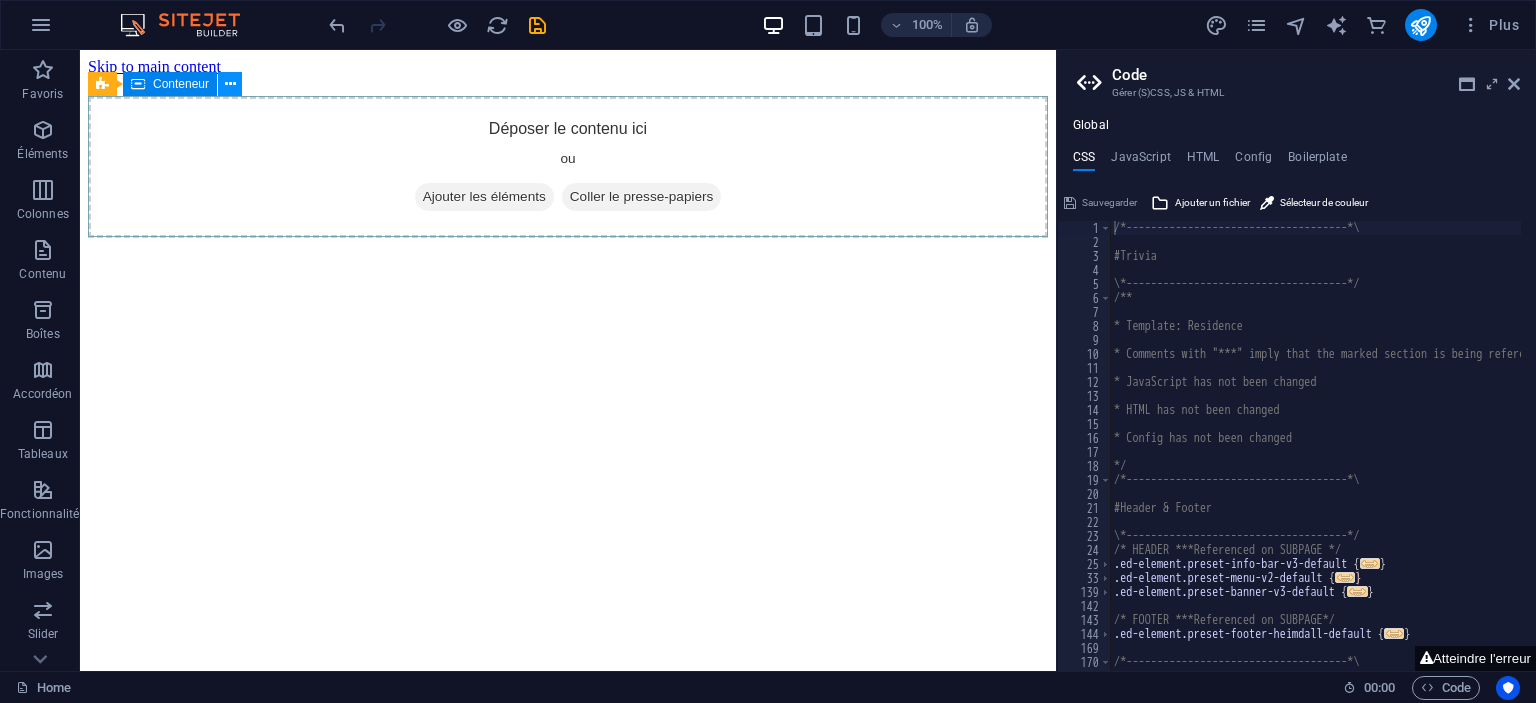 click at bounding box center [230, 84] 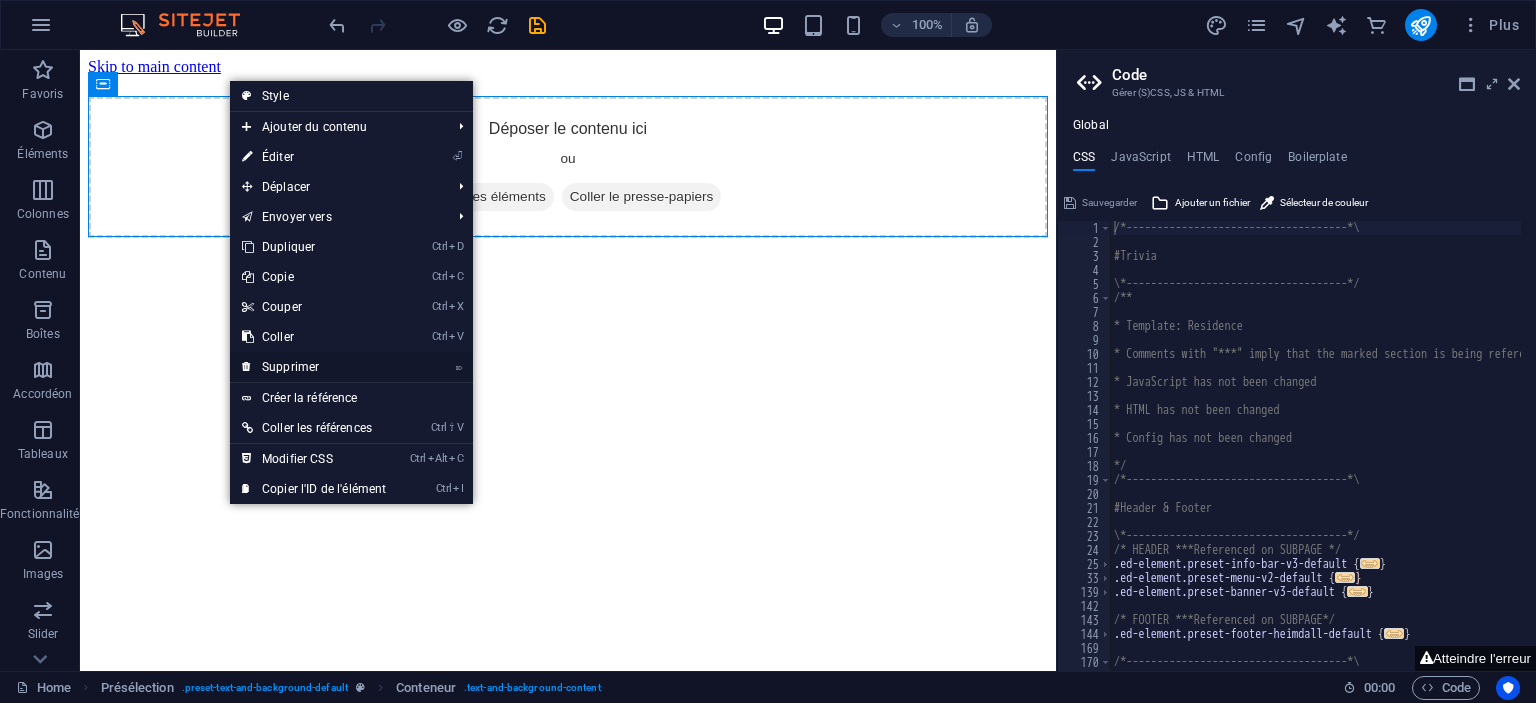 click on "⌦  Supprimer" at bounding box center [314, 367] 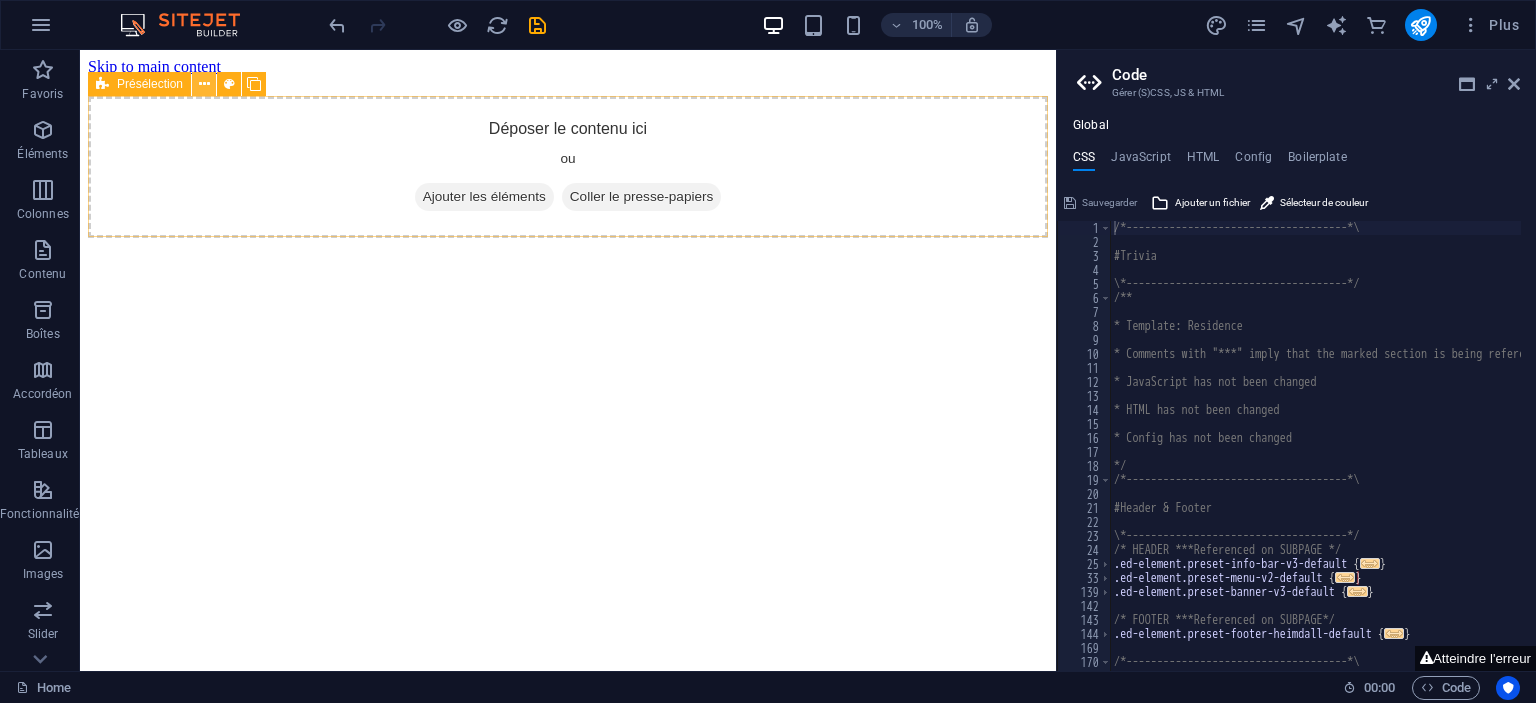 click at bounding box center (204, 84) 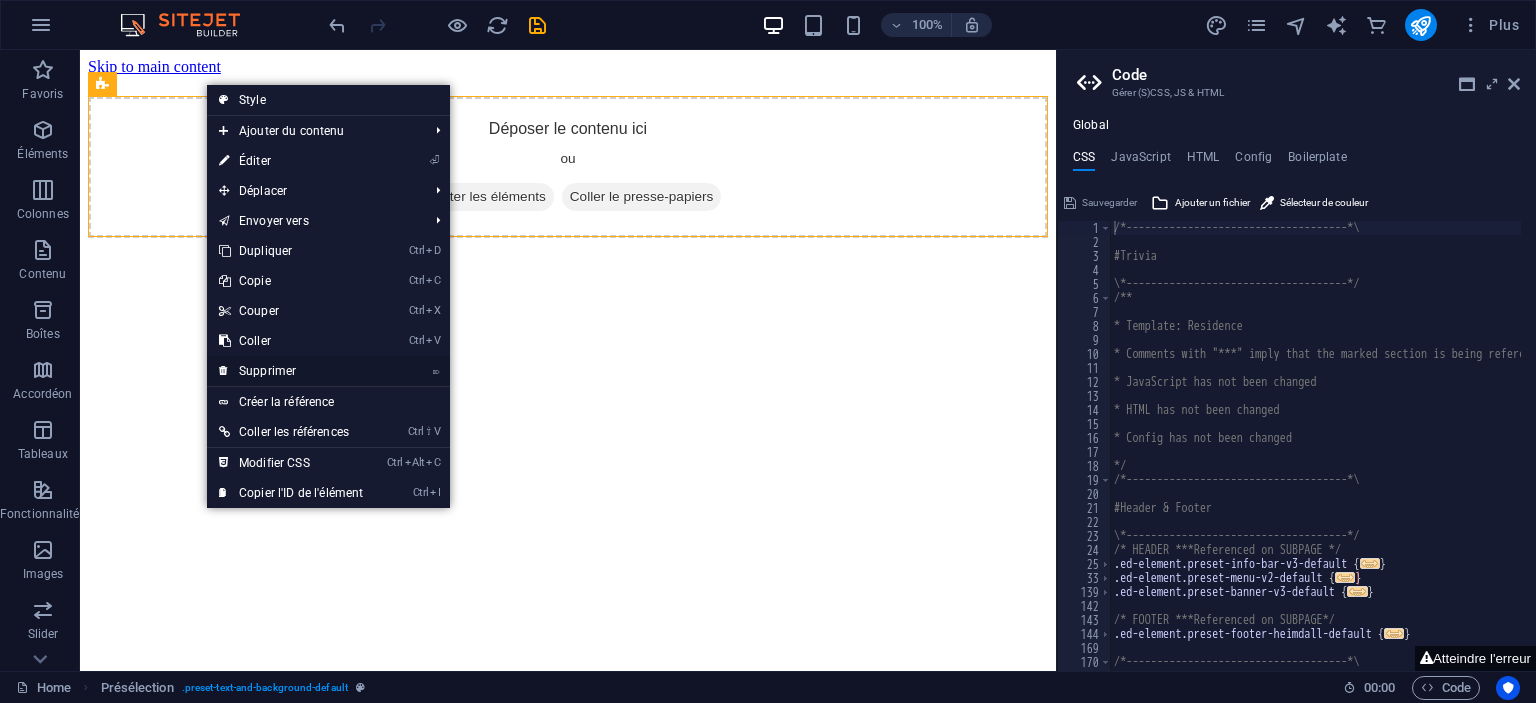 click on "⌦  Supprimer" at bounding box center (291, 371) 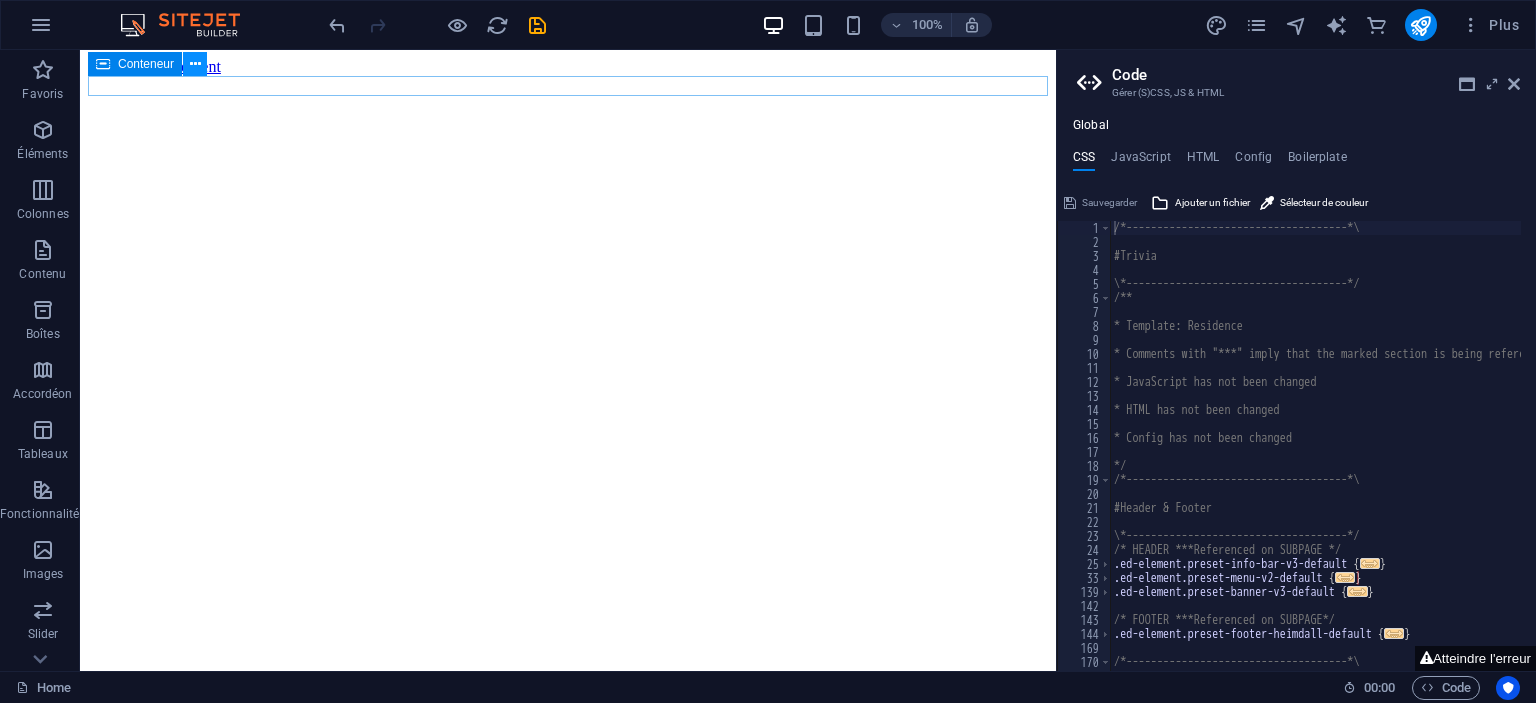 click at bounding box center (195, 64) 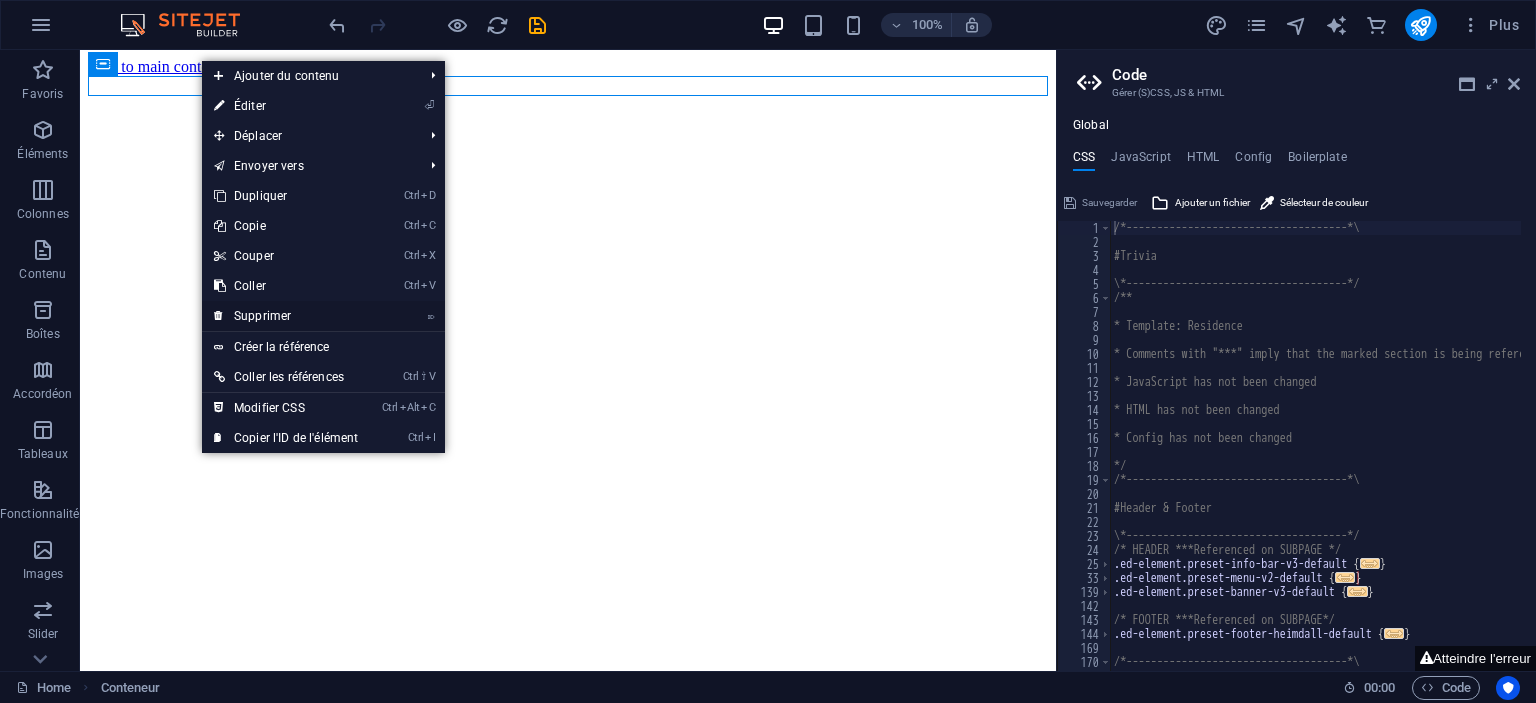 click on "⌦  Supprimer" at bounding box center (286, 316) 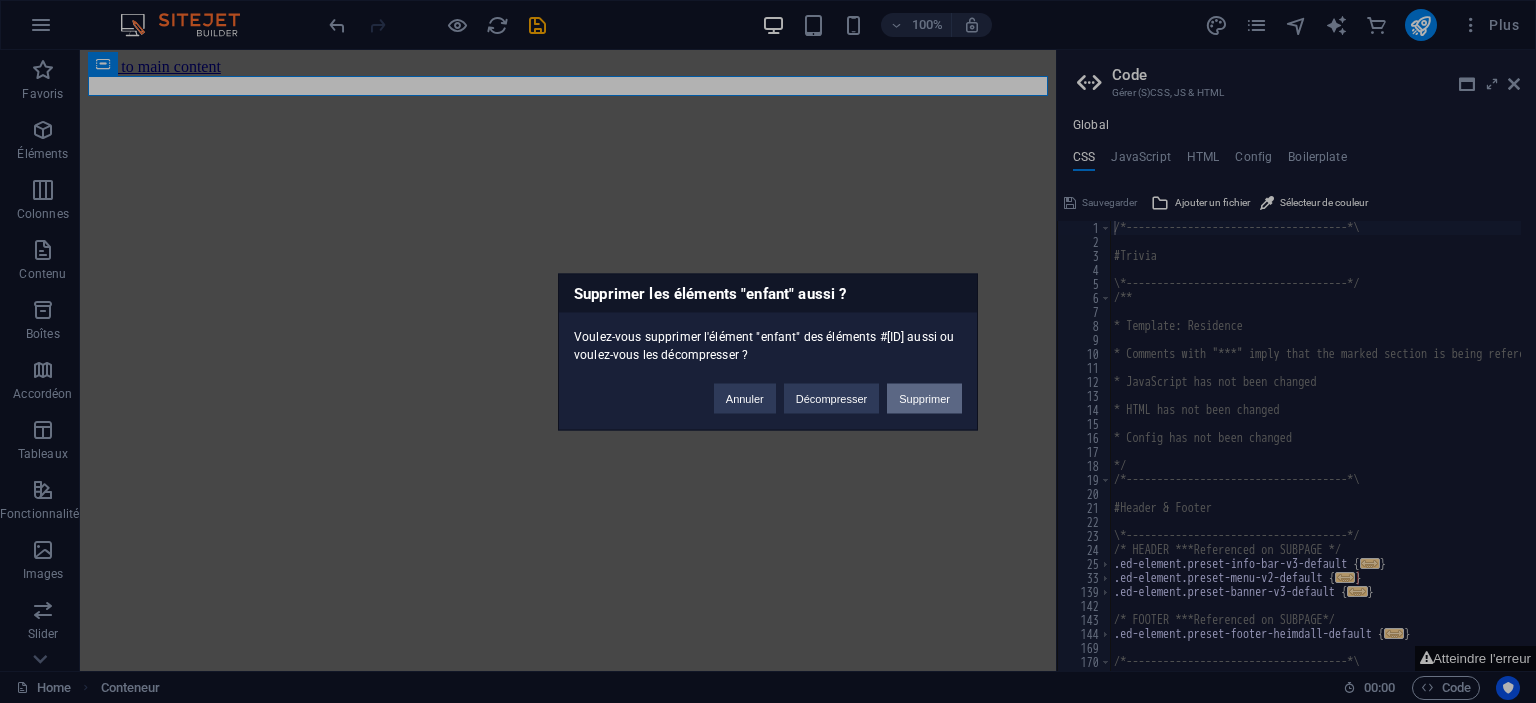 drag, startPoint x: 916, startPoint y: 395, endPoint x: 837, endPoint y: 345, distance: 93.49332 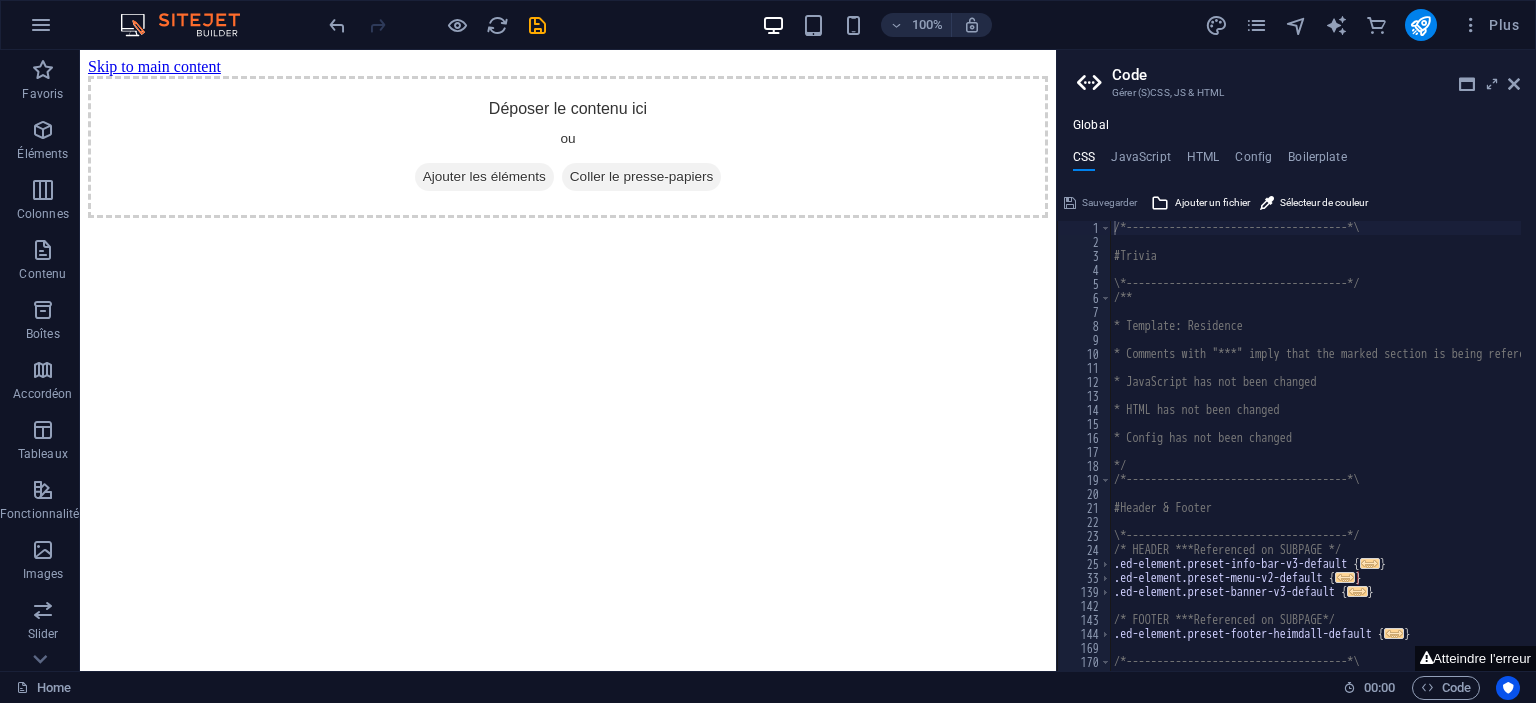 click on "Skip to main content
Déposer le contenu ici ou  Ajouter les éléments  Coller le presse-papiers" at bounding box center [568, 138] 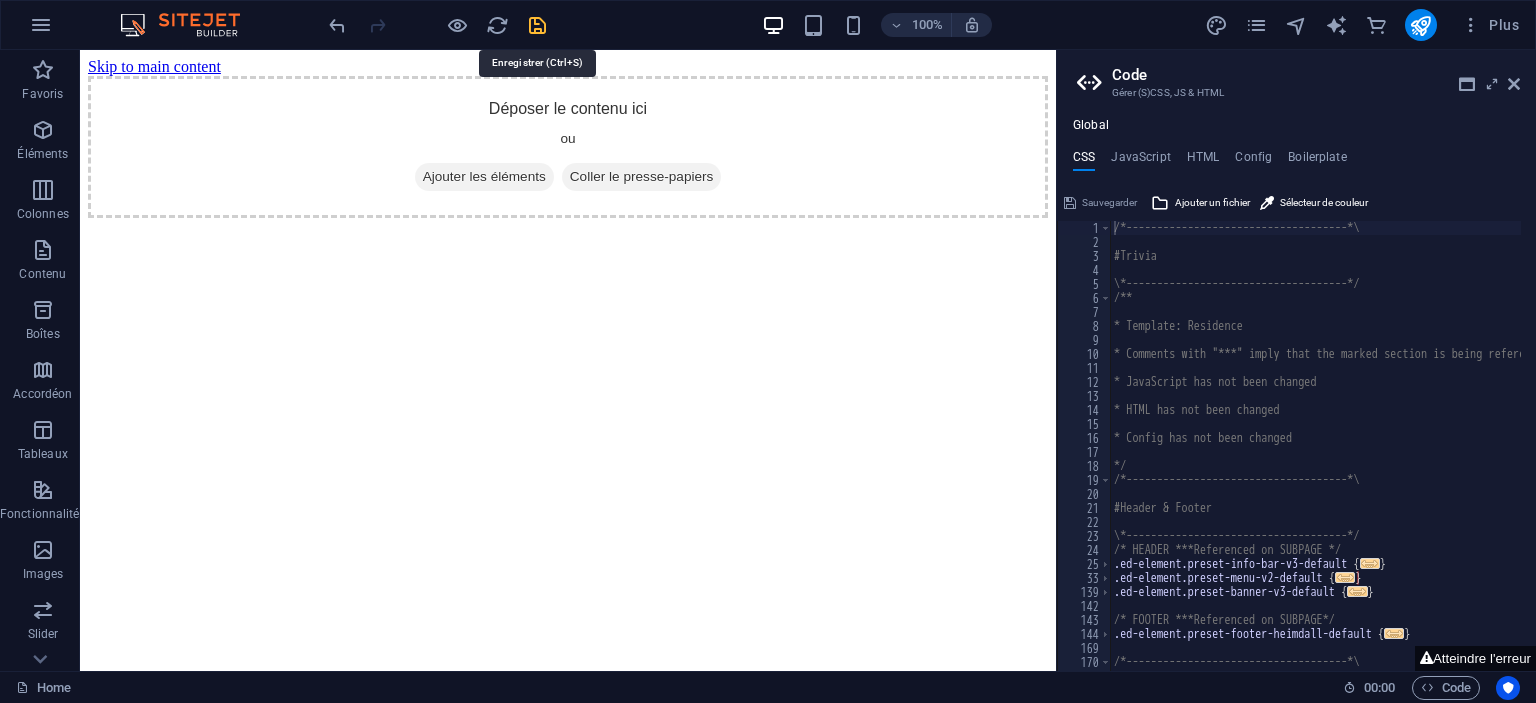 click at bounding box center [537, 25] 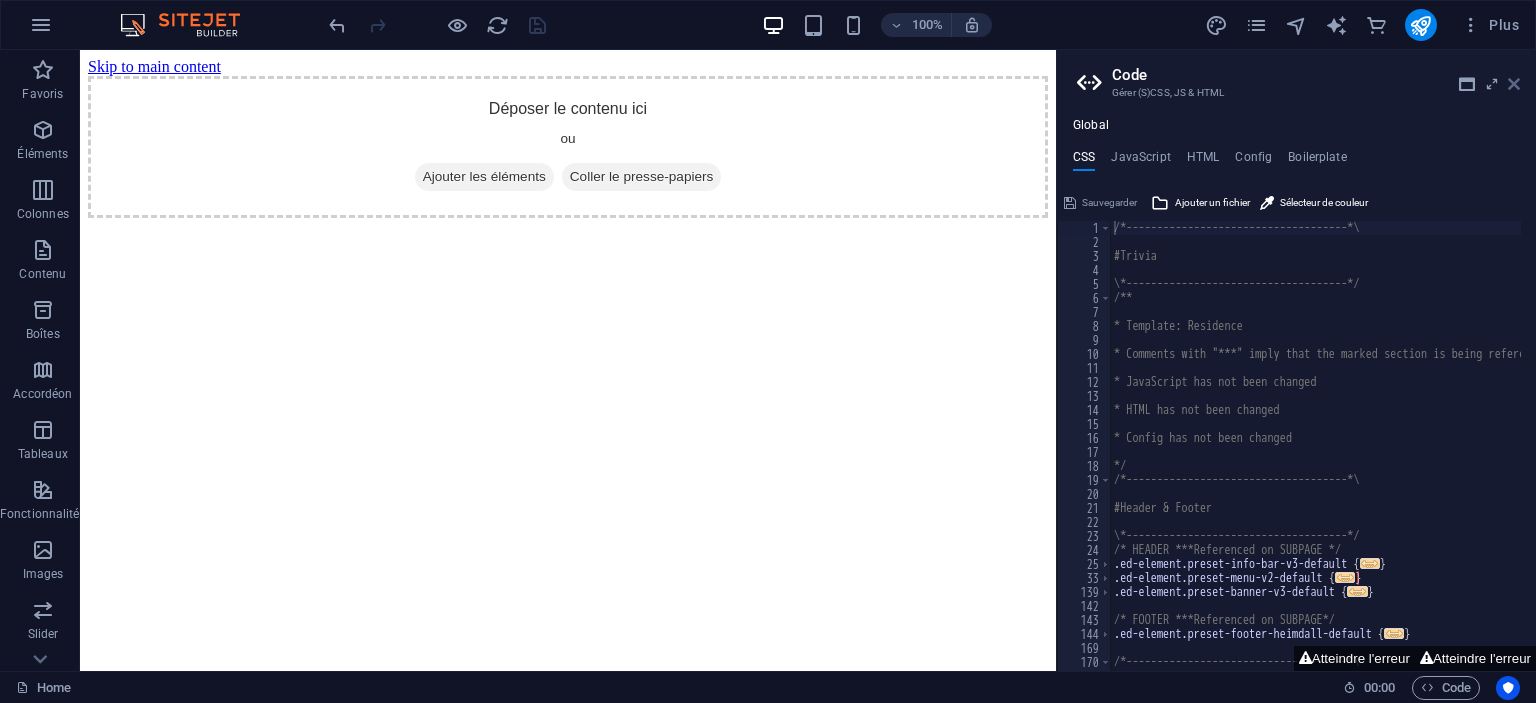 click at bounding box center [1514, 84] 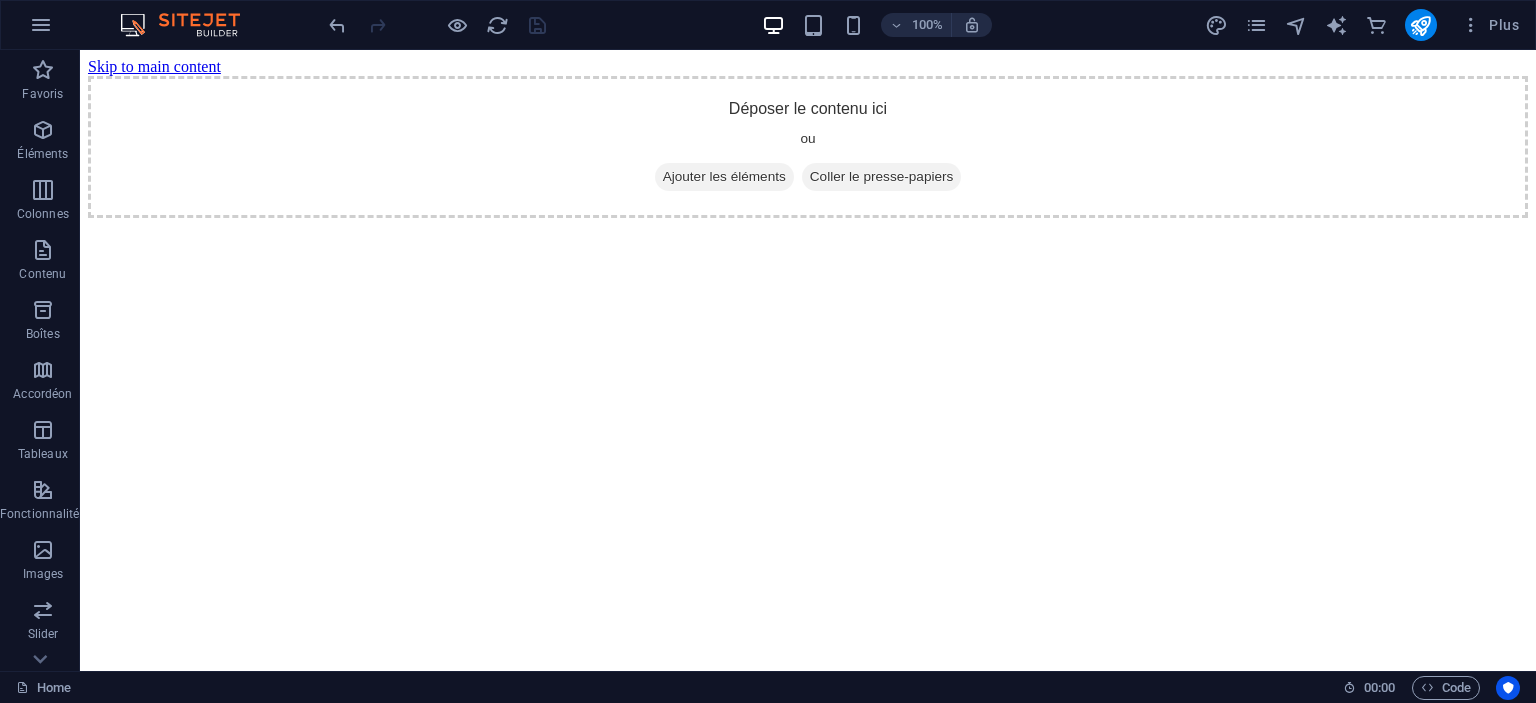 click on "Skip to main content
Déposer le contenu ici ou  Ajouter les éléments  Coller le presse-papiers" at bounding box center (808, 138) 